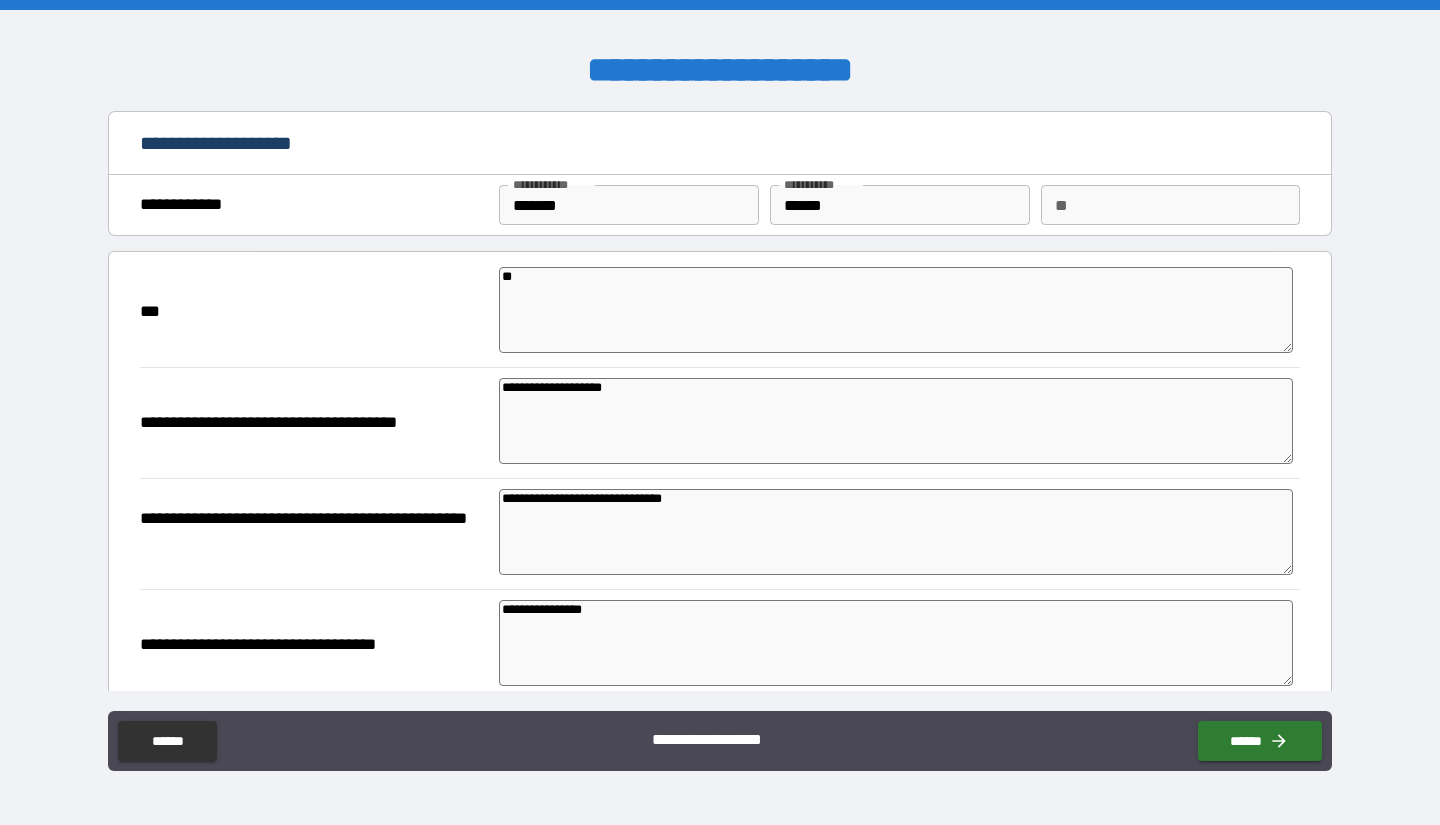 scroll, scrollTop: 0, scrollLeft: 0, axis: both 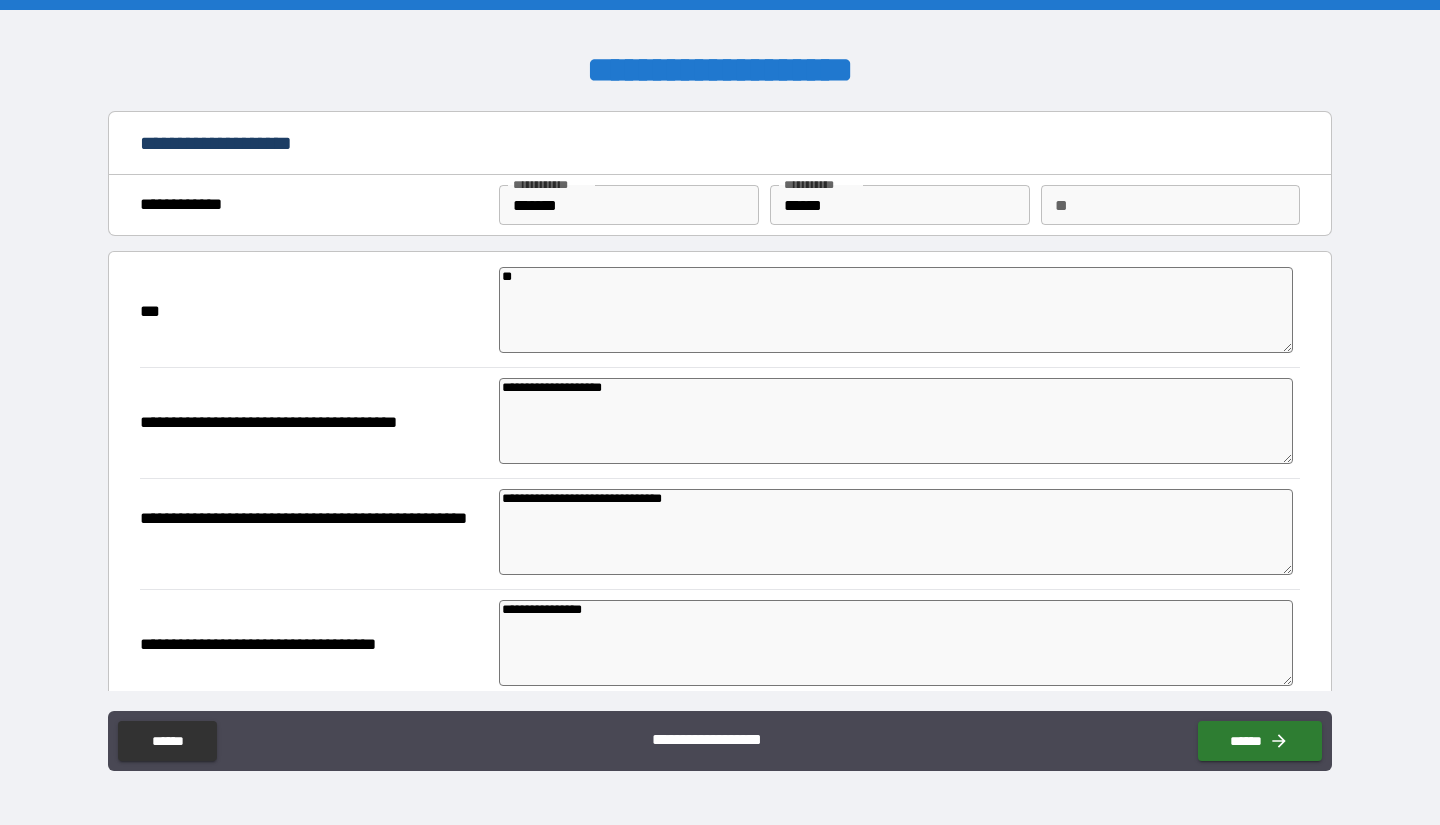 click on "**********" at bounding box center (896, 421) 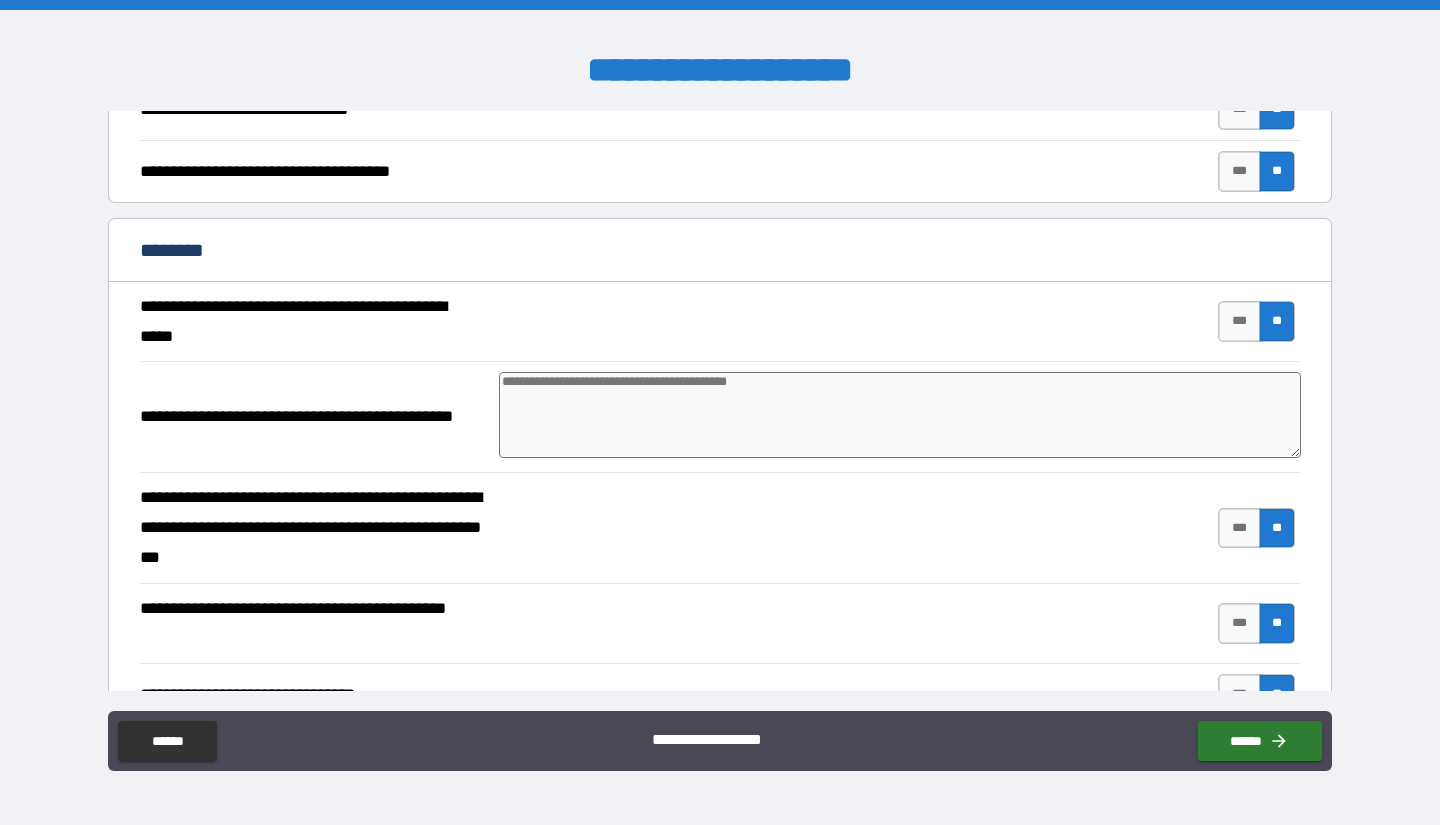 scroll, scrollTop: 3988, scrollLeft: 0, axis: vertical 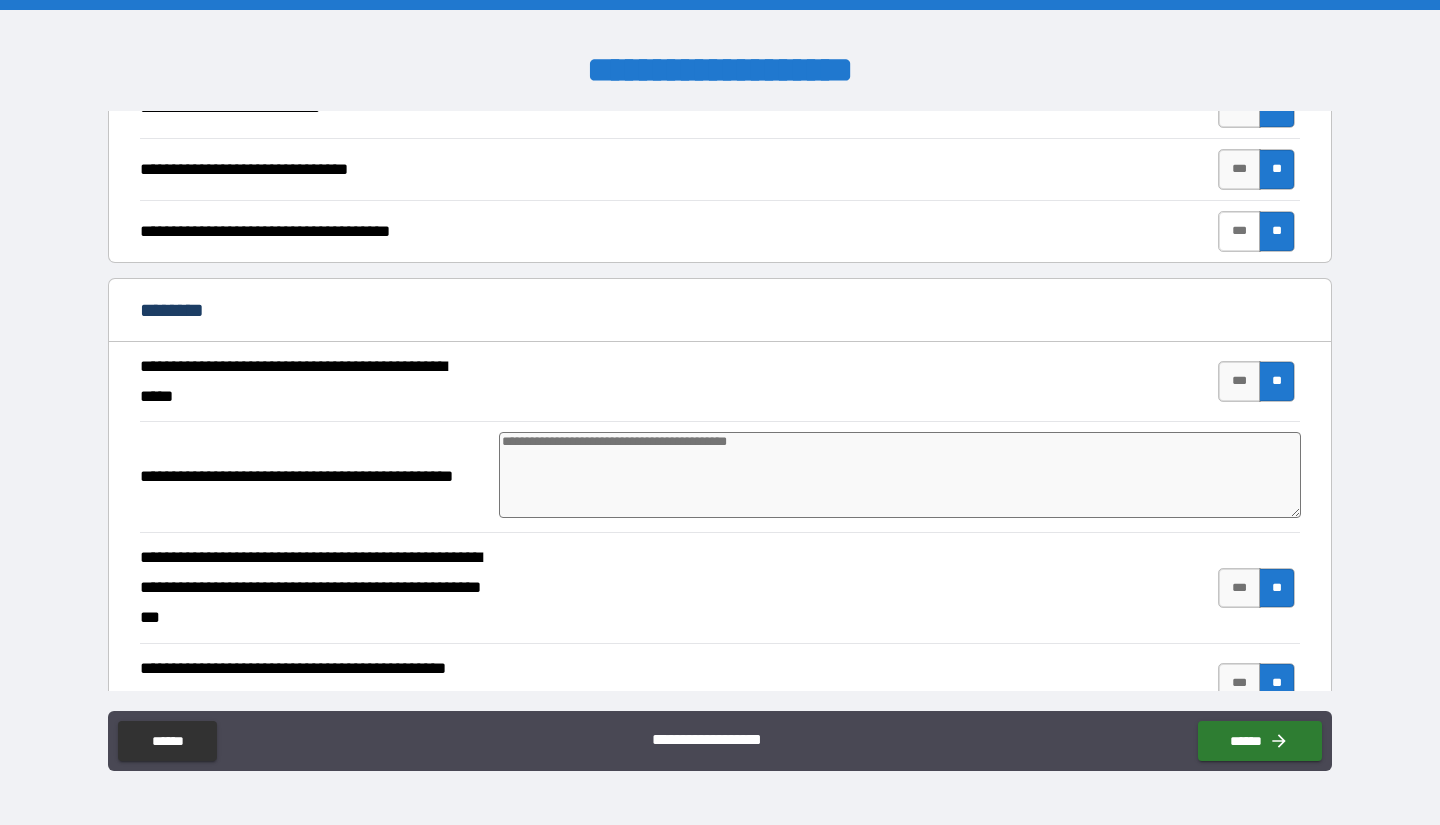type on "**********" 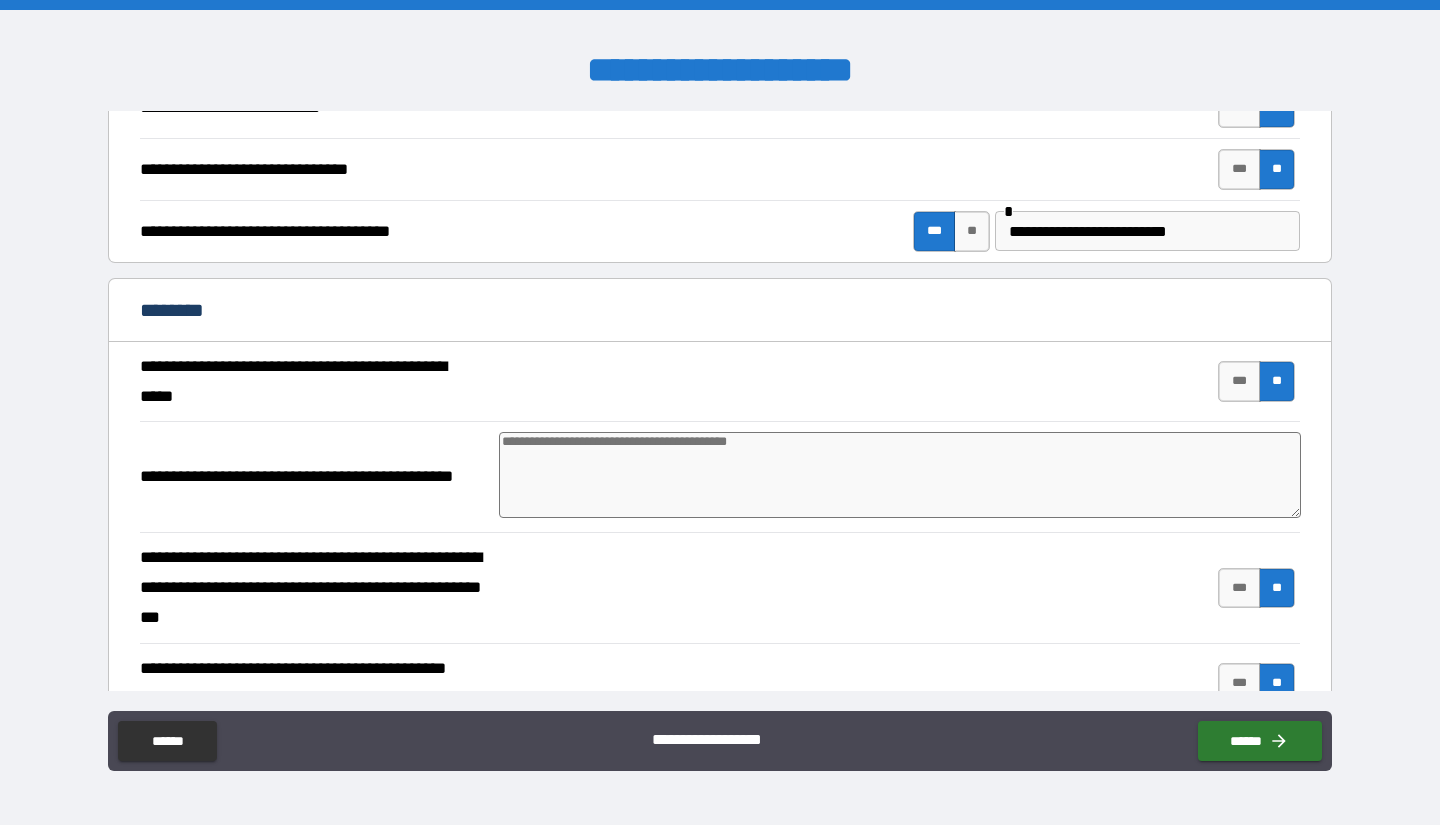 click on "**********" at bounding box center (1147, 231) 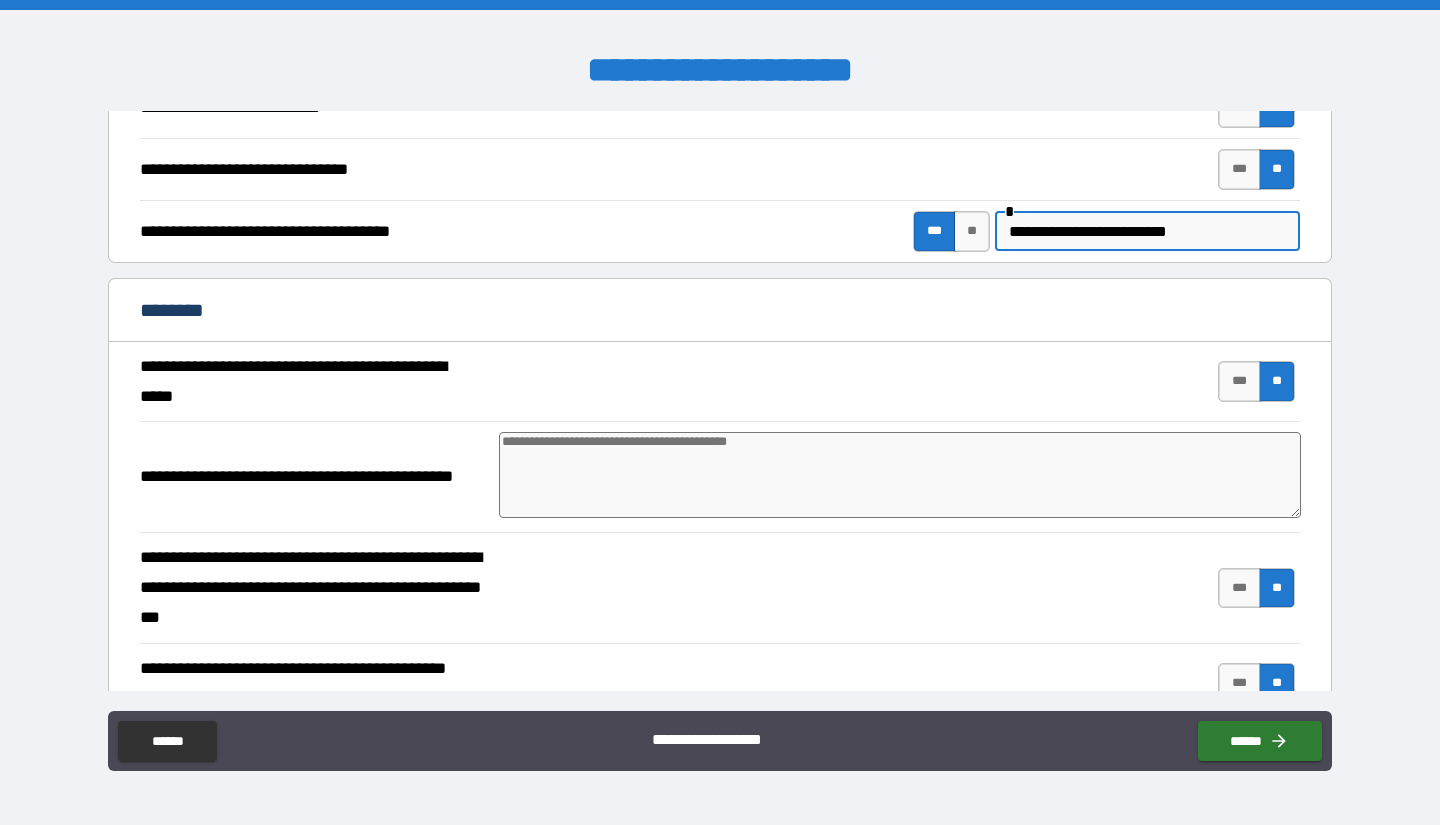 click on "**********" at bounding box center (1147, 231) 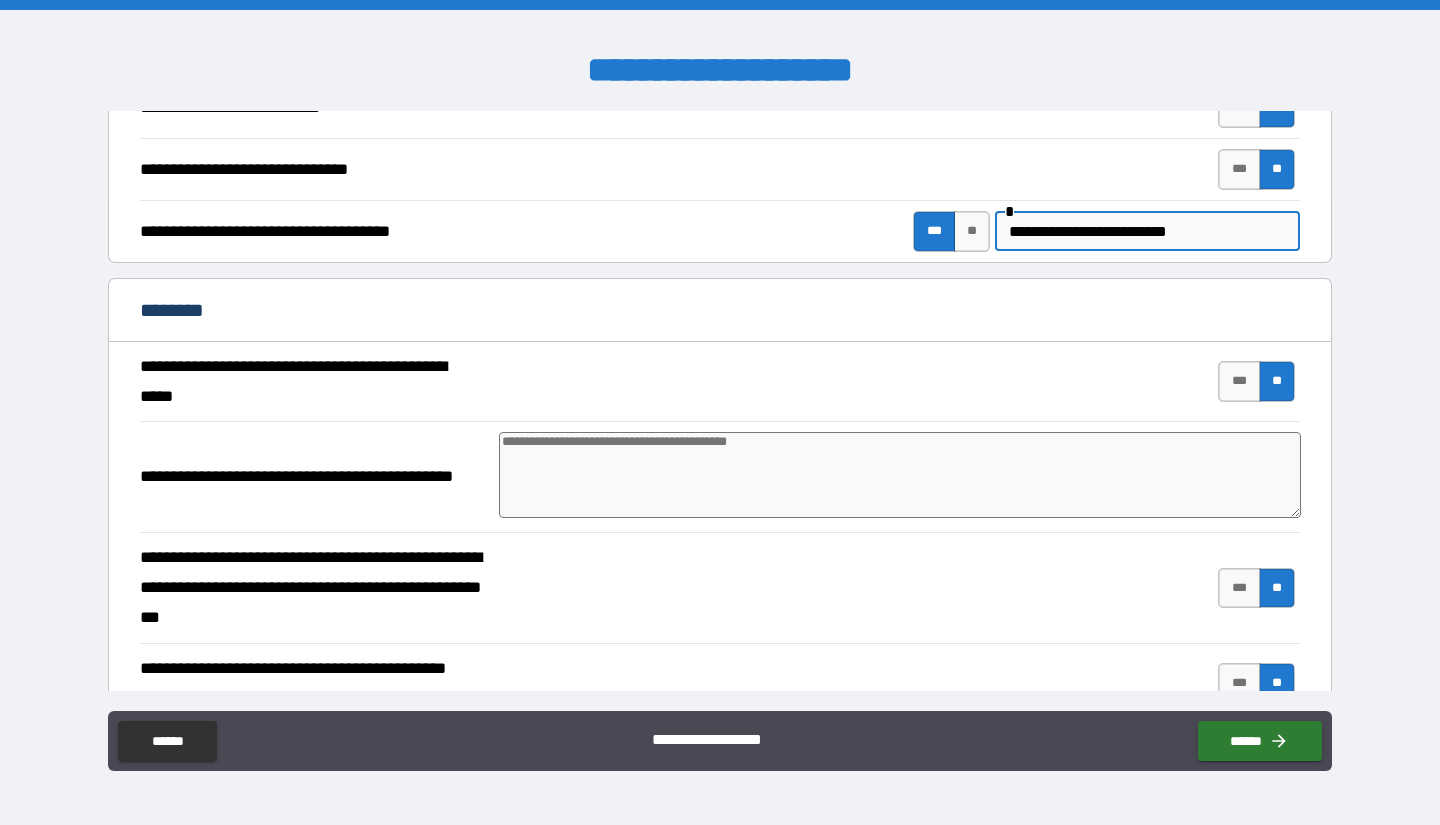 click on "**********" at bounding box center (1147, 231) 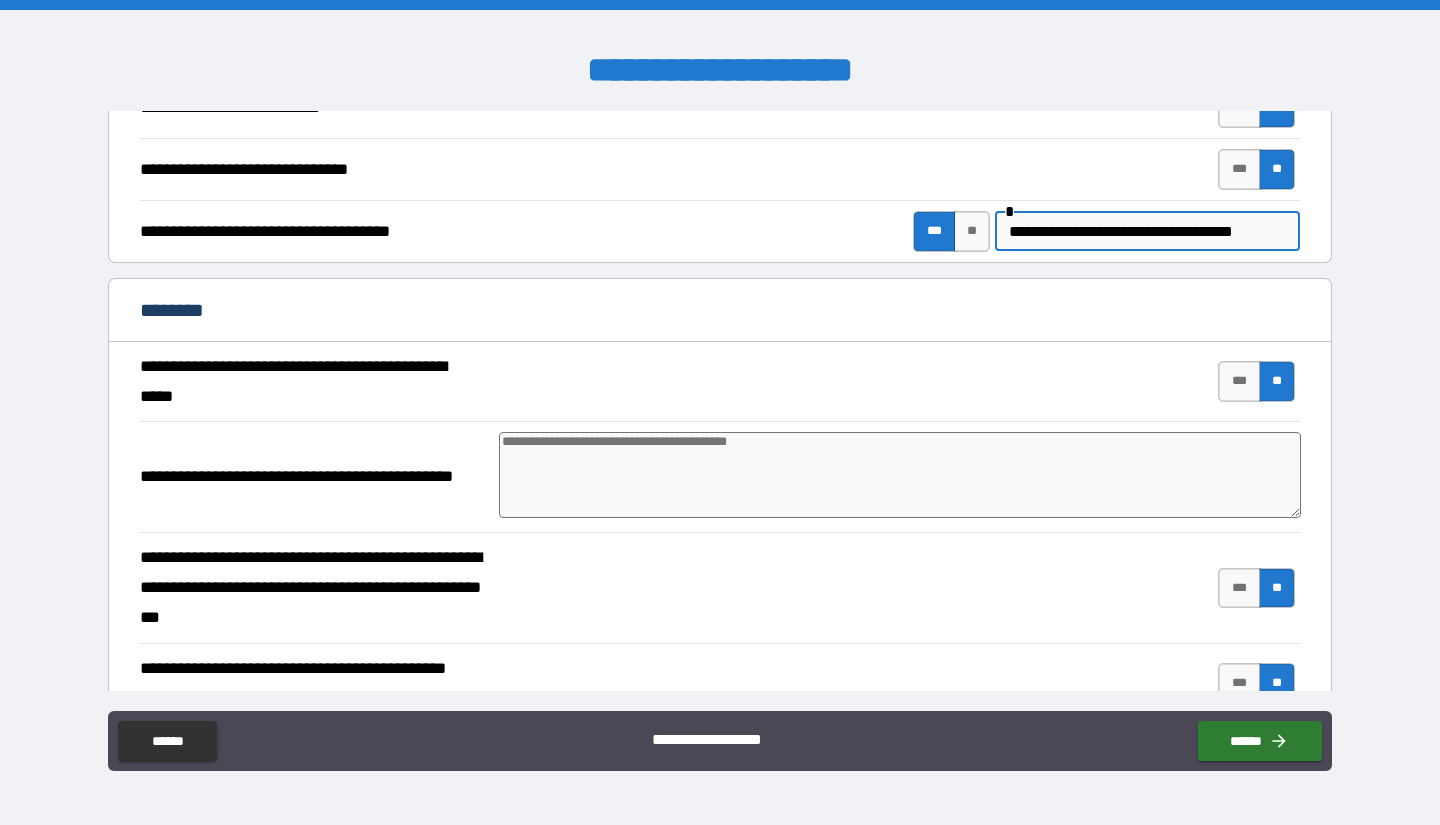 click on "**********" at bounding box center (1147, 231) 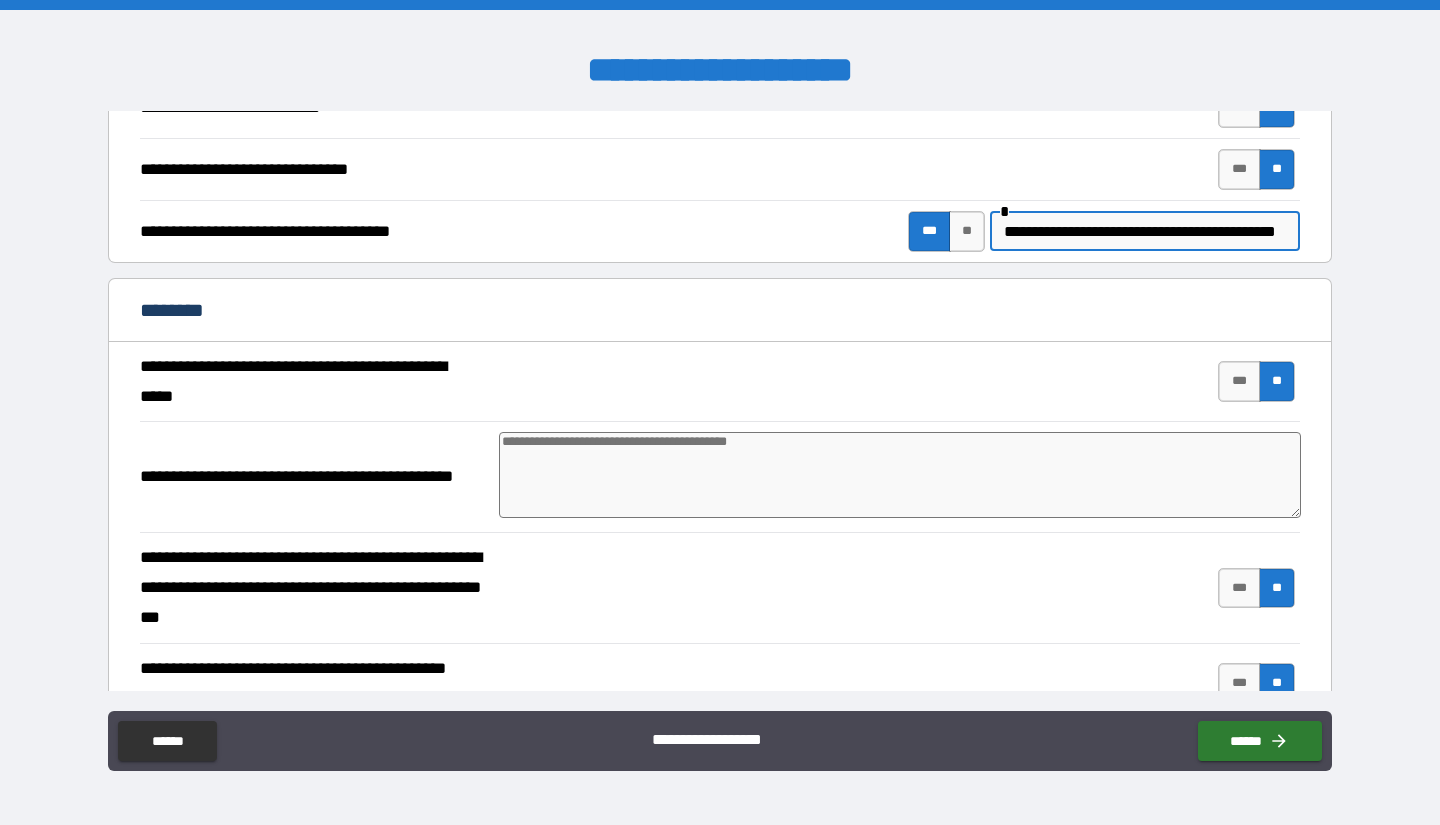 scroll, scrollTop: 0, scrollLeft: 58, axis: horizontal 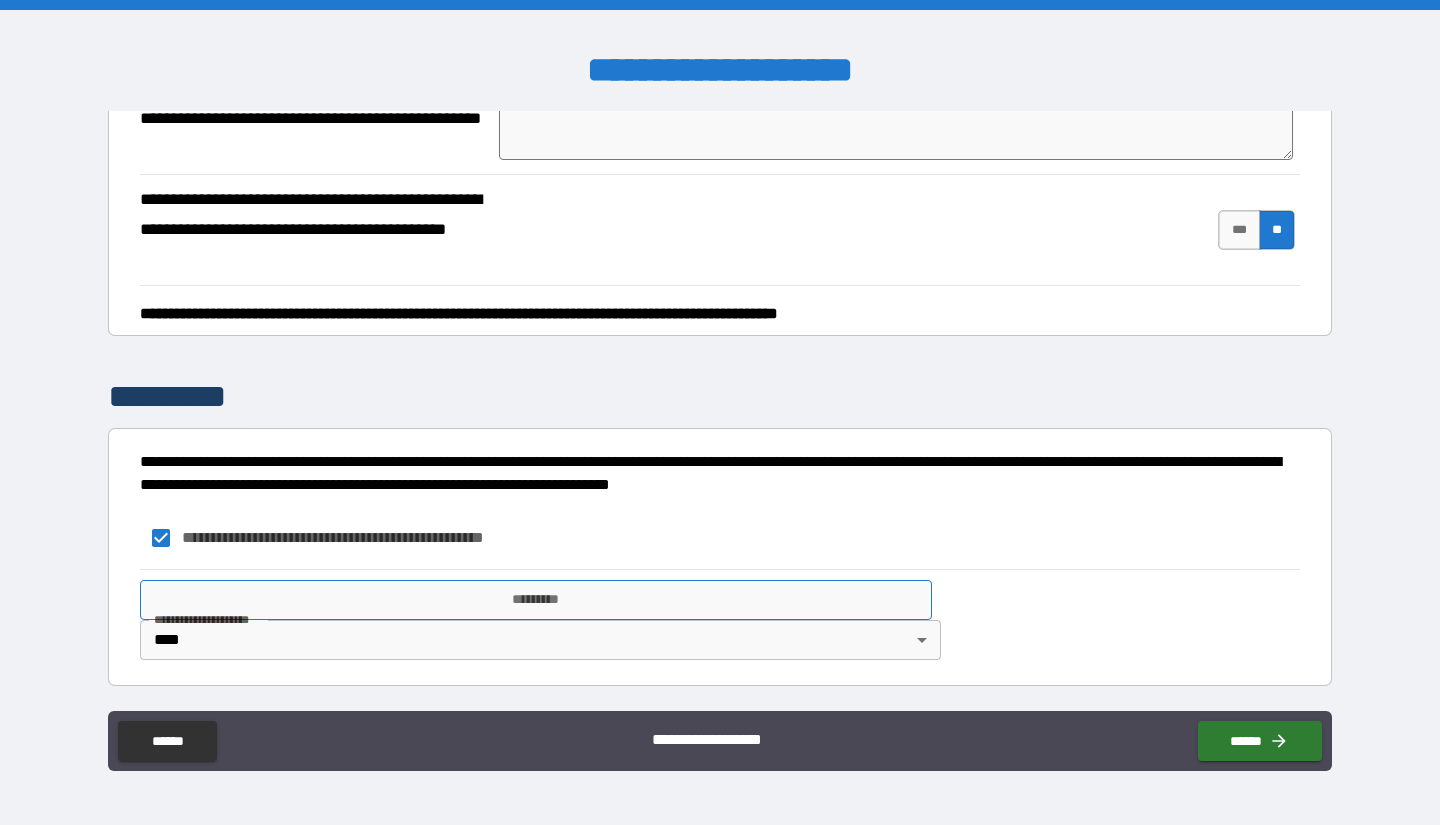 type on "**********" 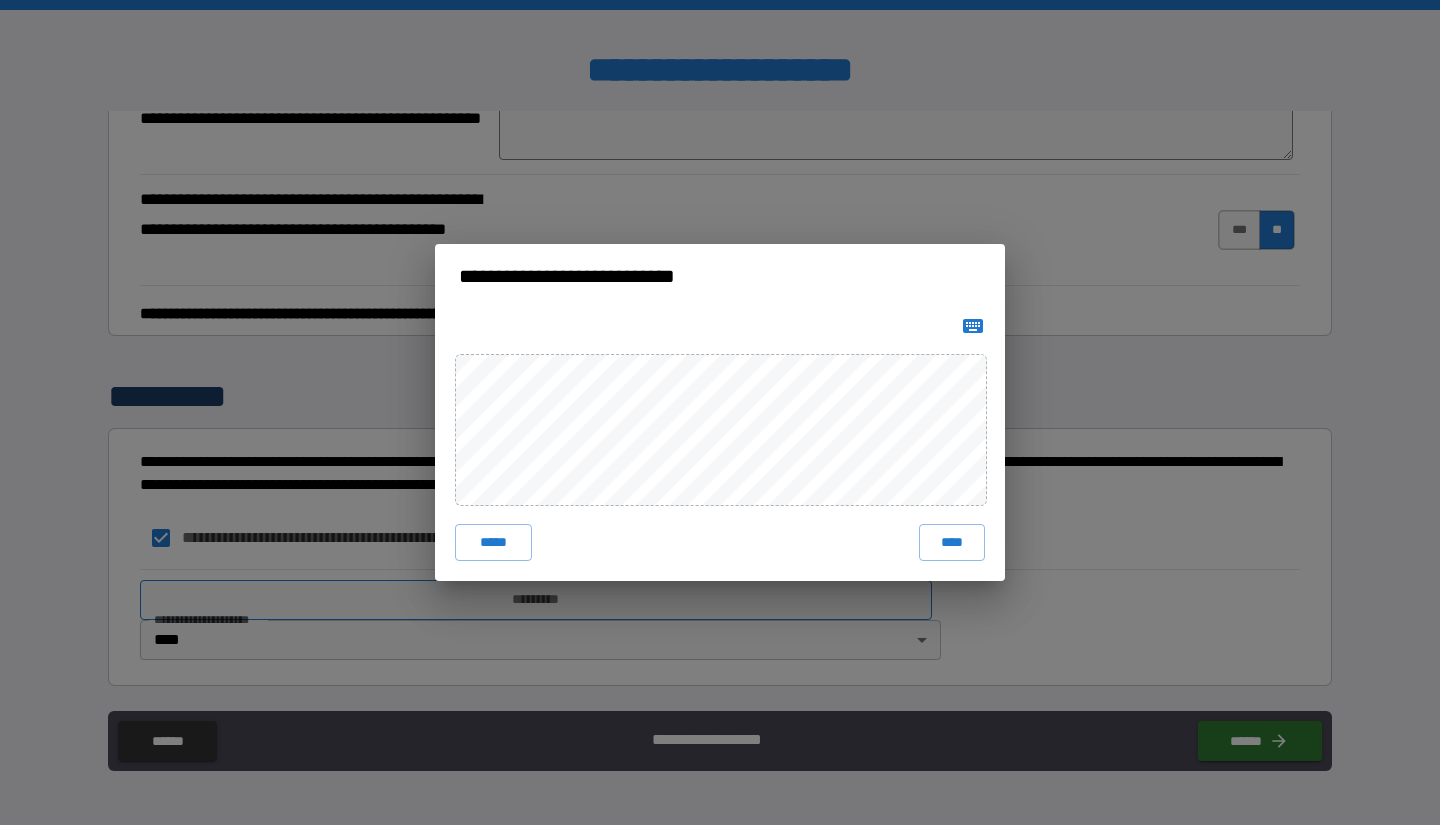 scroll, scrollTop: 0, scrollLeft: 0, axis: both 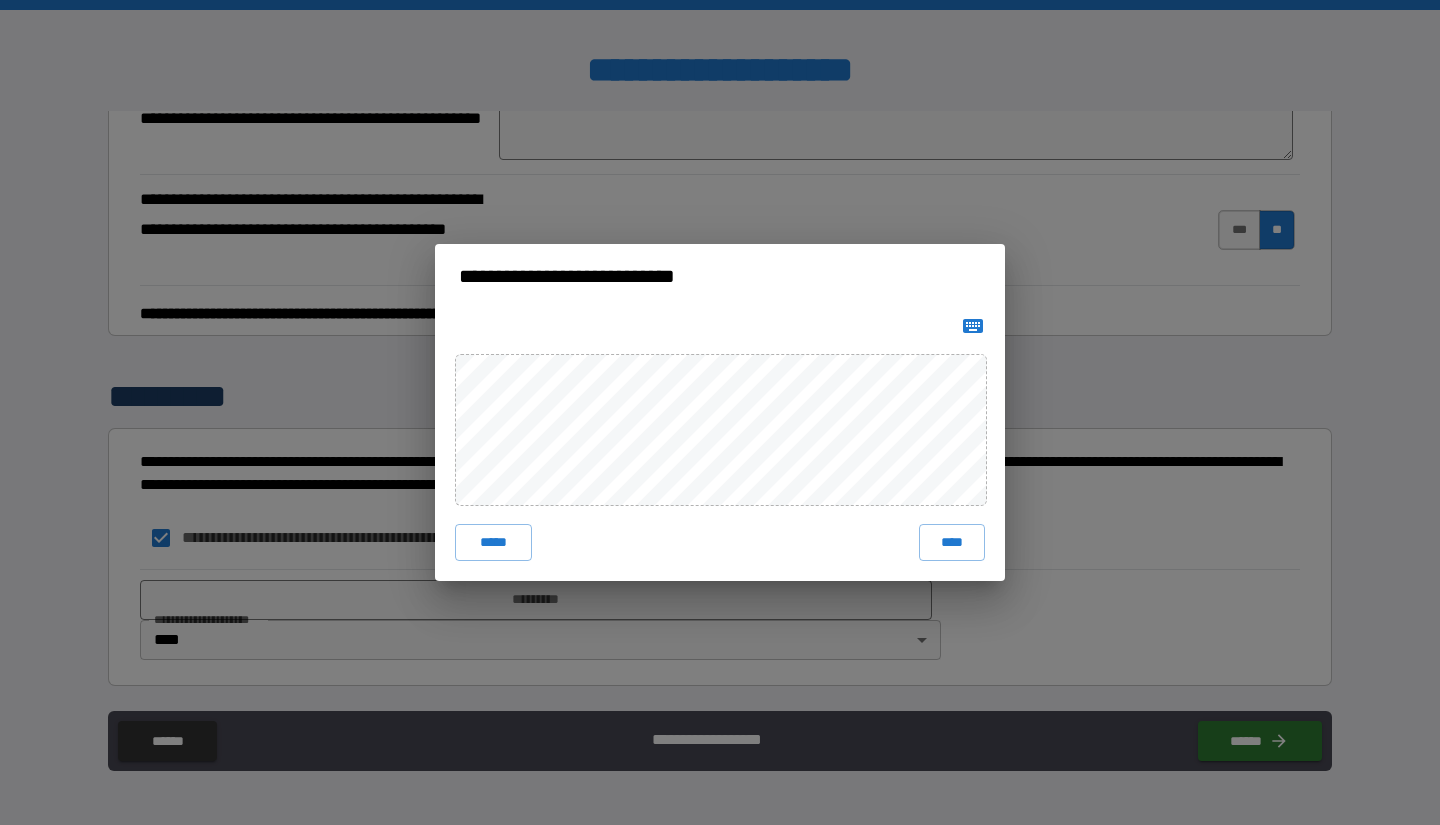 click 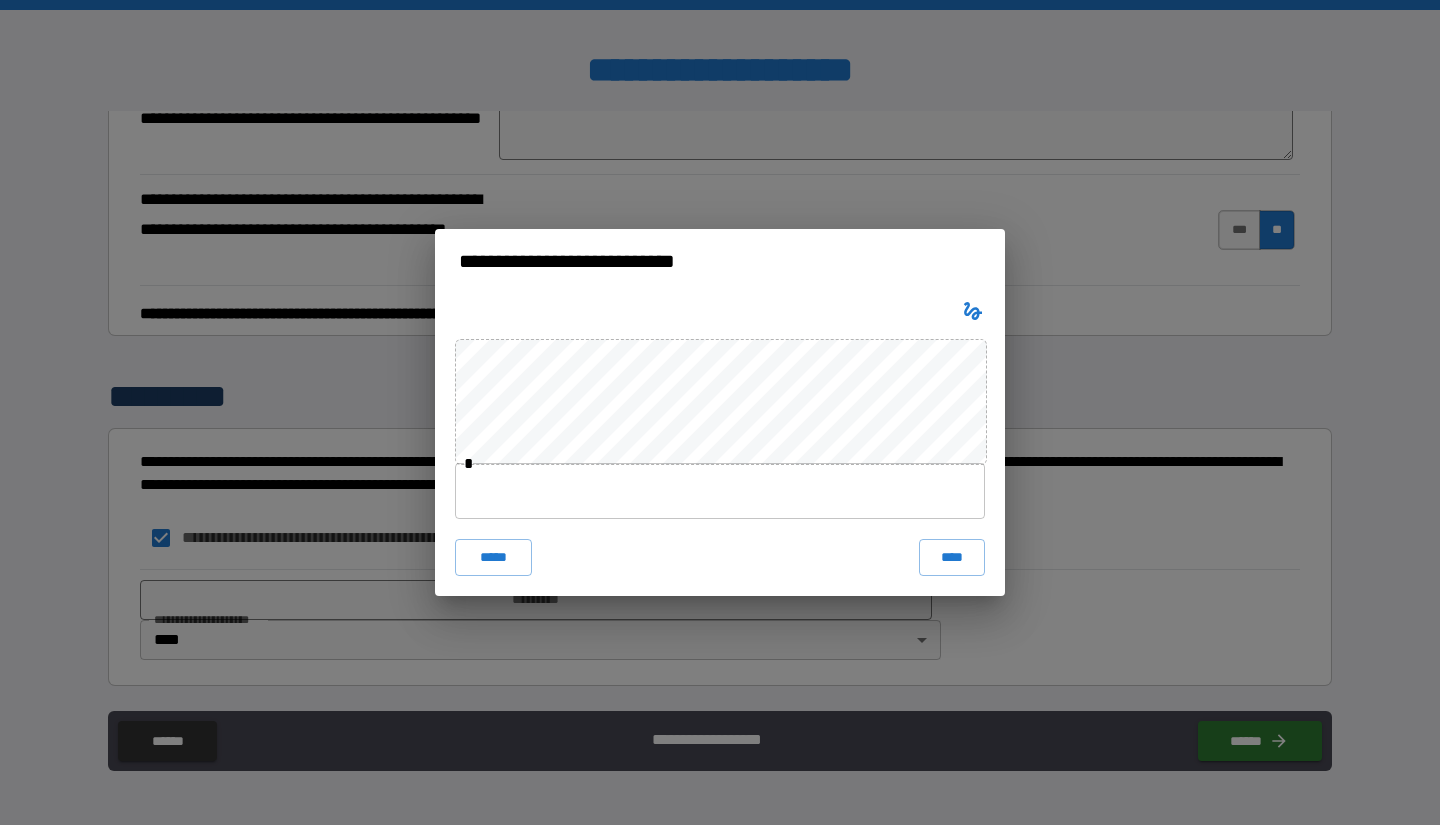 click at bounding box center [720, 491] 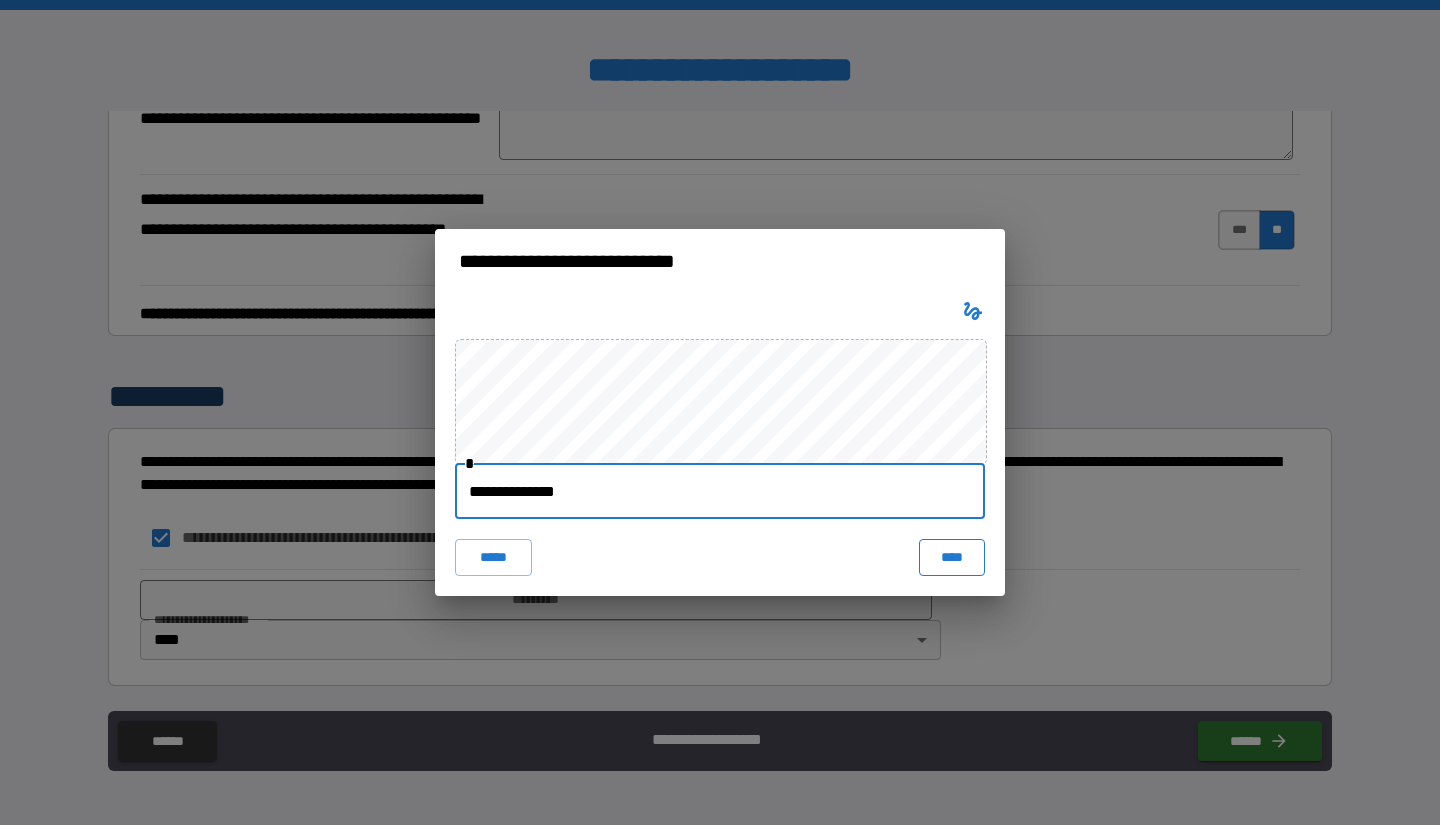 type on "**********" 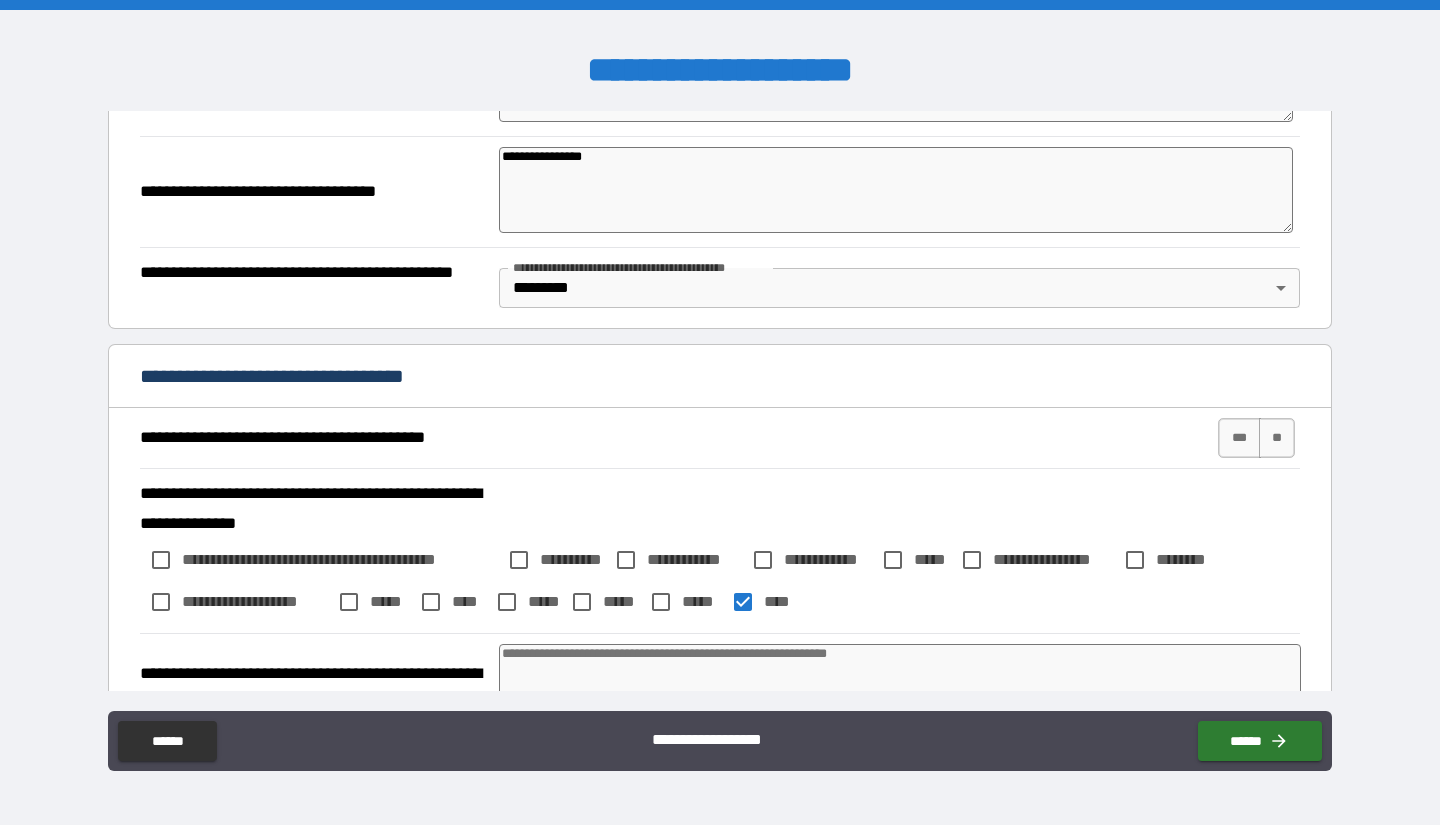 scroll, scrollTop: 0, scrollLeft: 0, axis: both 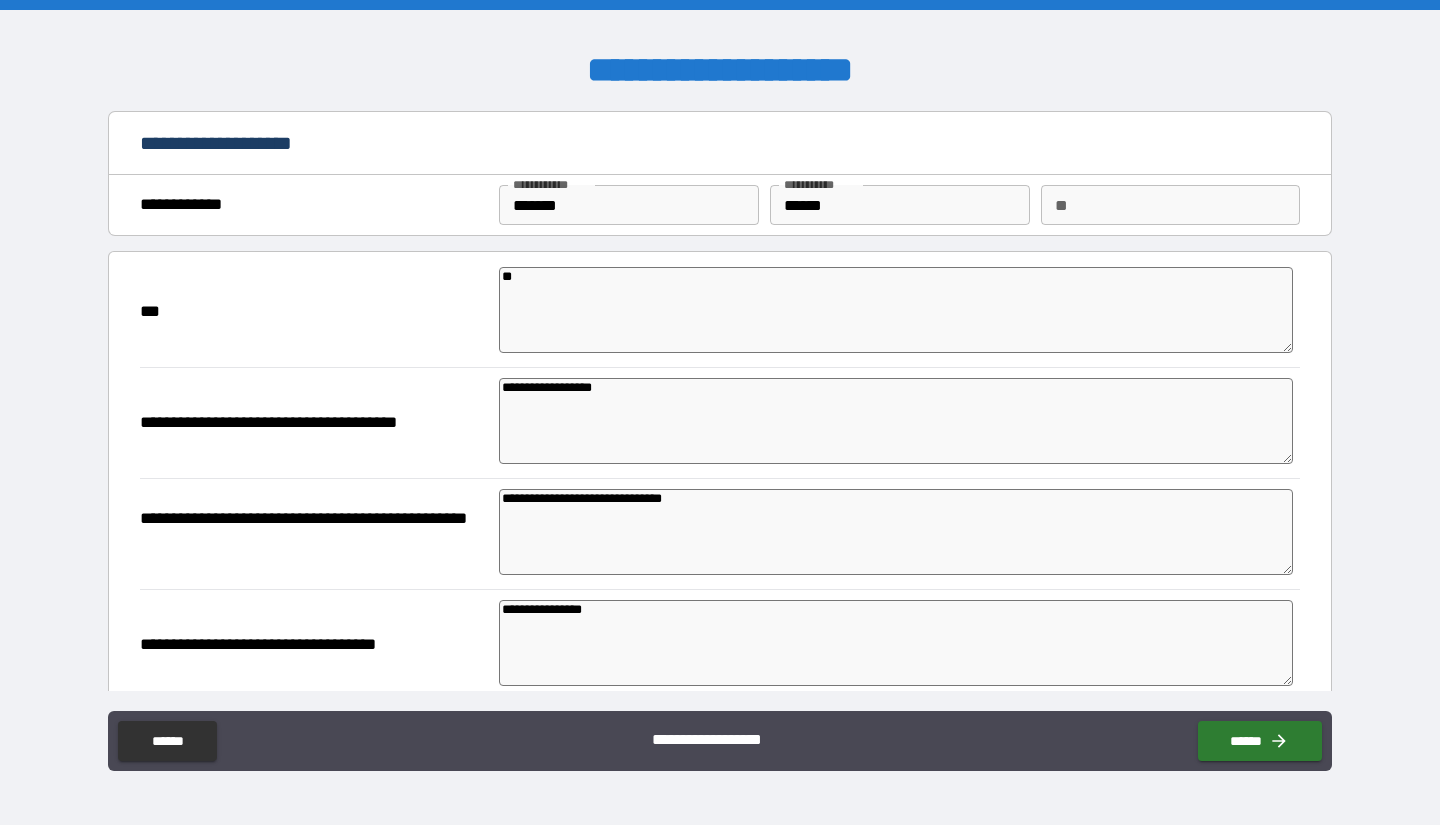 click on "**********" at bounding box center [896, 421] 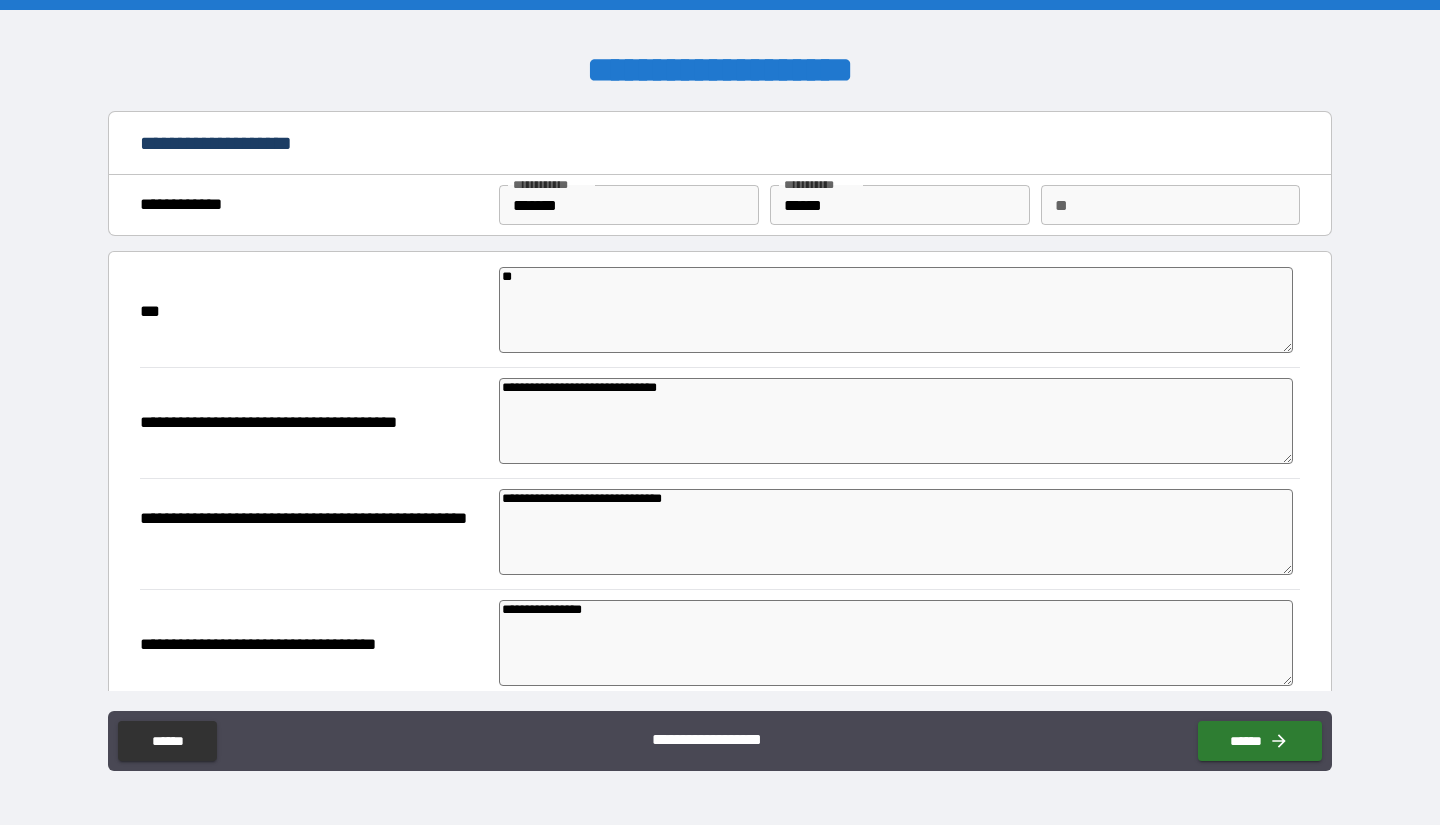 type on "**********" 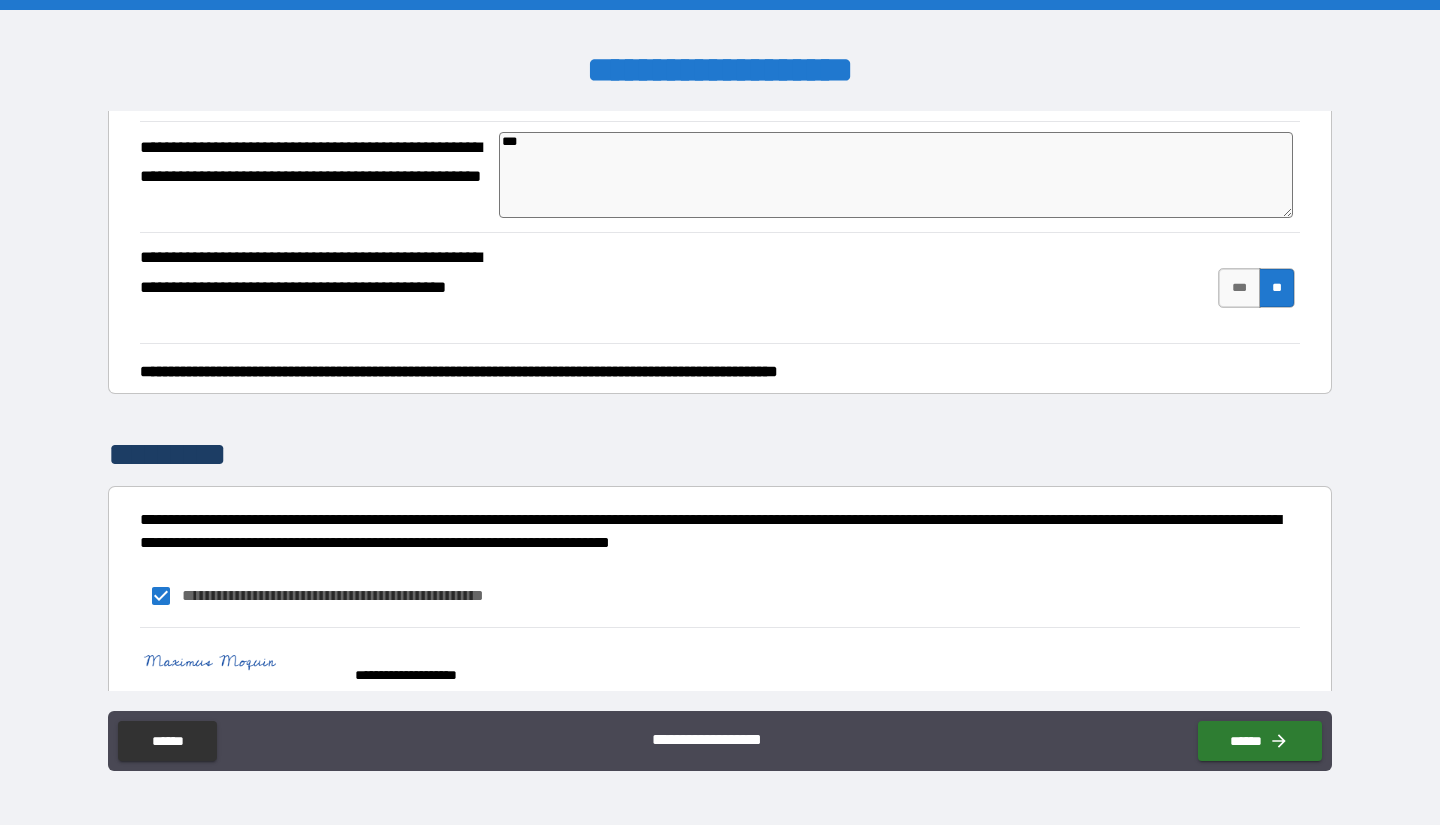 scroll, scrollTop: 5409, scrollLeft: 0, axis: vertical 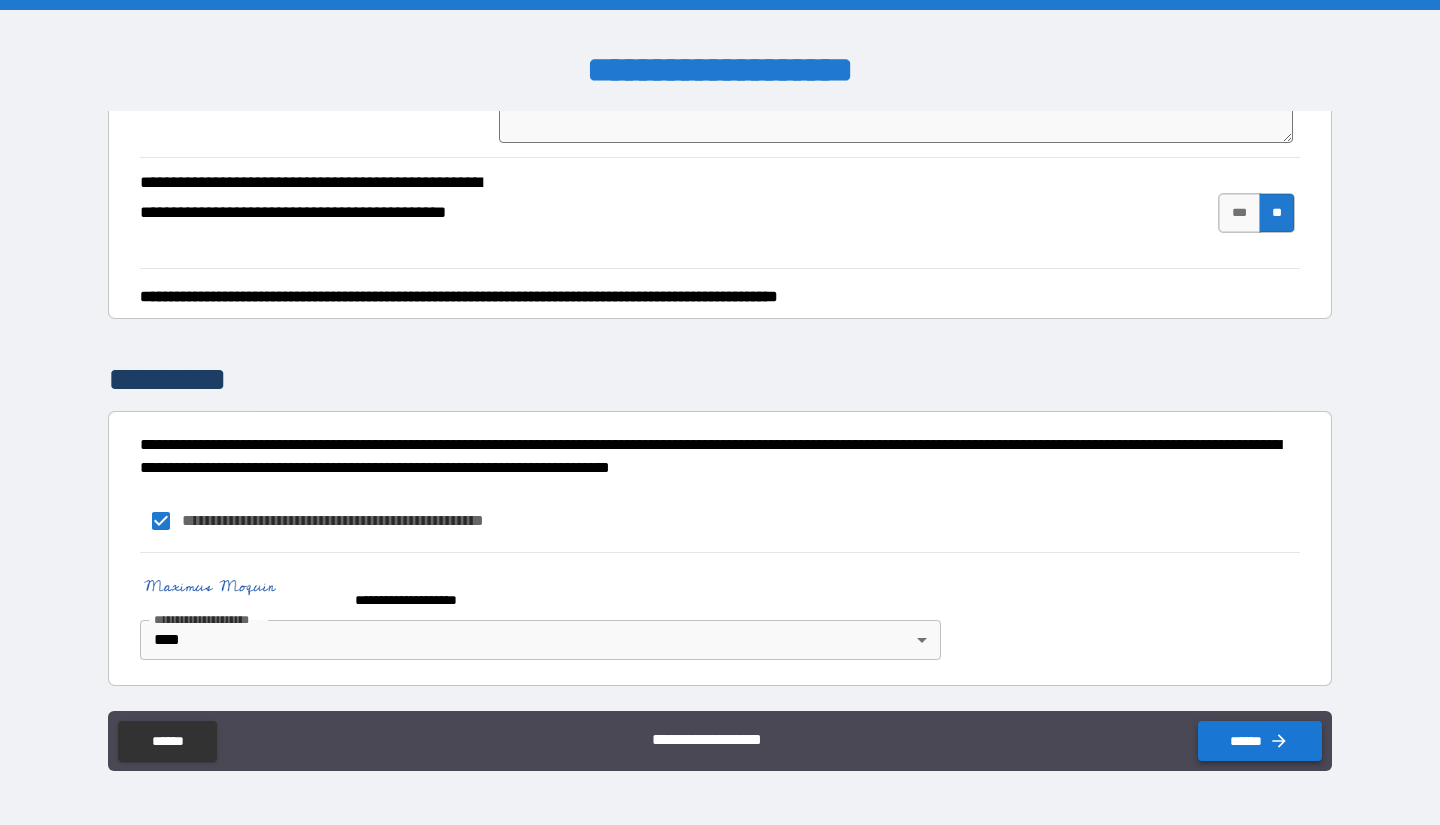 click on "******" at bounding box center (1260, 741) 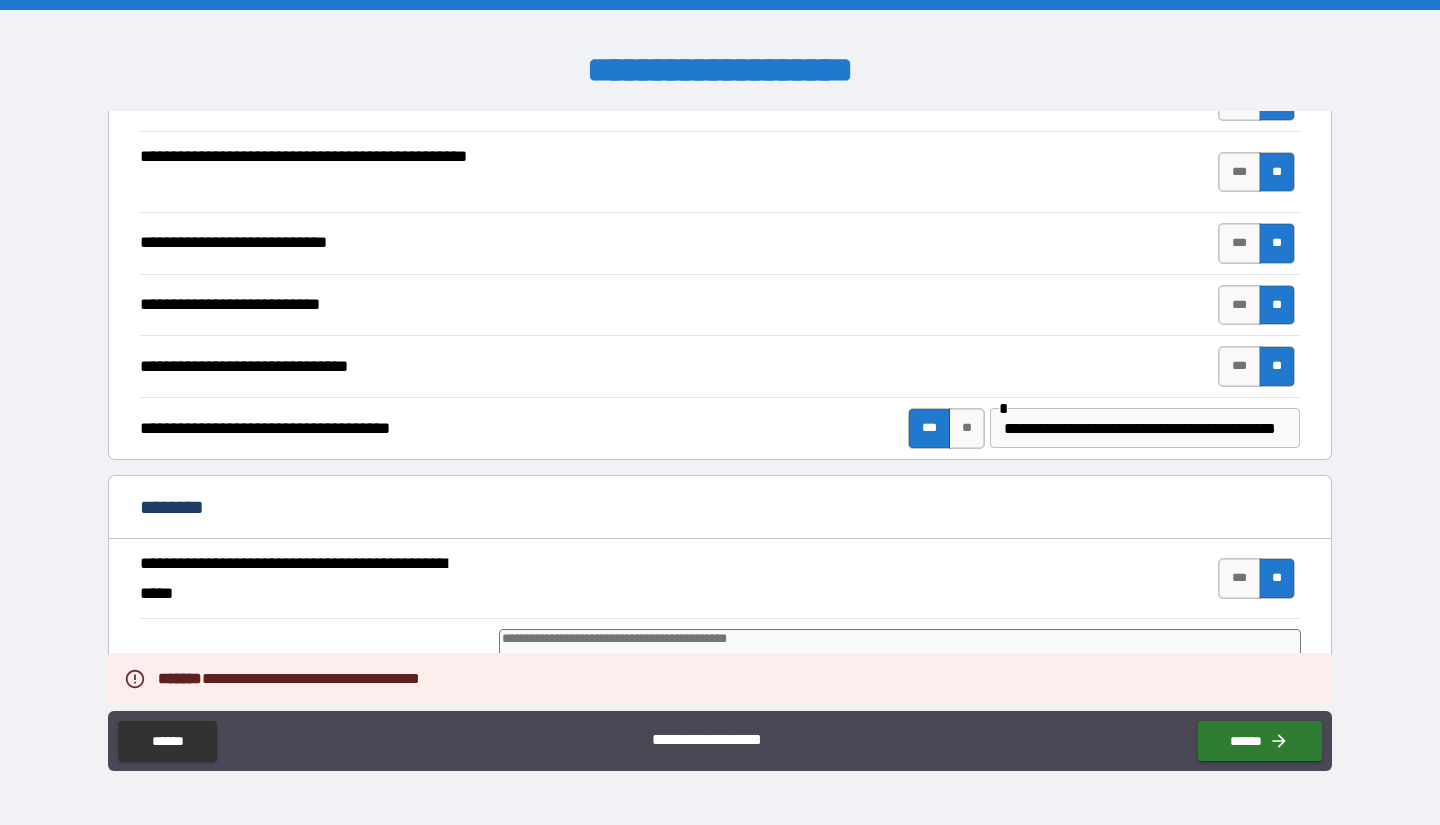 scroll, scrollTop: 3789, scrollLeft: 0, axis: vertical 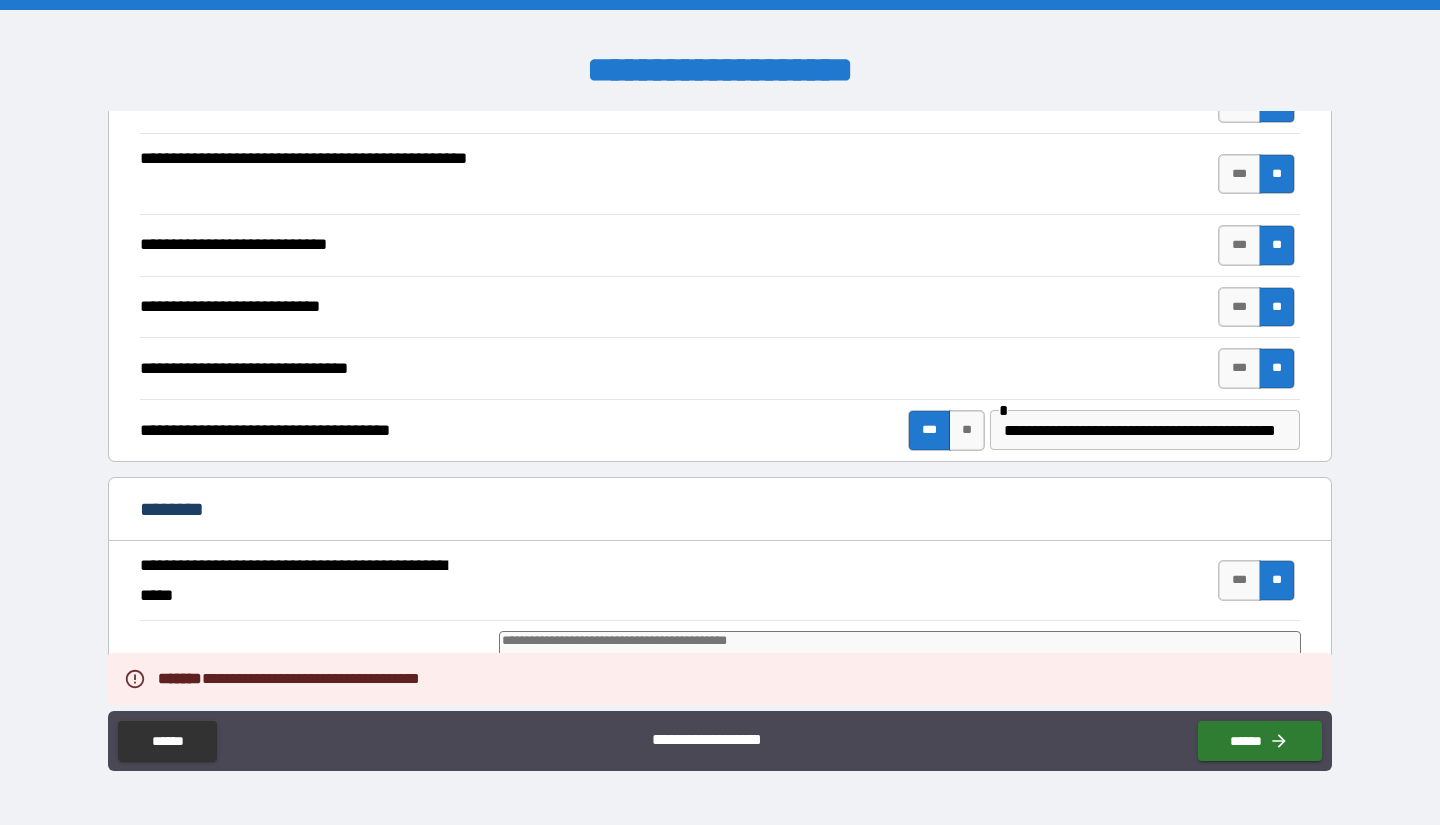 click on "**********" at bounding box center (720, 586) 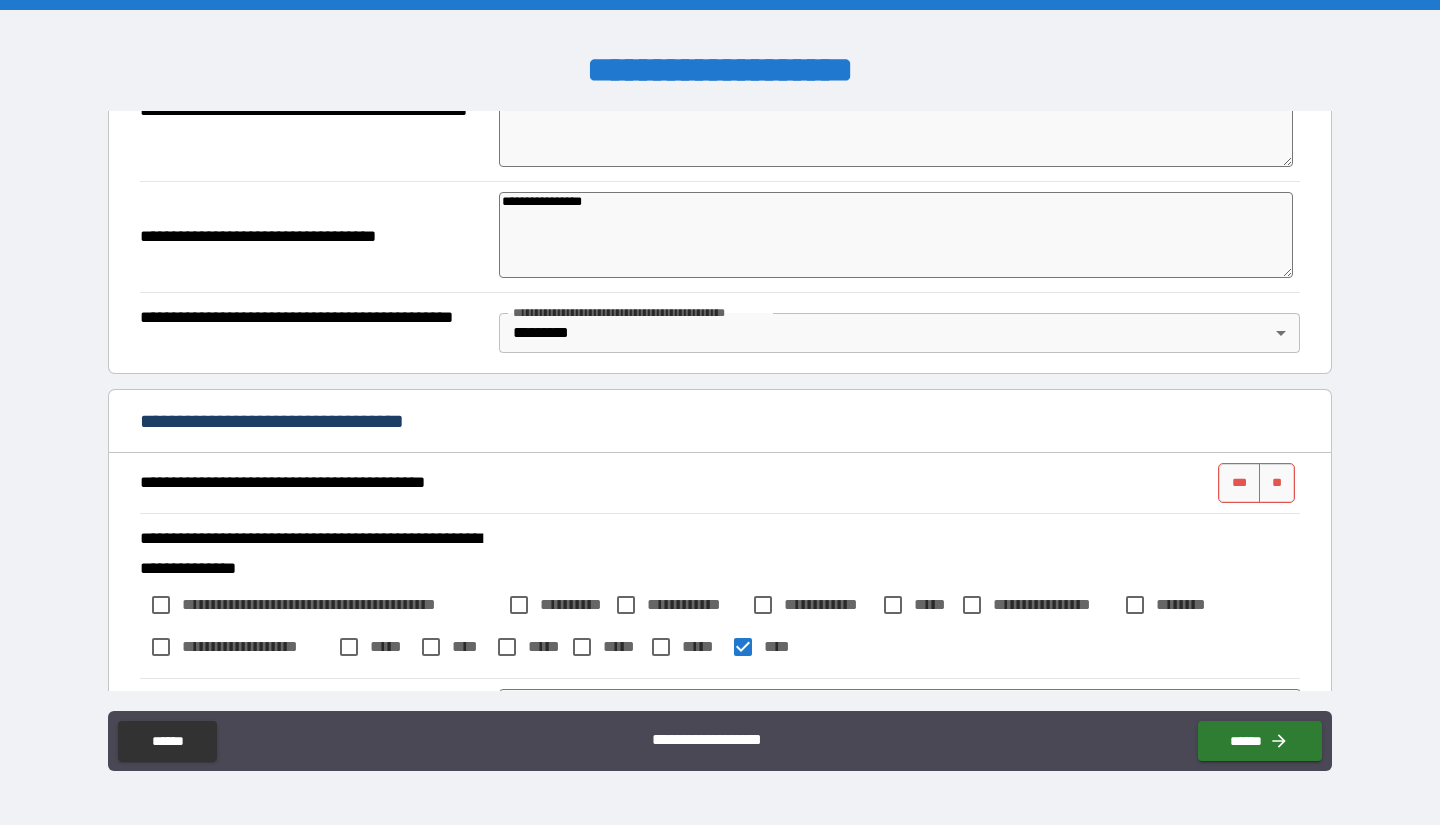 scroll, scrollTop: 401, scrollLeft: 0, axis: vertical 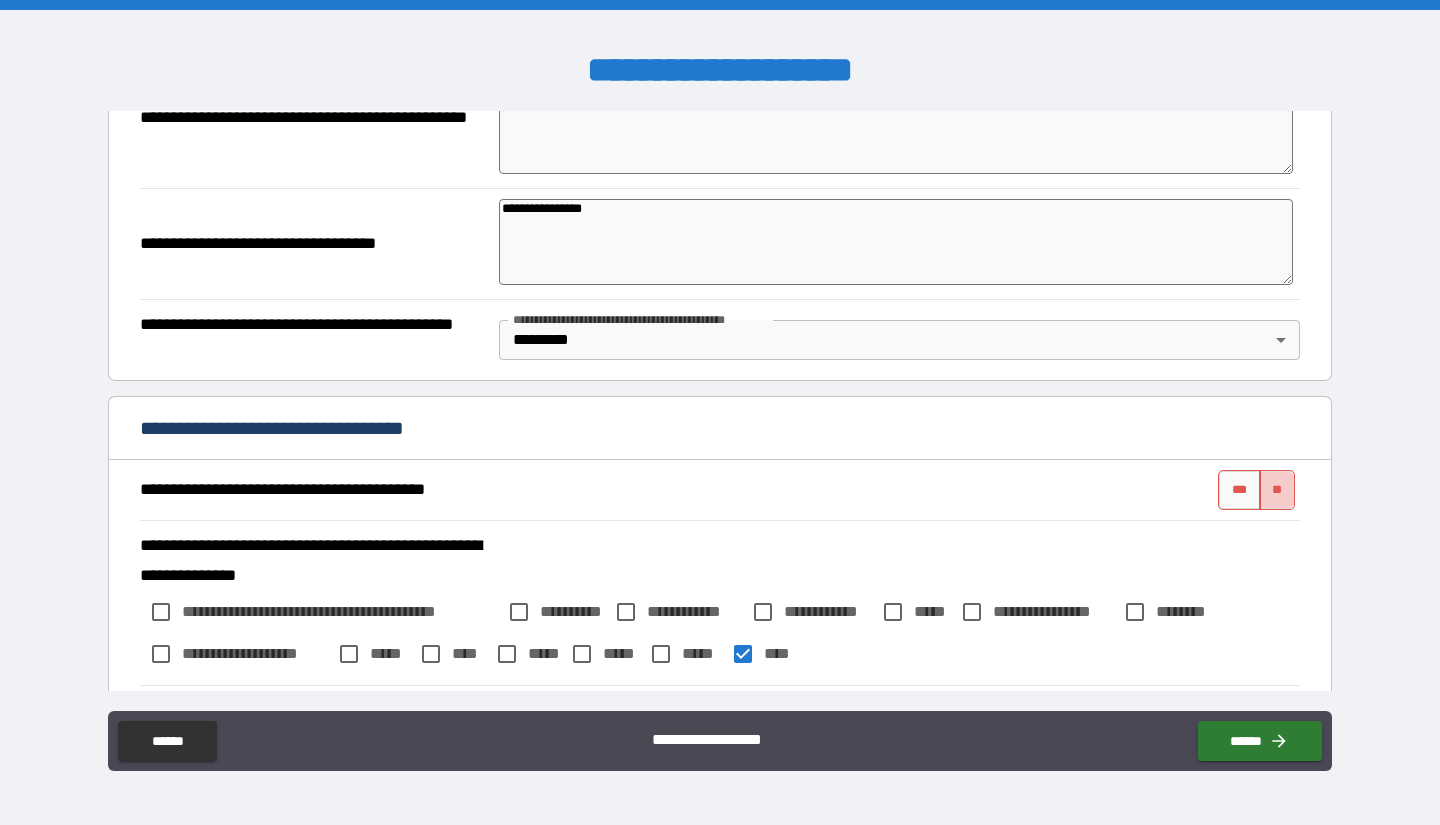 click on "**" at bounding box center [1277, 490] 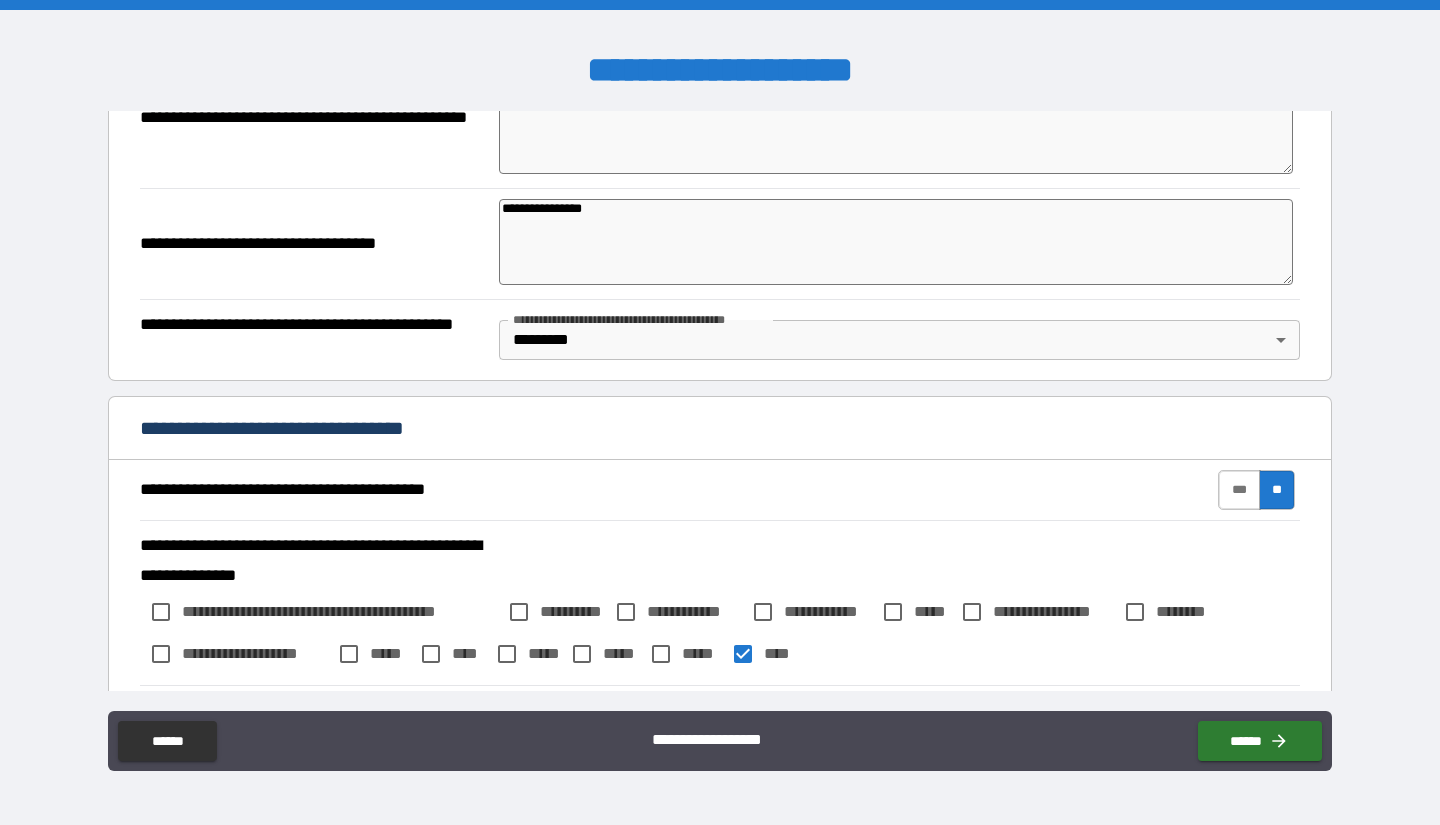 click on "***" at bounding box center (1239, 490) 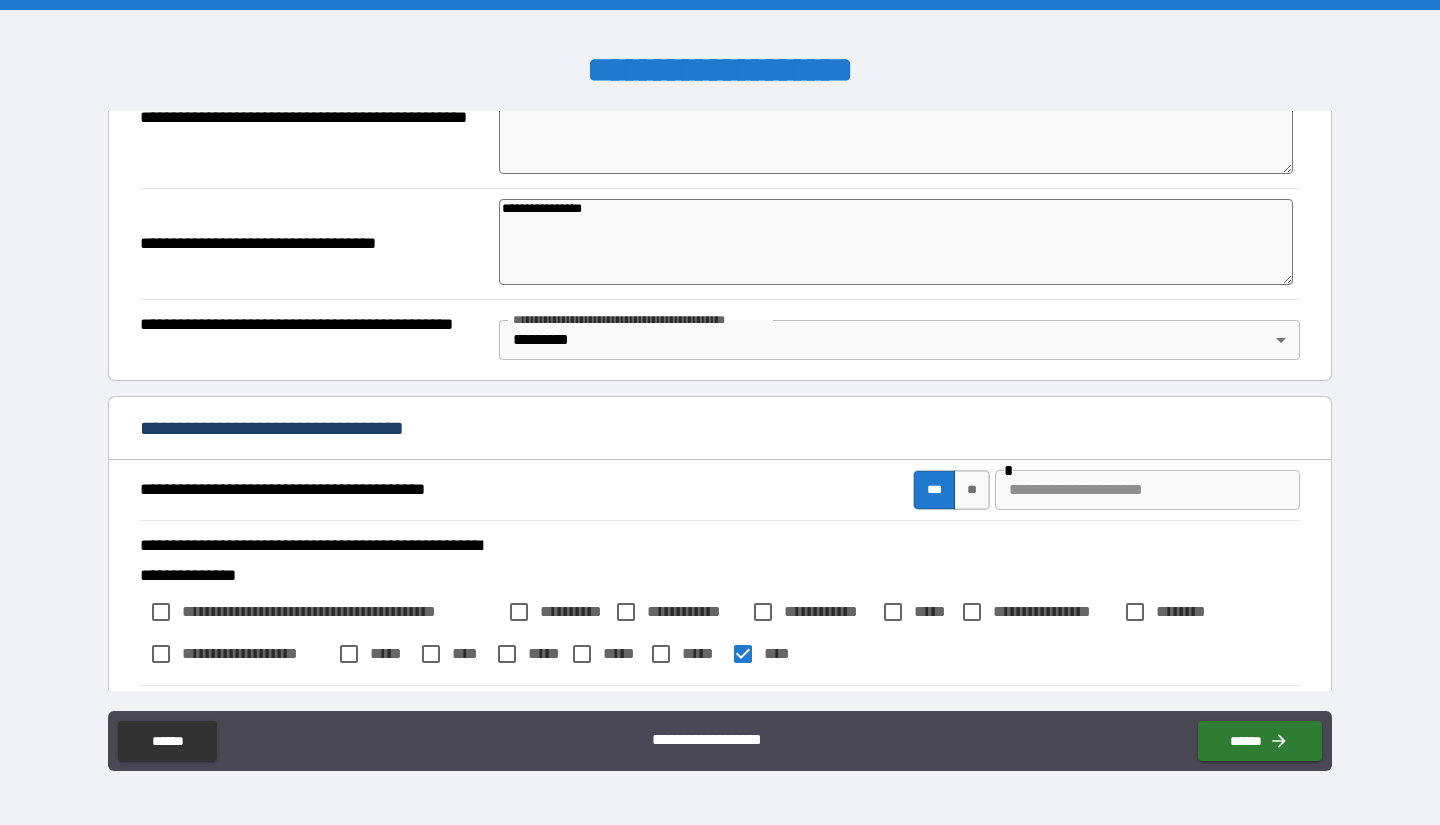 click at bounding box center (1147, 490) 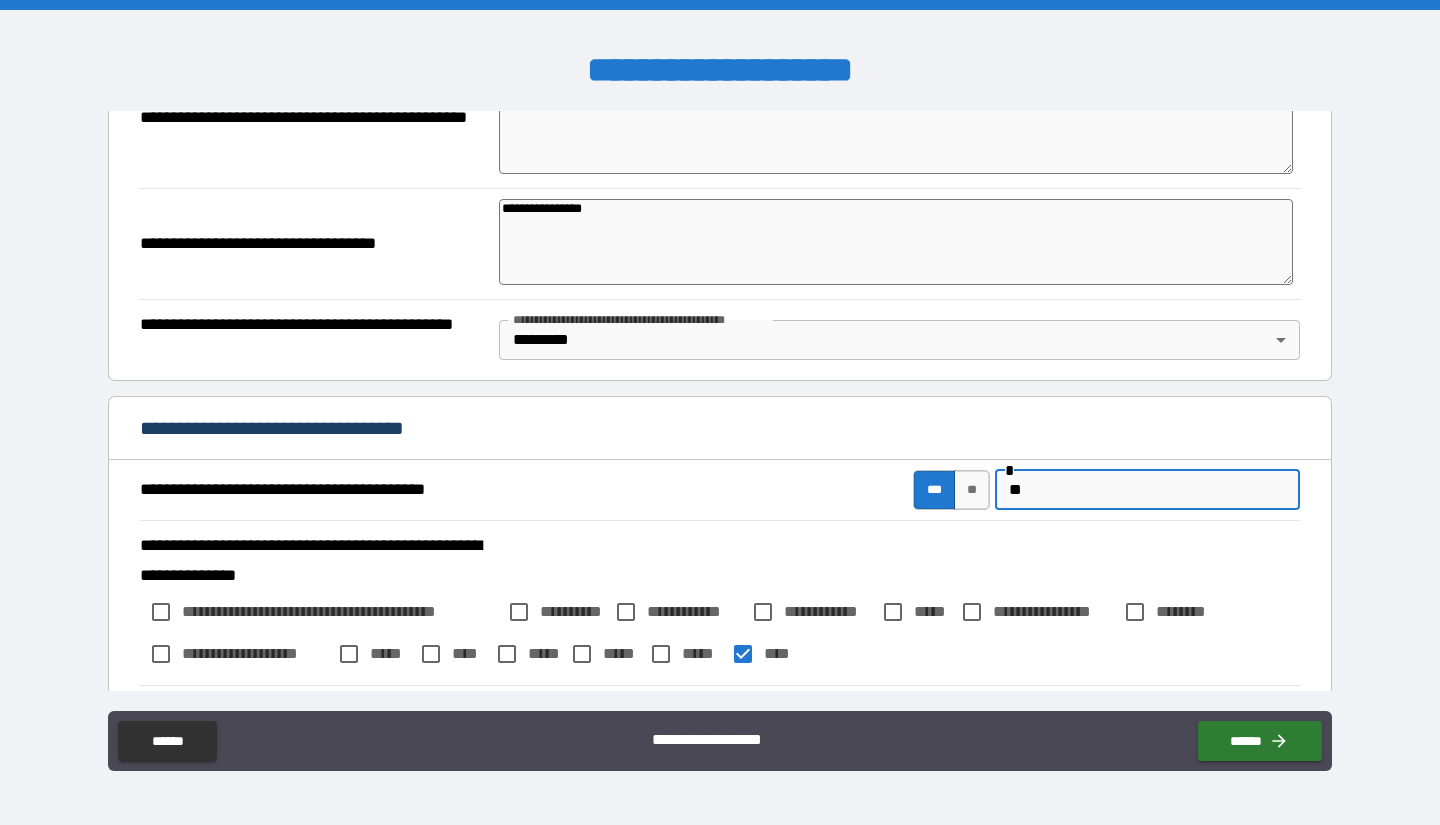type on "*" 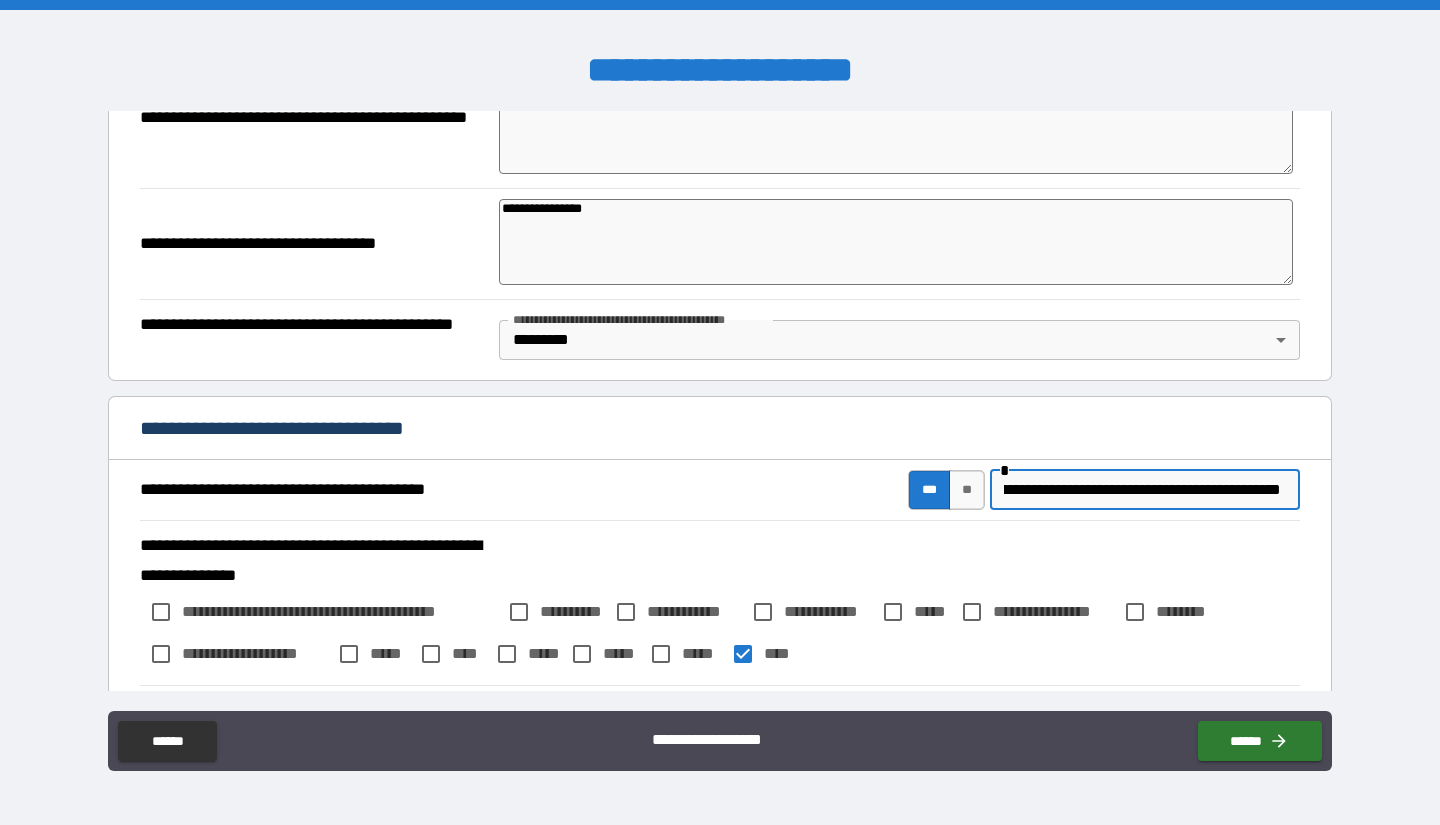 scroll, scrollTop: 0, scrollLeft: 738, axis: horizontal 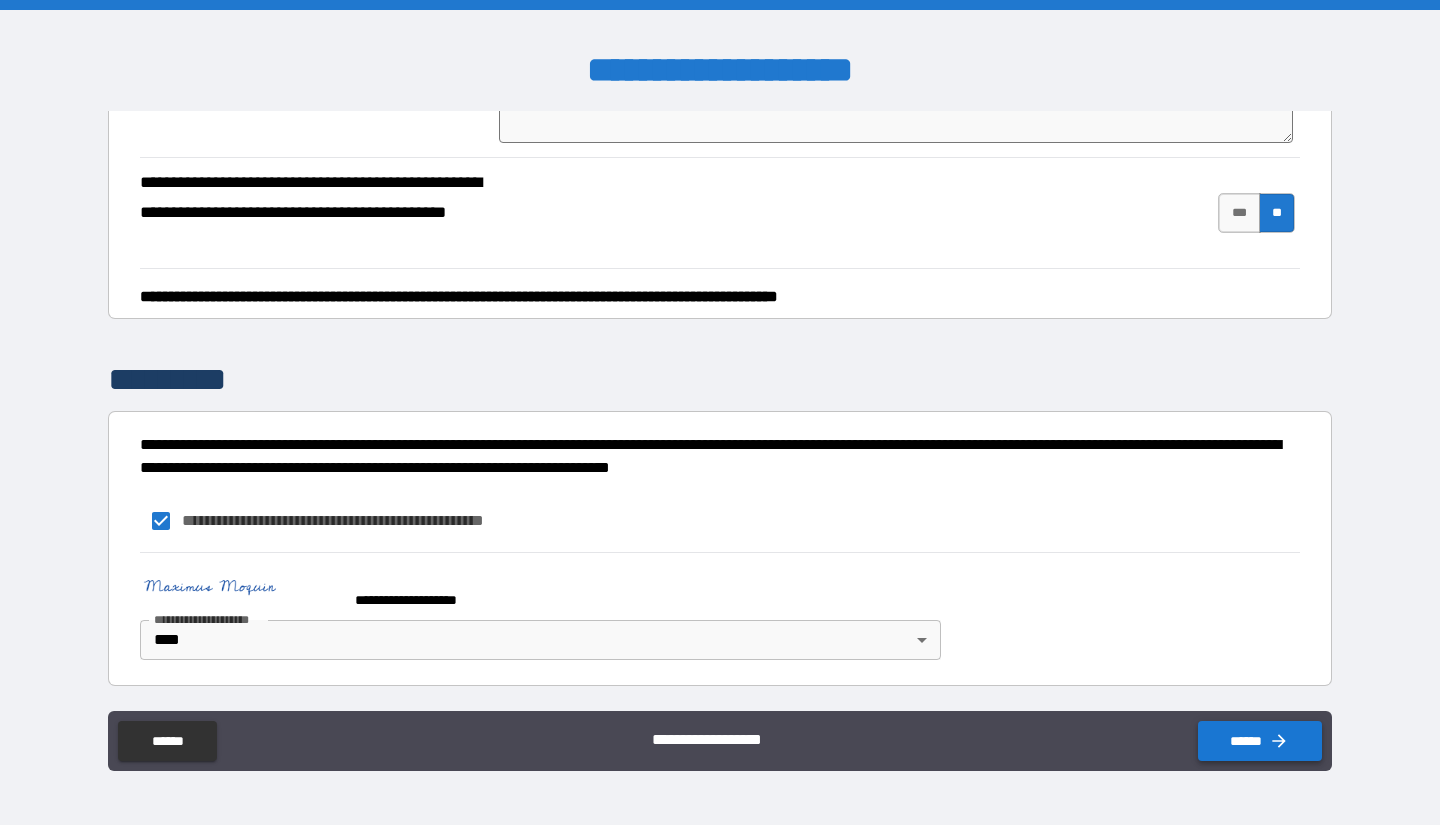 click on "******" at bounding box center (1260, 741) 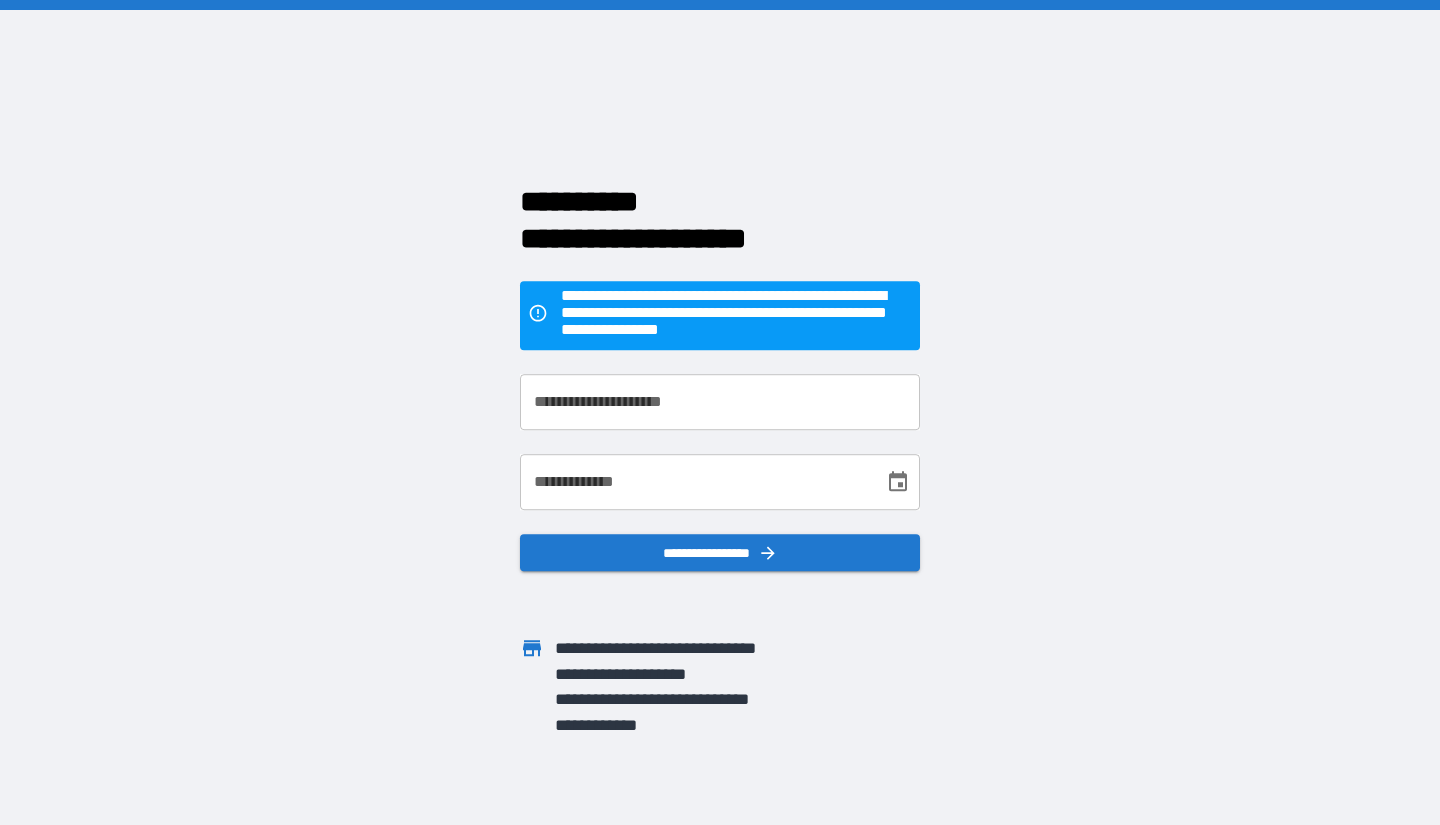 click on "**********" at bounding box center [720, 402] 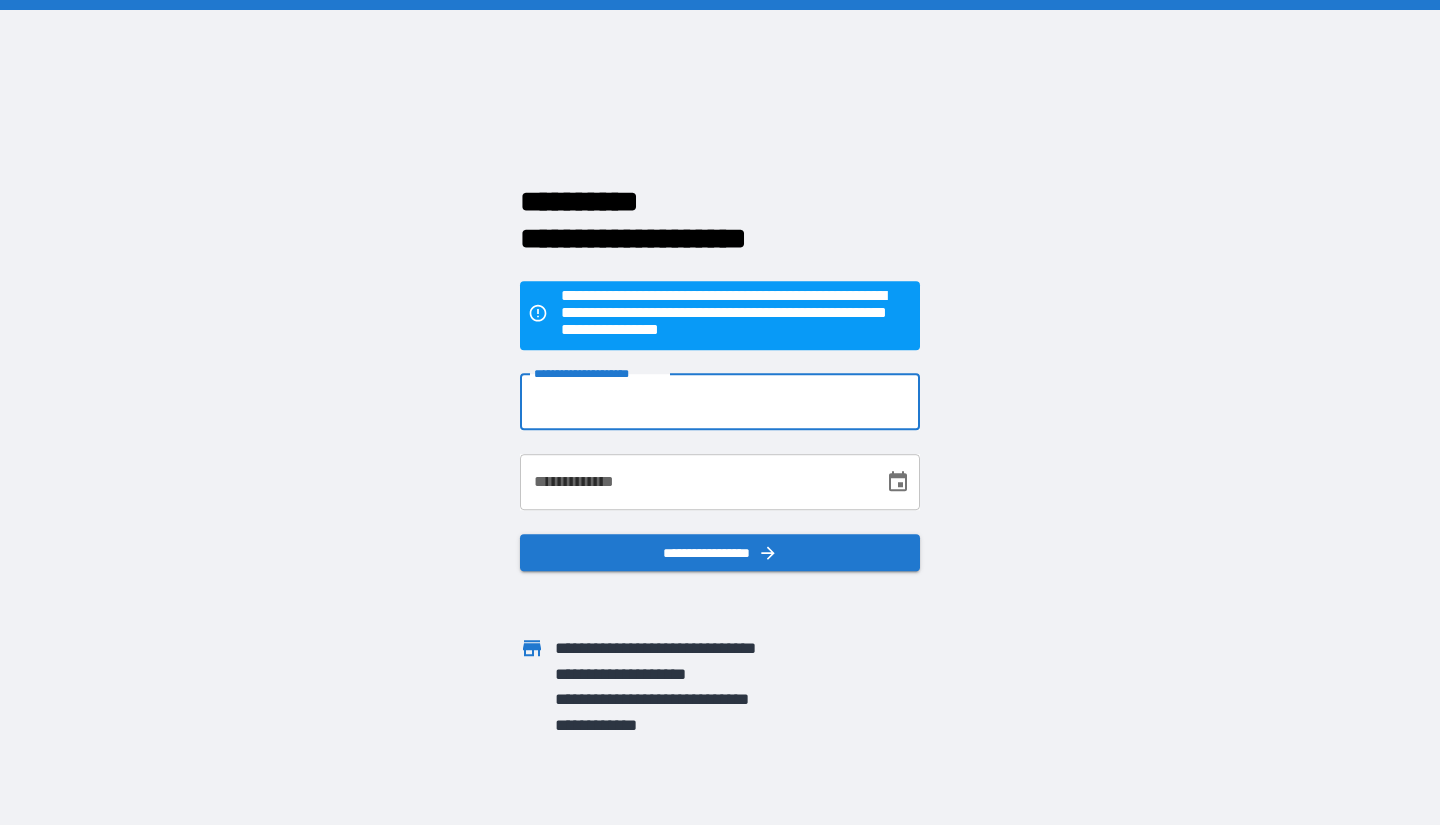 type on "**********" 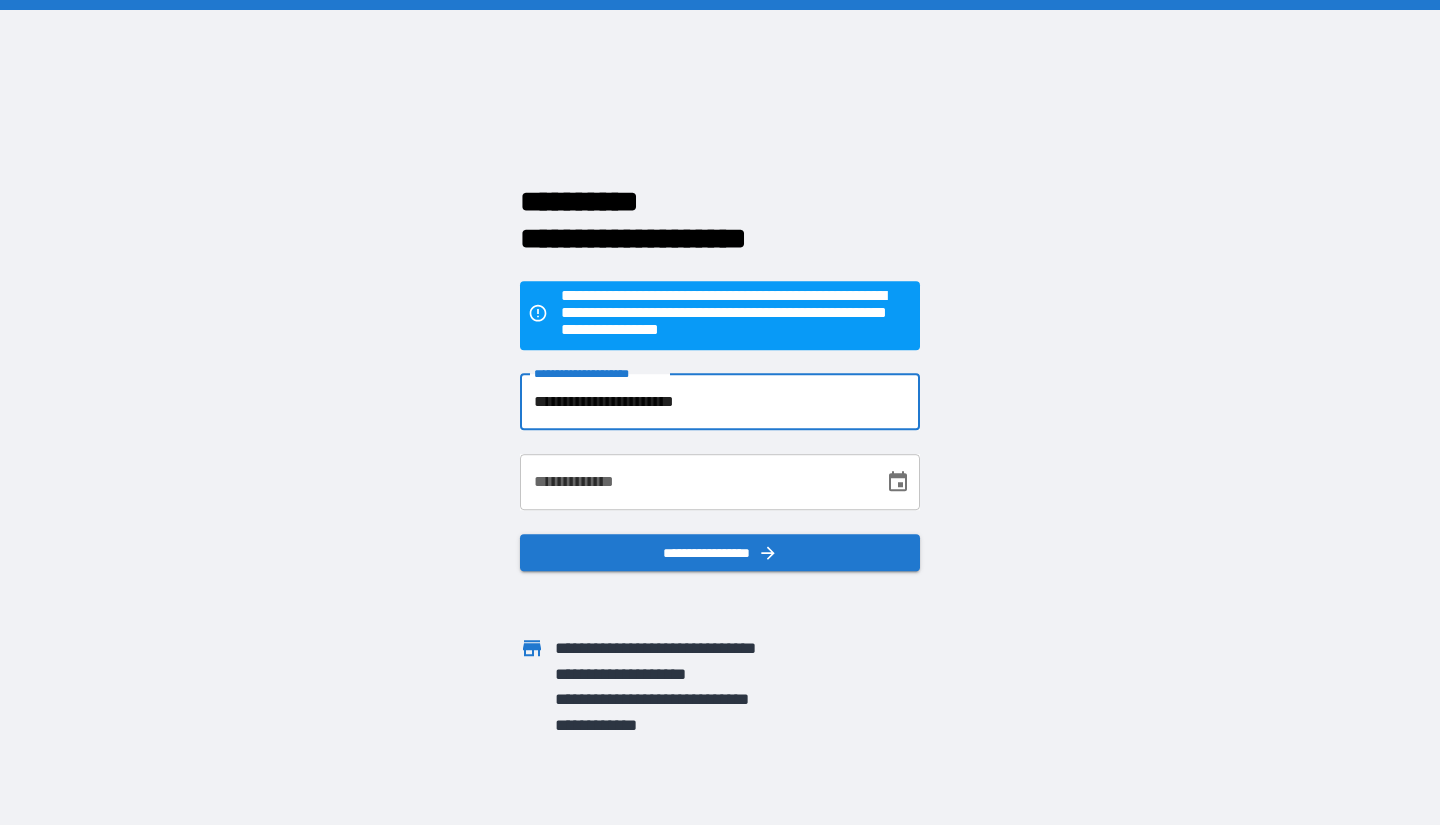 click on "**********" at bounding box center (695, 482) 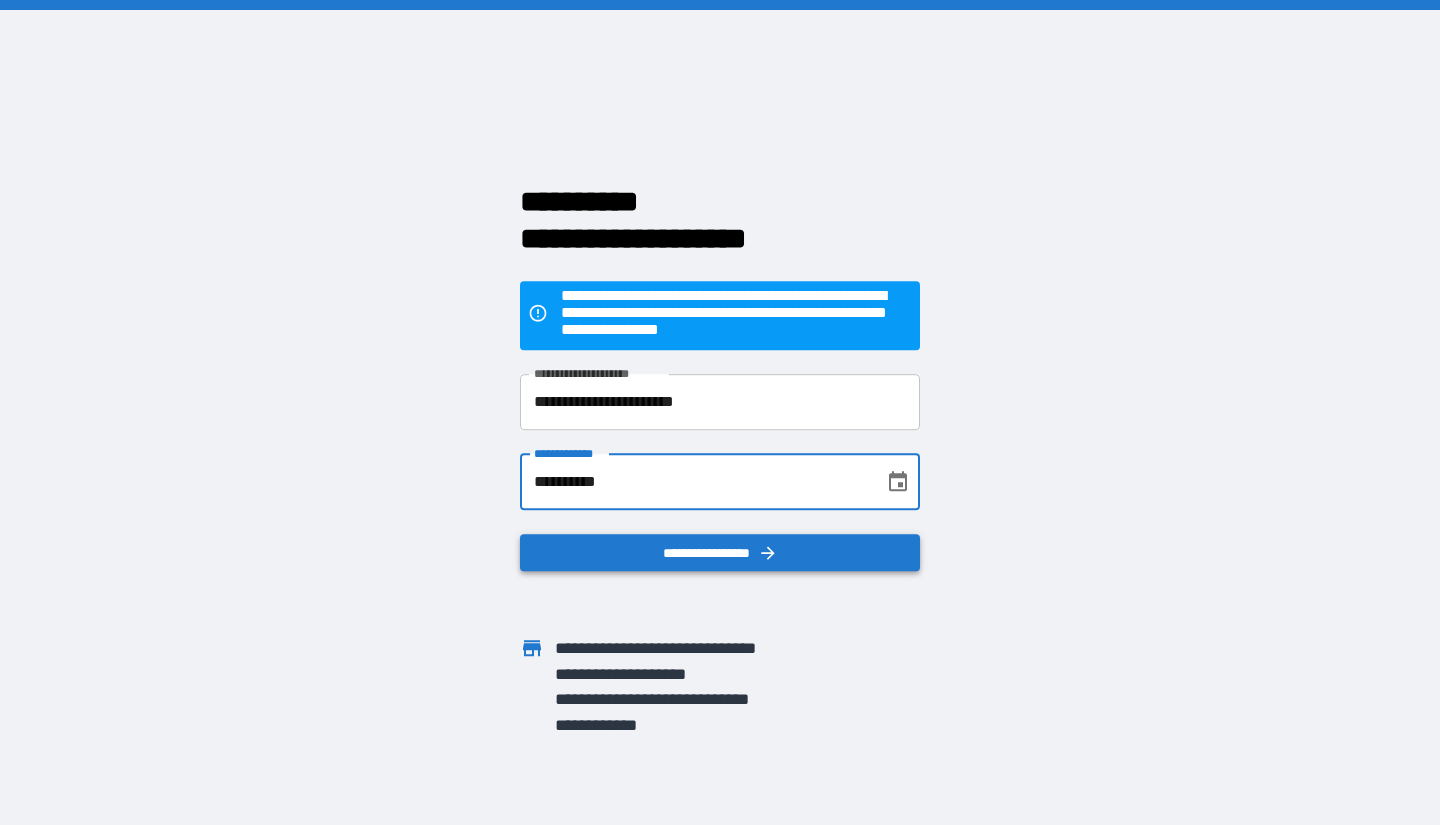 type on "**********" 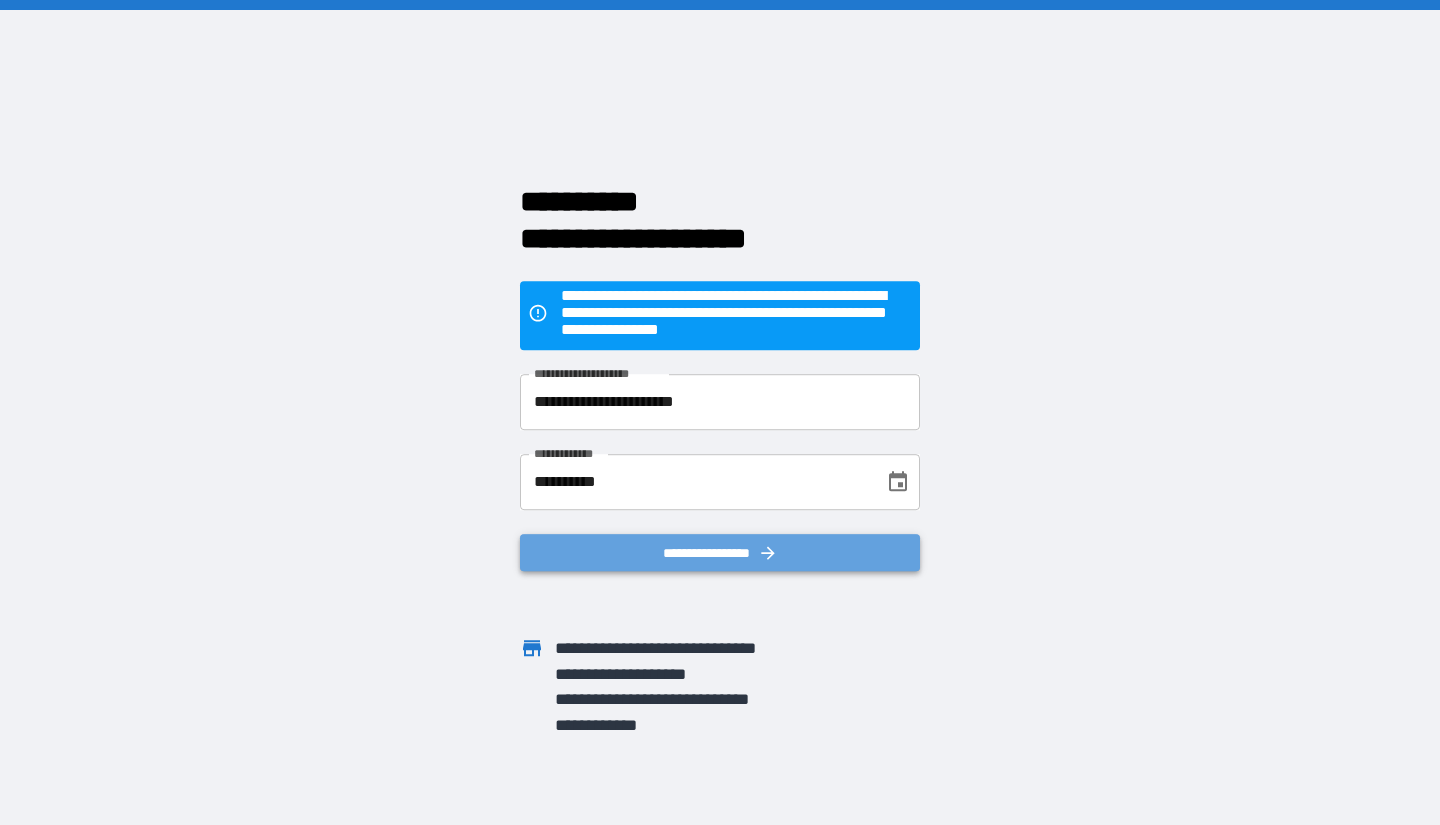 click on "**********" at bounding box center (720, 553) 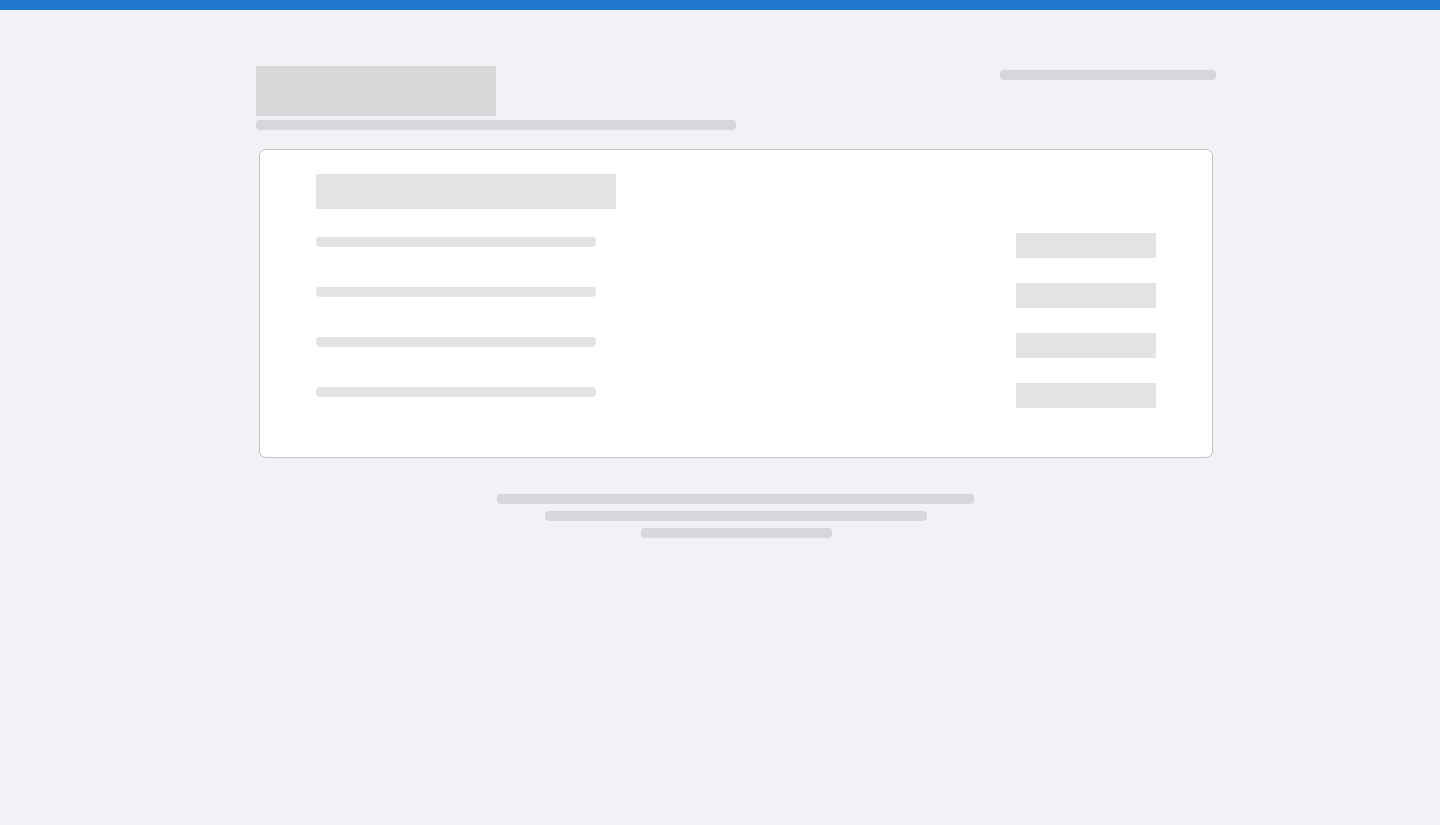 scroll, scrollTop: 0, scrollLeft: 0, axis: both 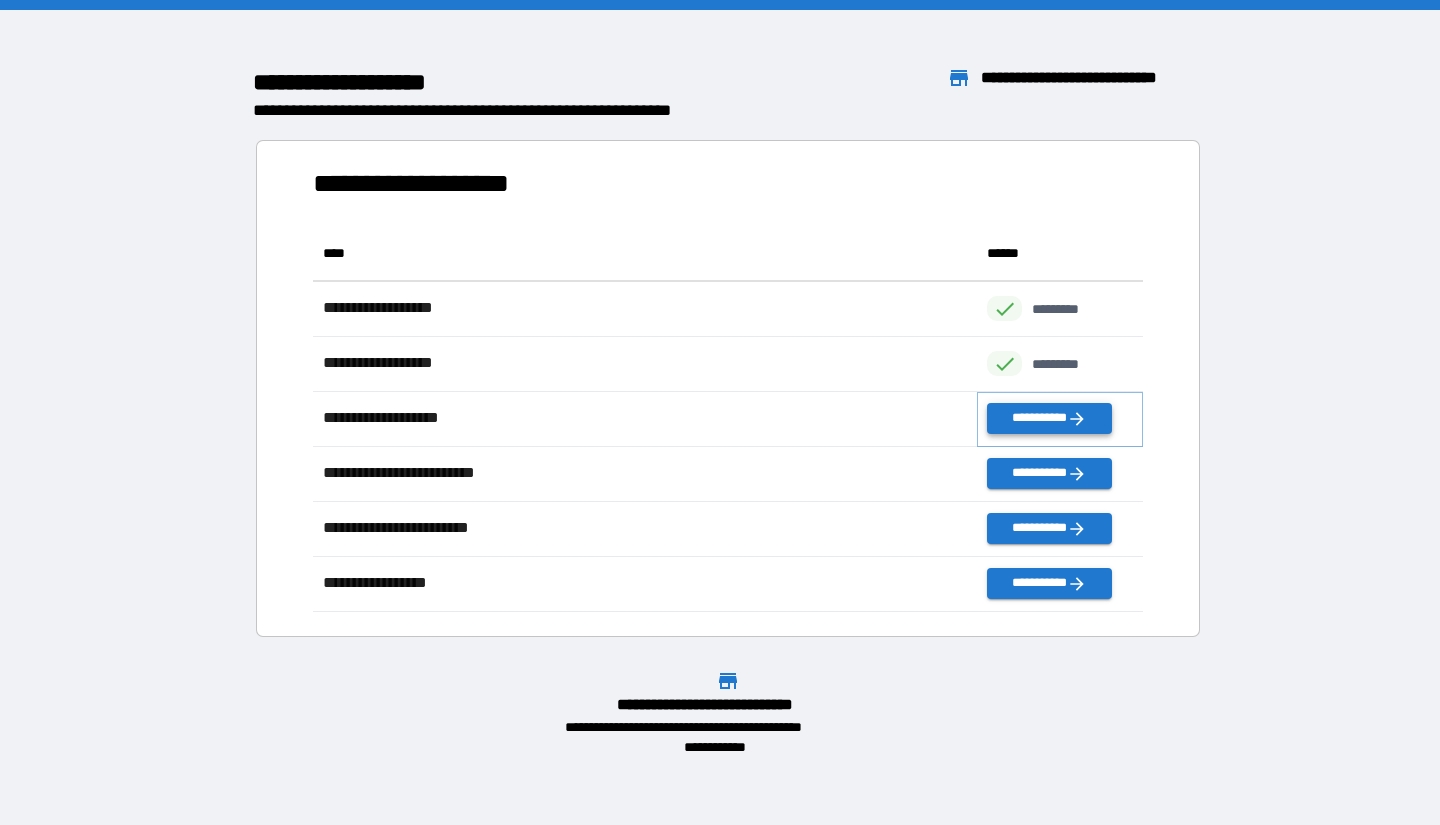 click on "**********" at bounding box center [1049, 418] 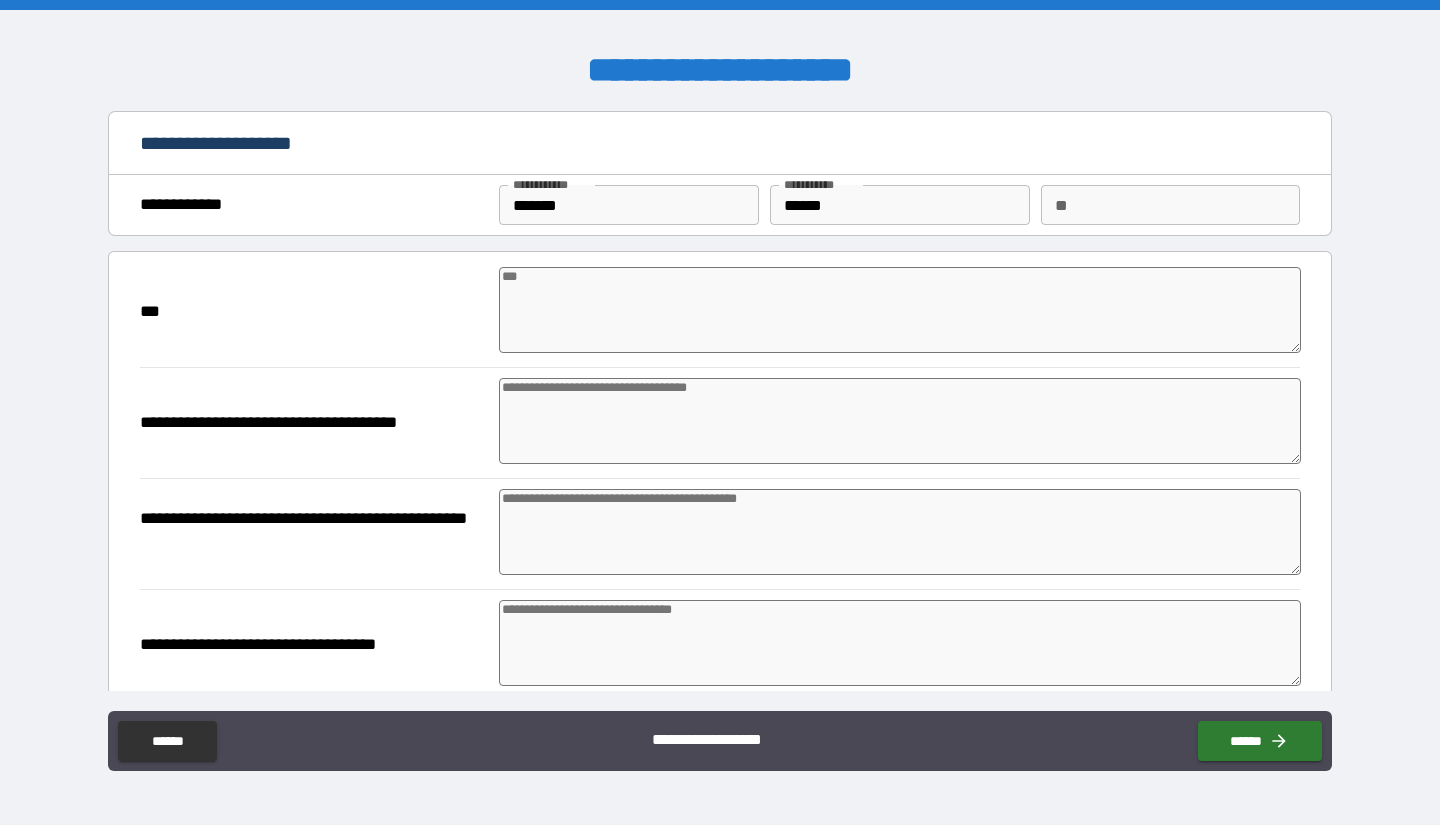 type on "*" 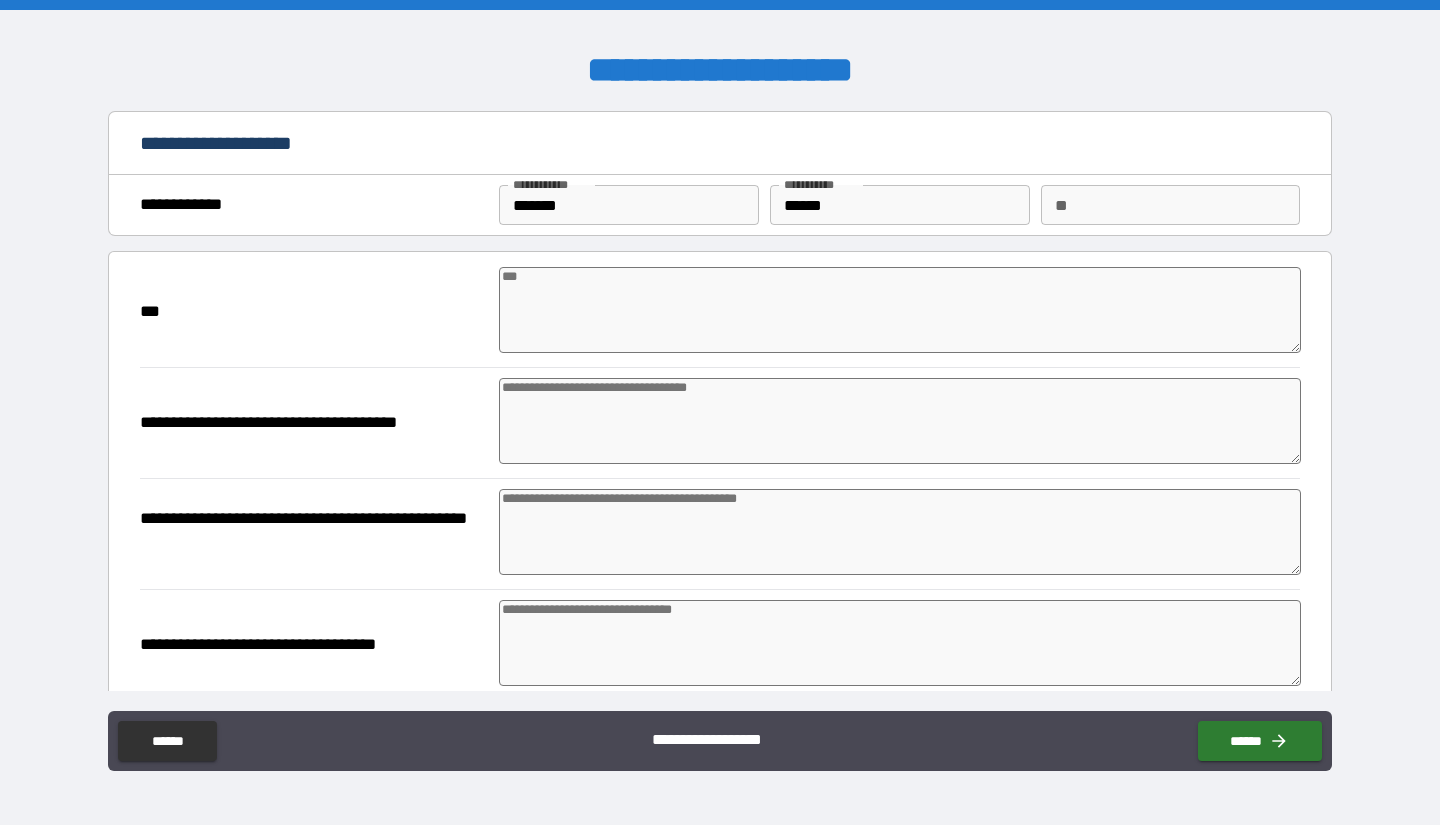 type on "*" 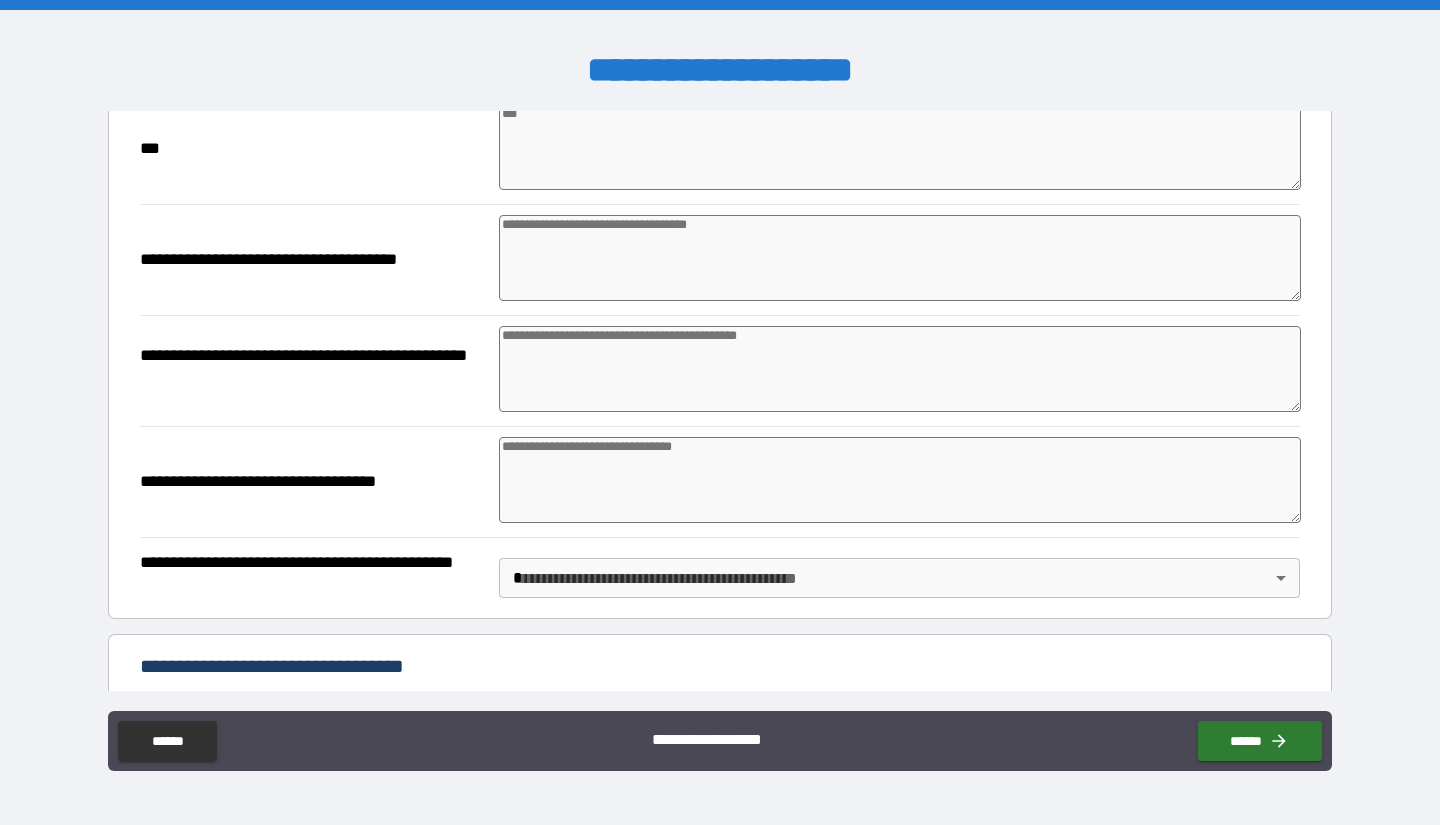 scroll, scrollTop: 0, scrollLeft: 0, axis: both 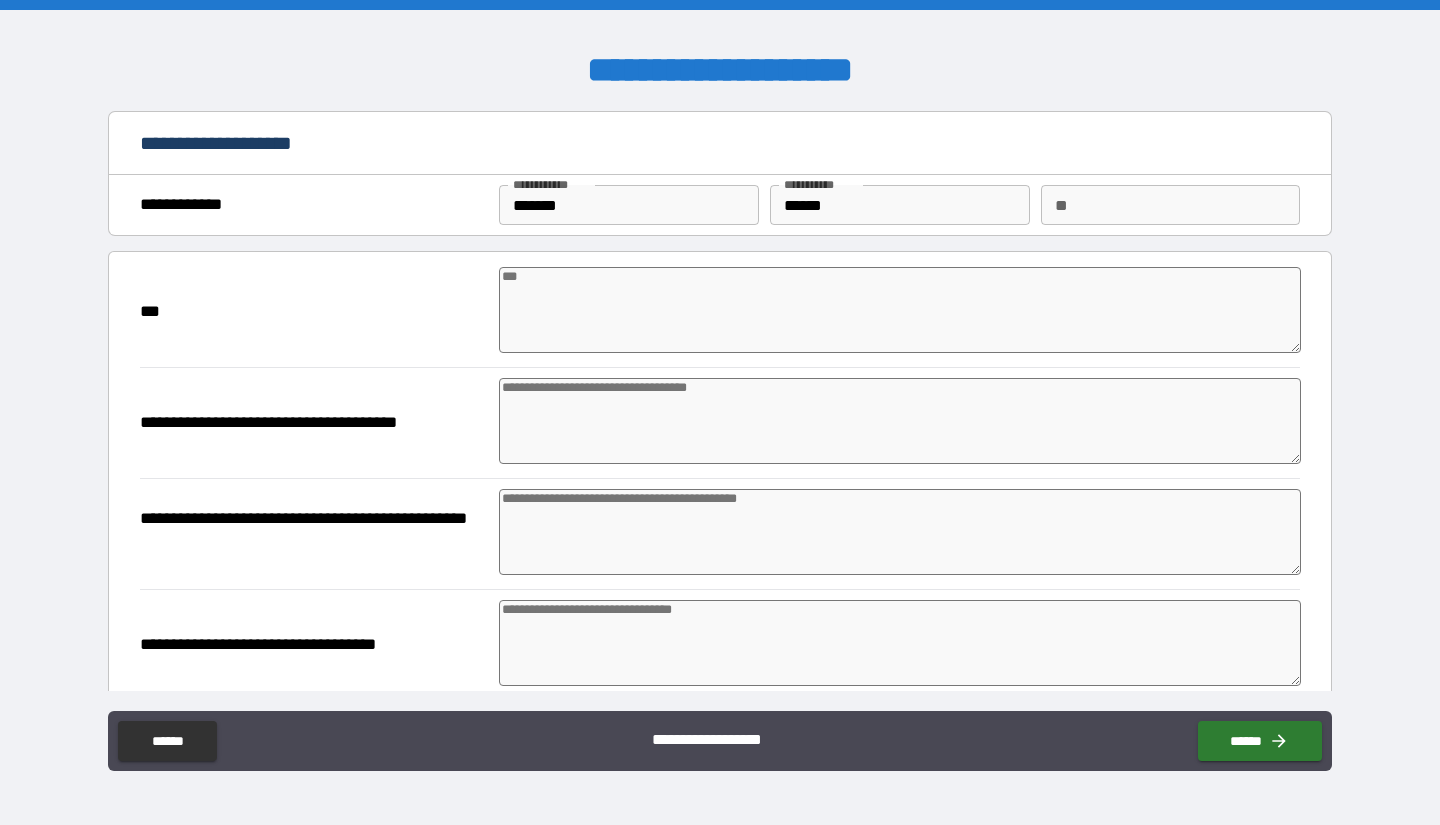 click at bounding box center [900, 310] 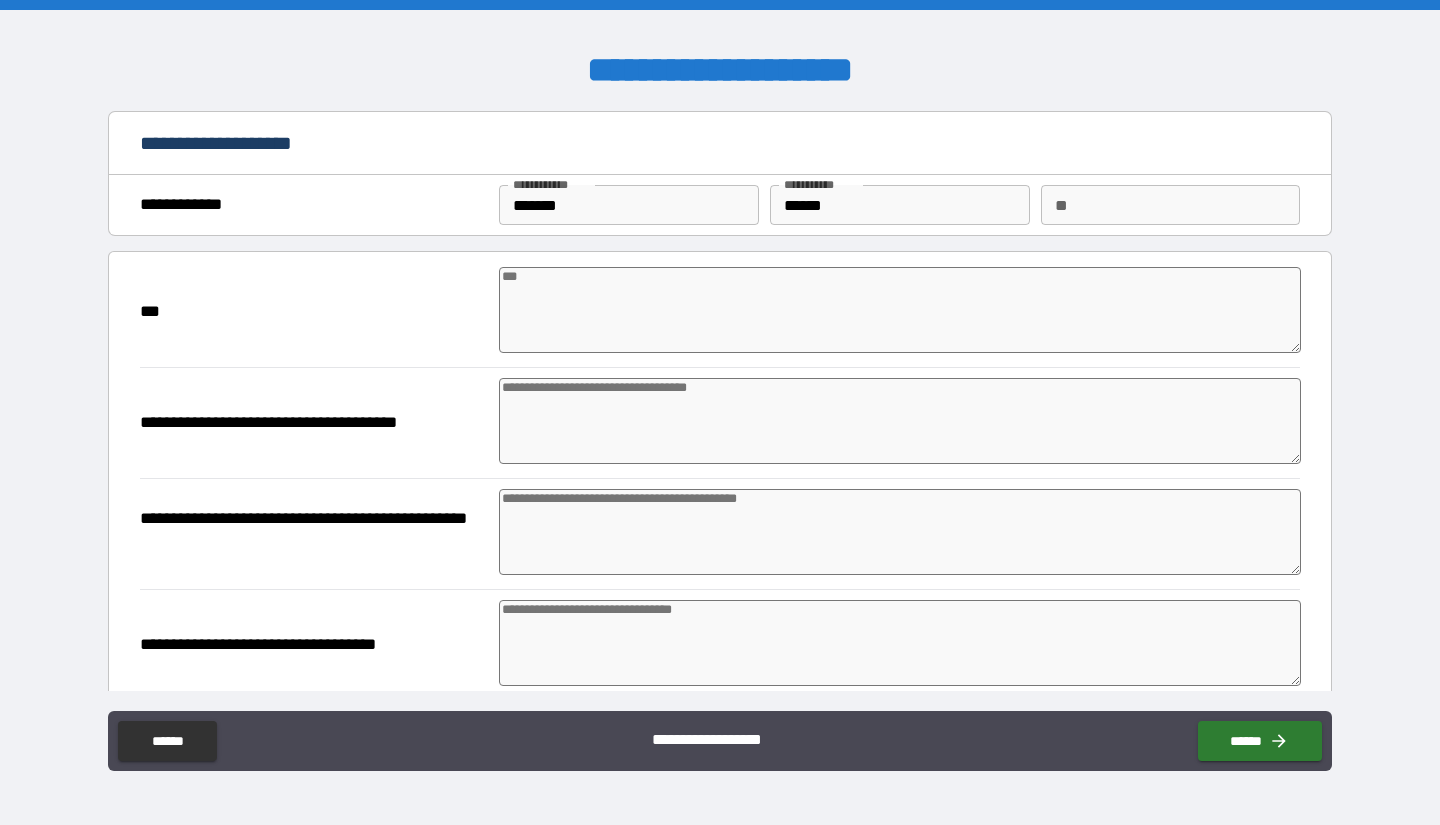 type on "*" 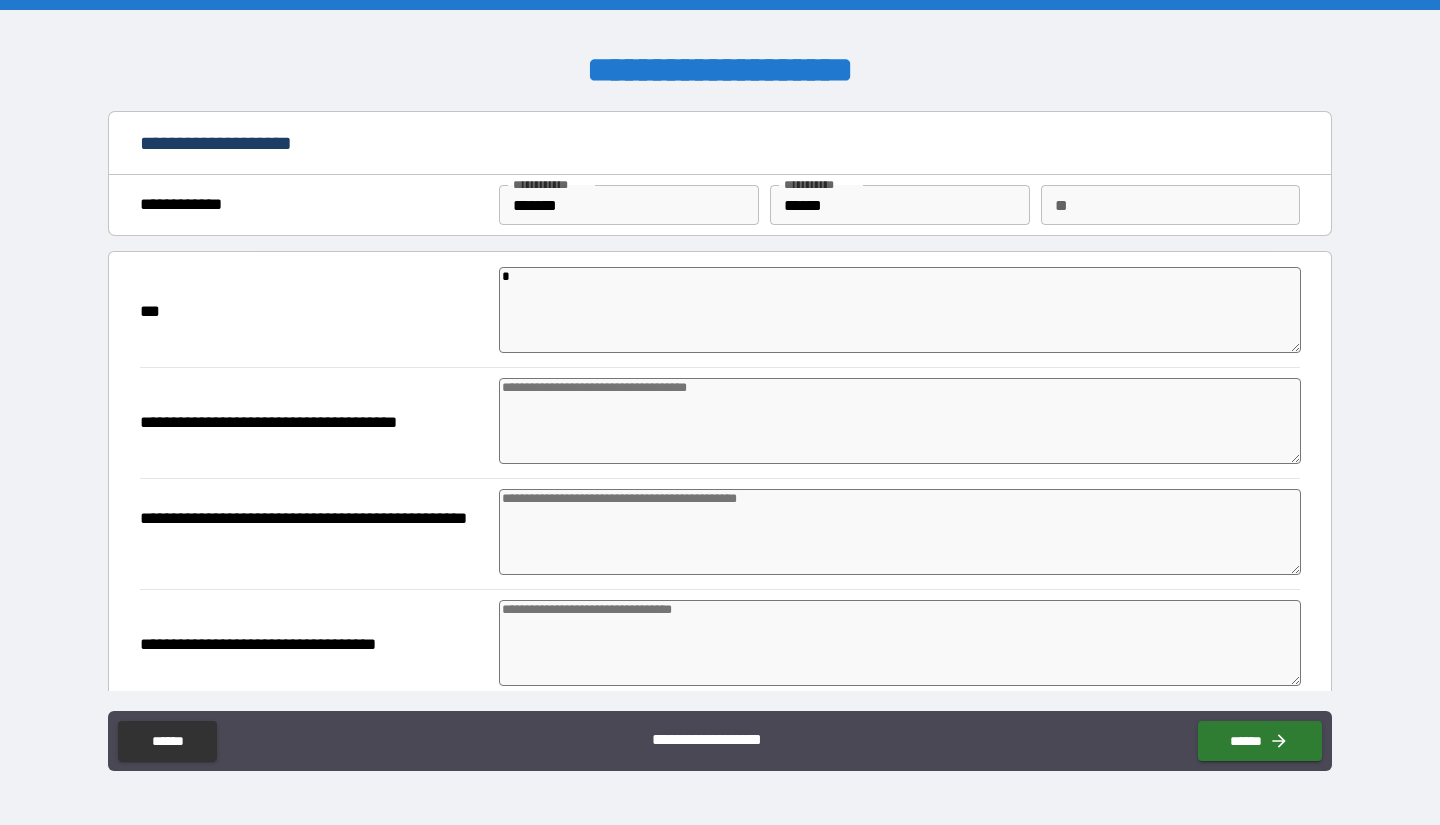type on "*" 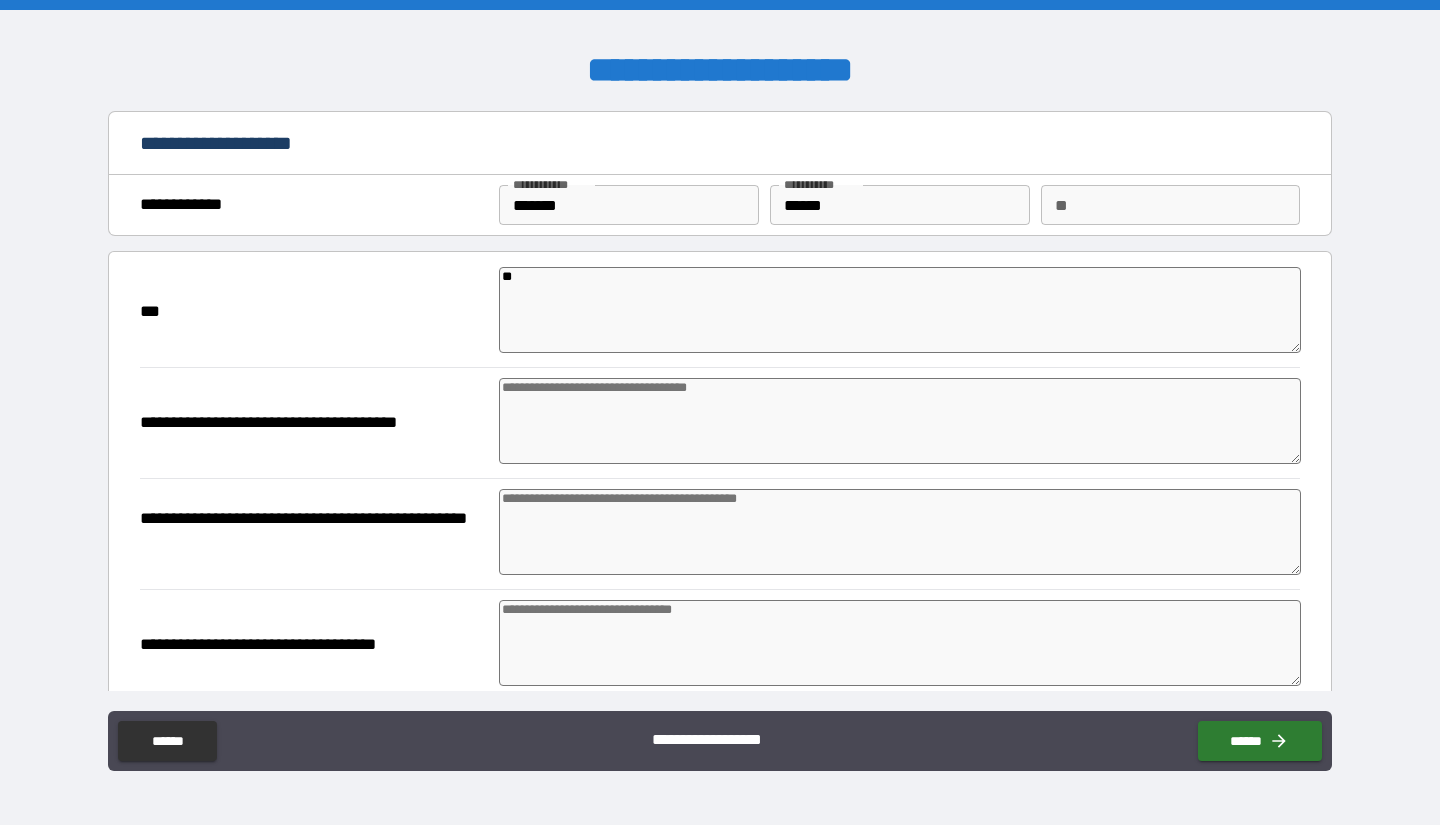 type on "*" 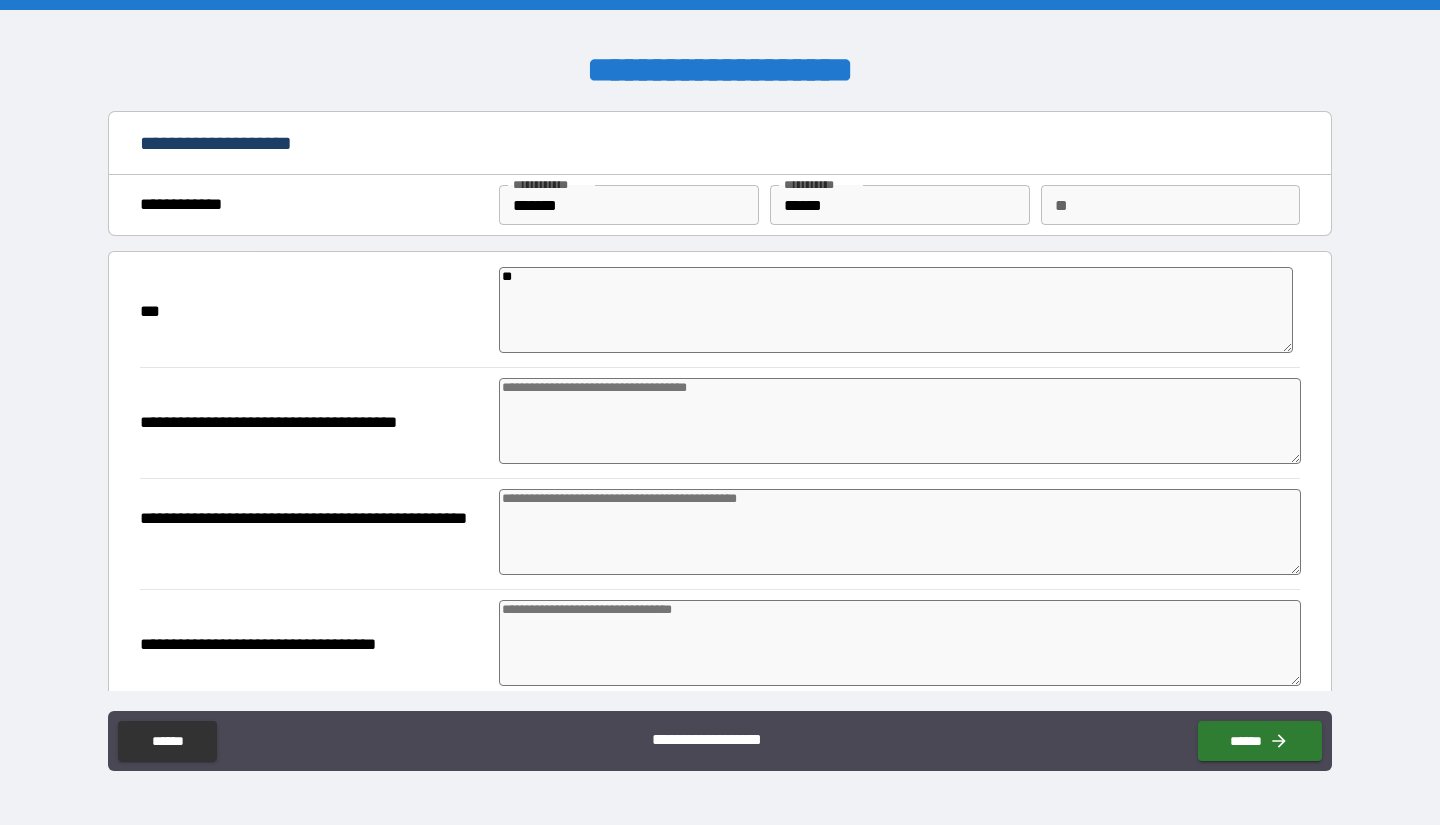 type on "*" 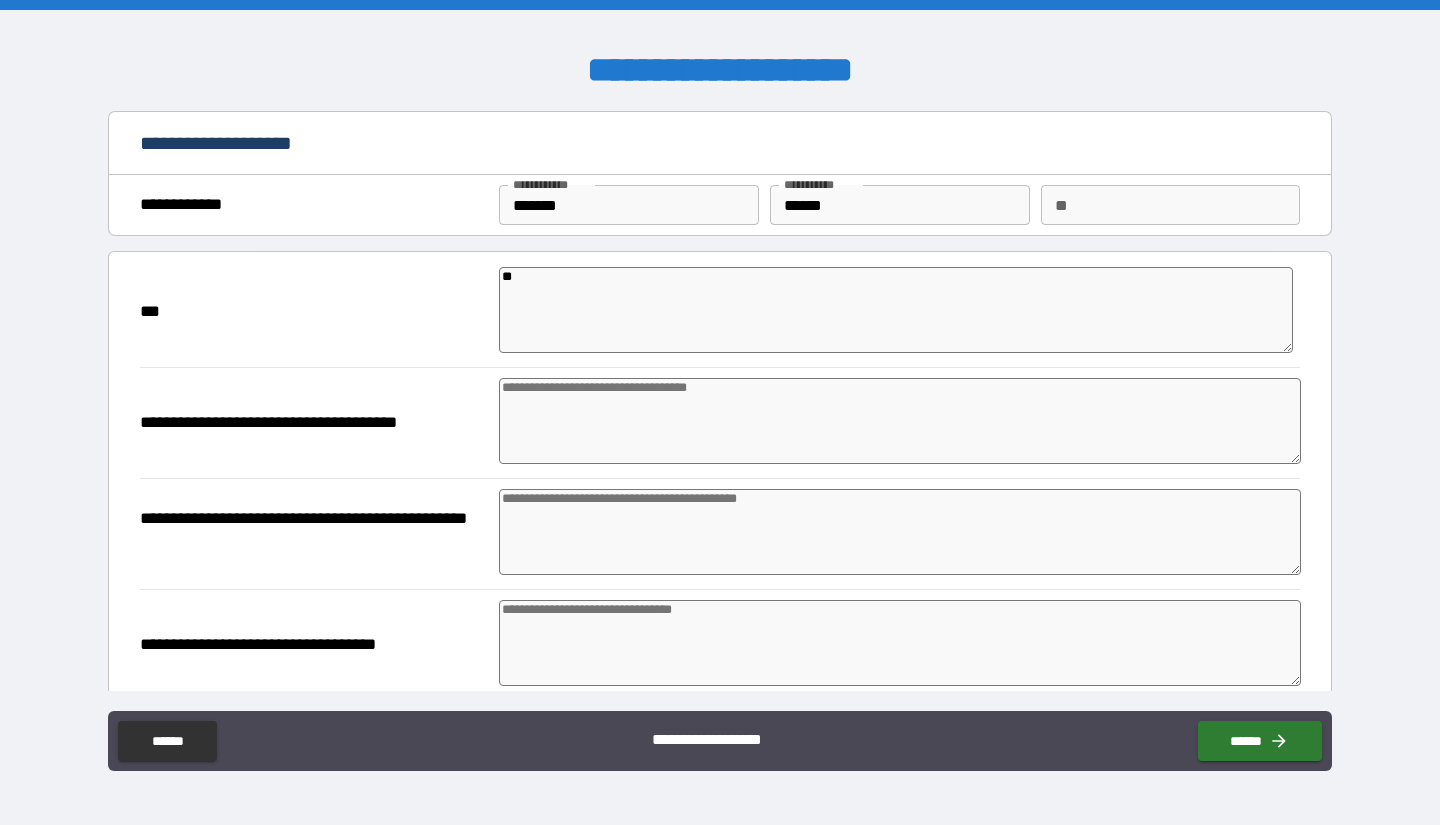 type on "*" 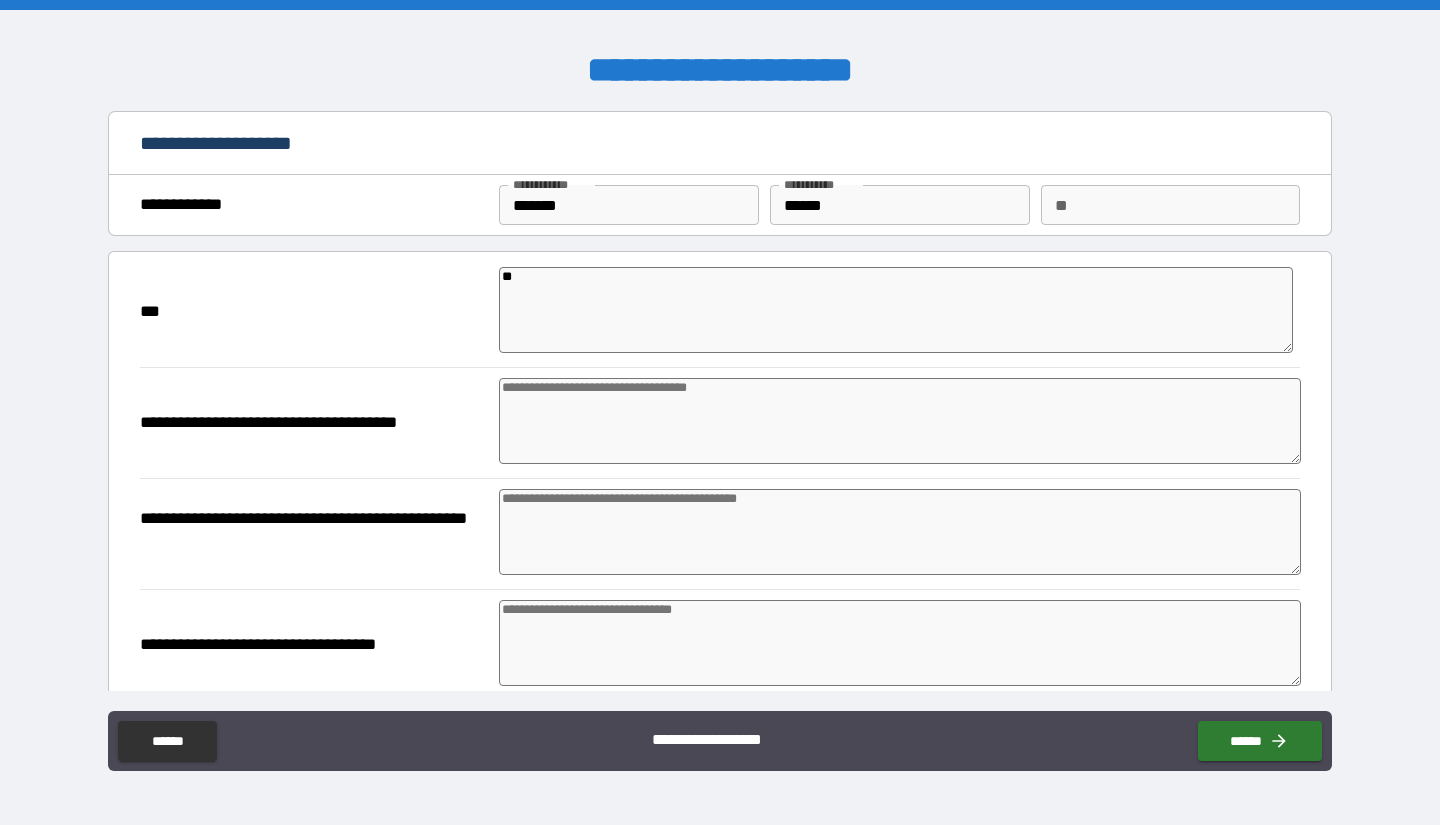 type on "*" 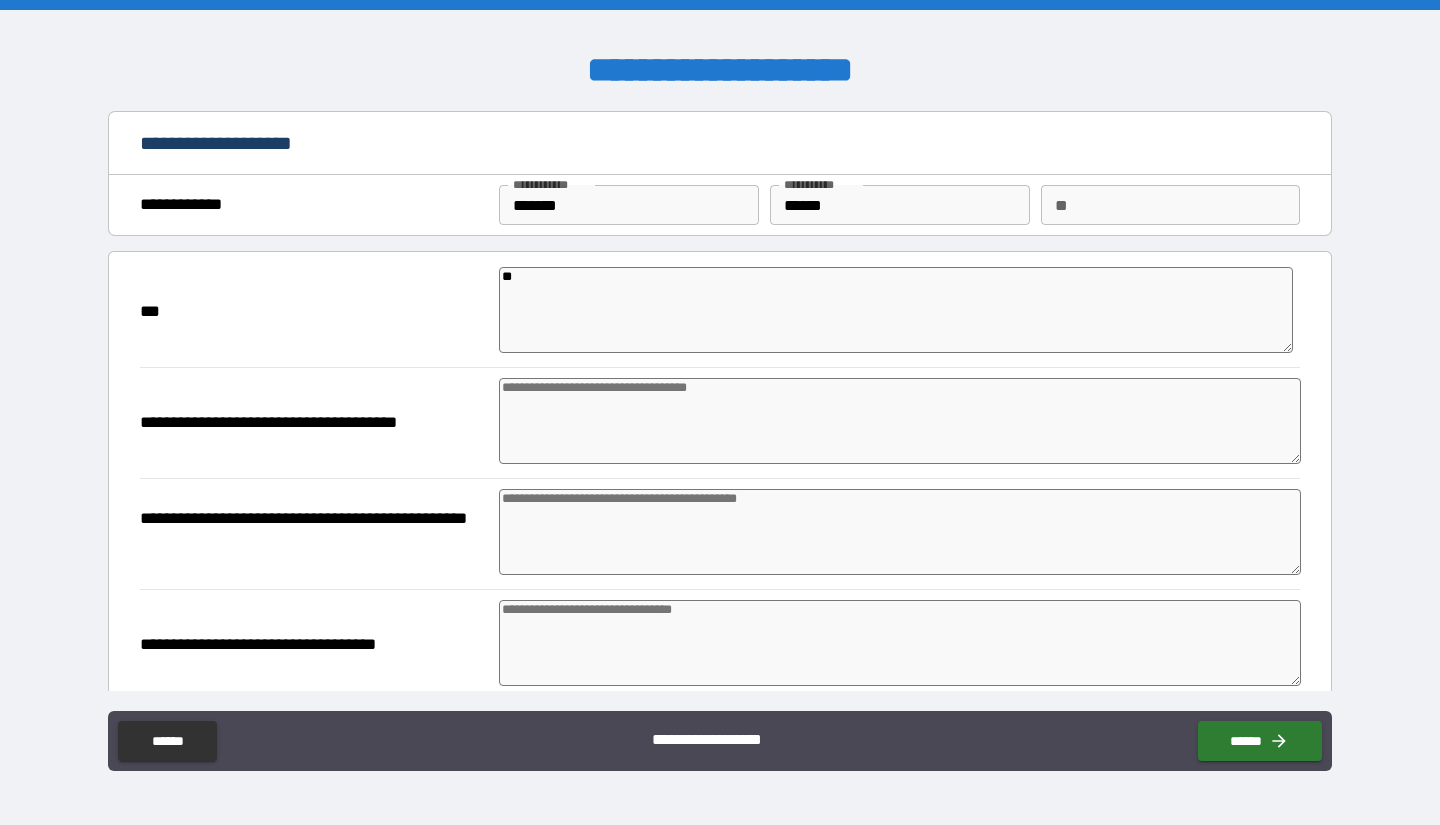 type on "*" 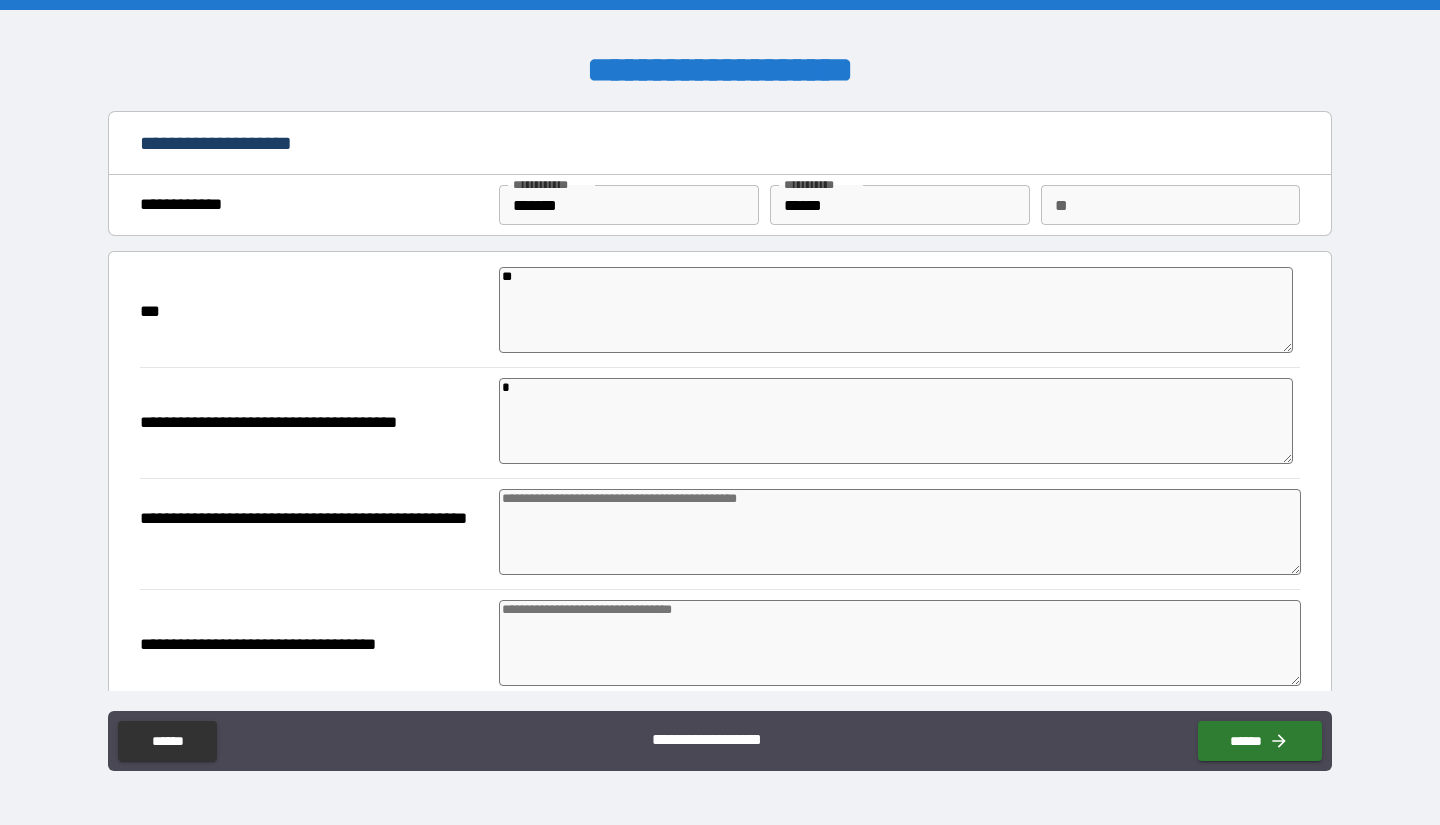 type on "*" 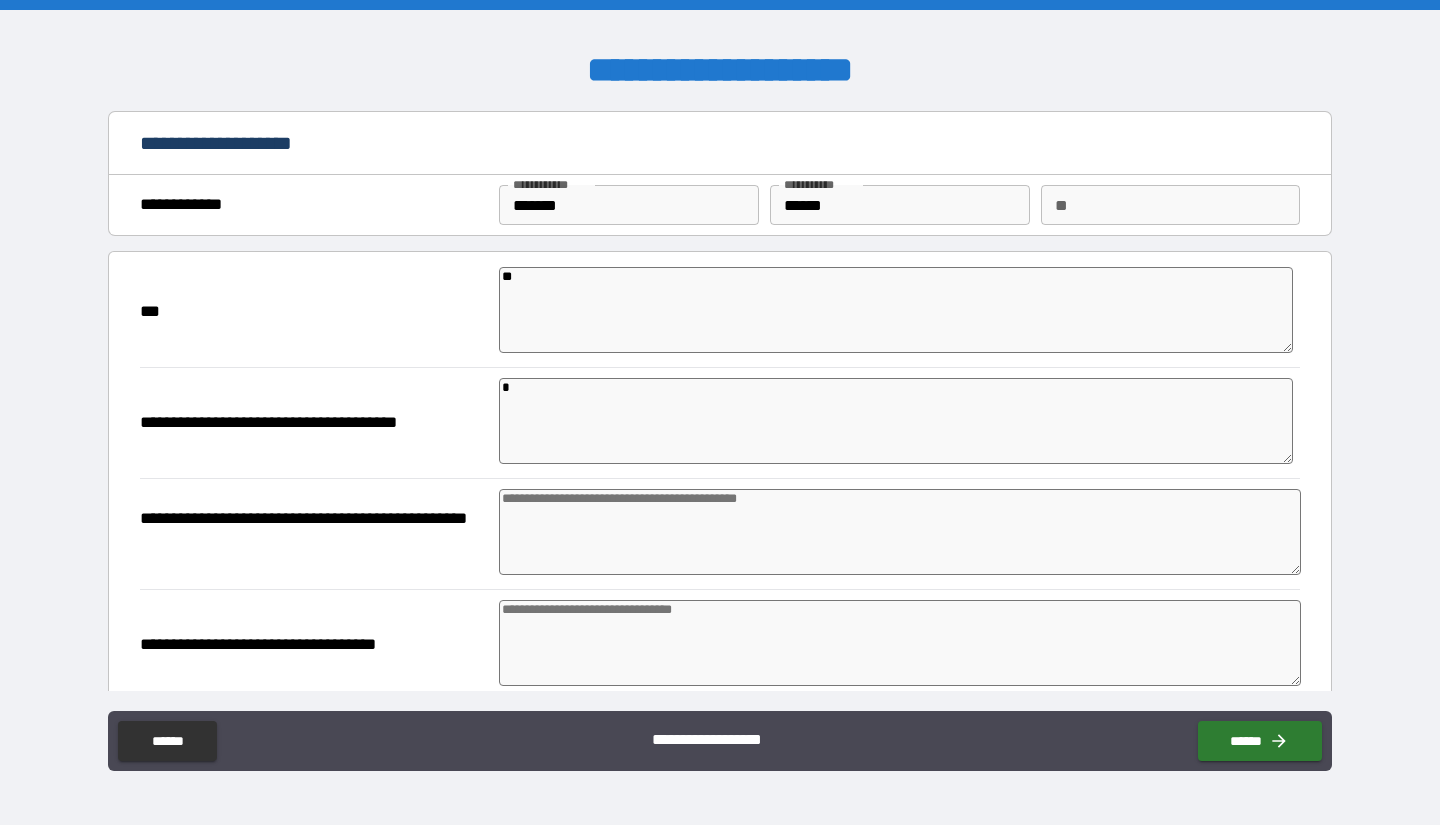 type on "*" 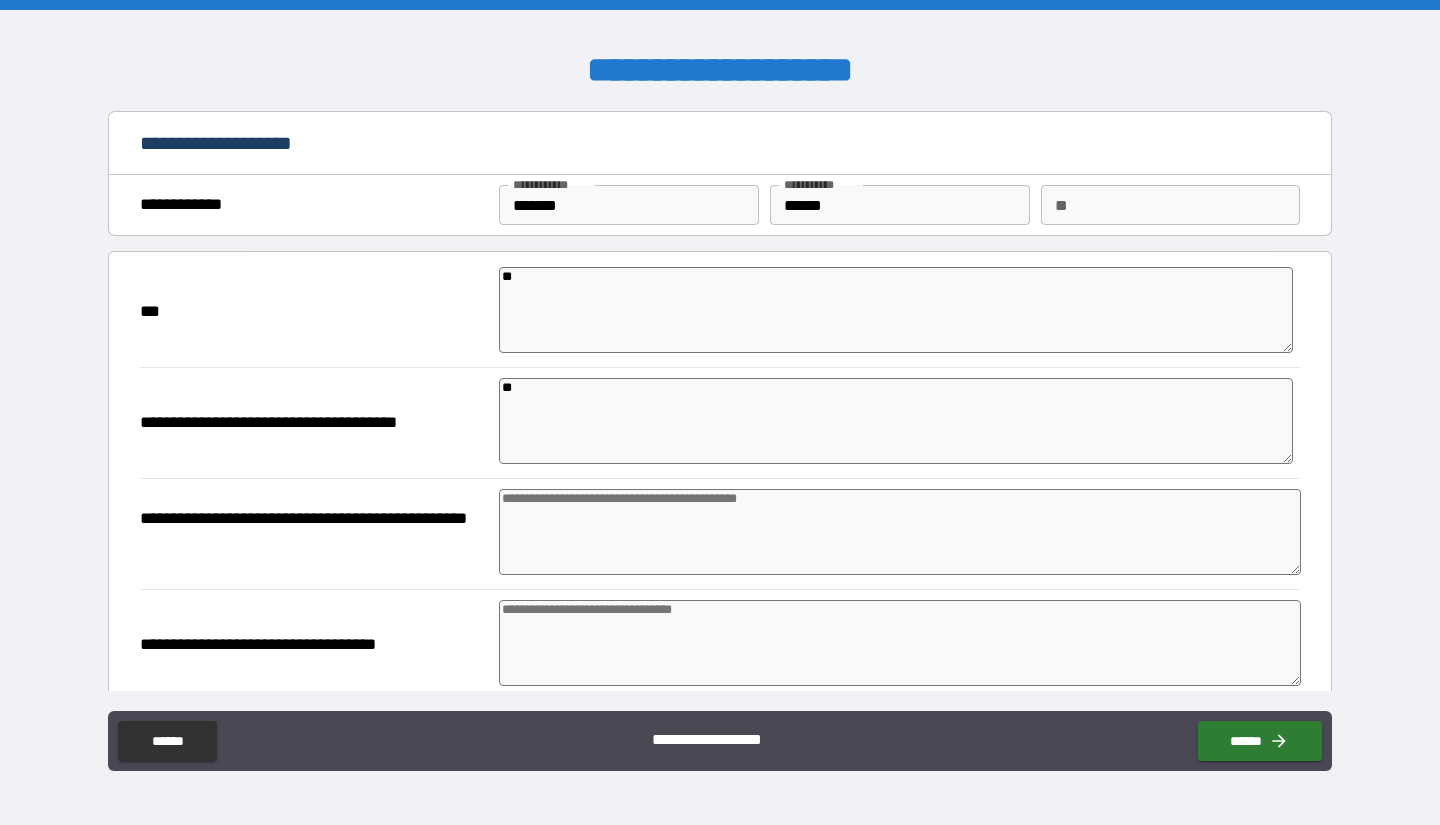 type on "**" 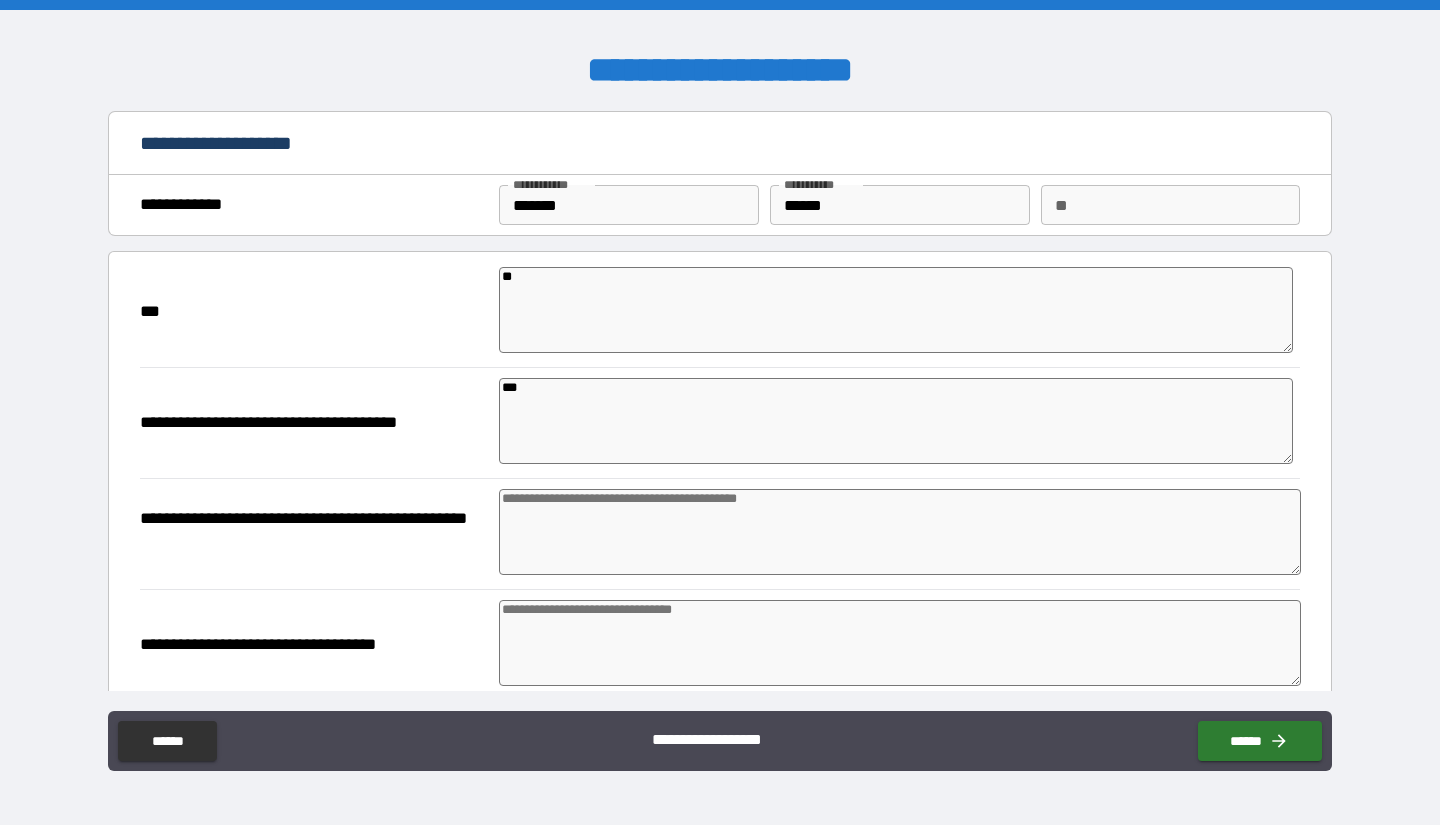 type on "*" 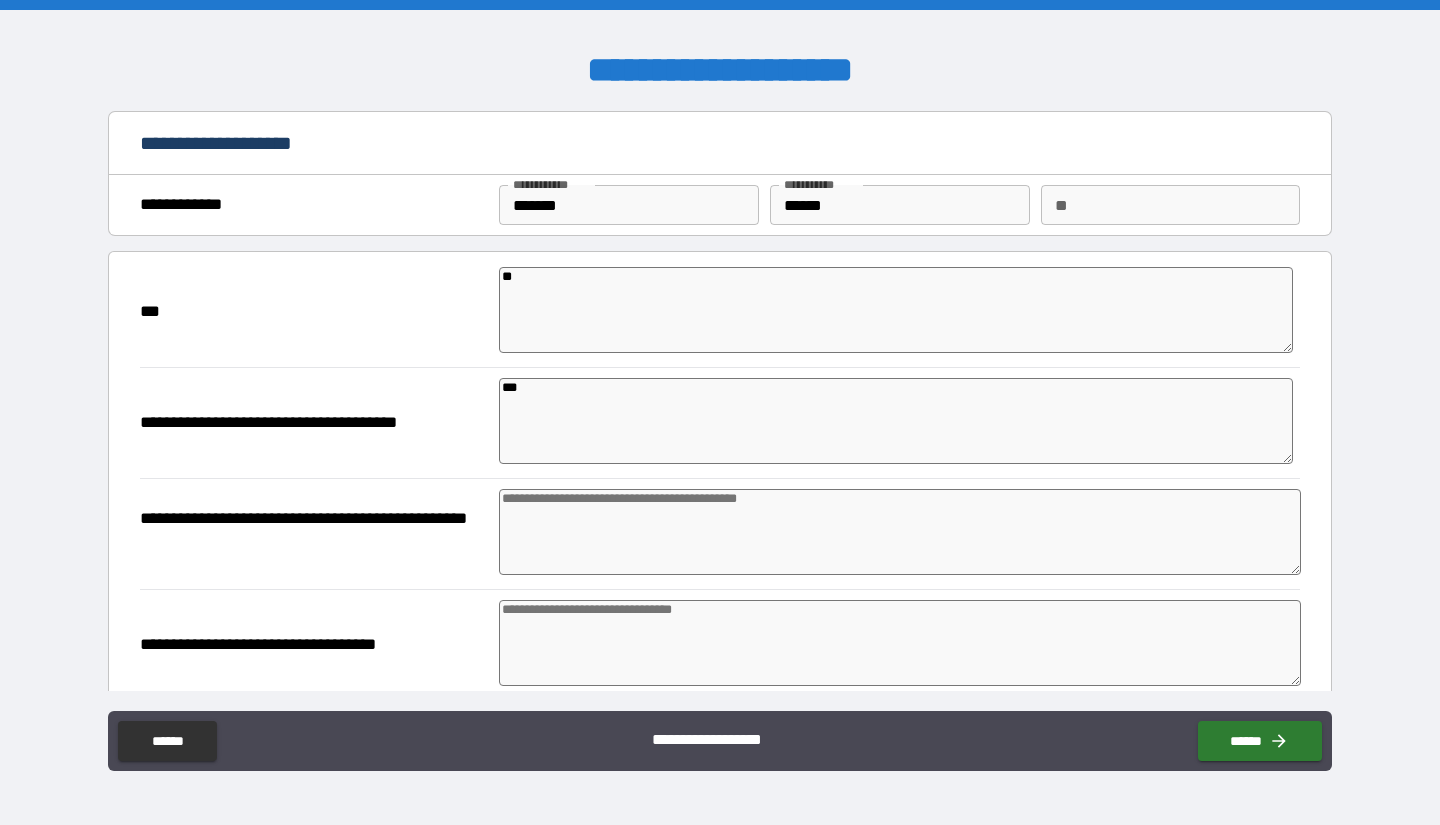 type on "*" 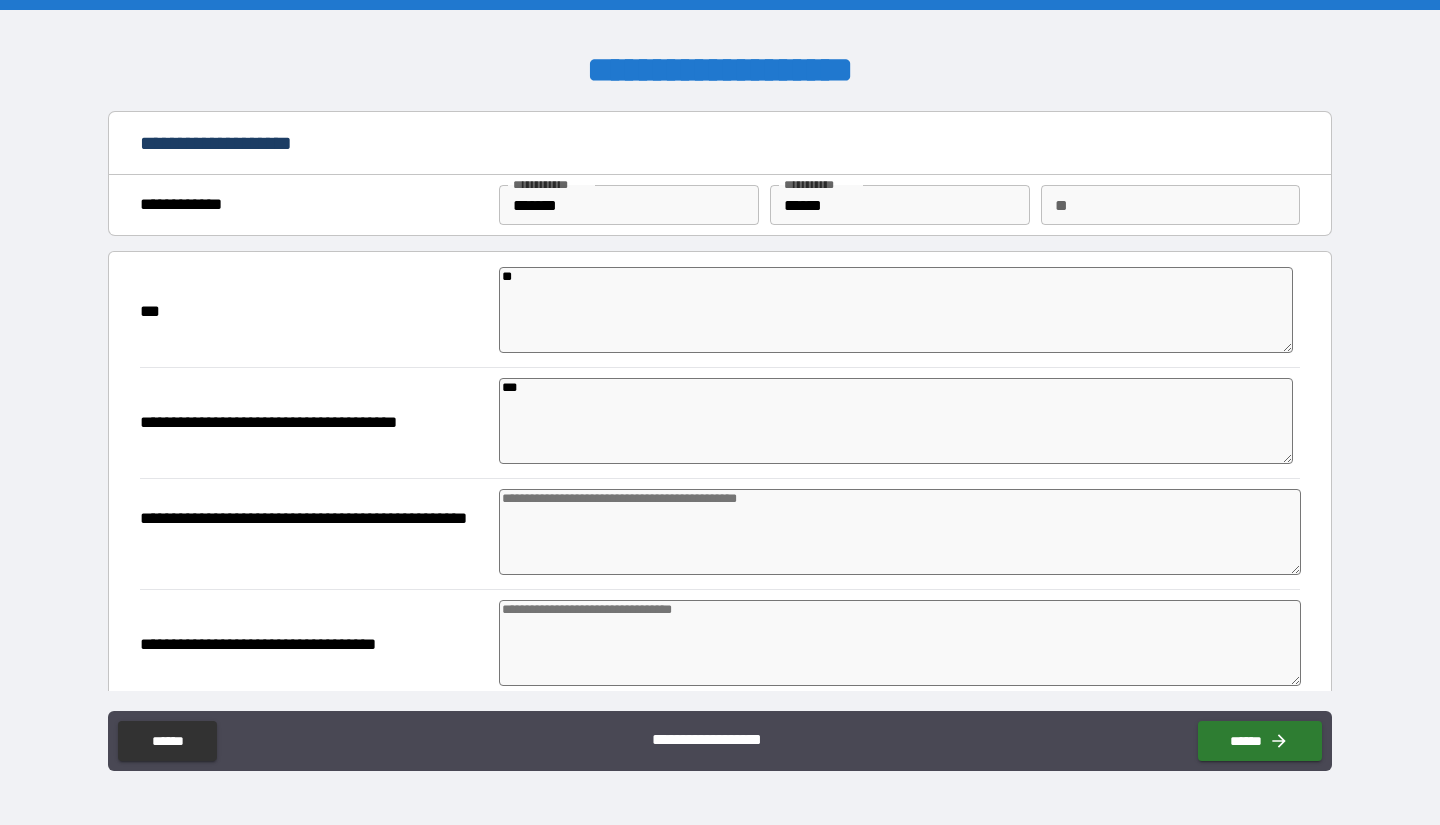 type on "*" 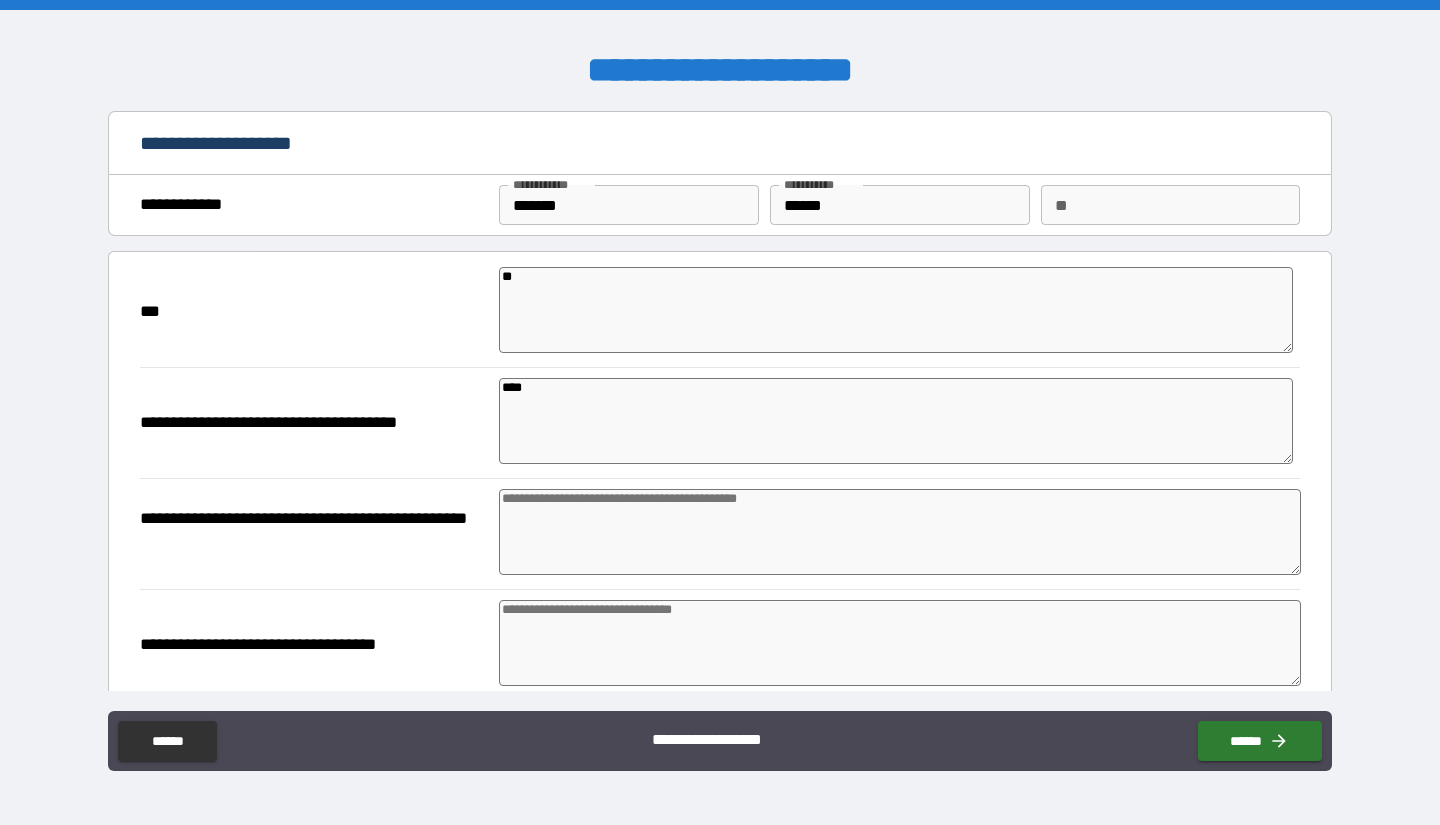 type on "*" 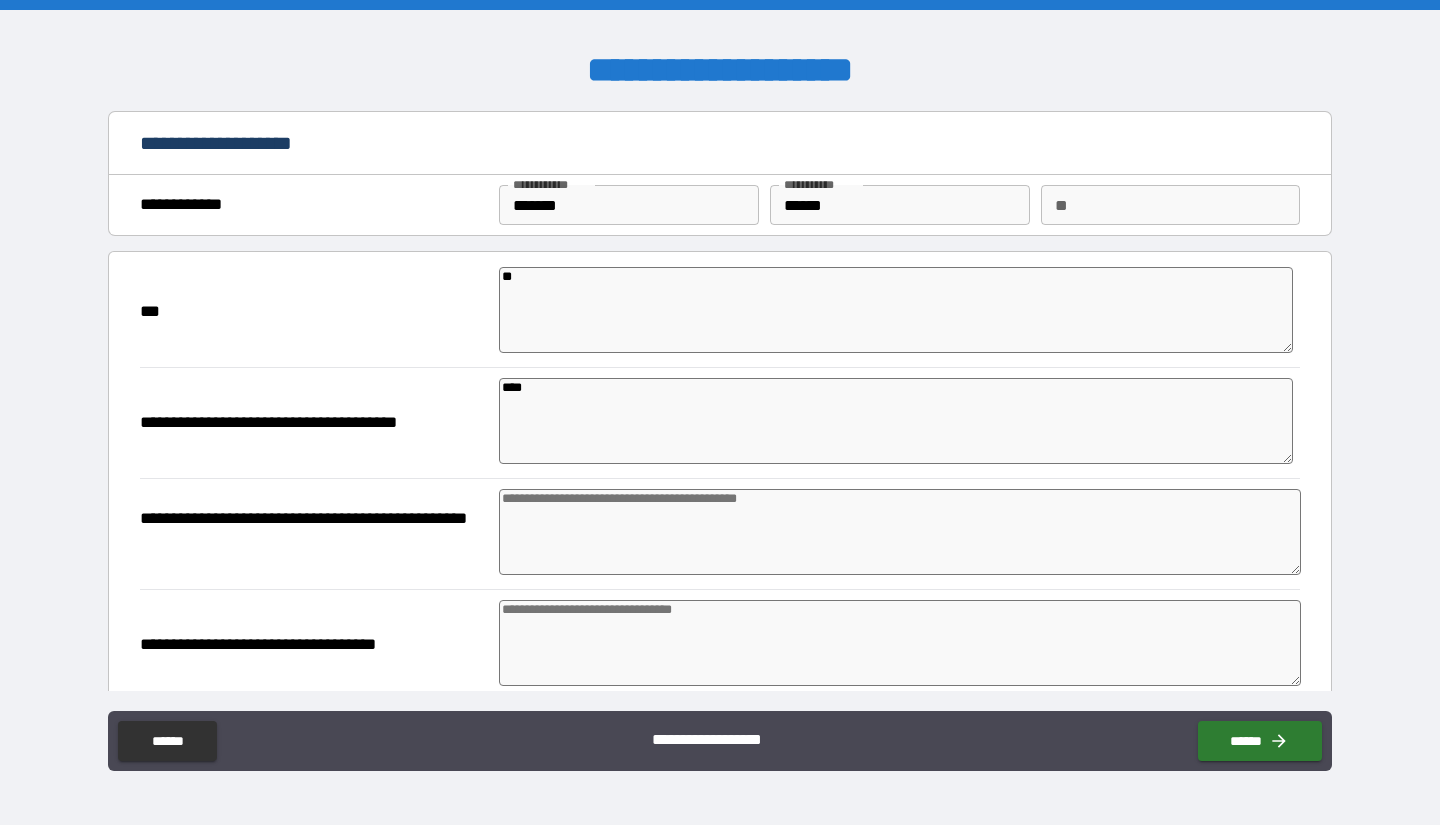 type on "*" 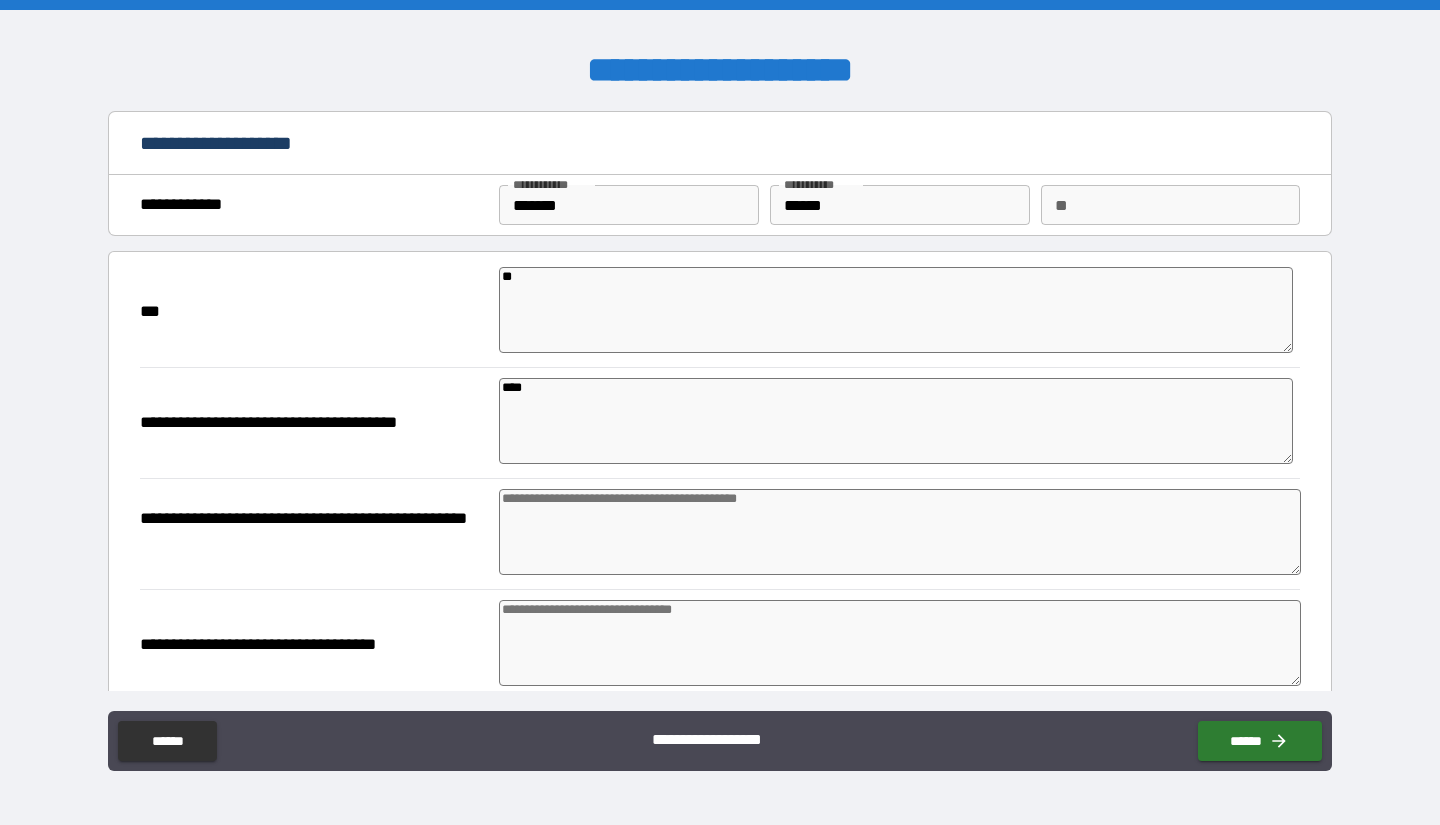 type on "*" 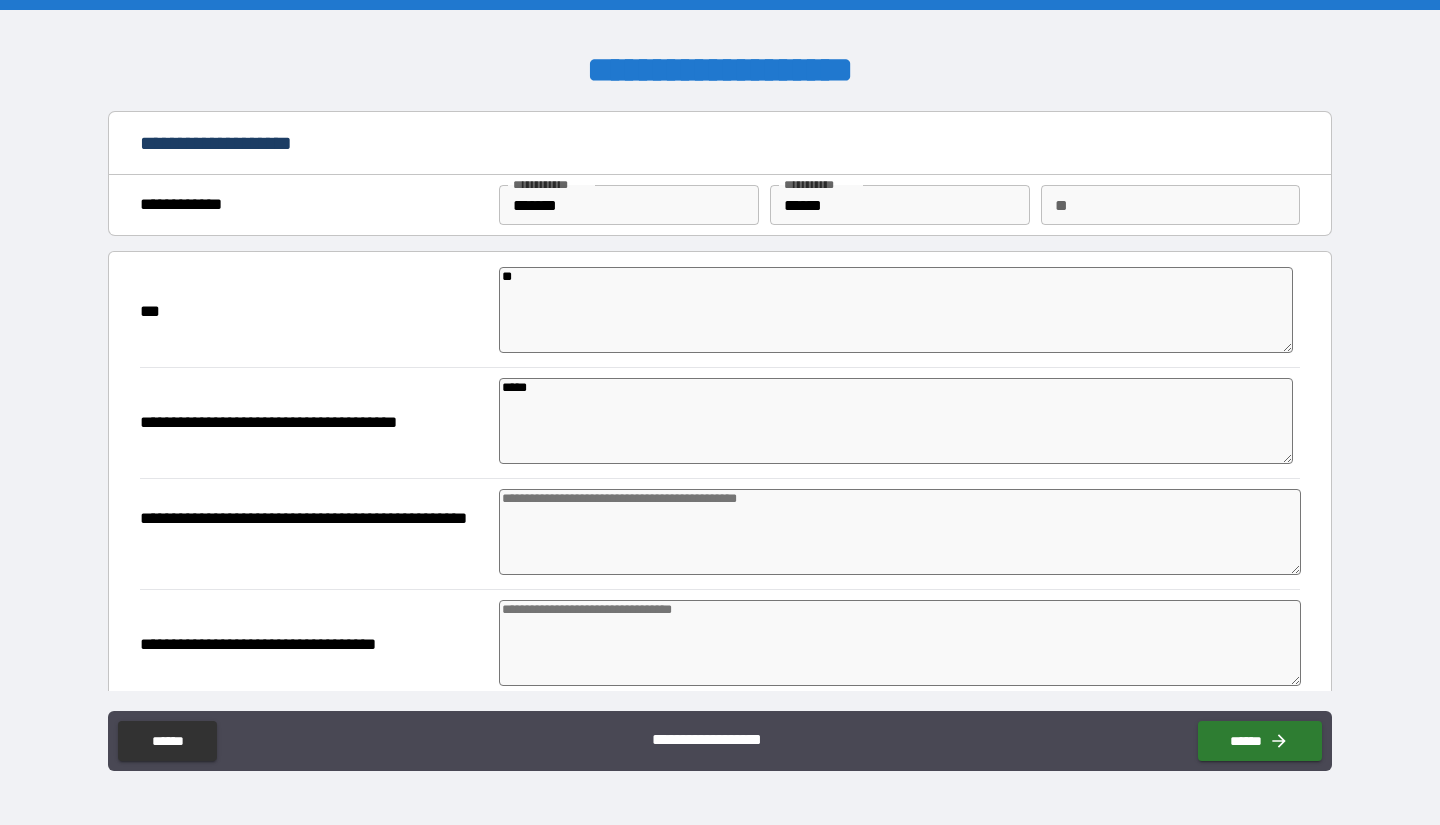 type on "******" 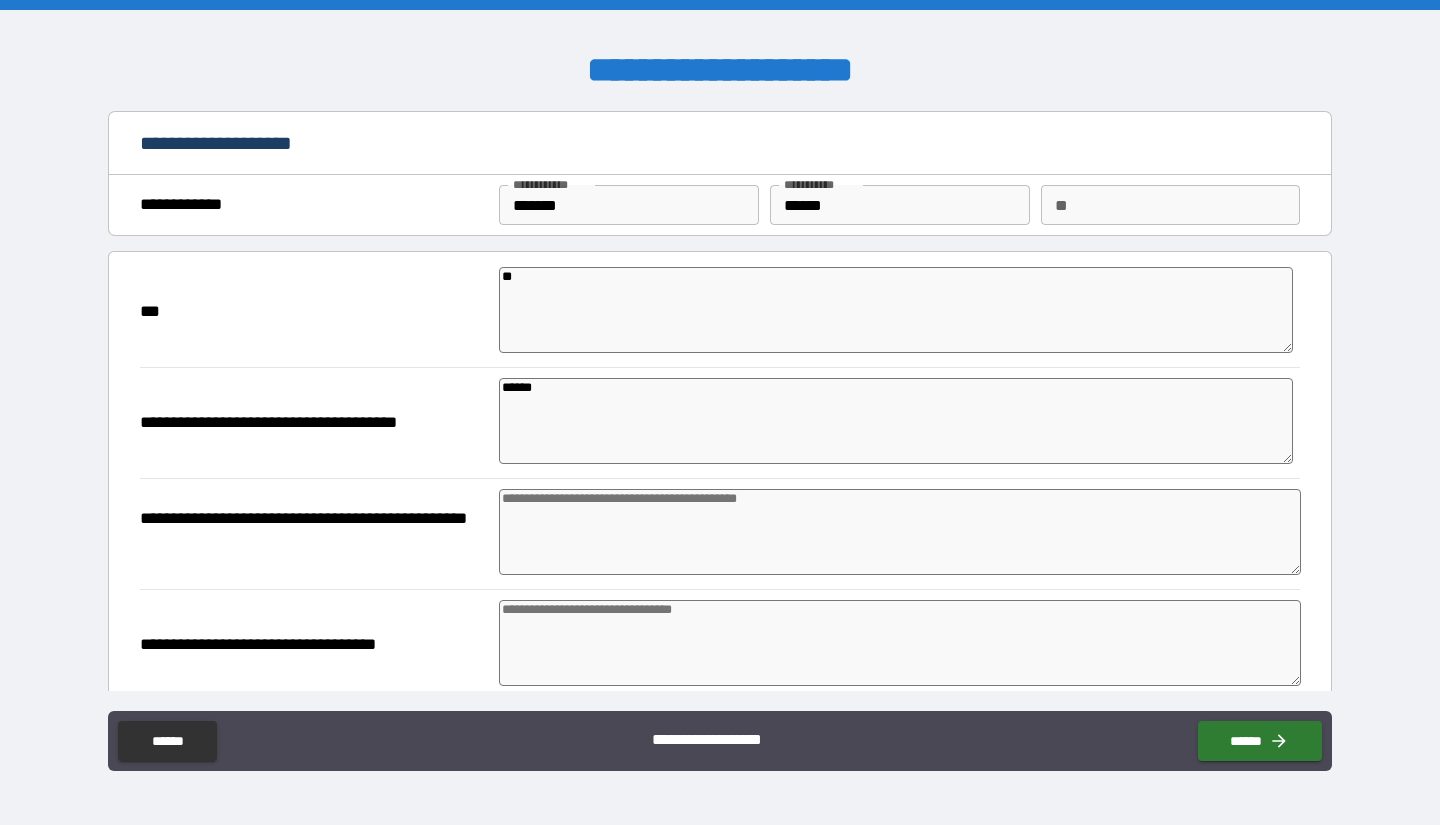 type on "*" 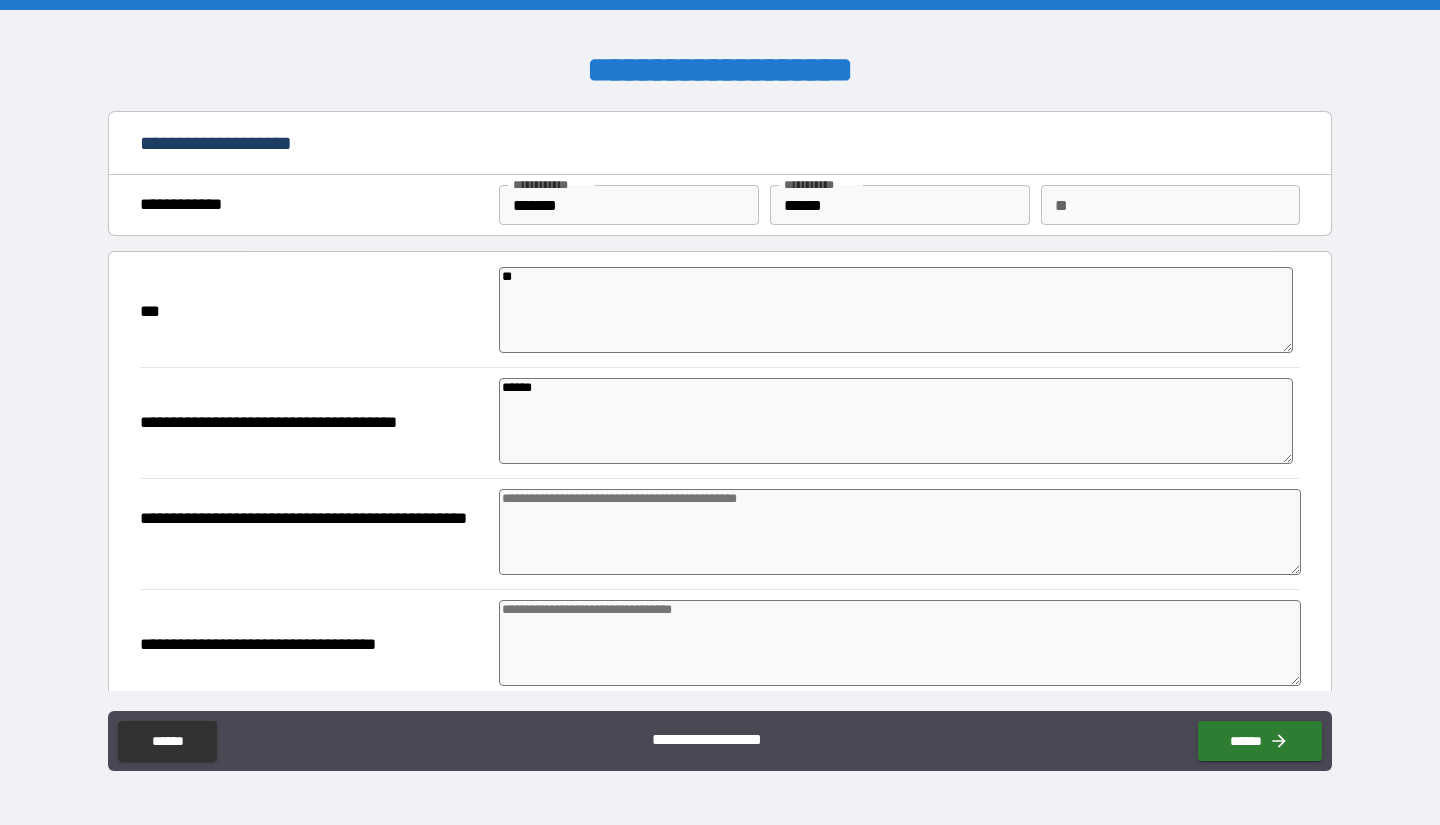 type on "*" 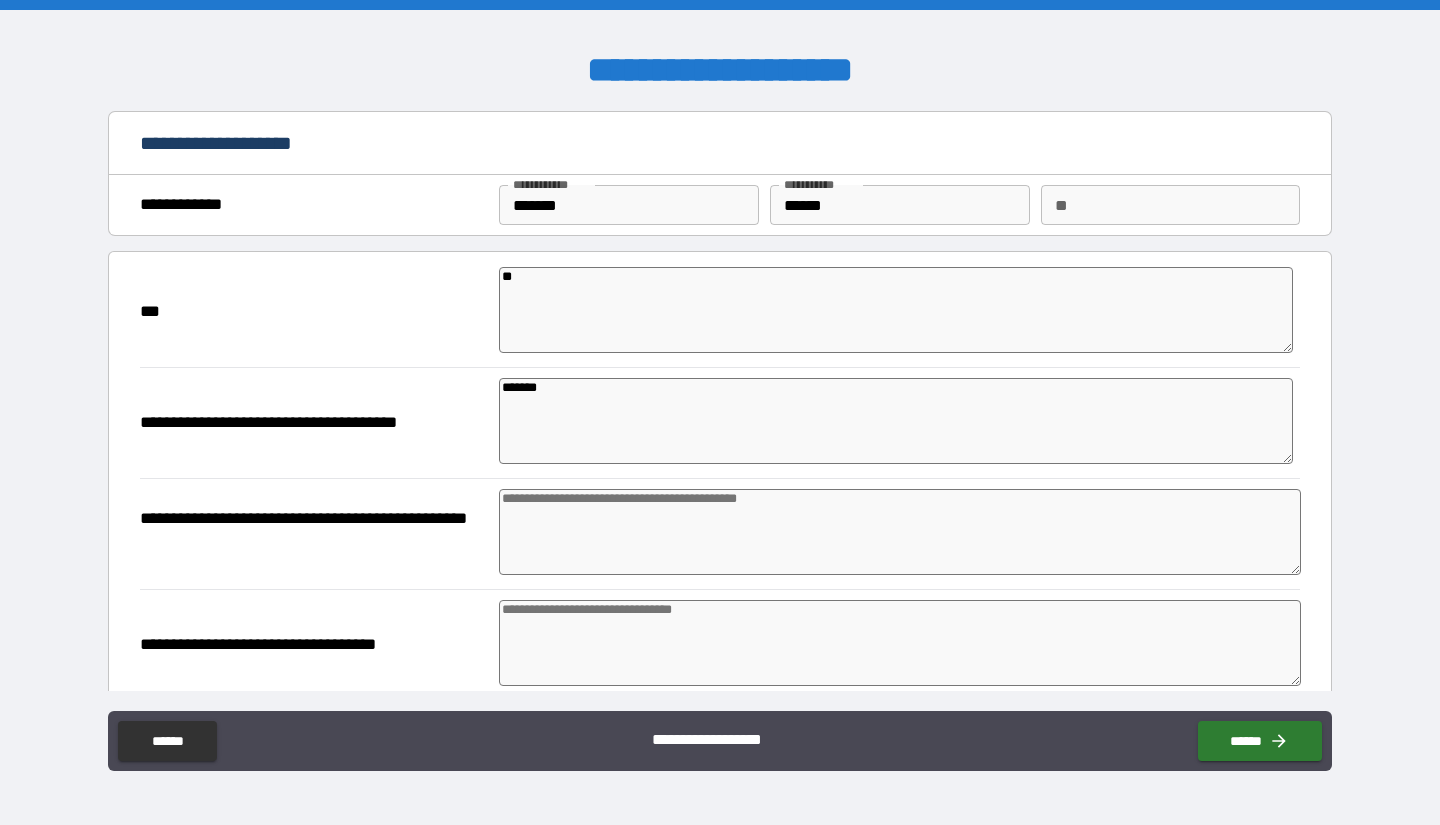 type on "*" 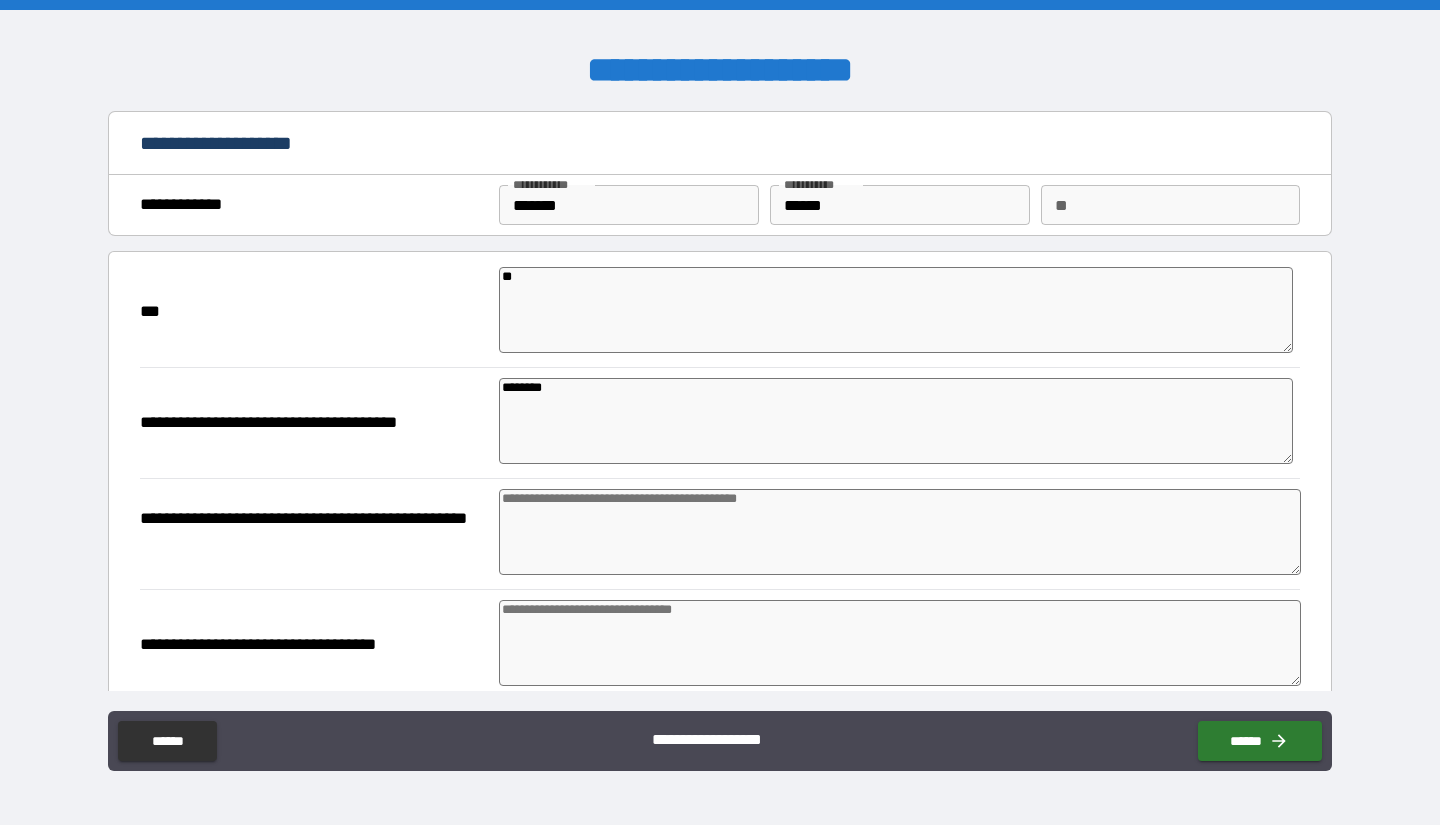 type on "*********" 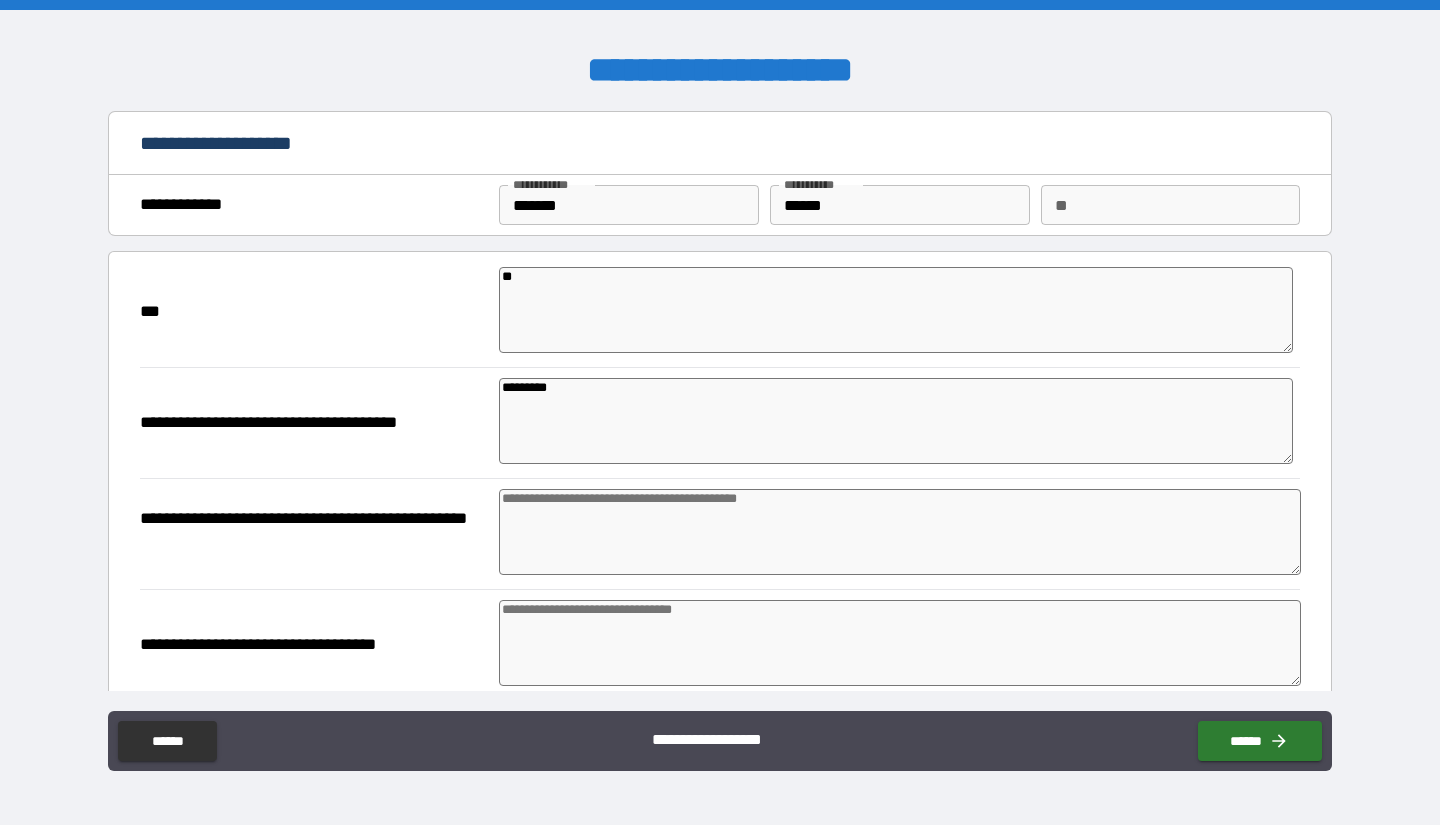 type on "*" 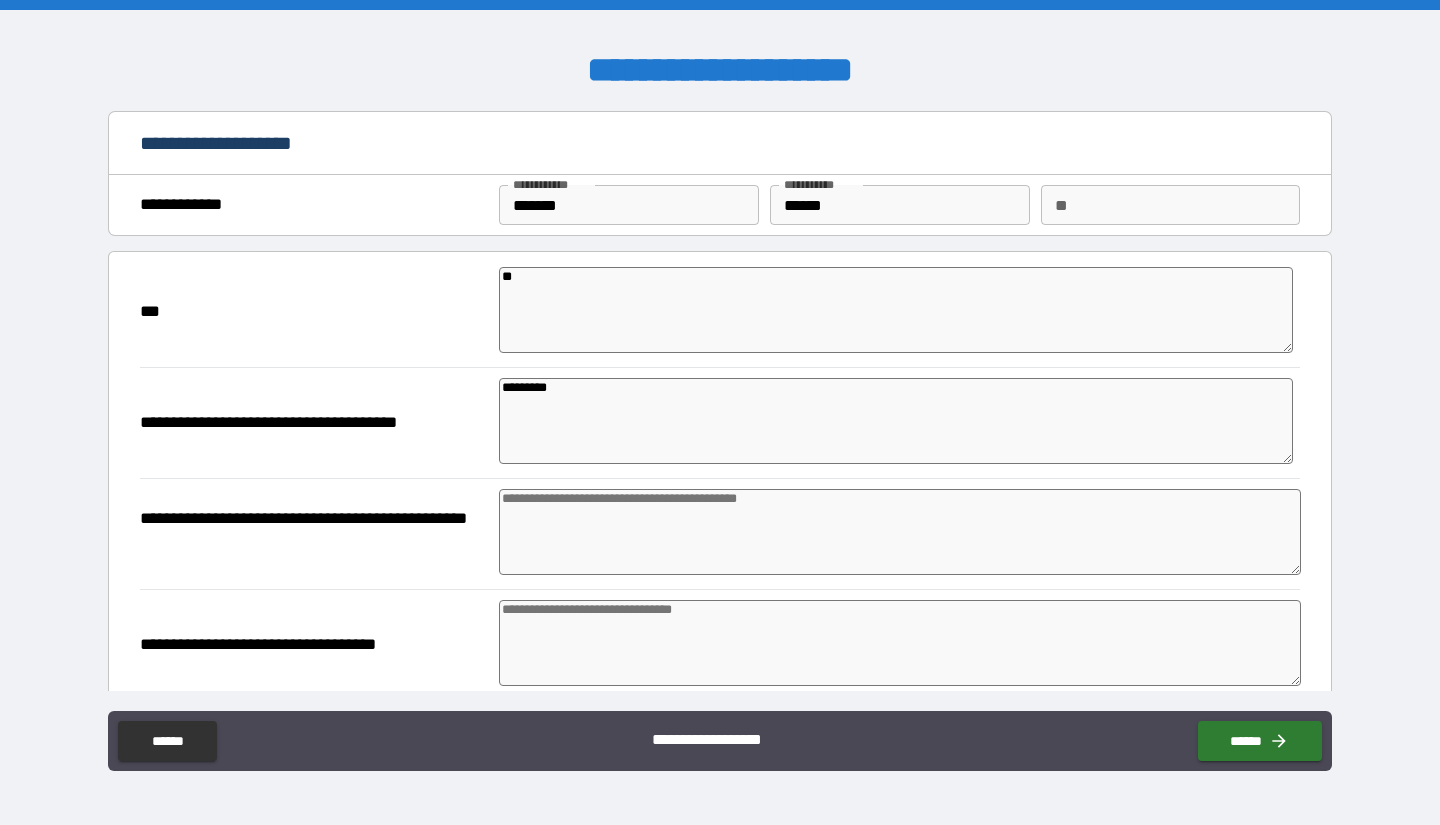 type on "**********" 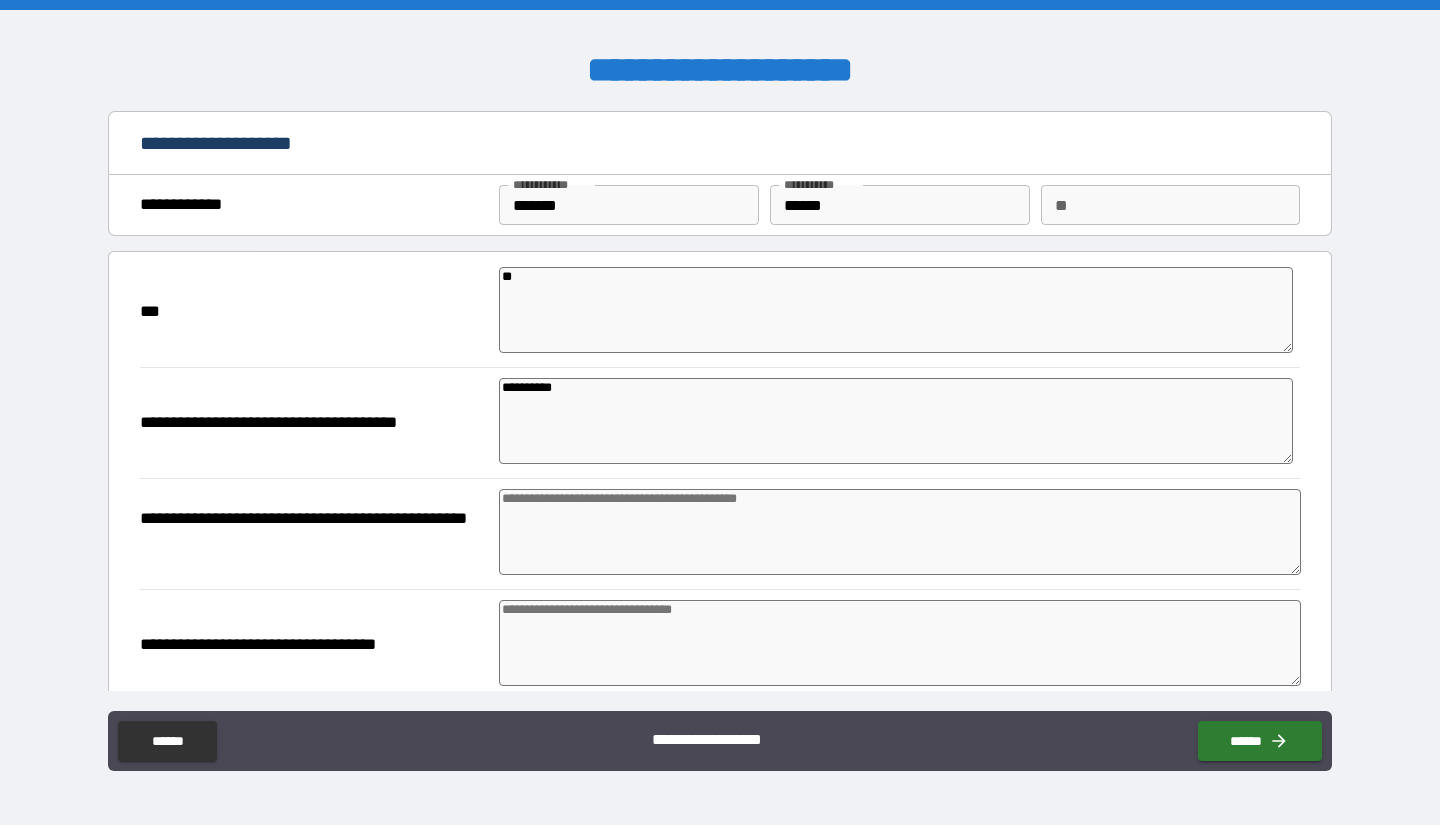 type on "*" 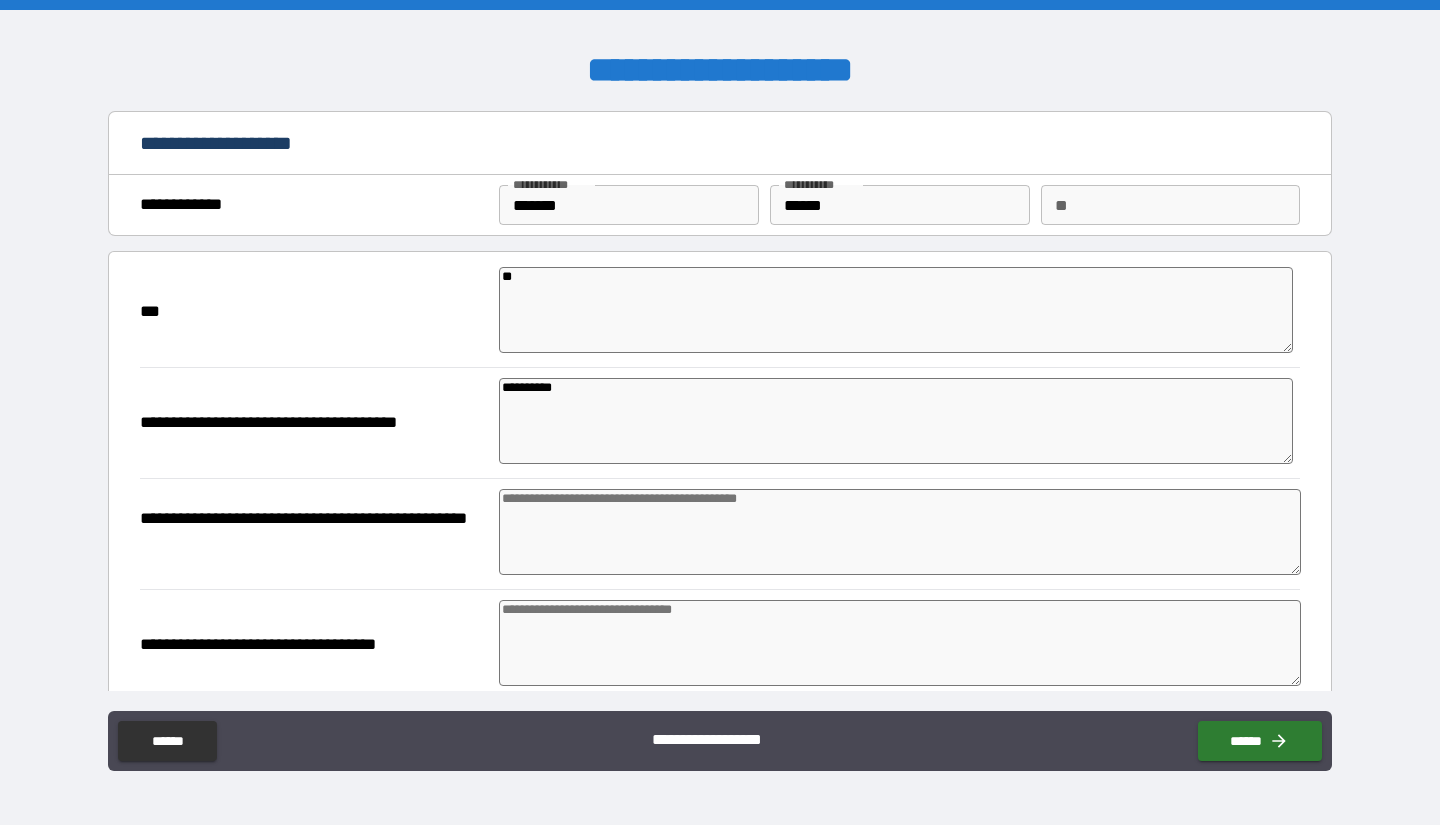 type on "*" 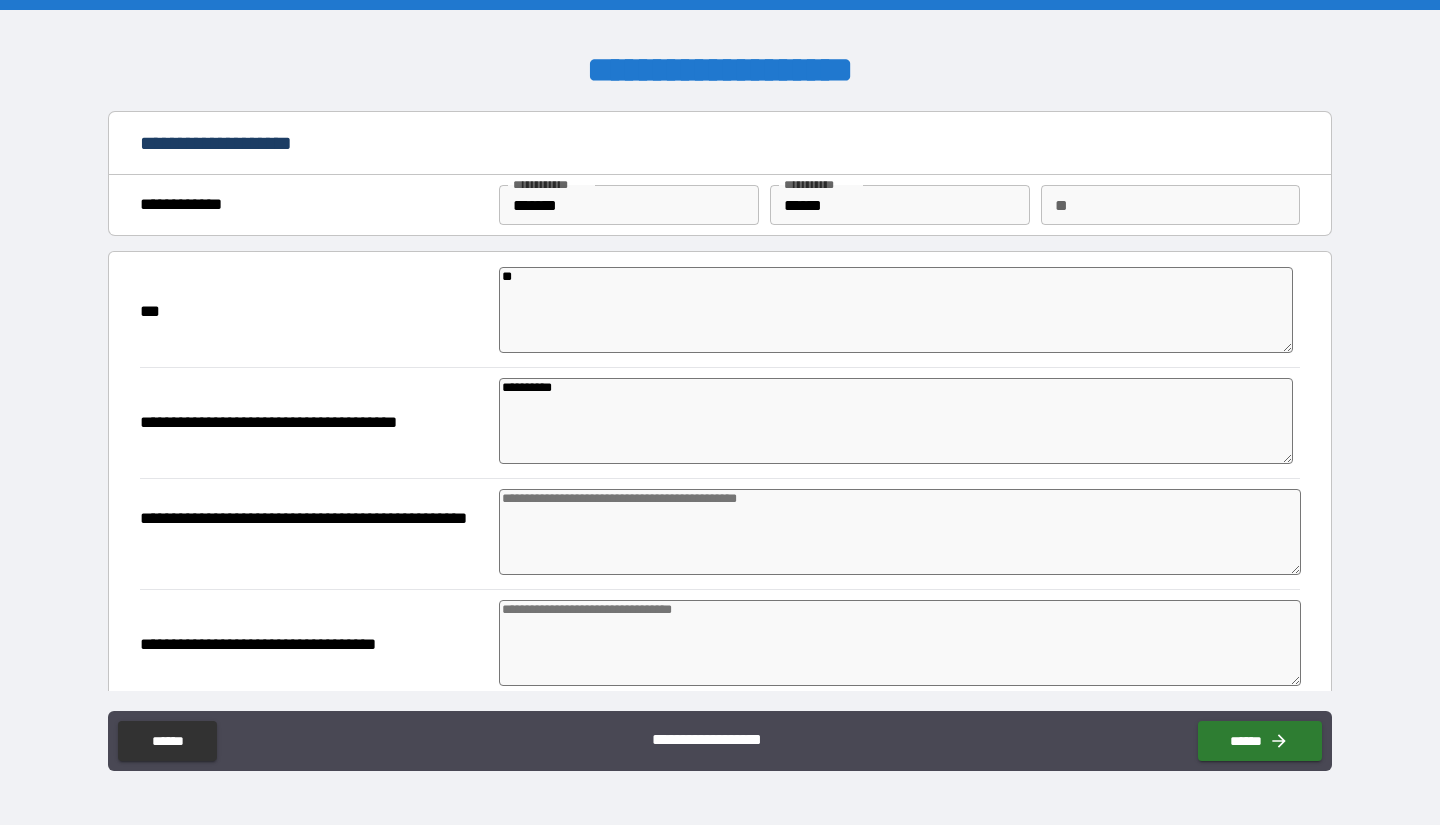 type on "*" 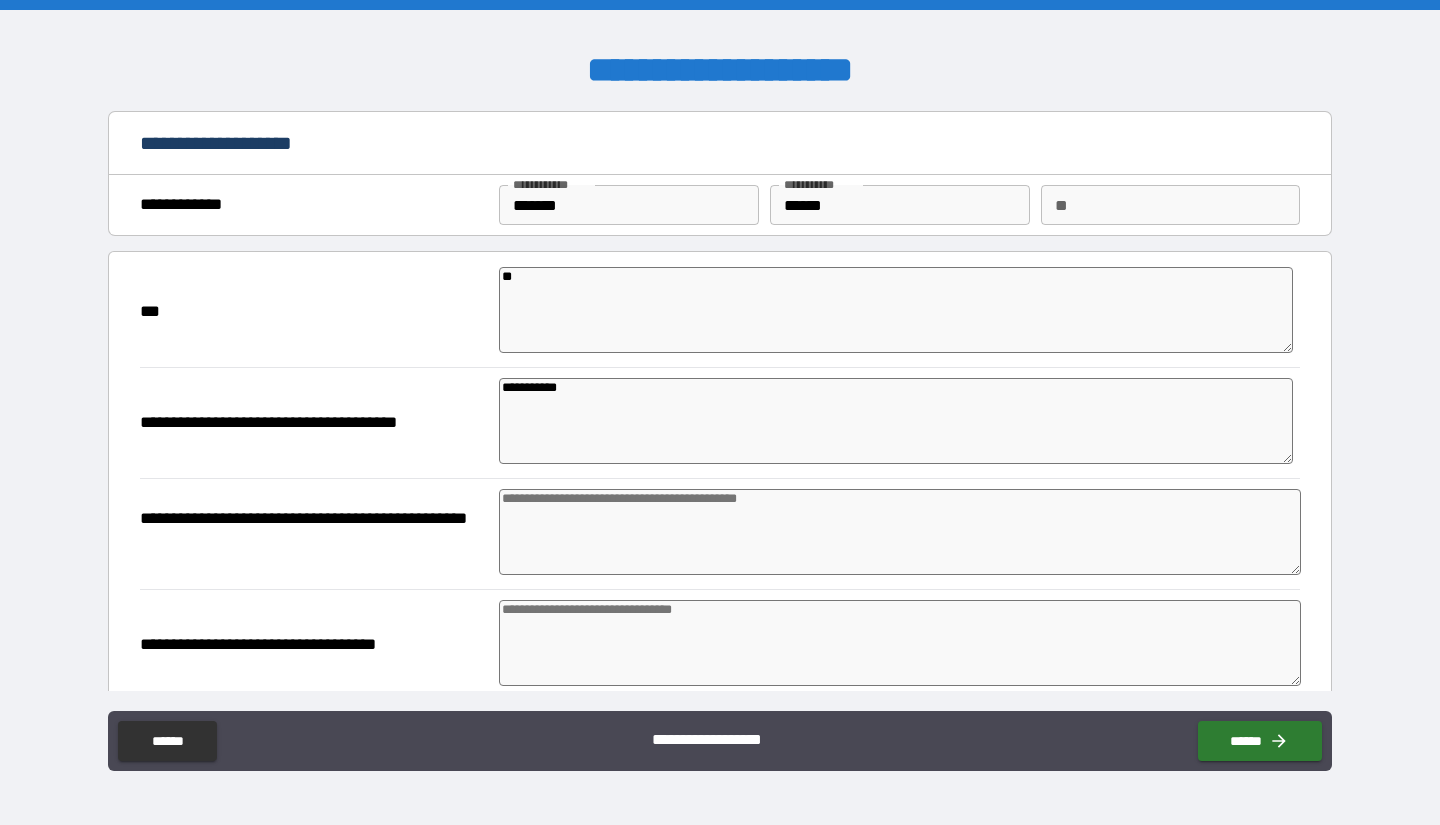 type on "*" 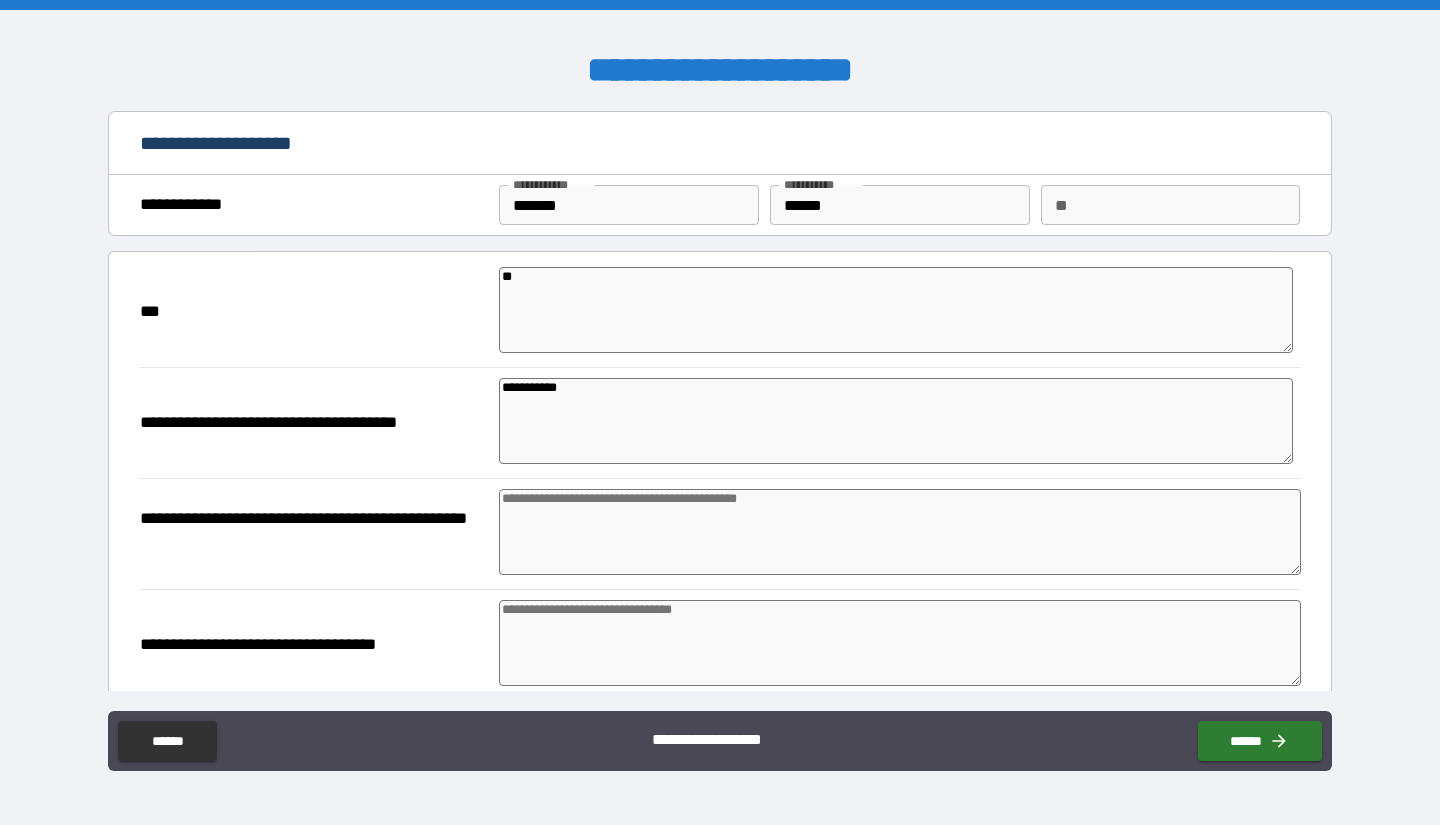 type on "*" 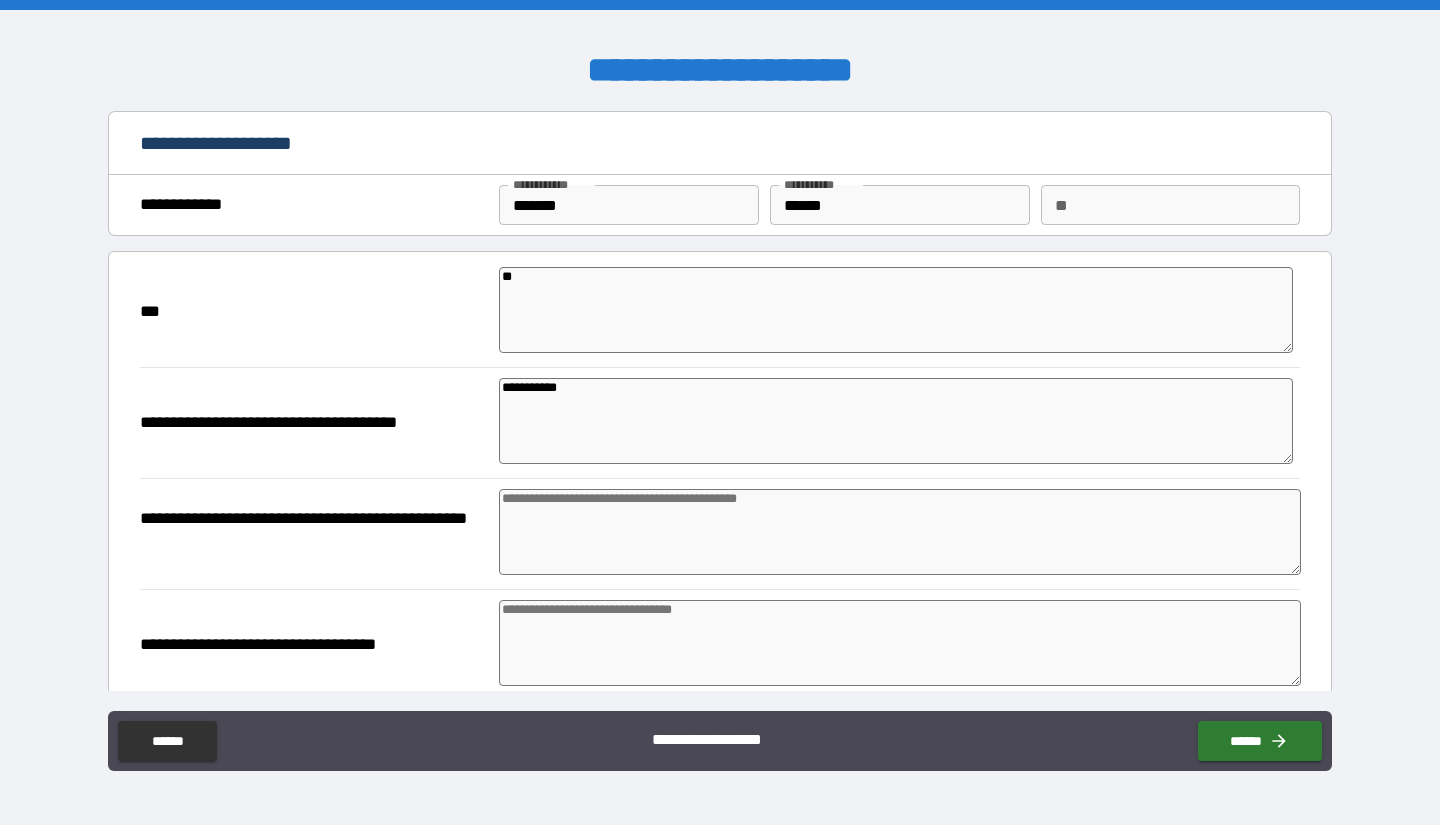type on "*" 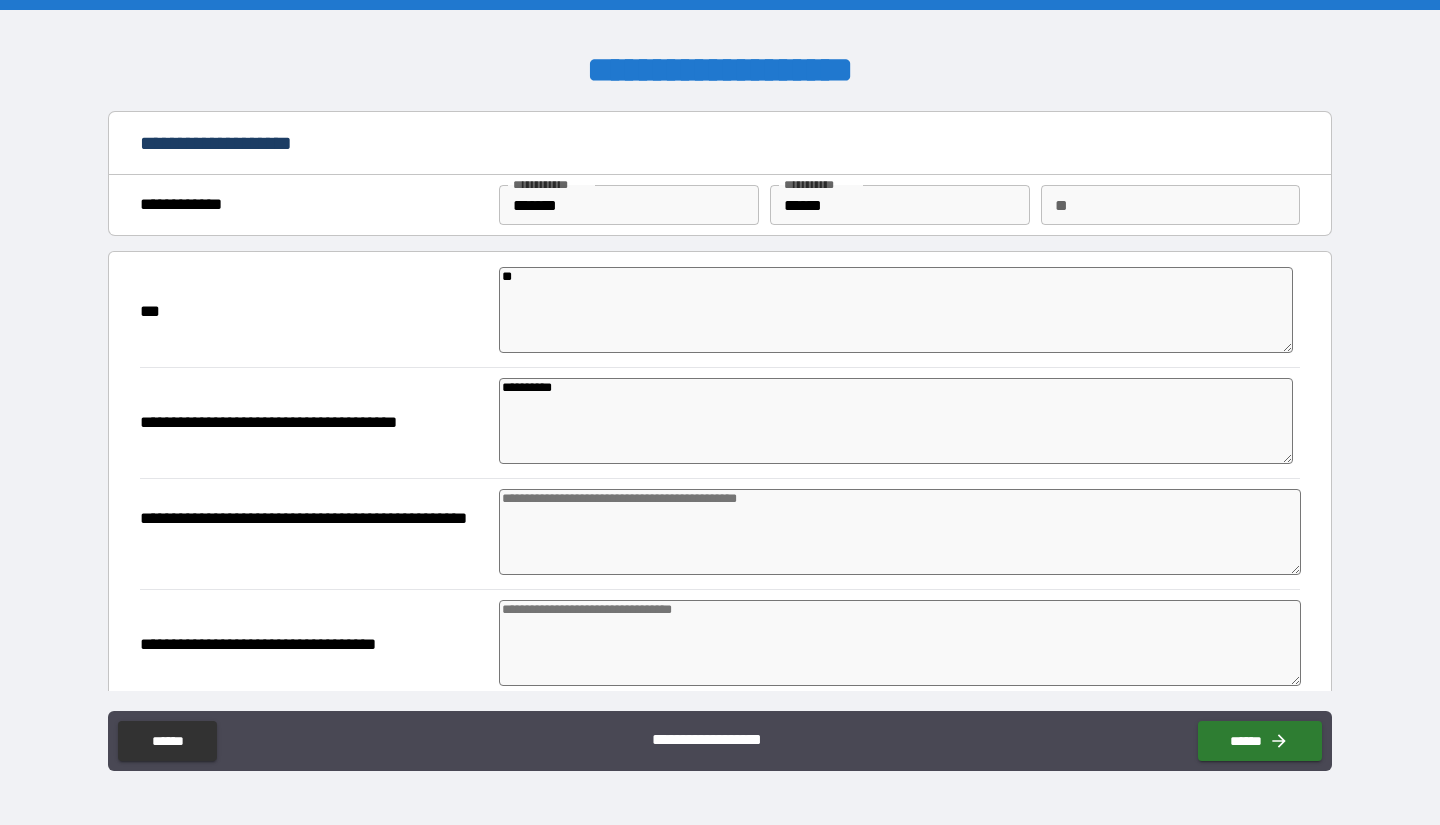 type on "*" 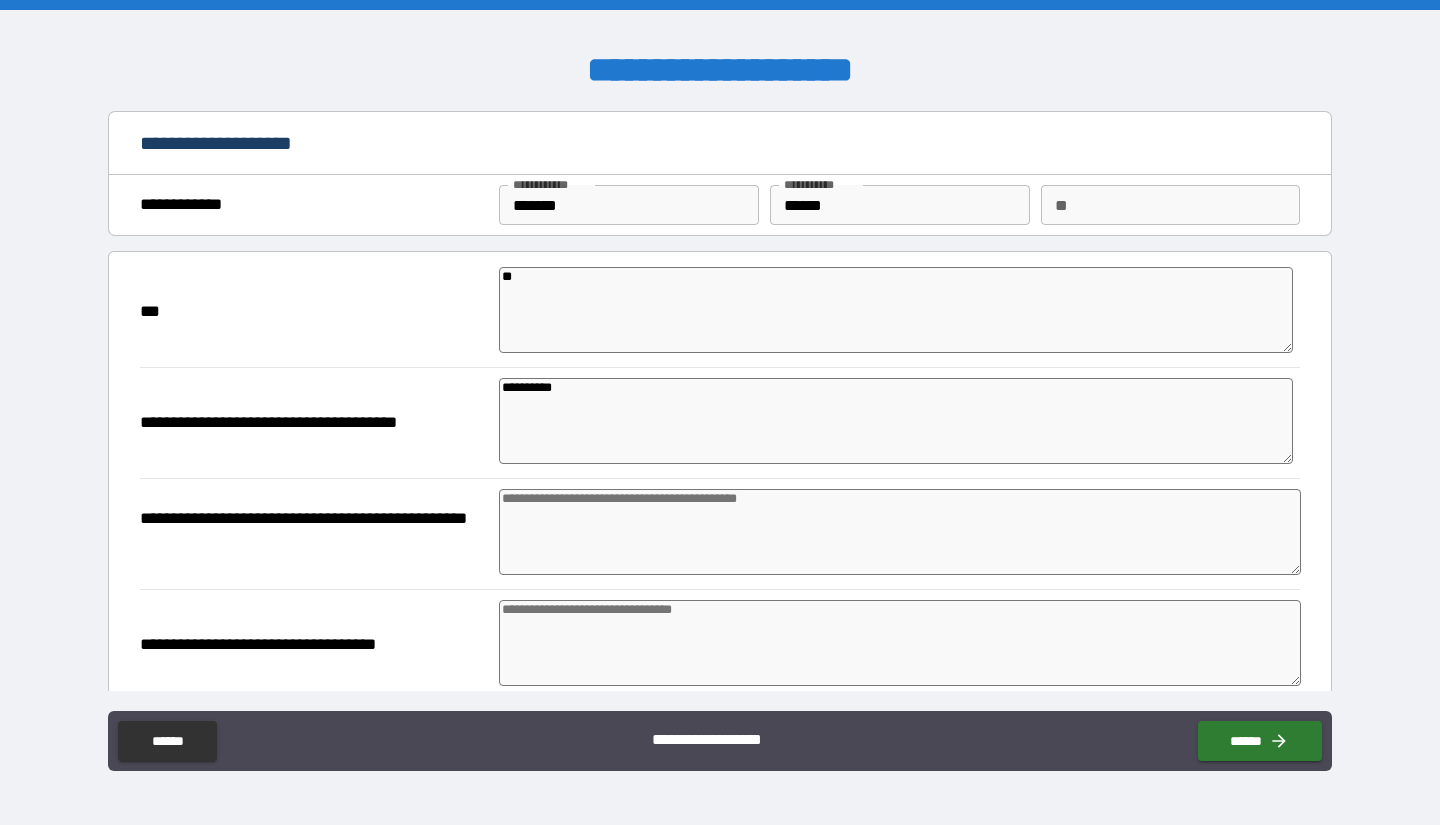 type on "*" 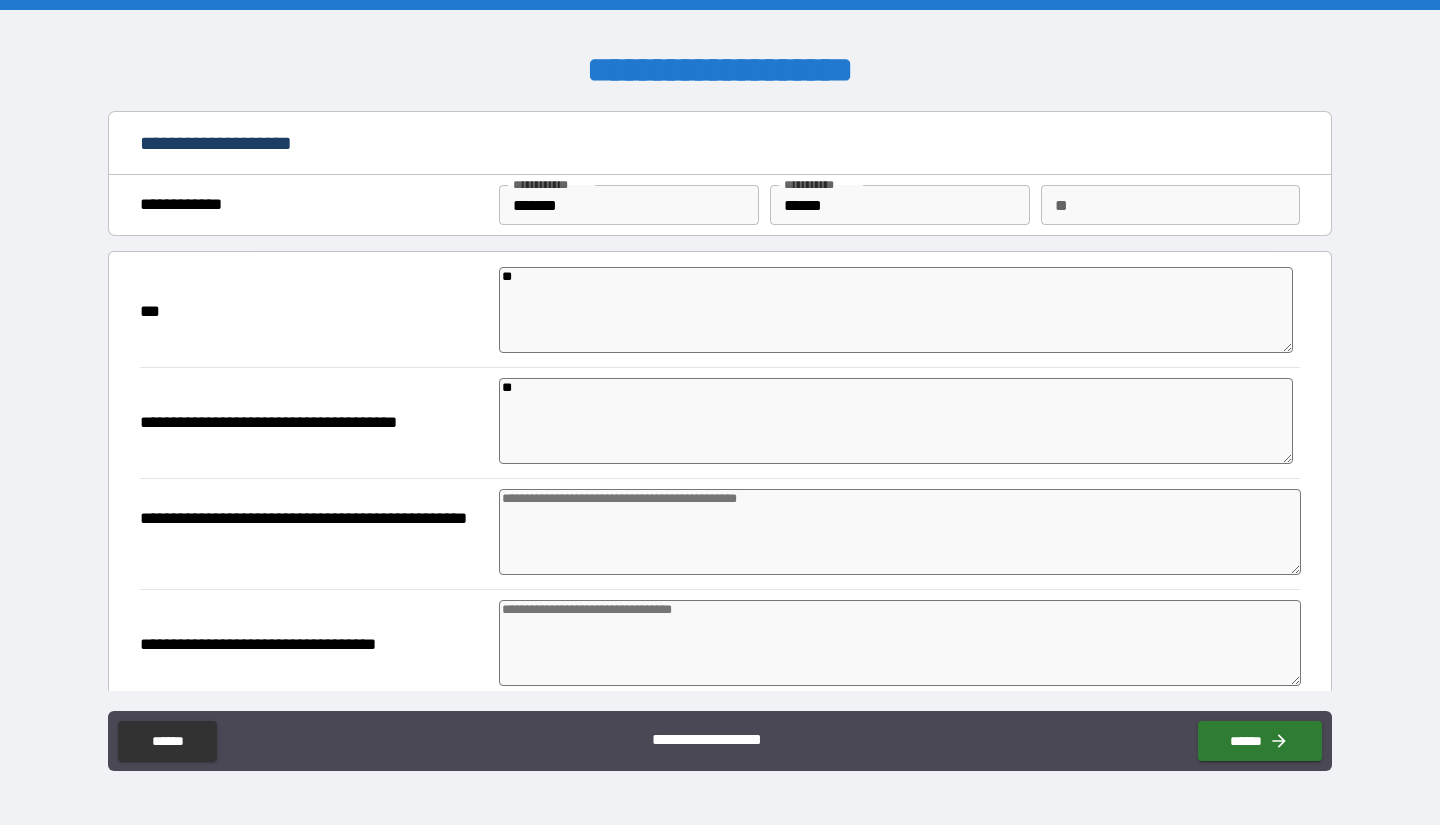 type on "*" 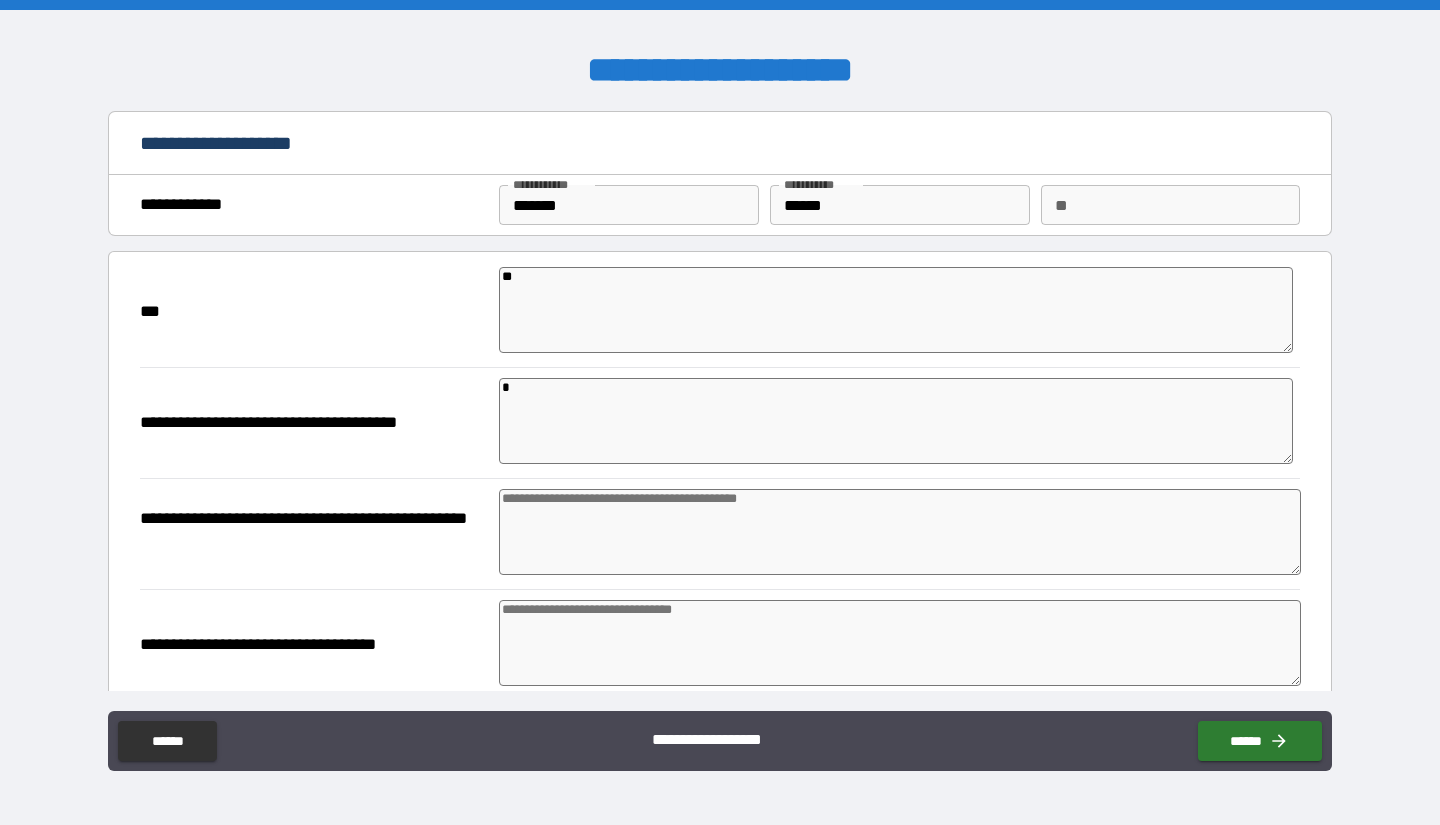 type 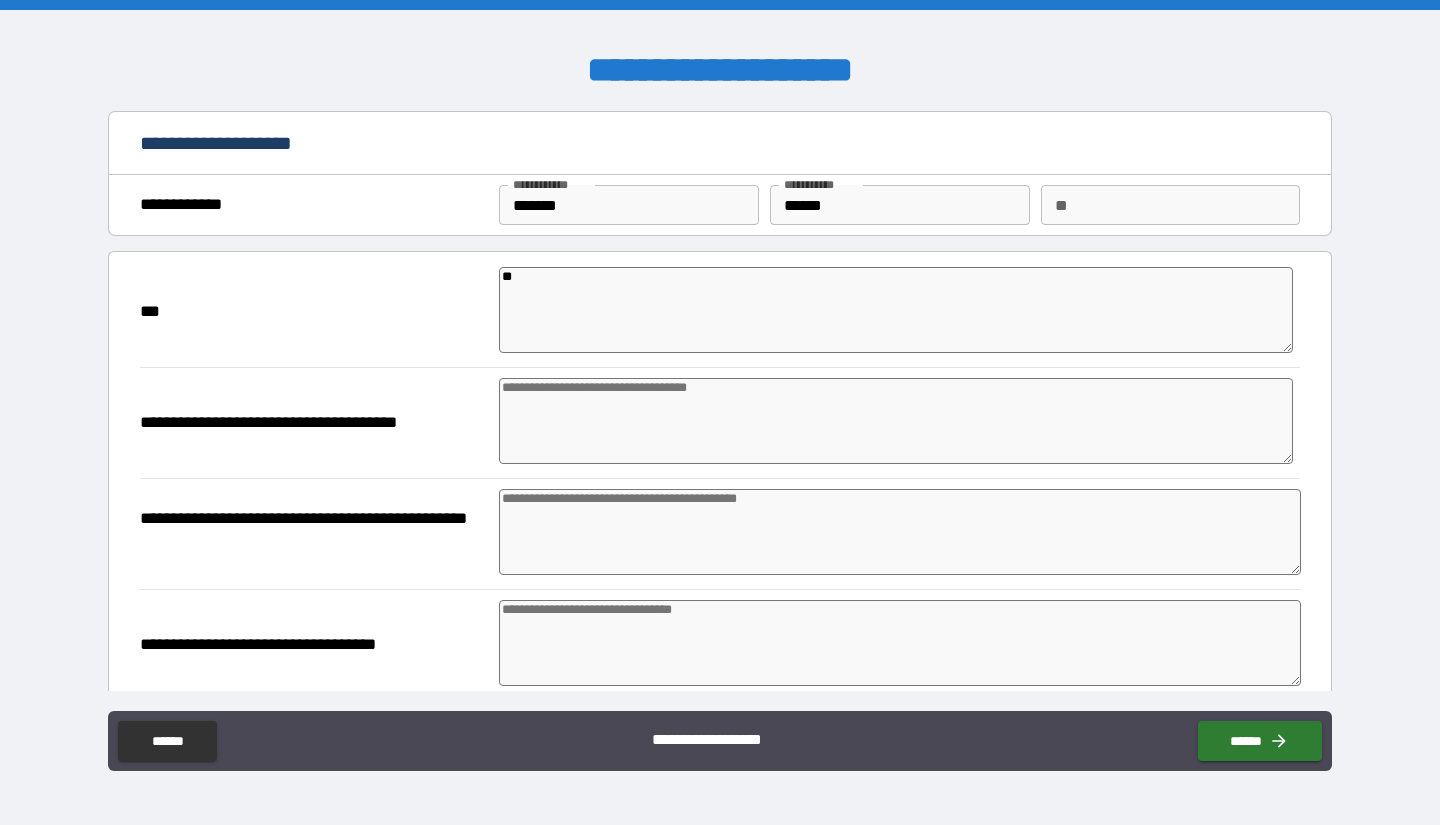type on "*" 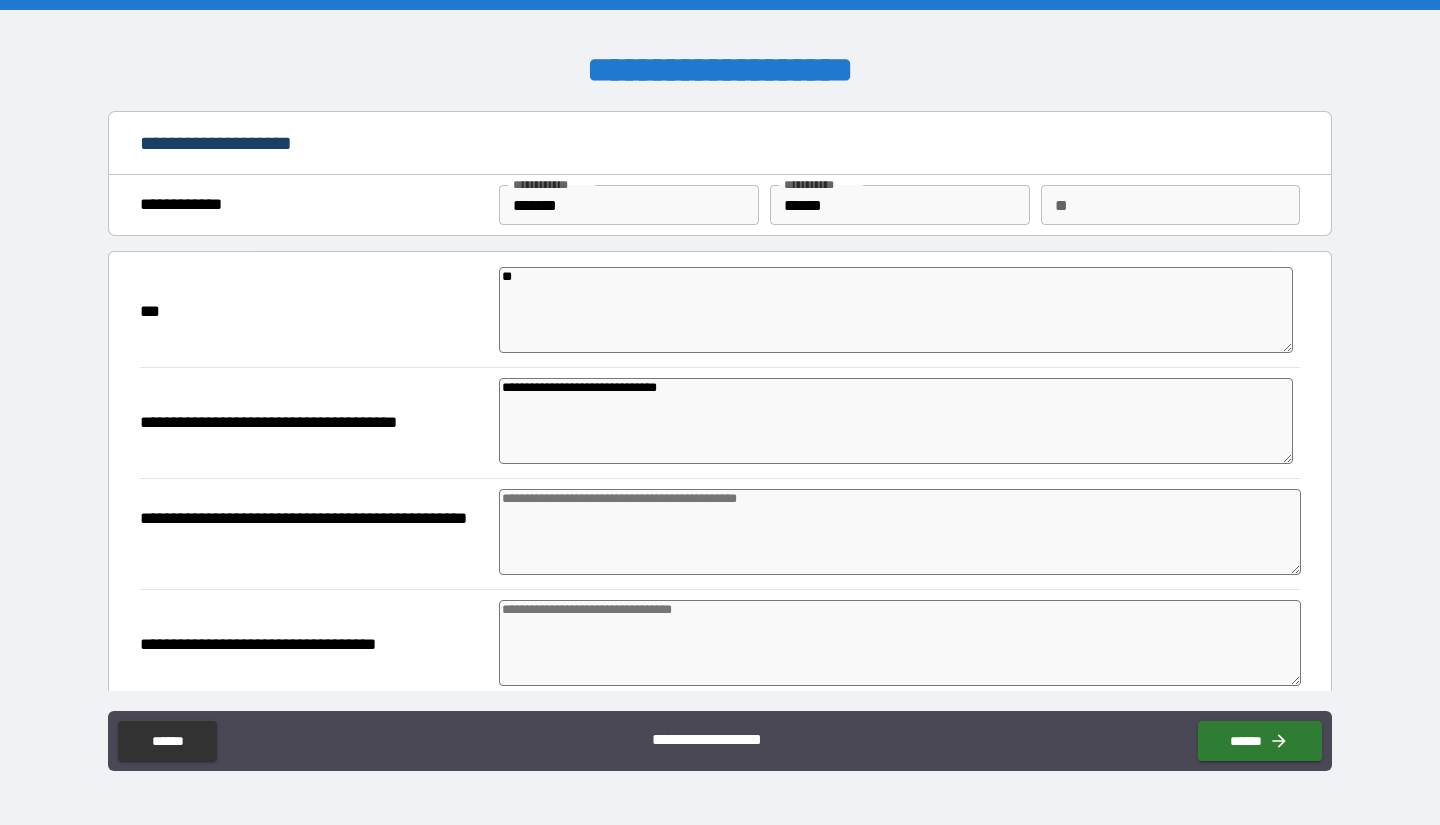 click at bounding box center [900, 532] 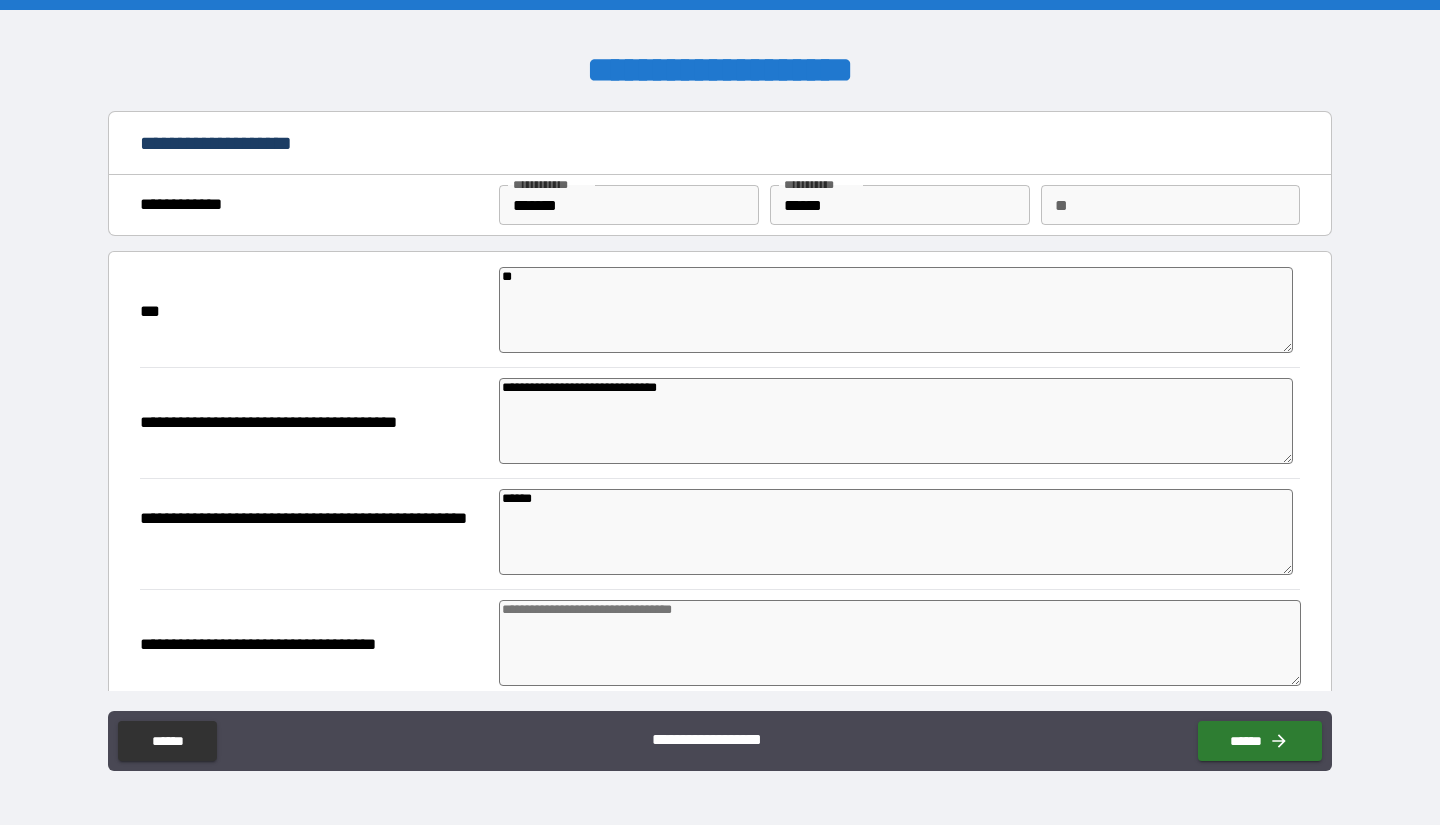 scroll, scrollTop: 199, scrollLeft: 0, axis: vertical 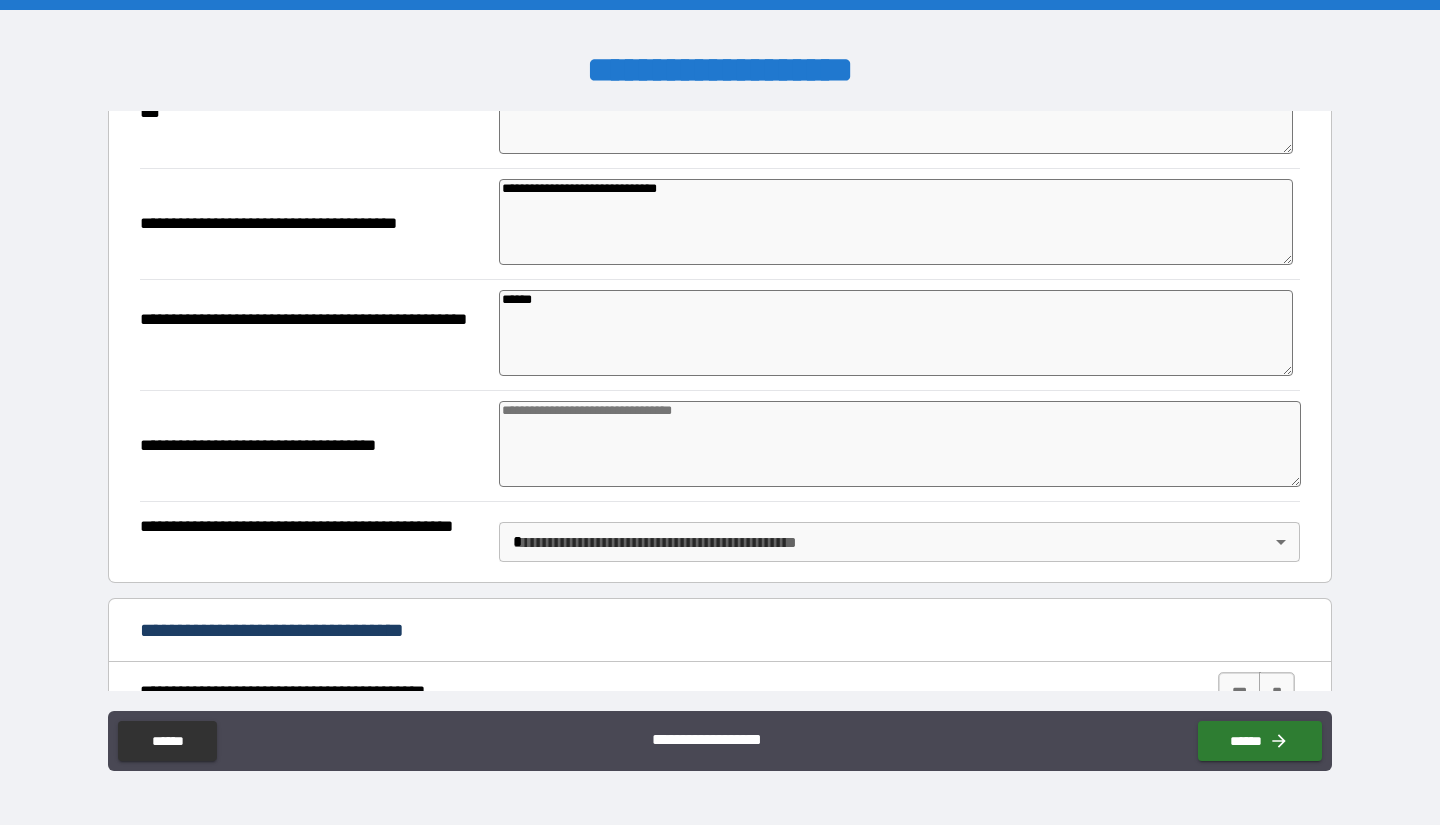 click at bounding box center [900, 444] 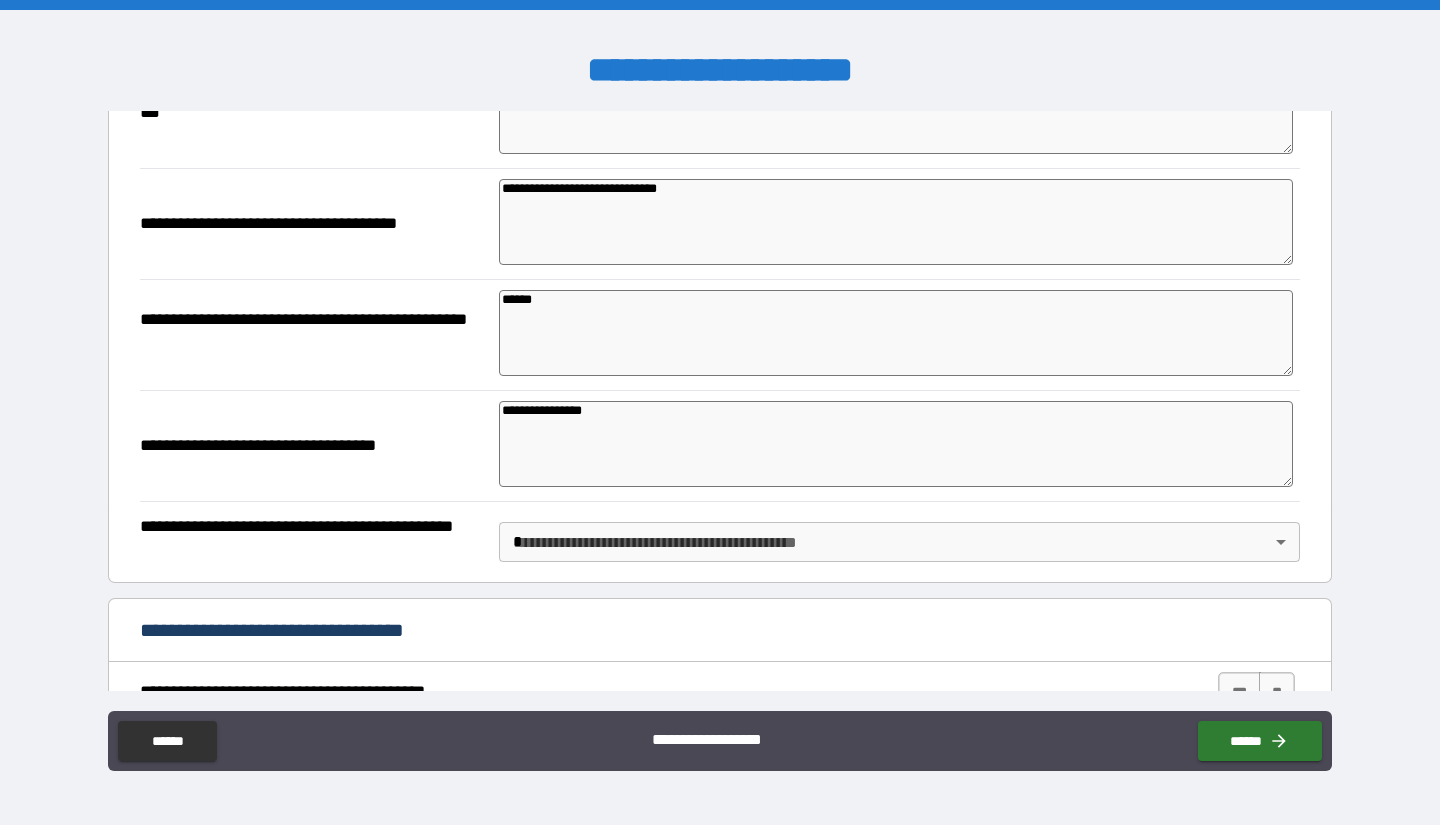click on "******" at bounding box center [896, 333] 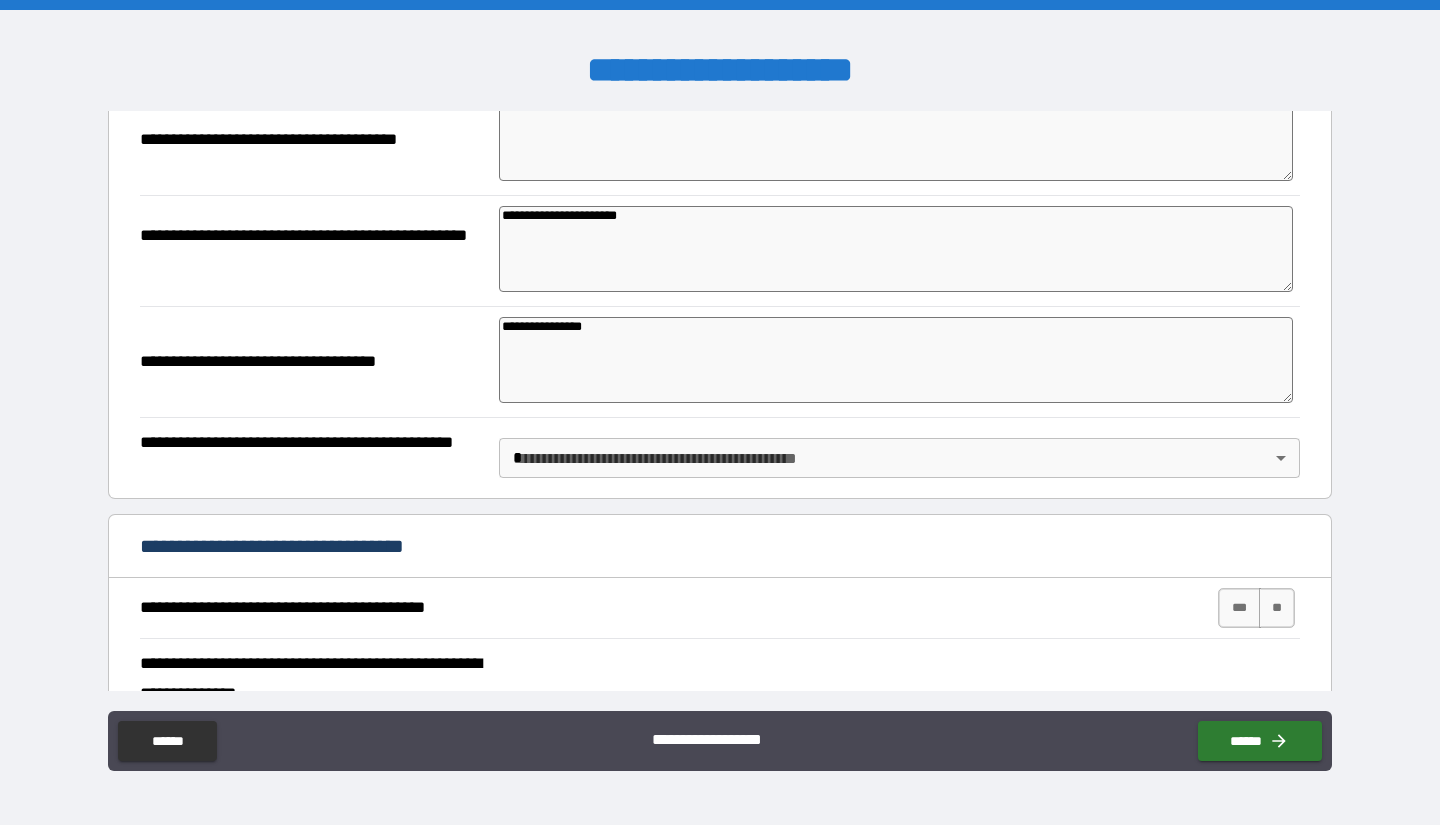 scroll, scrollTop: 284, scrollLeft: 0, axis: vertical 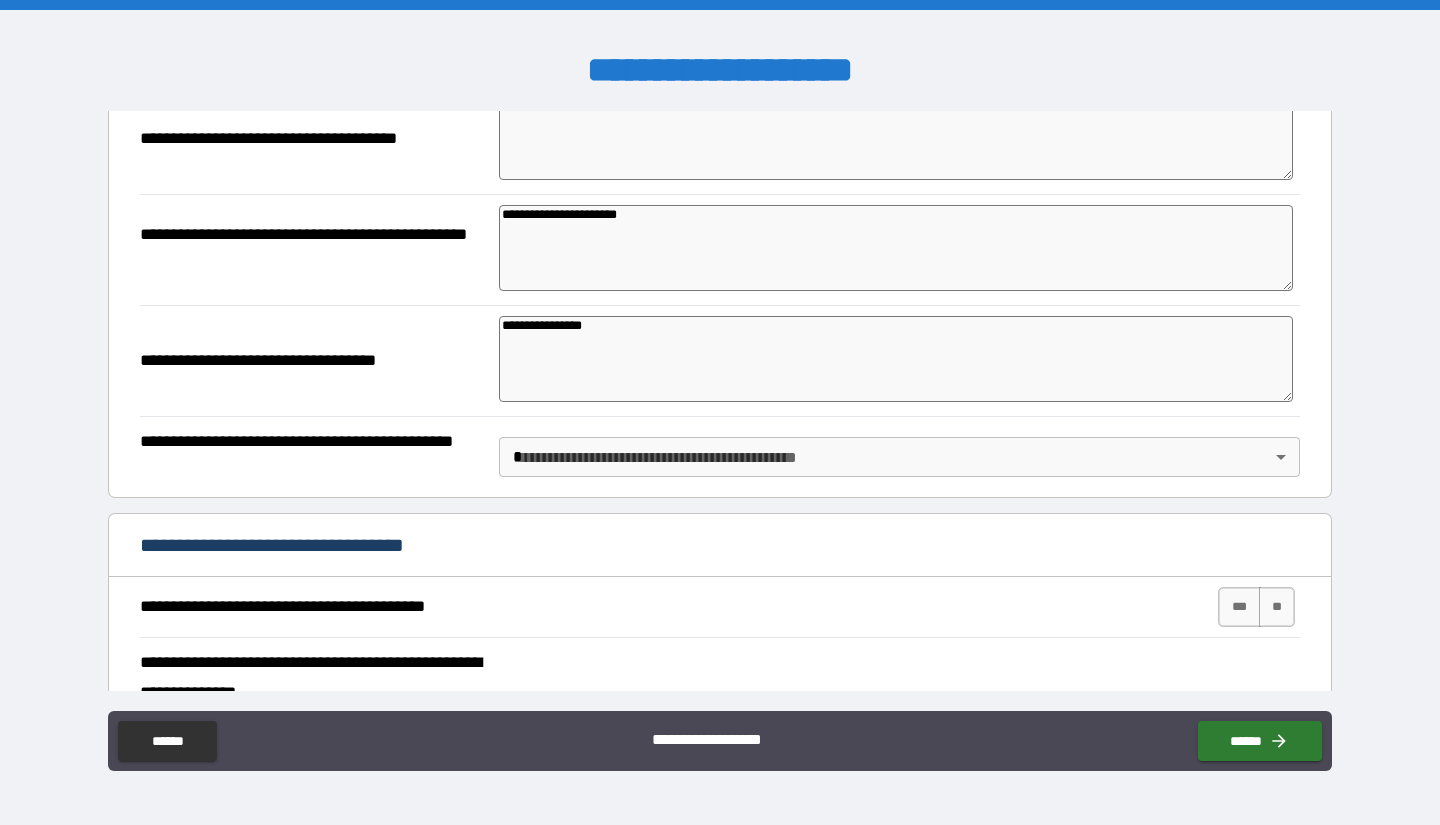 click on "**********" at bounding box center (720, 412) 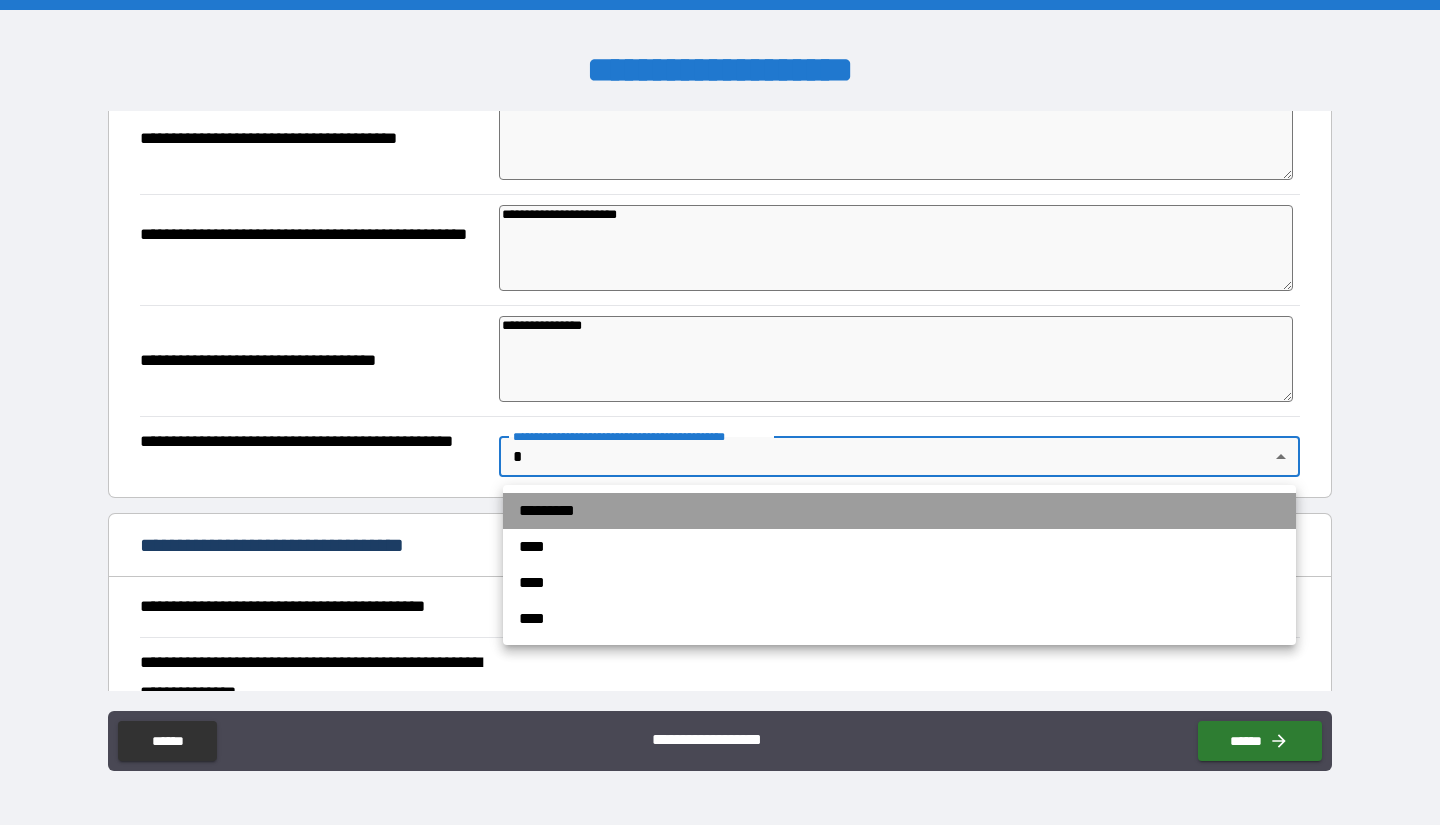 click on "*********" at bounding box center (899, 511) 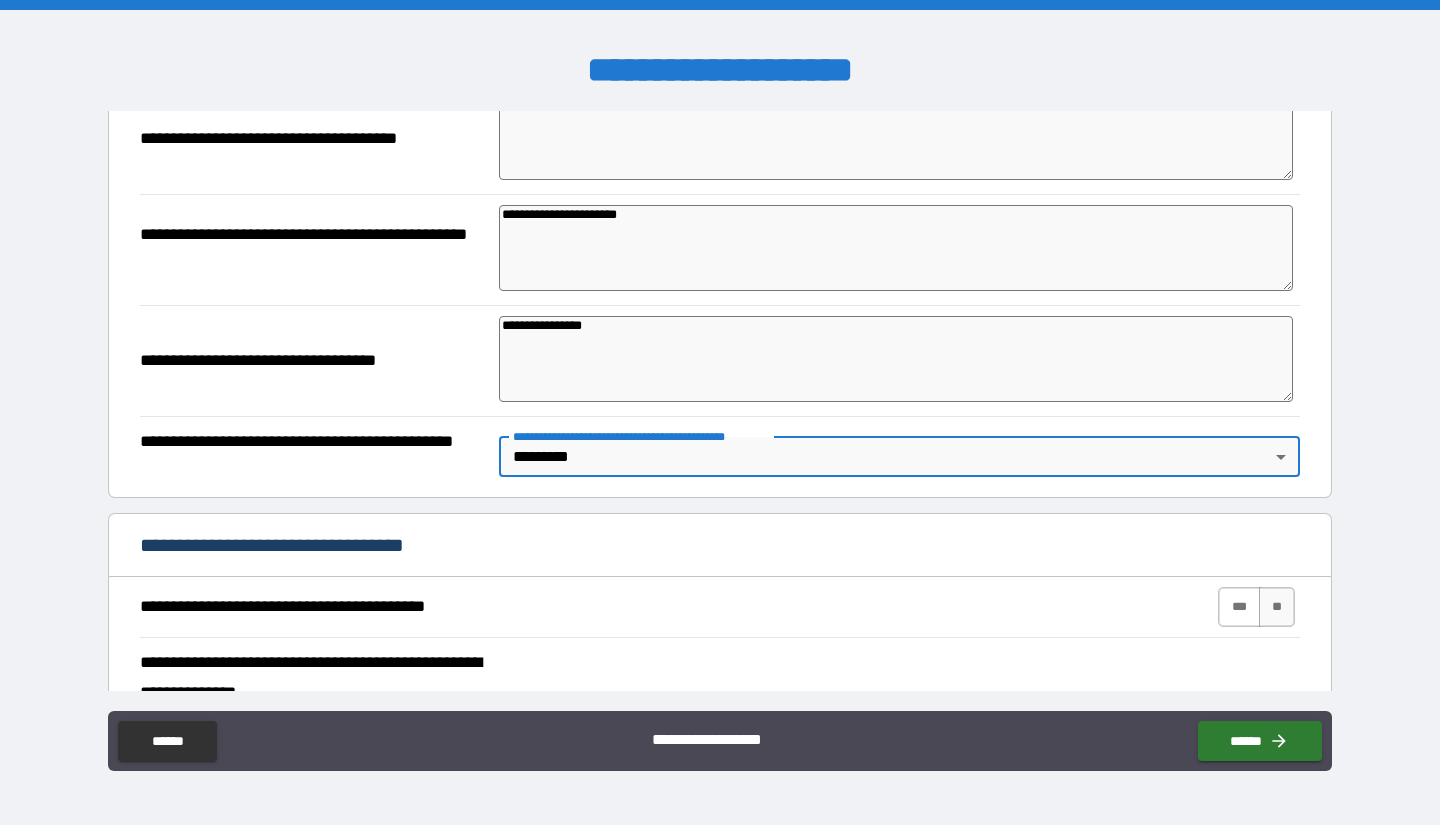 click on "***" at bounding box center [1239, 607] 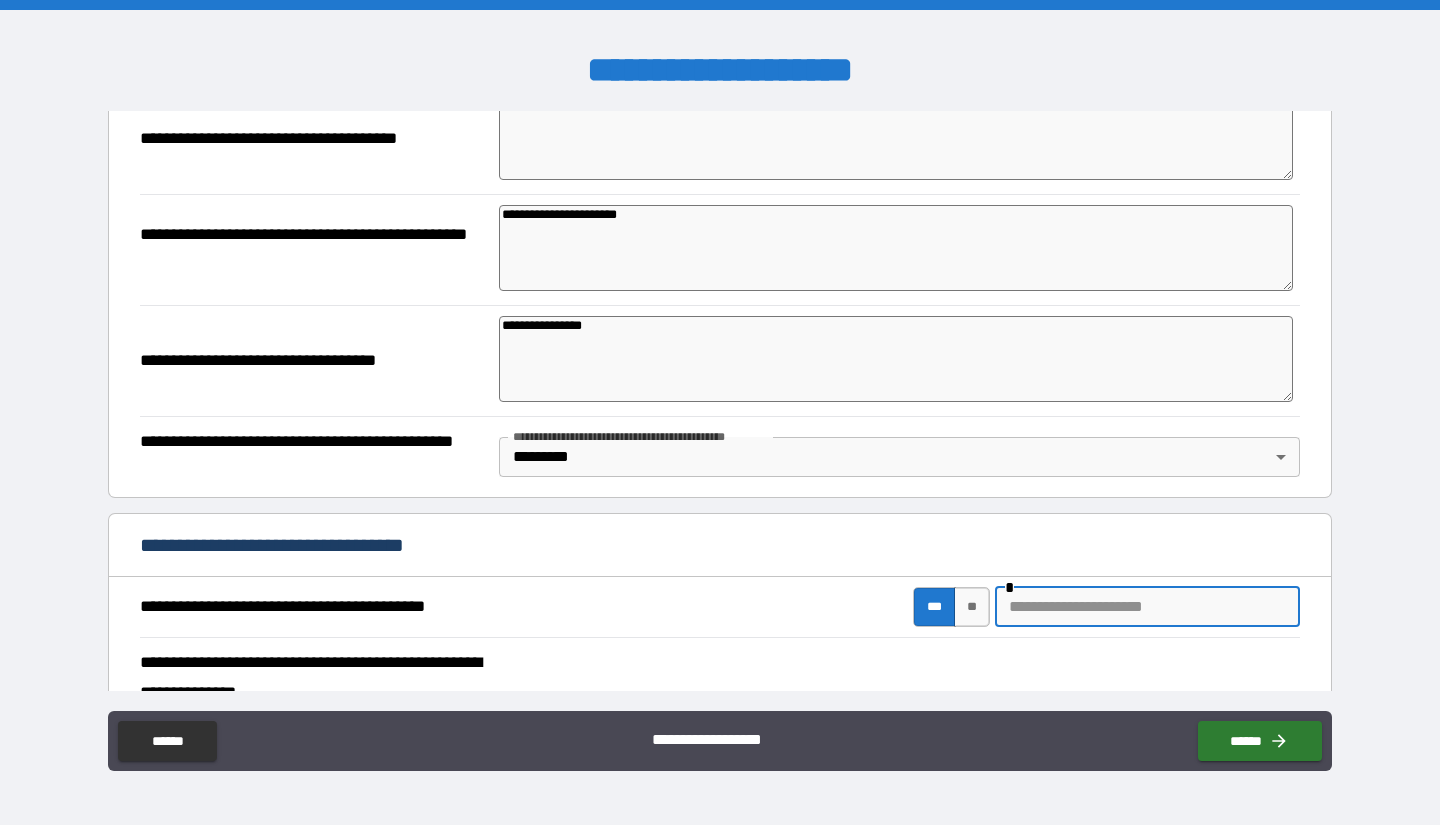 click at bounding box center (1147, 607) 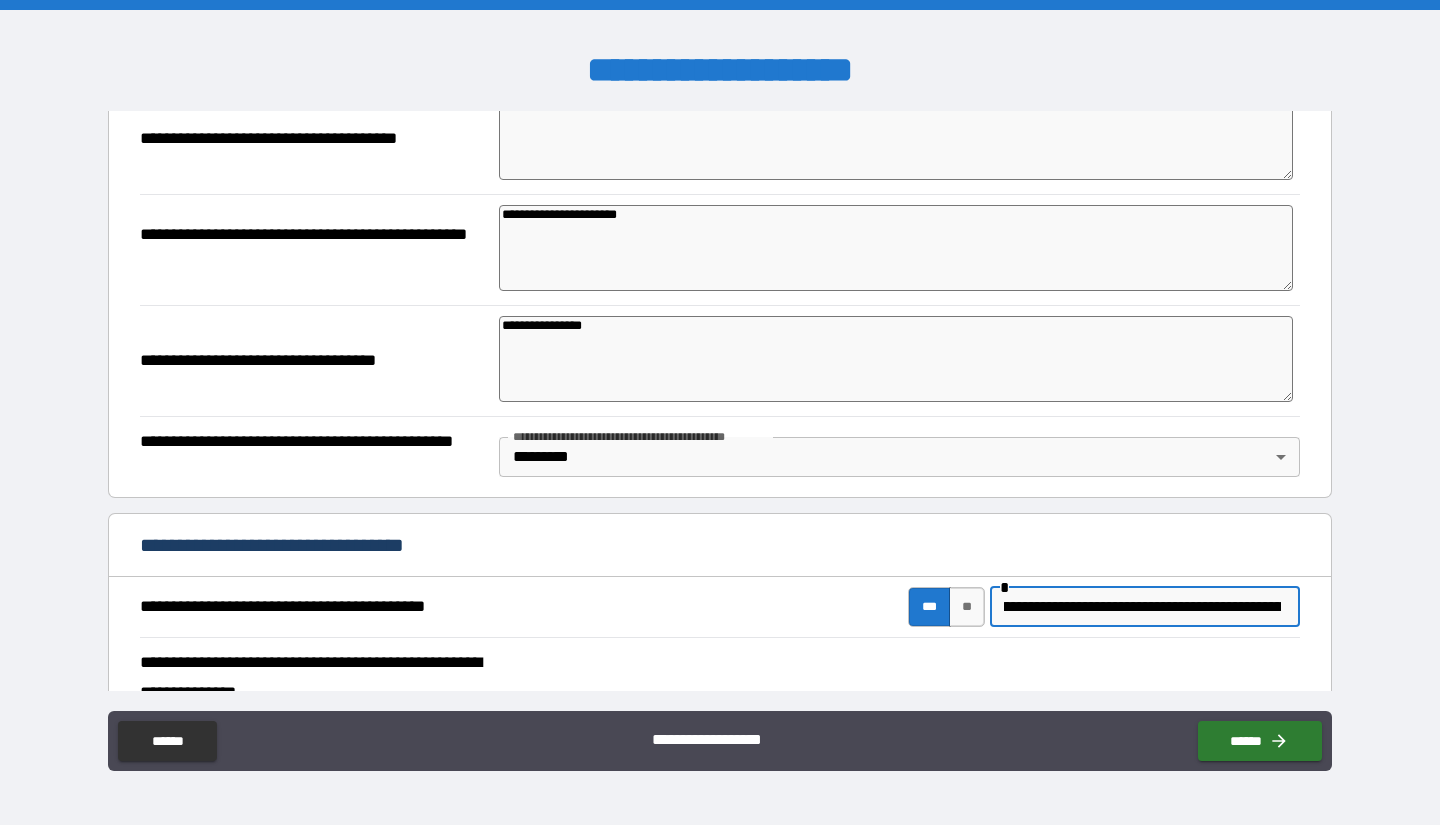 scroll, scrollTop: 0, scrollLeft: 564, axis: horizontal 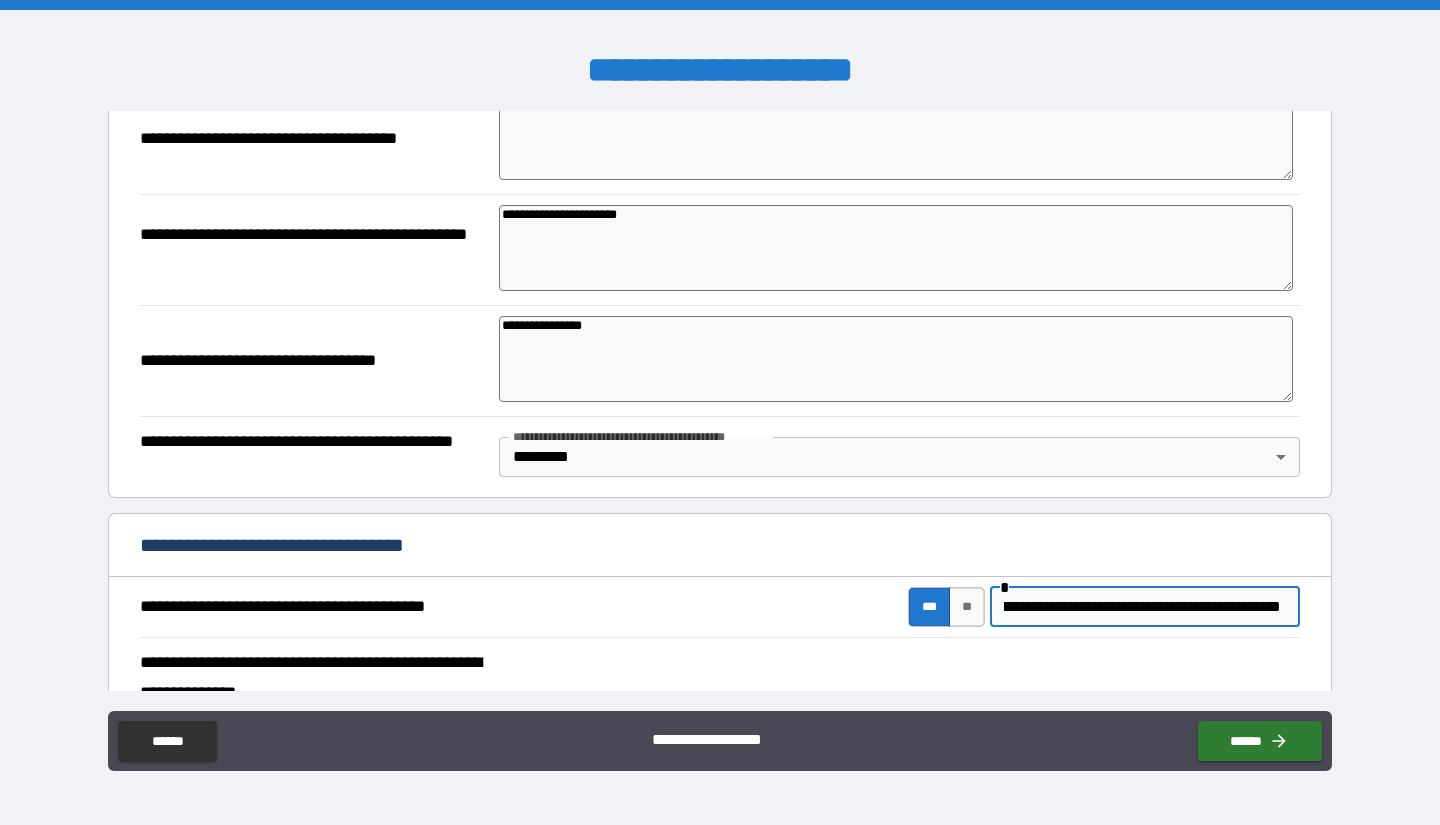 drag, startPoint x: 997, startPoint y: 607, endPoint x: 1366, endPoint y: 635, distance: 370.0608 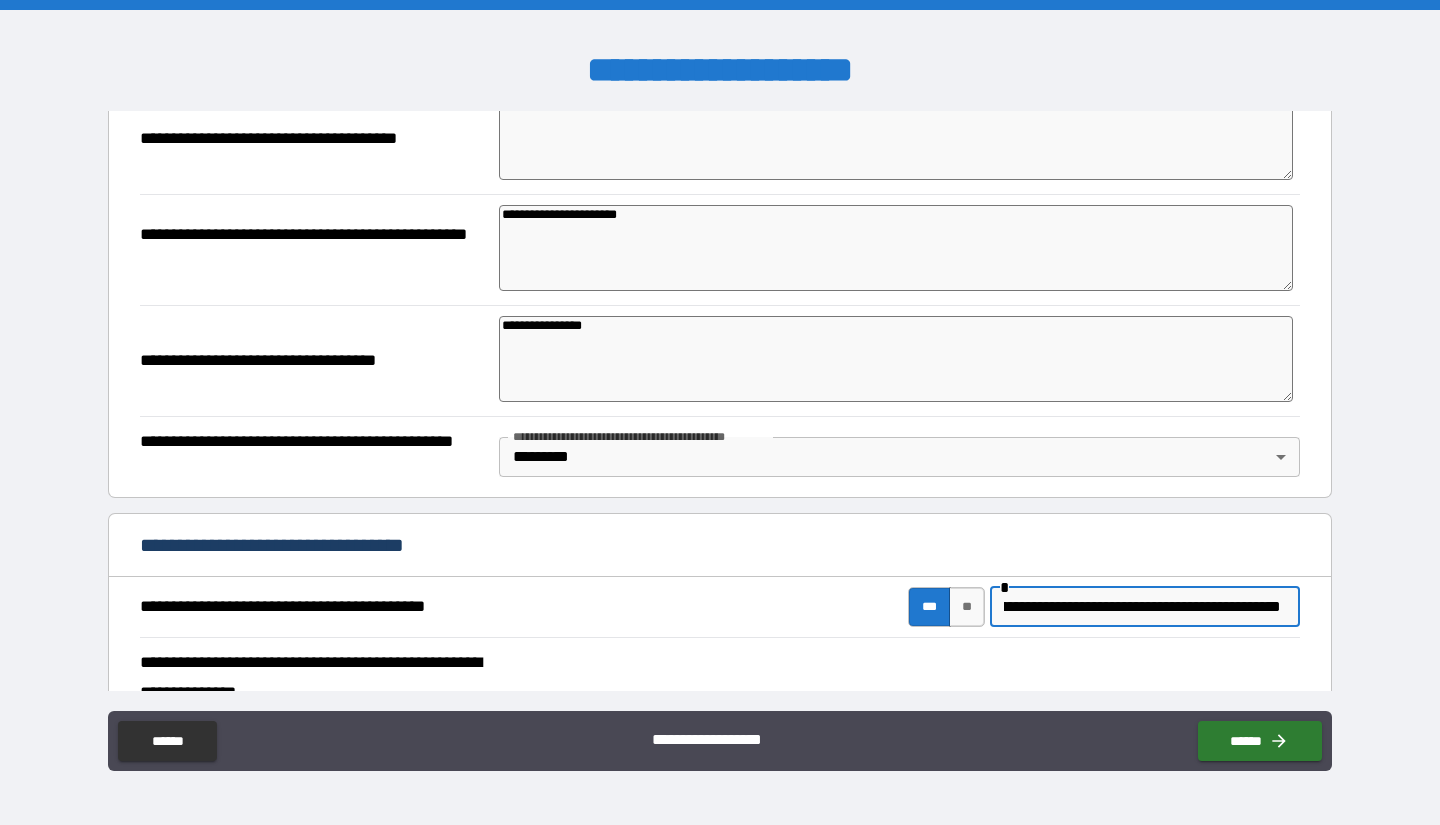 scroll, scrollTop: 0, scrollLeft: 360, axis: horizontal 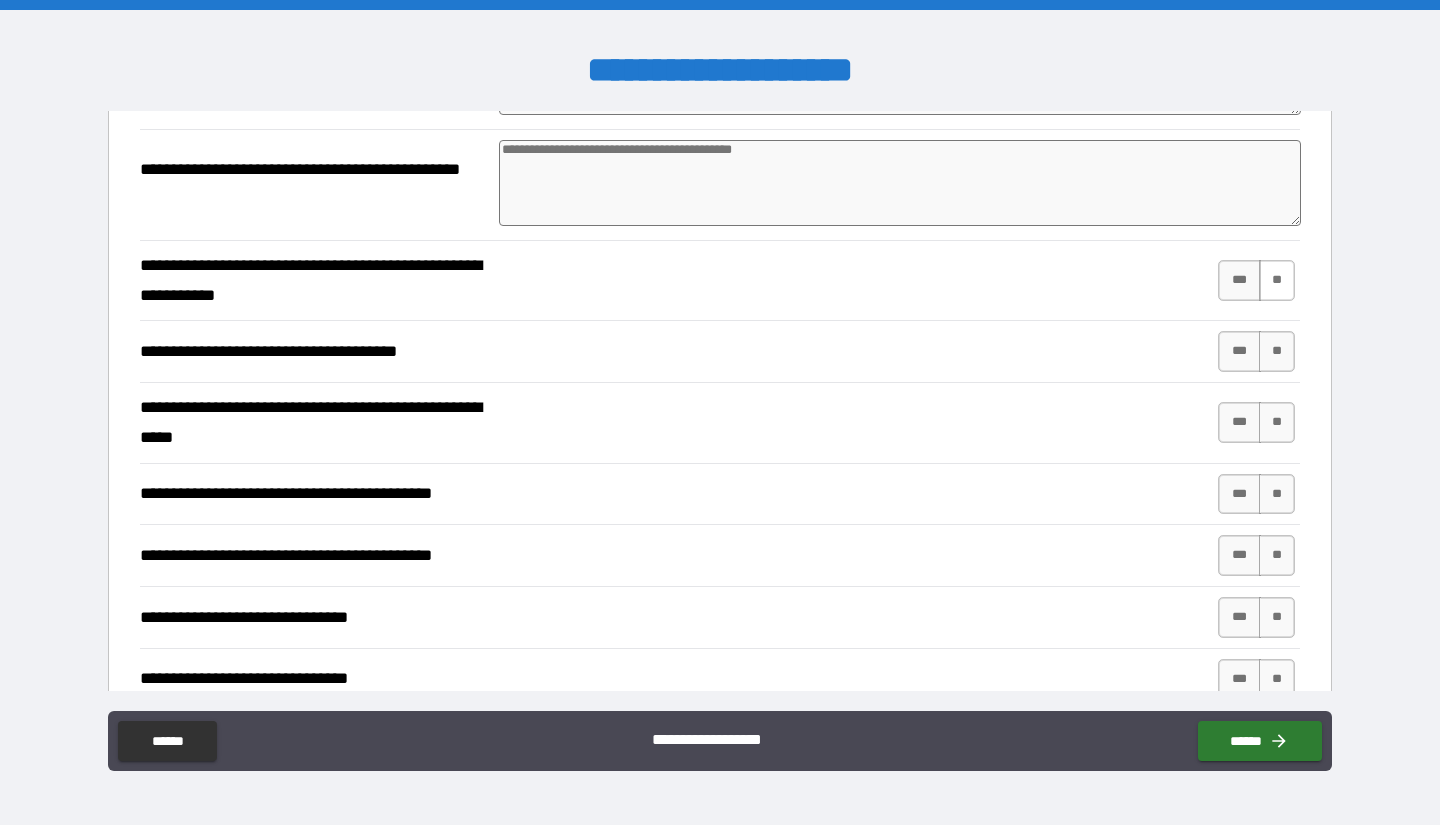 click on "**" at bounding box center (1277, 280) 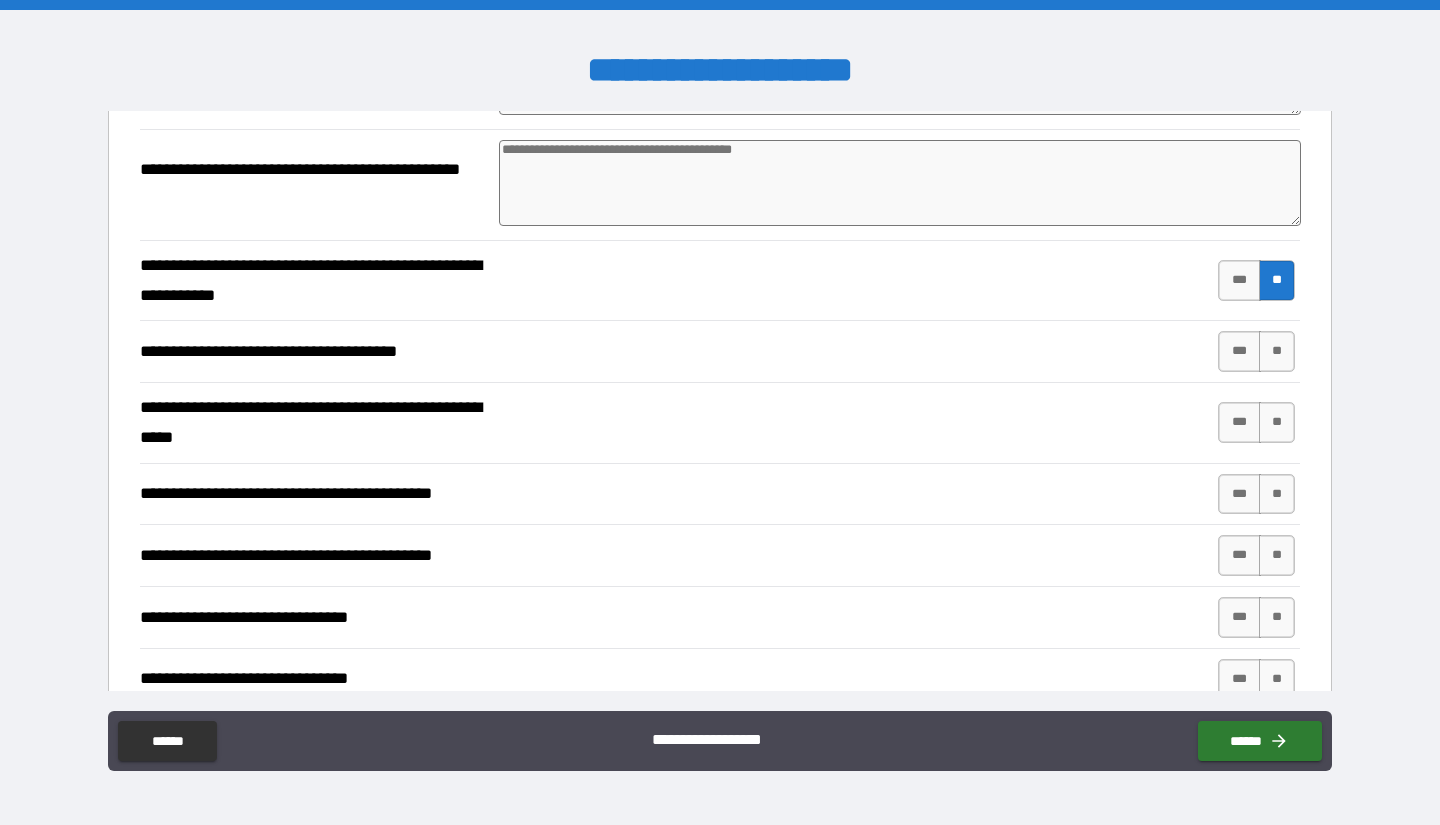 click on "**********" at bounding box center (720, 351) 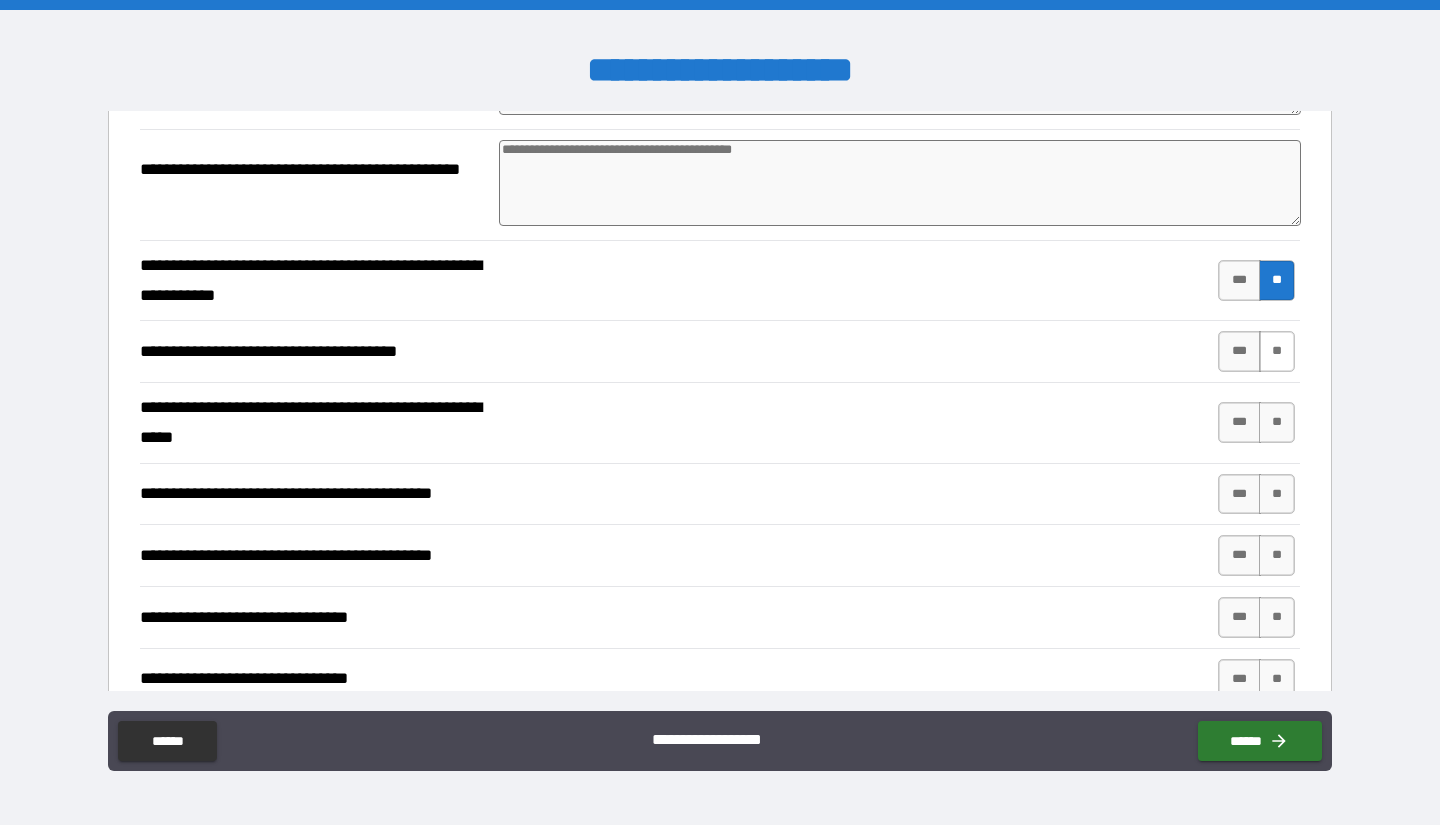 click on "**" at bounding box center (1277, 351) 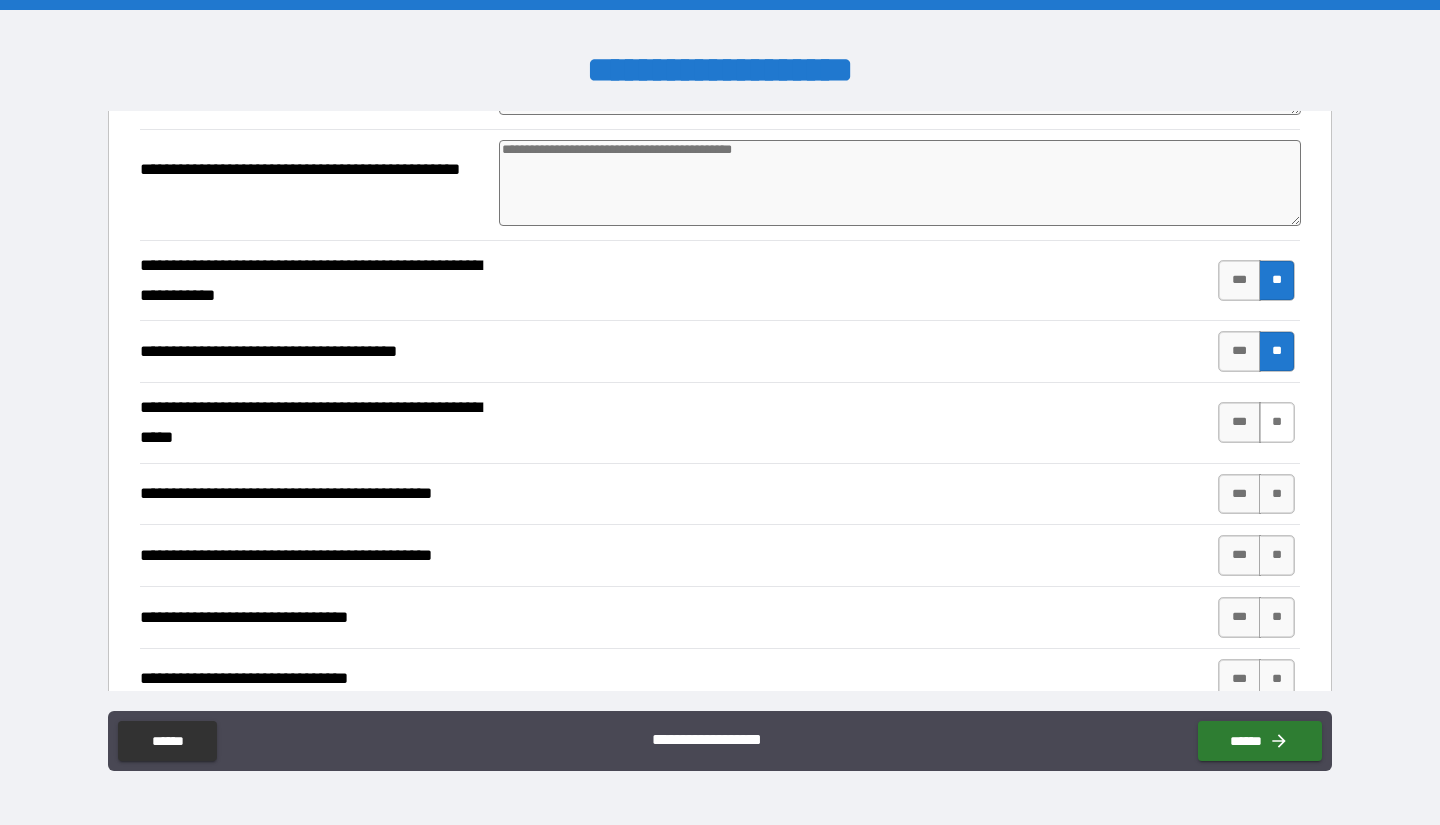 click on "**" at bounding box center [1277, 422] 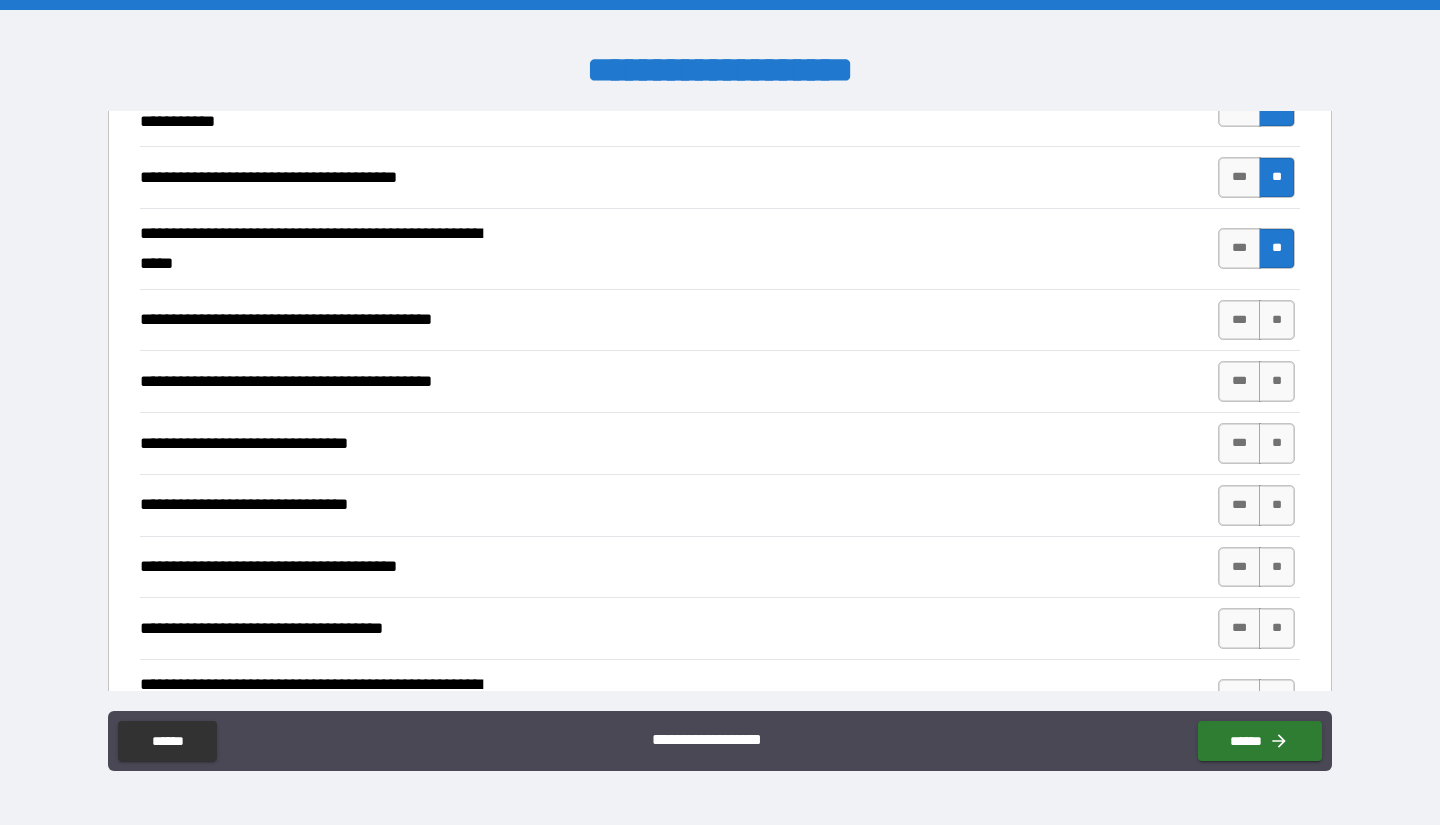 scroll, scrollTop: 1247, scrollLeft: 0, axis: vertical 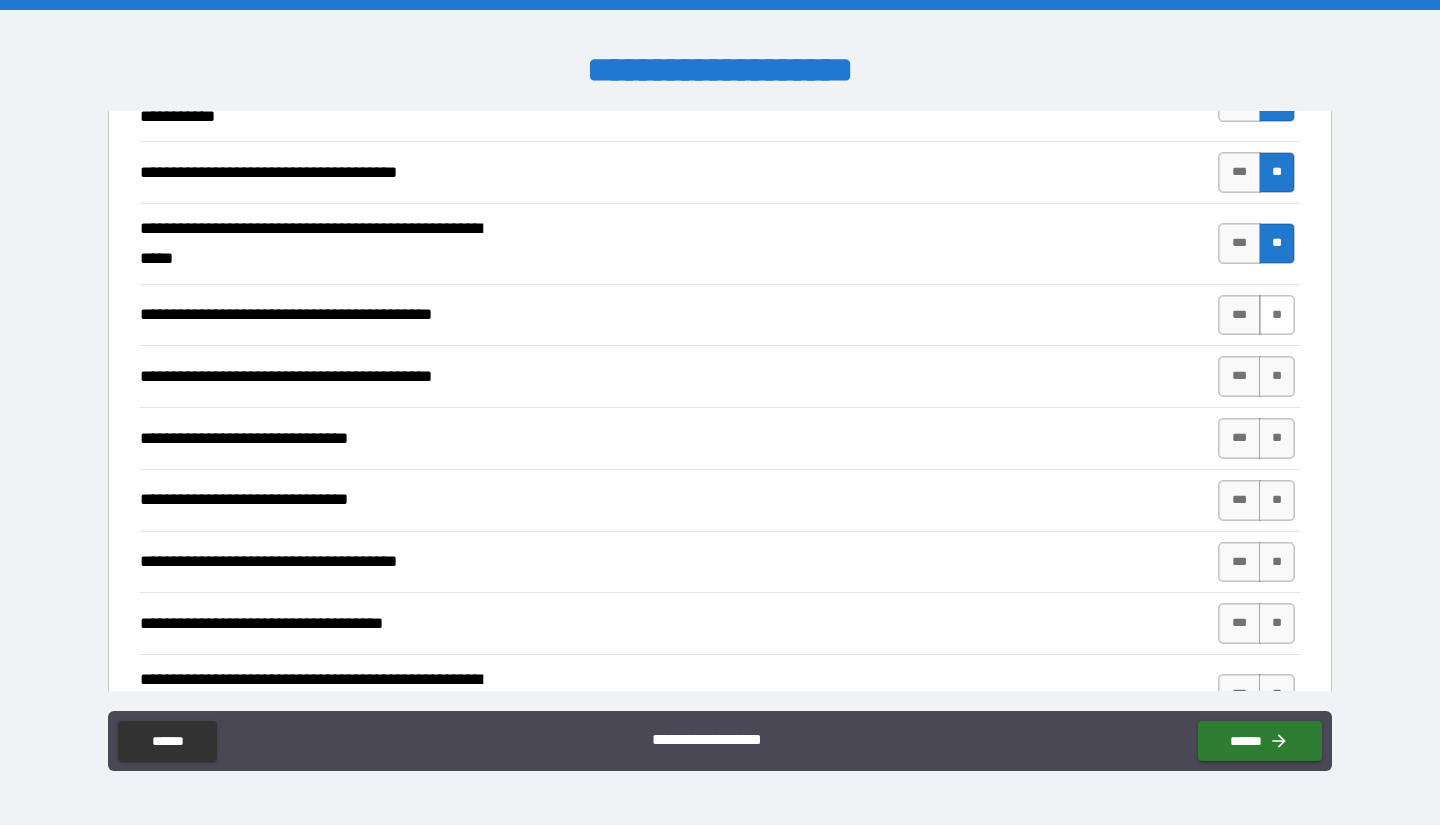 click on "**" at bounding box center [1277, 315] 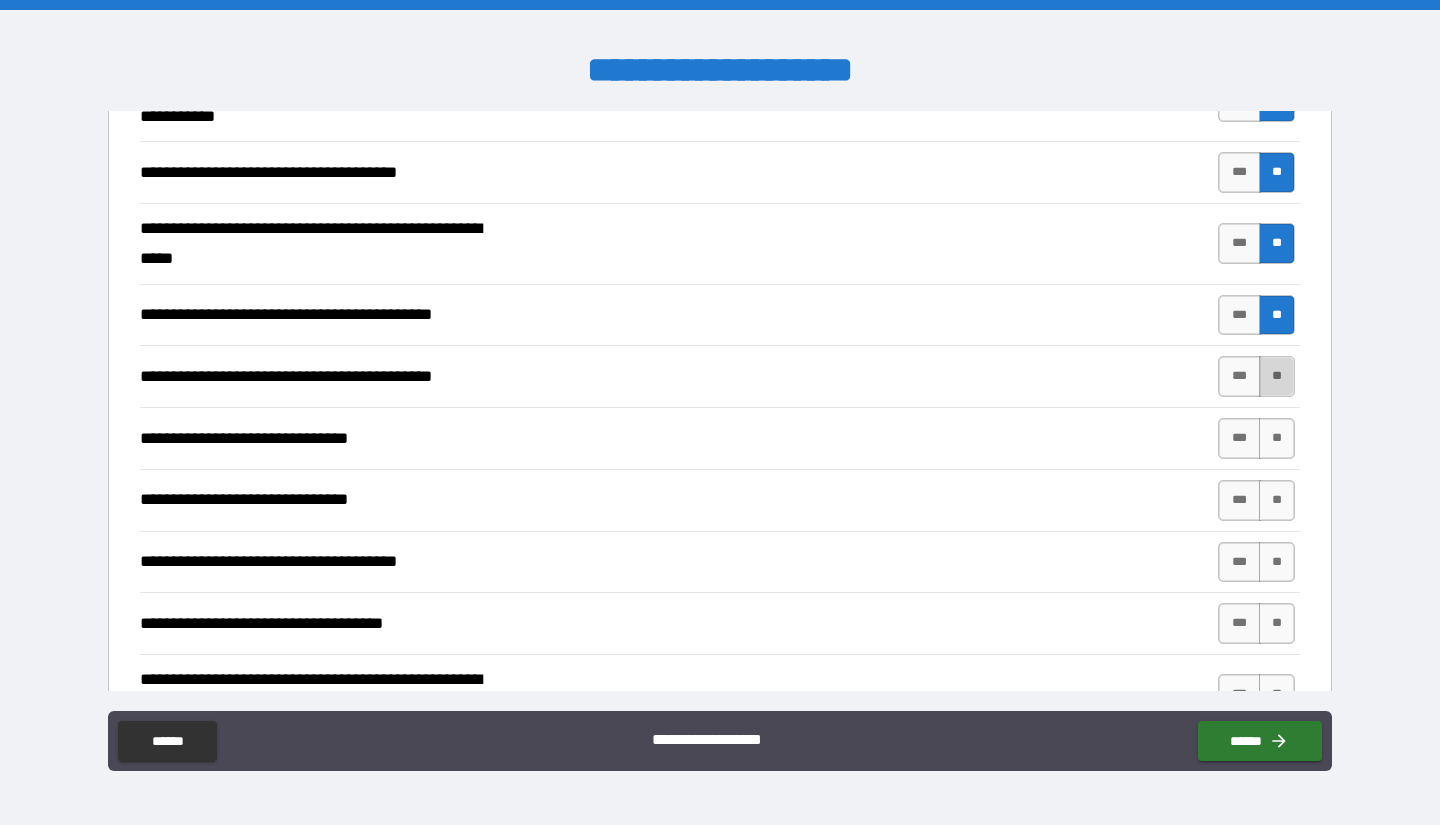 click on "**" at bounding box center [1277, 376] 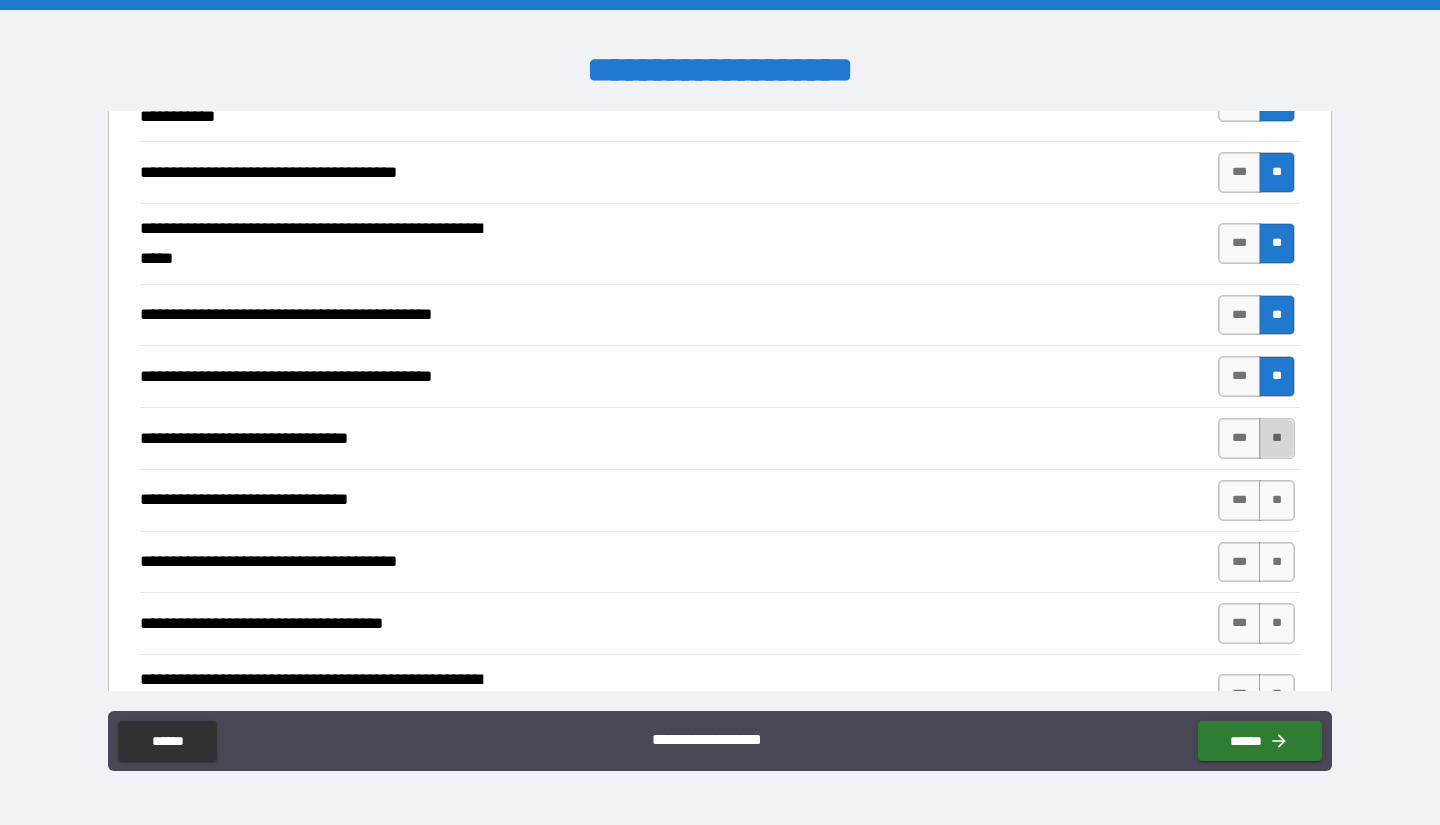 click on "**" at bounding box center (1277, 438) 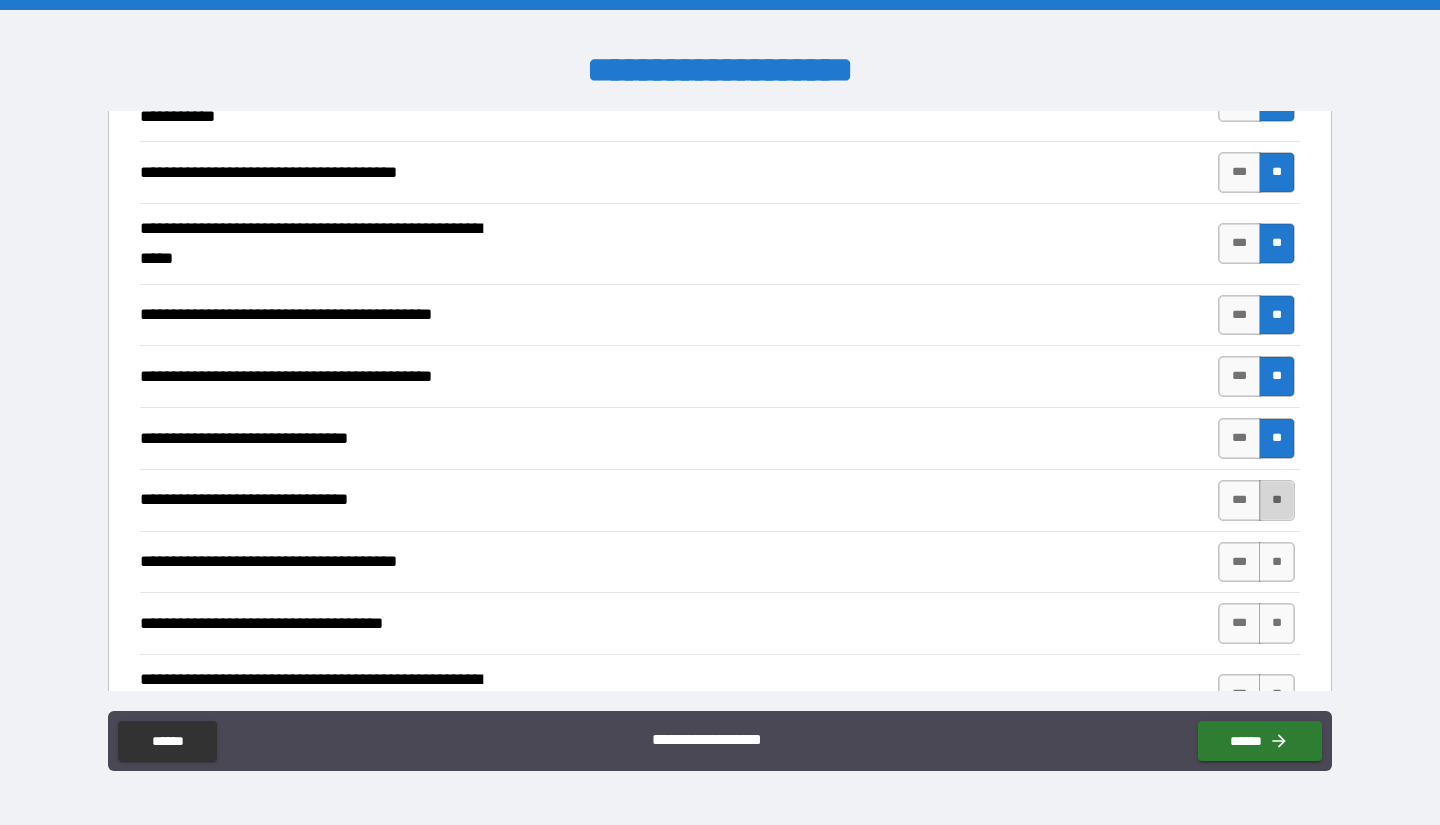 click on "**" at bounding box center (1277, 500) 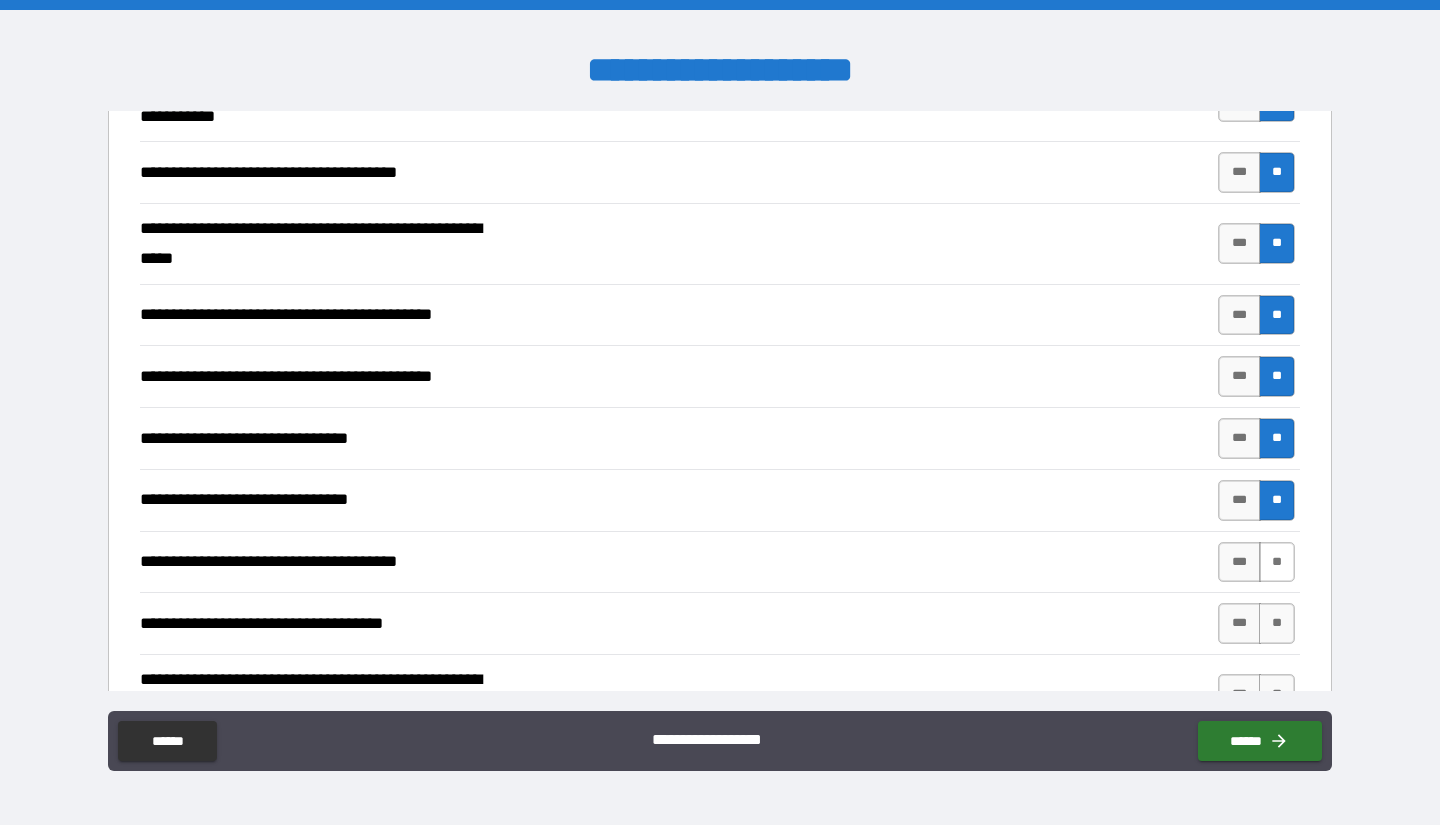 click on "**" at bounding box center [1277, 562] 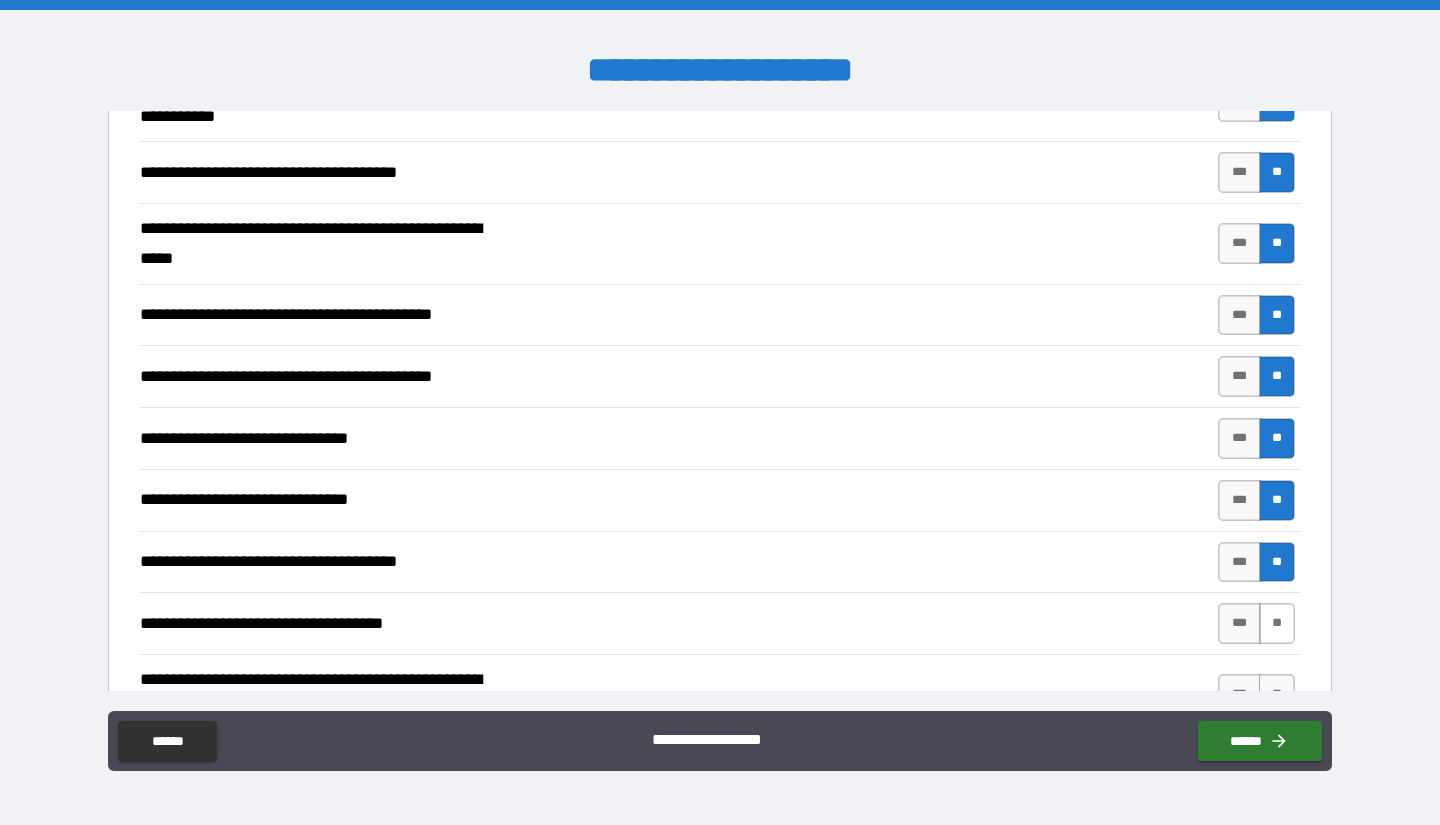 click on "**" at bounding box center (1277, 623) 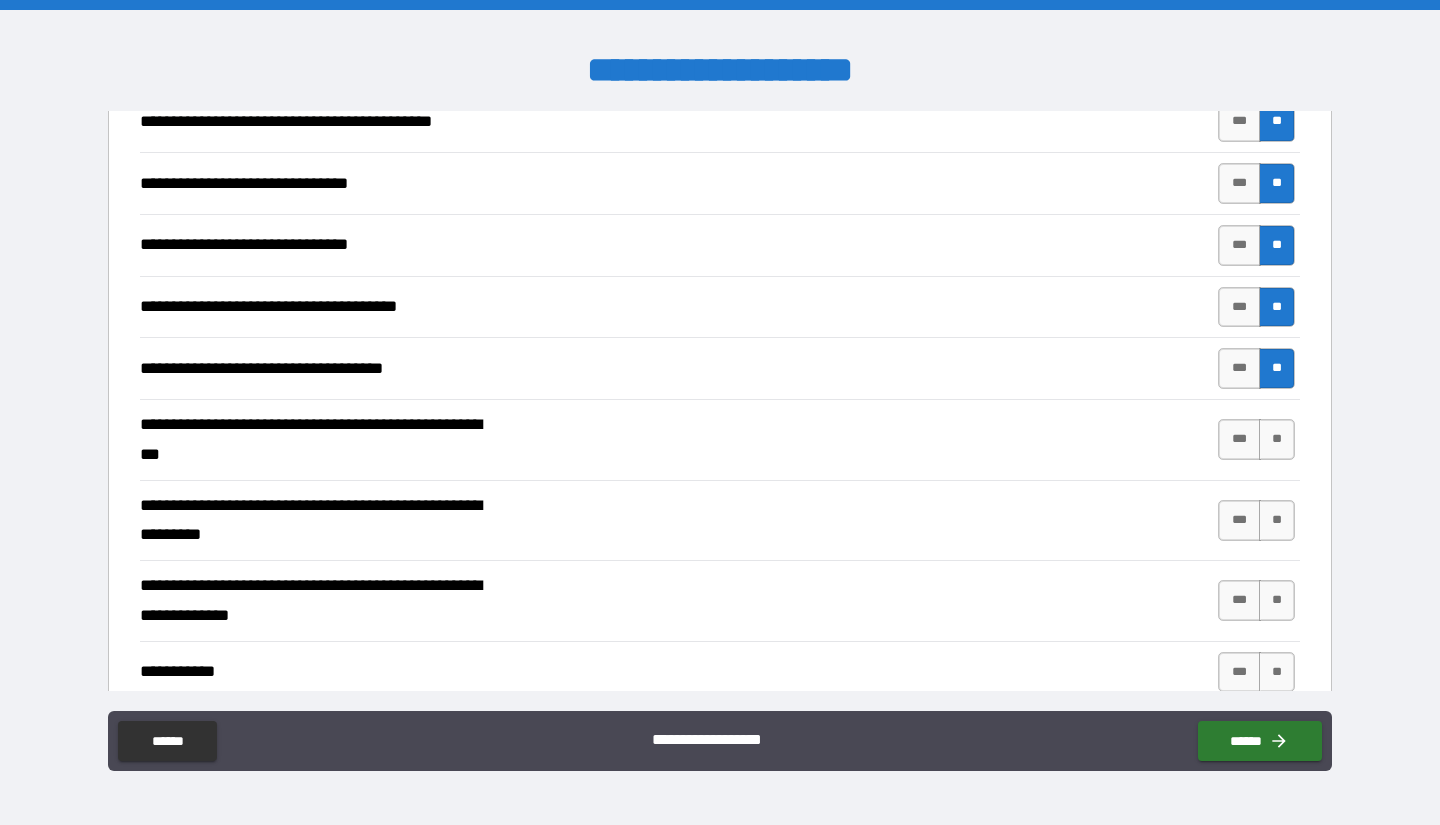scroll, scrollTop: 1504, scrollLeft: 0, axis: vertical 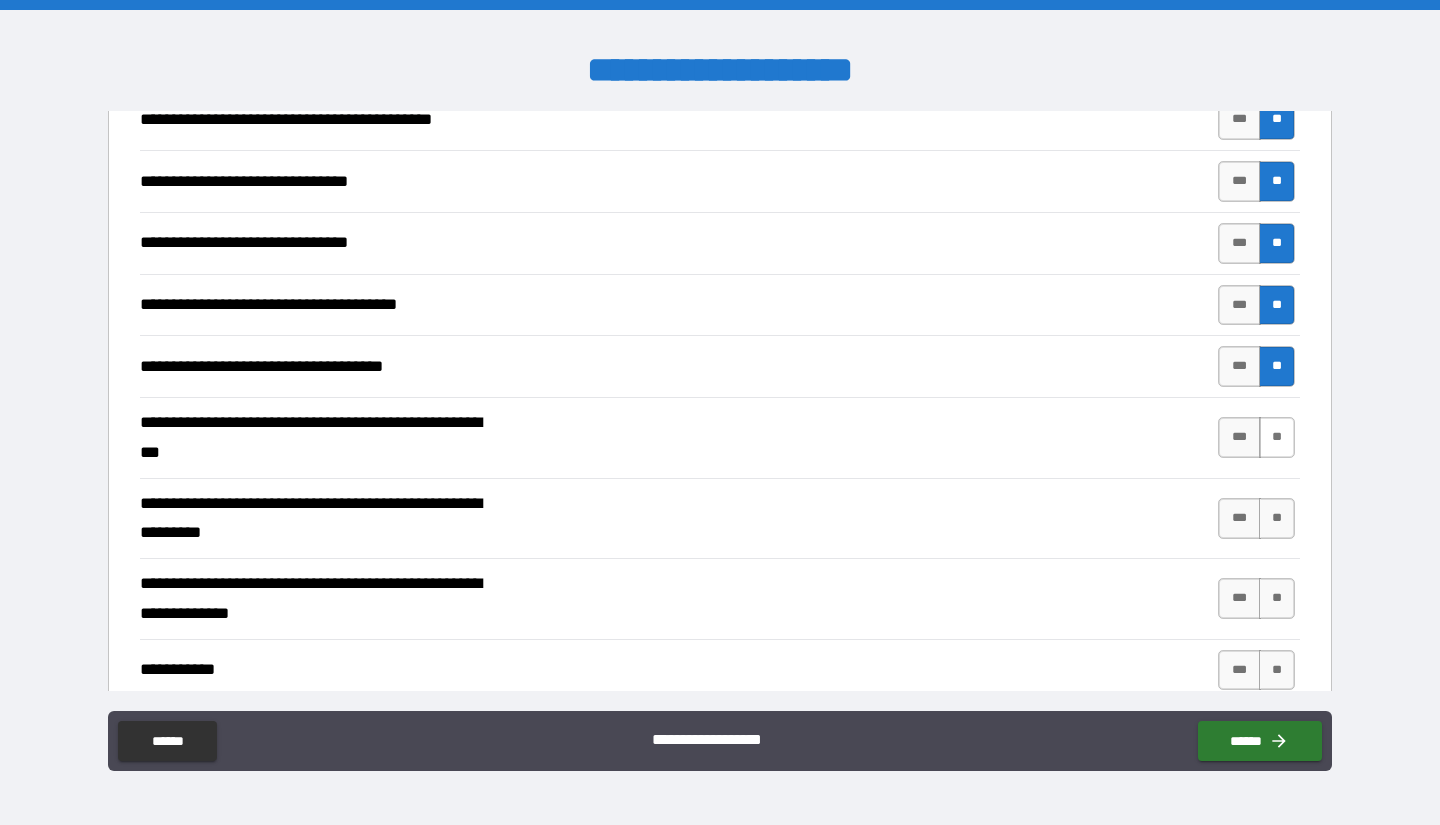 click on "**" at bounding box center [1277, 437] 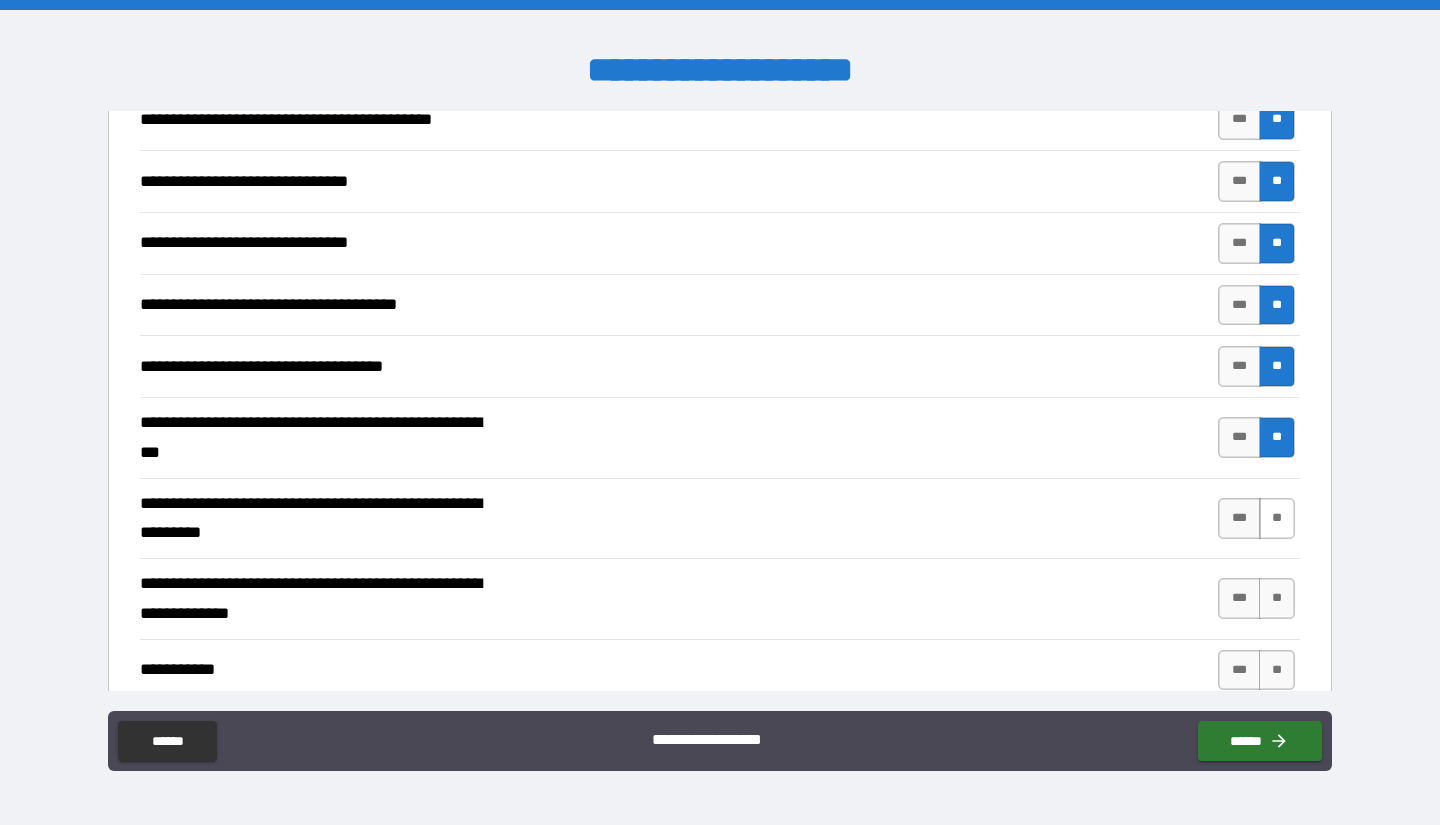 click on "**" at bounding box center [1277, 518] 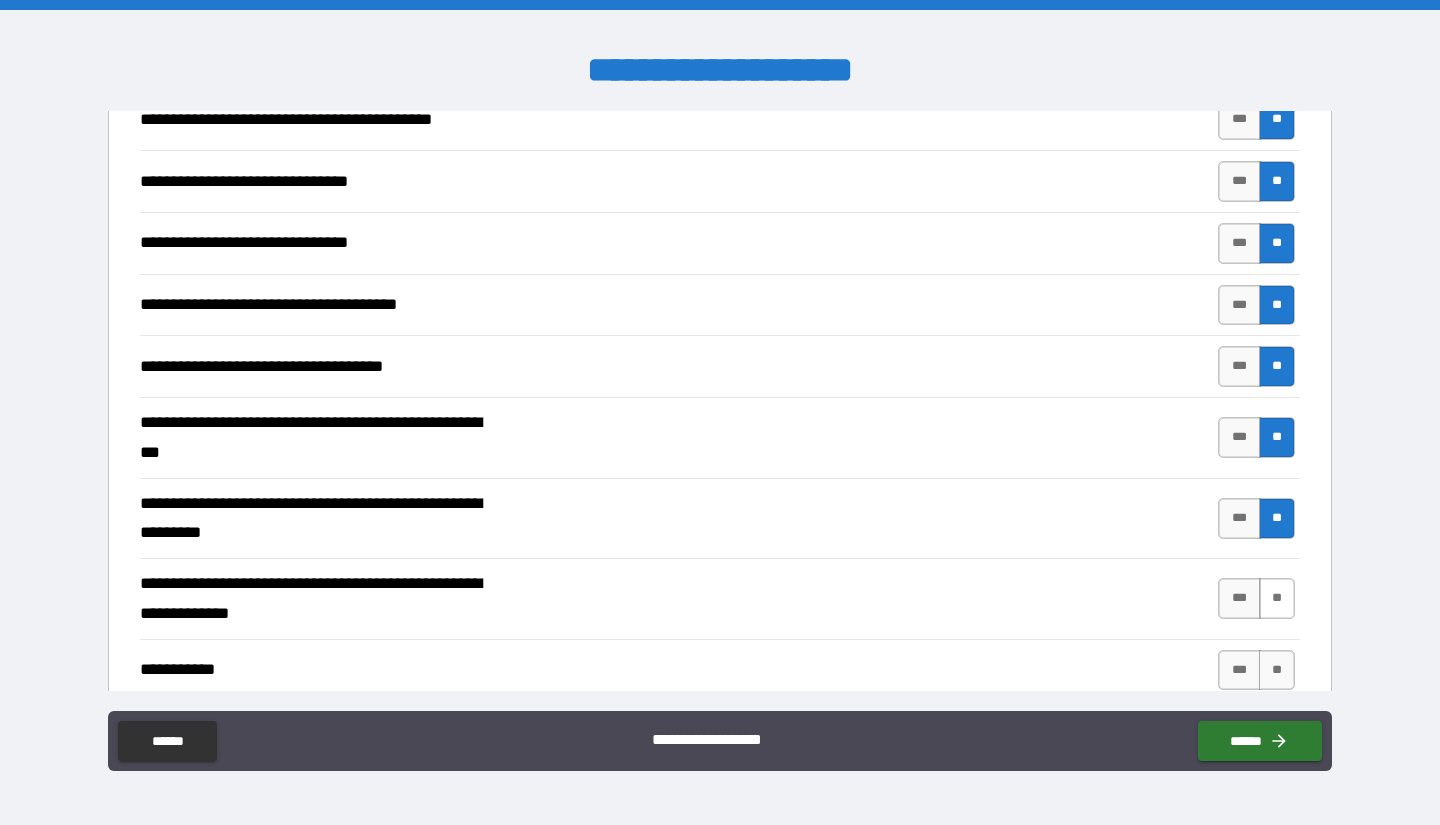 click on "**" at bounding box center [1277, 598] 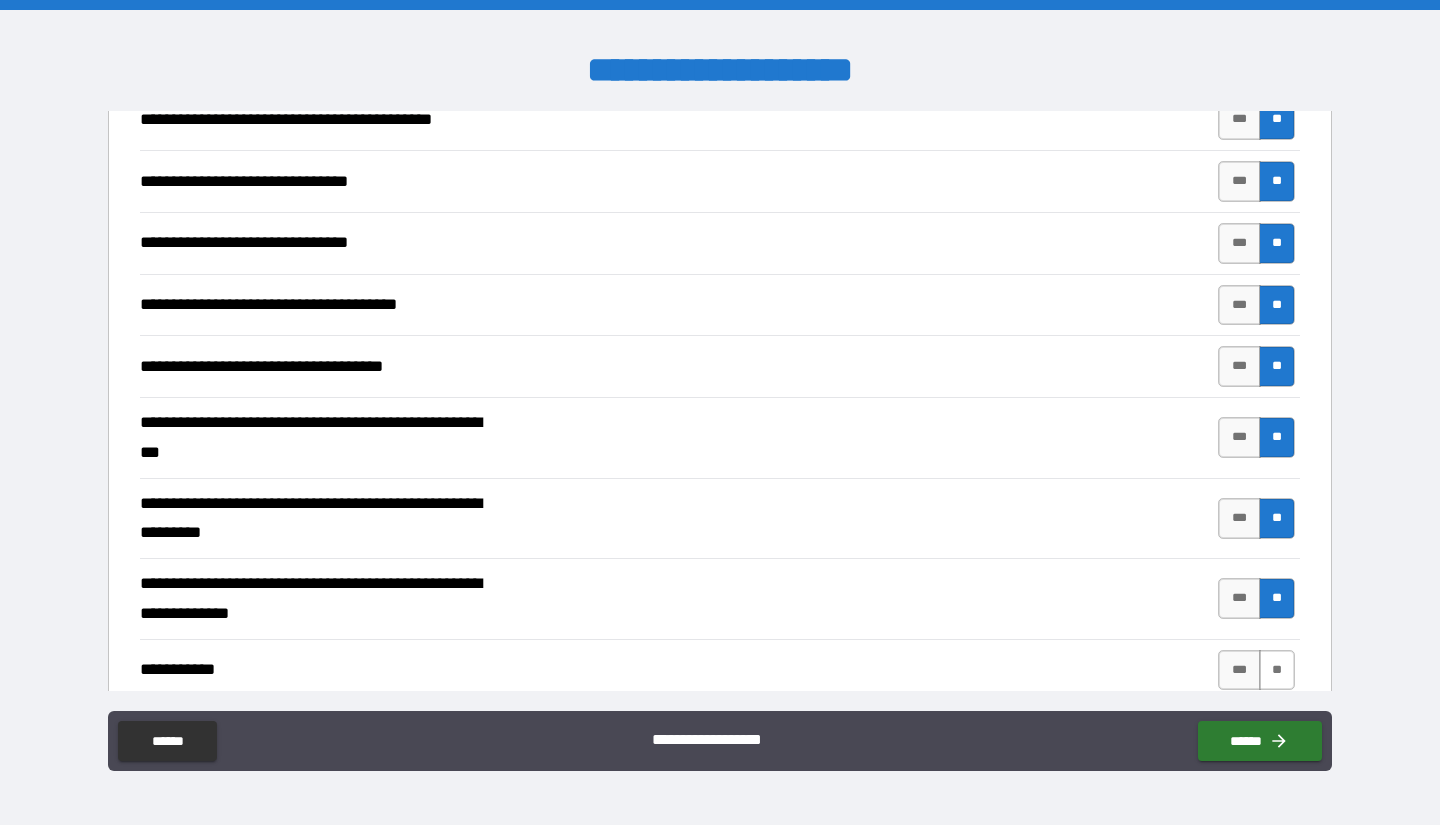 click on "**" at bounding box center [1277, 670] 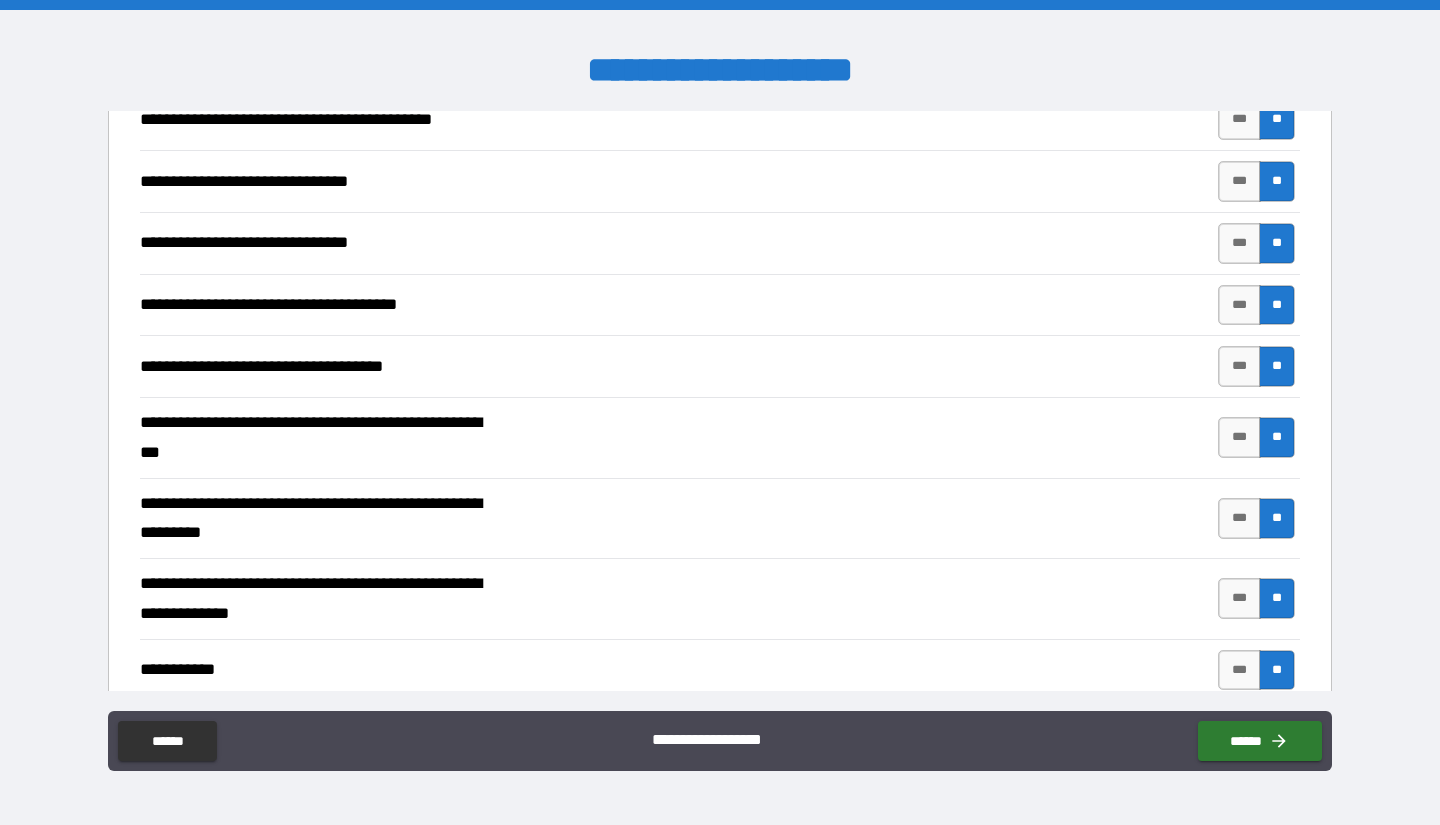 scroll, scrollTop: 1905, scrollLeft: 0, axis: vertical 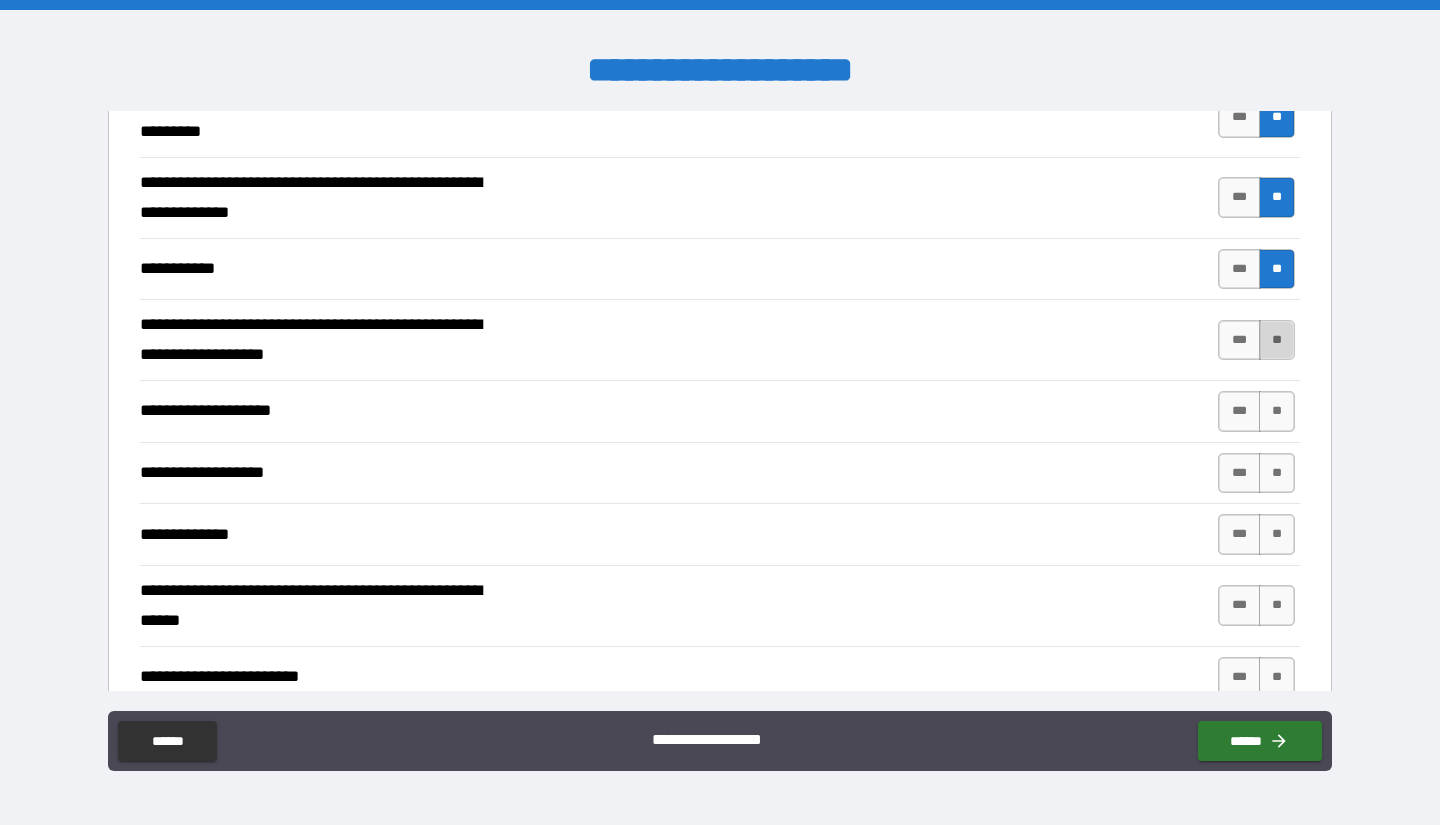click on "**" at bounding box center [1277, 340] 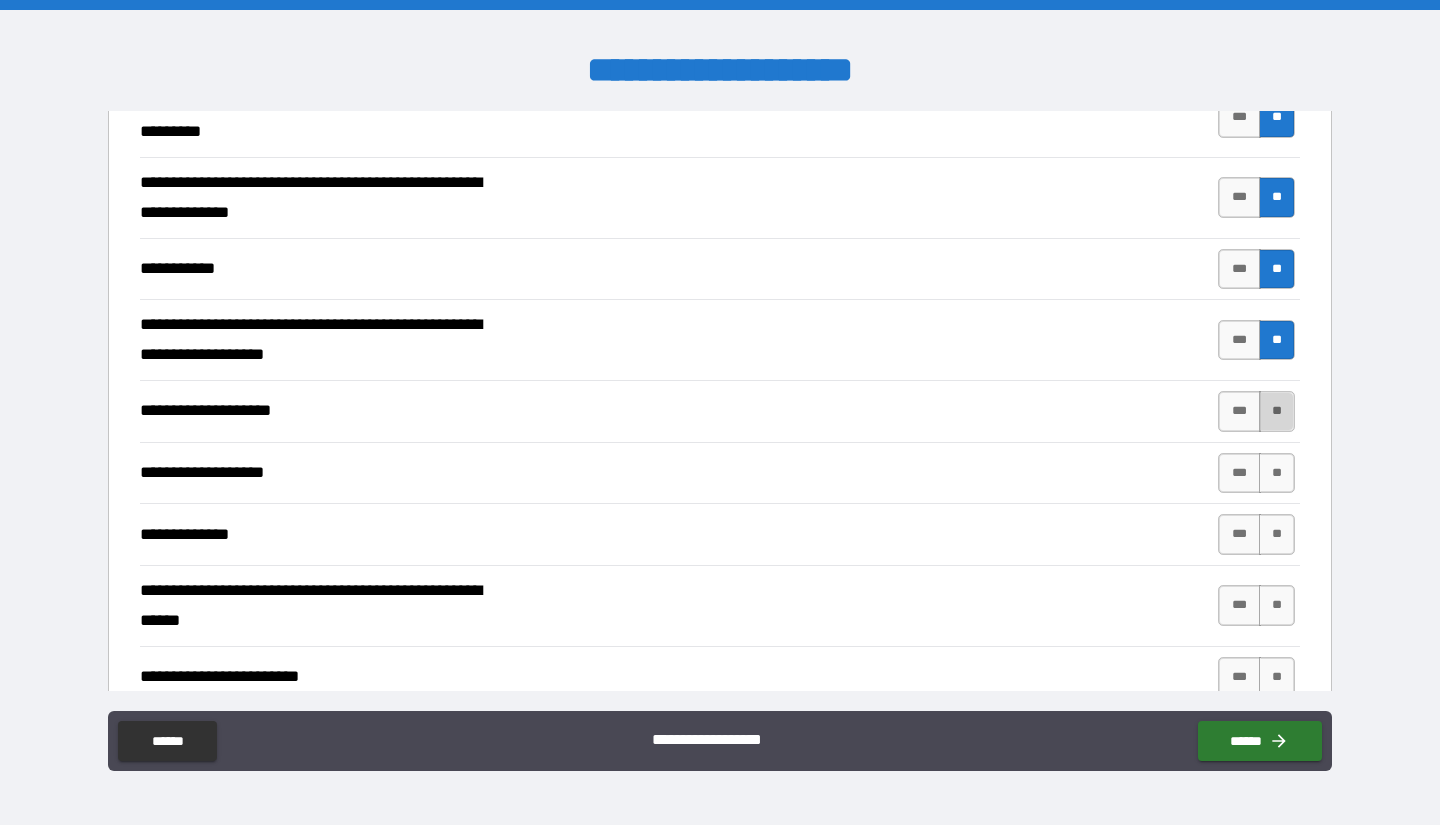 click on "**" at bounding box center (1277, 411) 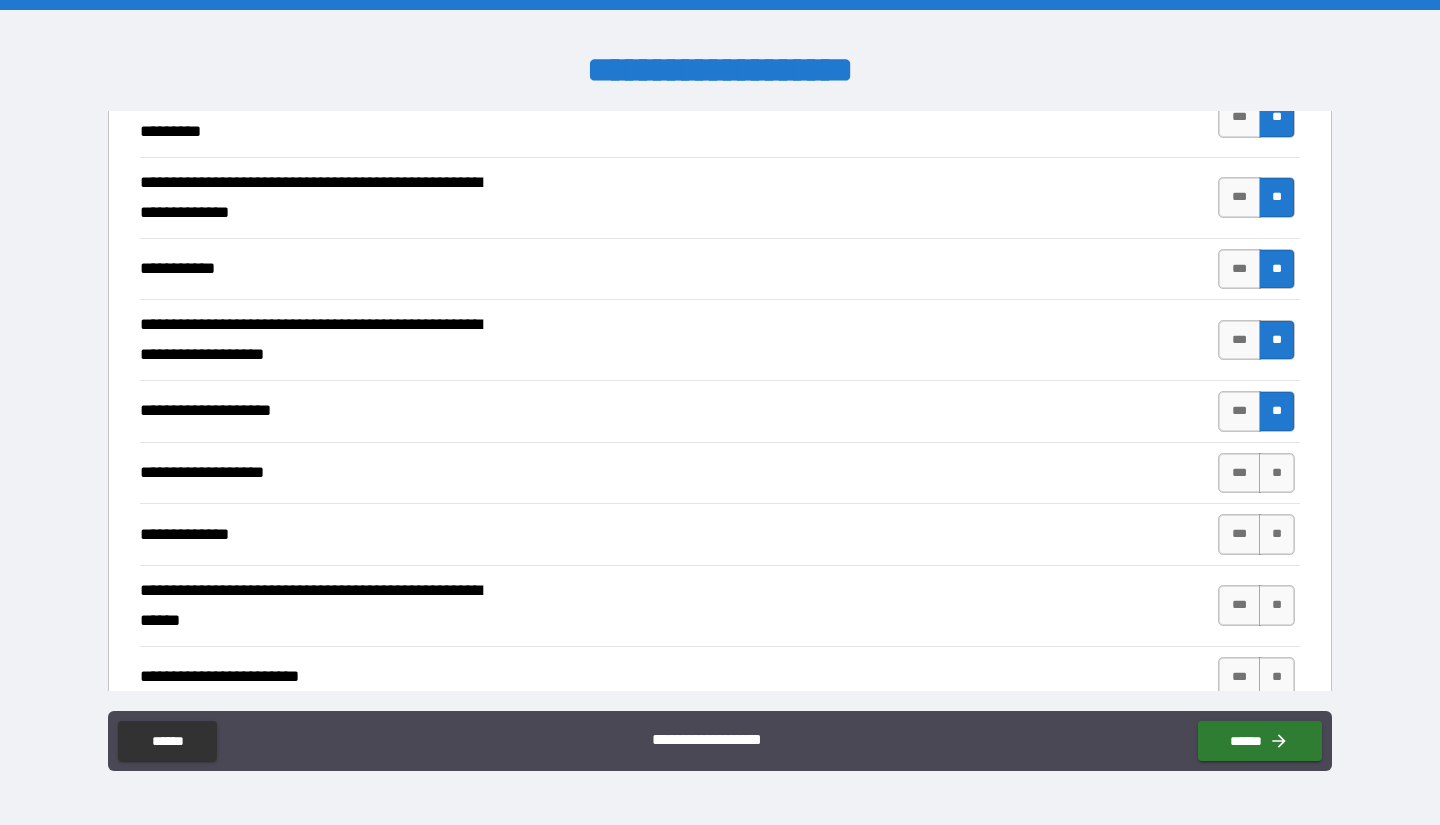 click on "**********" at bounding box center (720, 473) 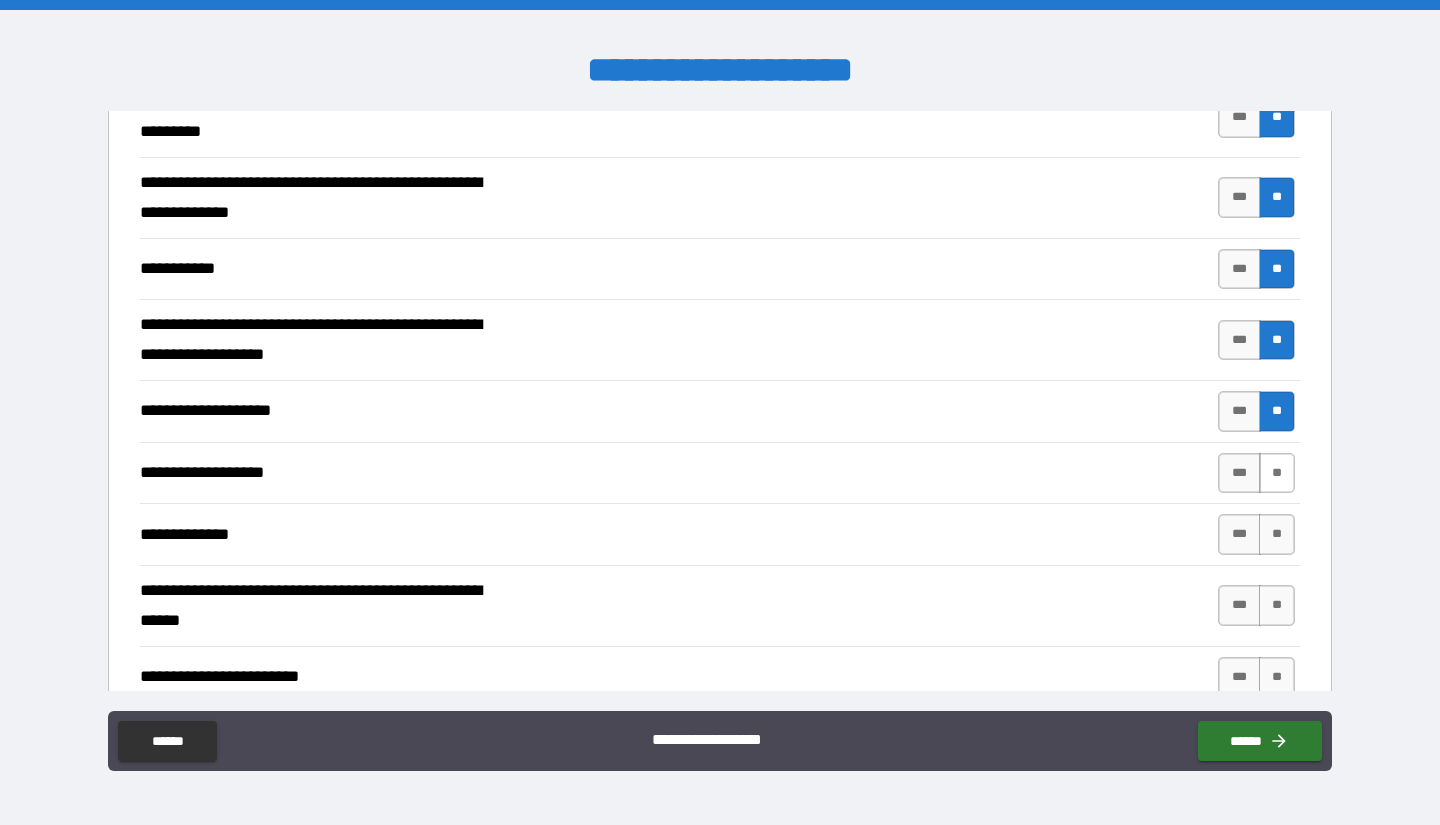 click on "**" at bounding box center [1277, 473] 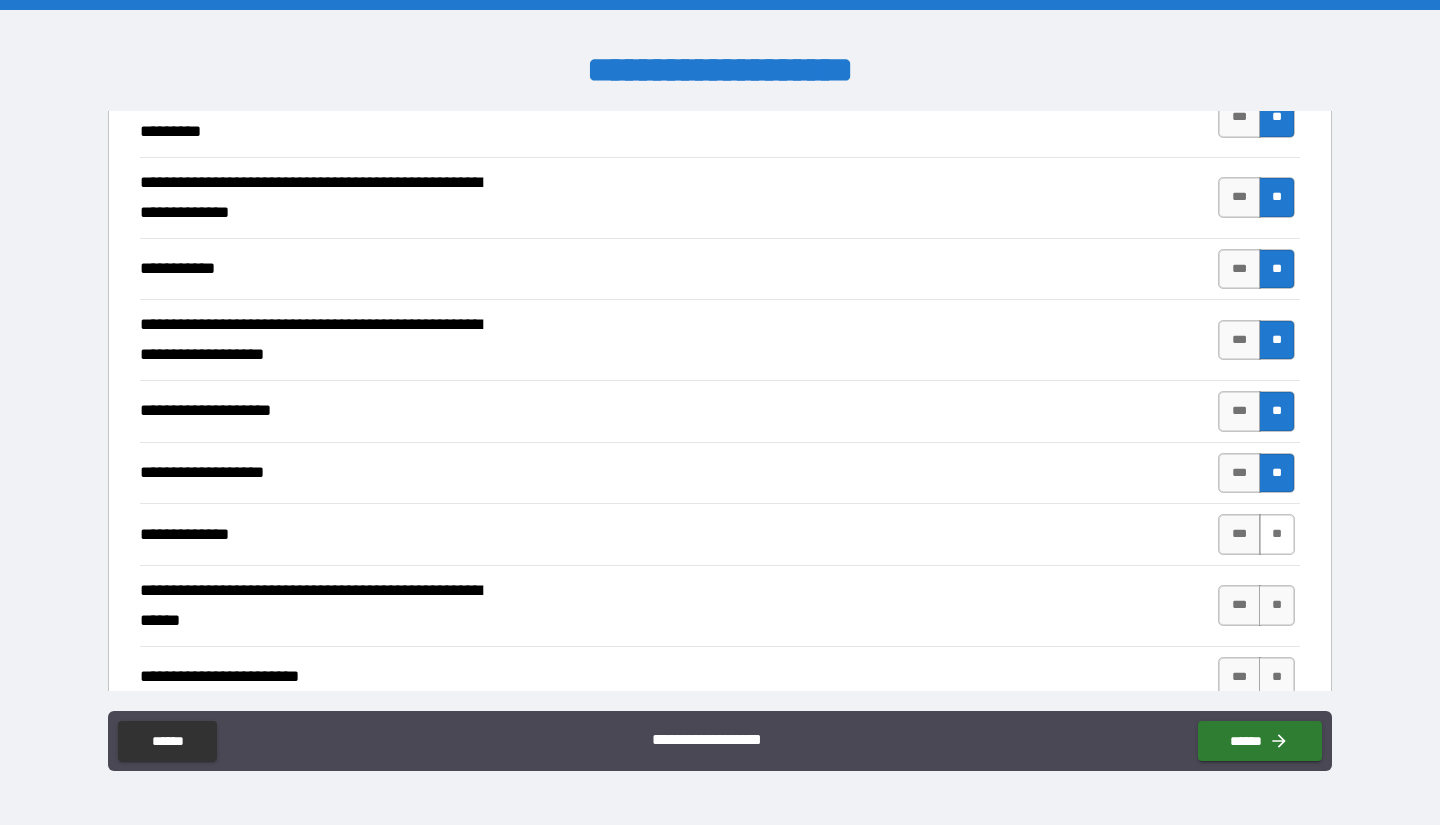 click on "**" at bounding box center (1277, 534) 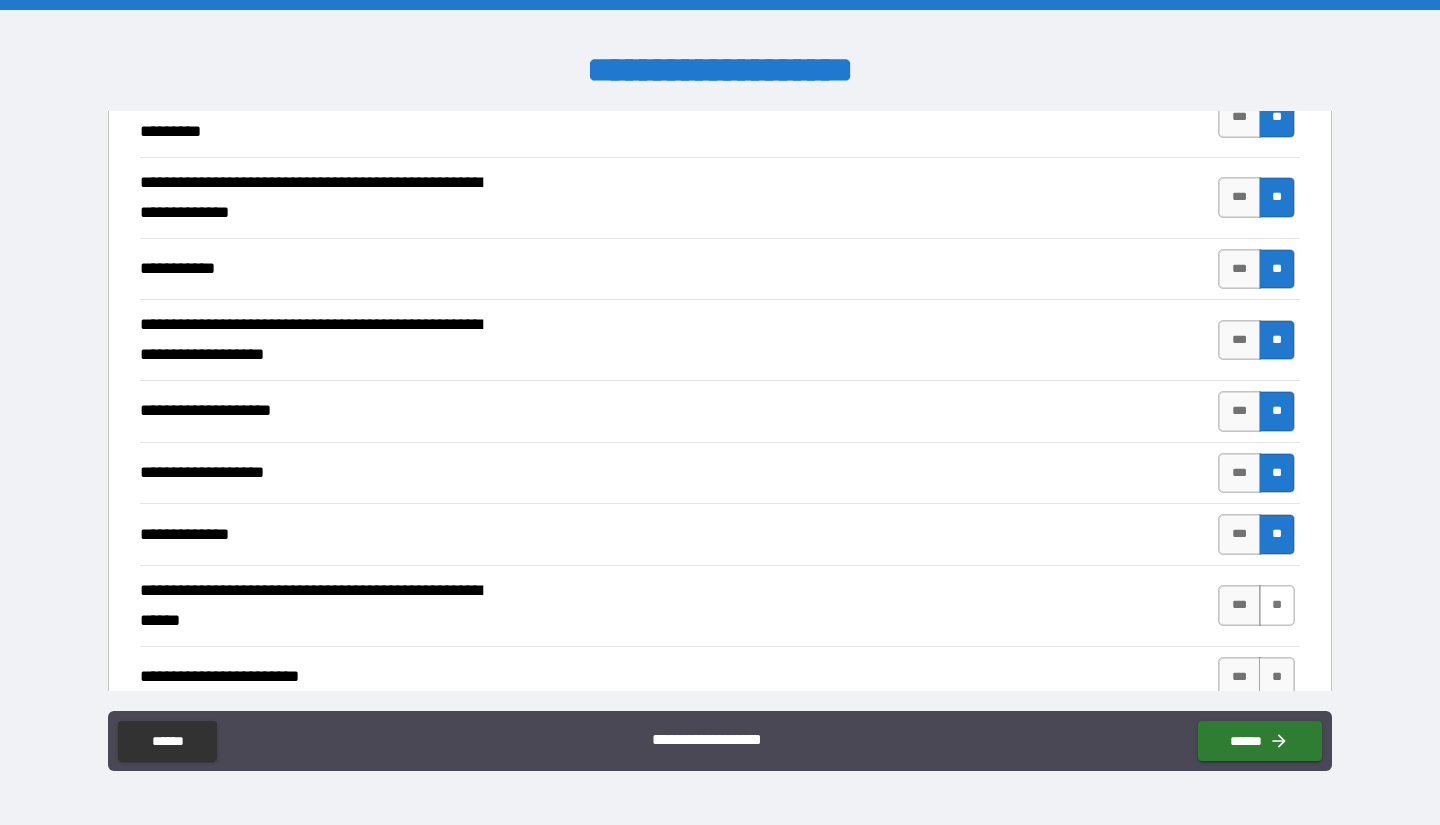 click on "**" at bounding box center (1277, 605) 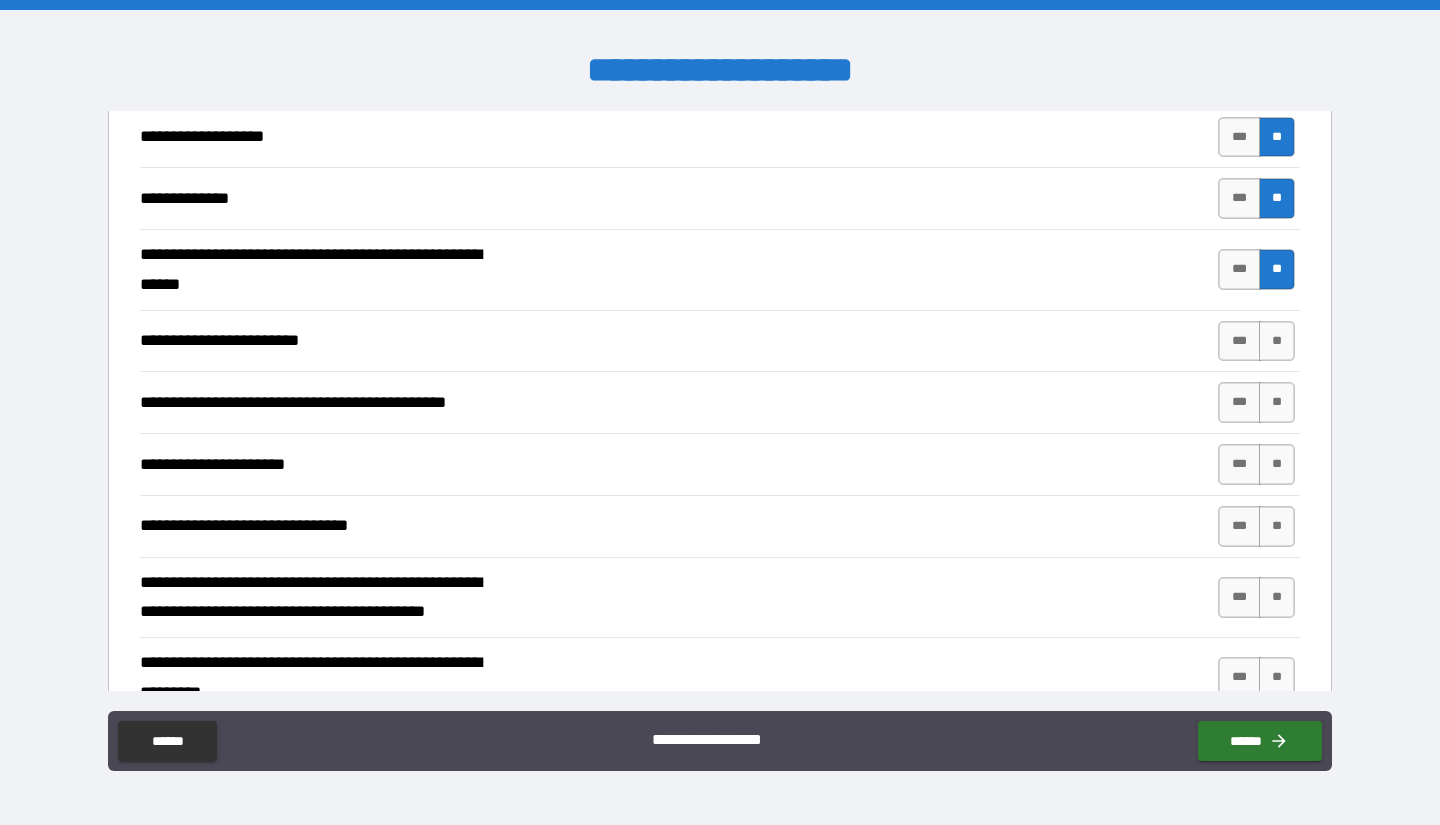 scroll, scrollTop: 2255, scrollLeft: 0, axis: vertical 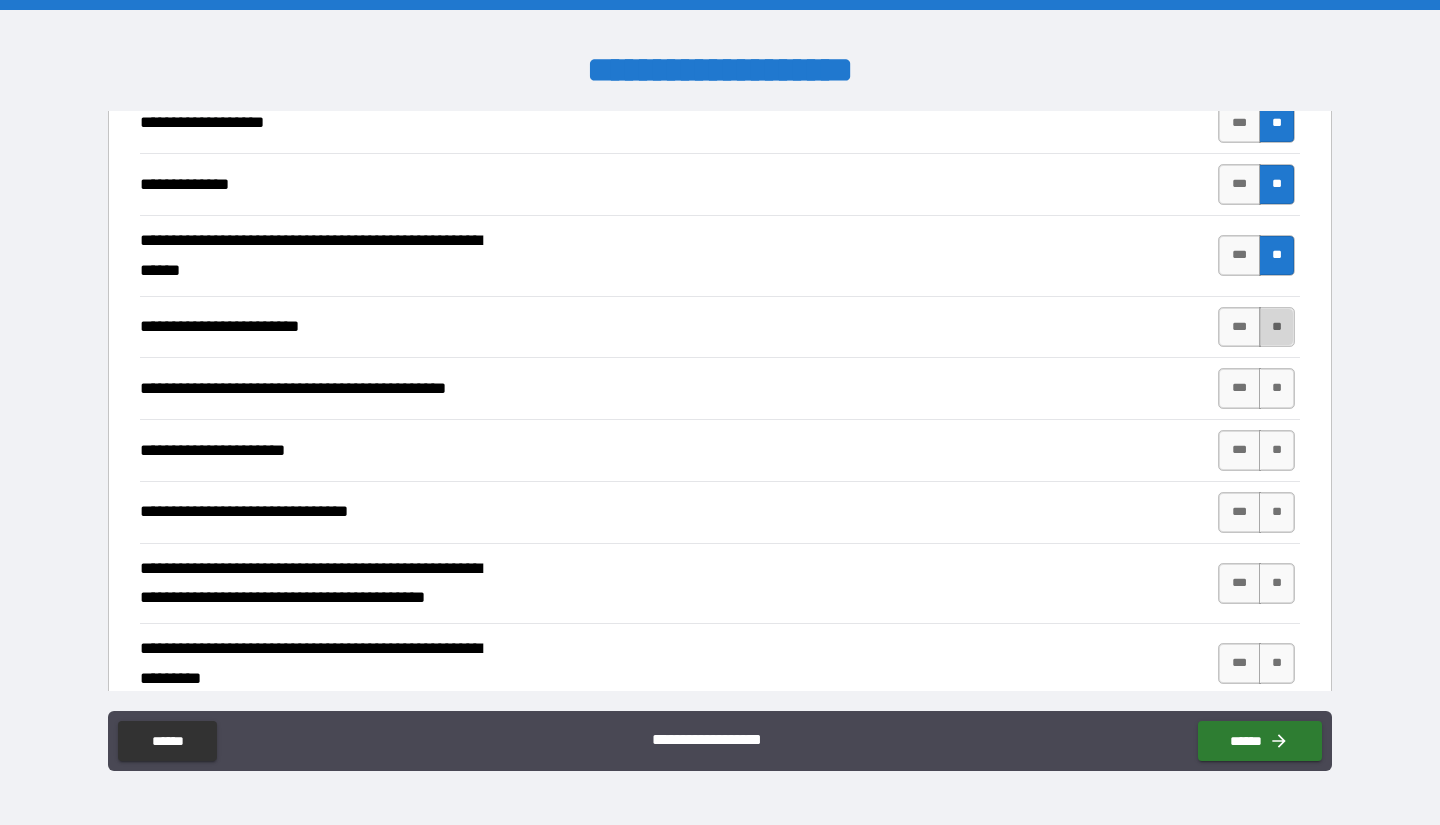 click on "**" at bounding box center [1277, 327] 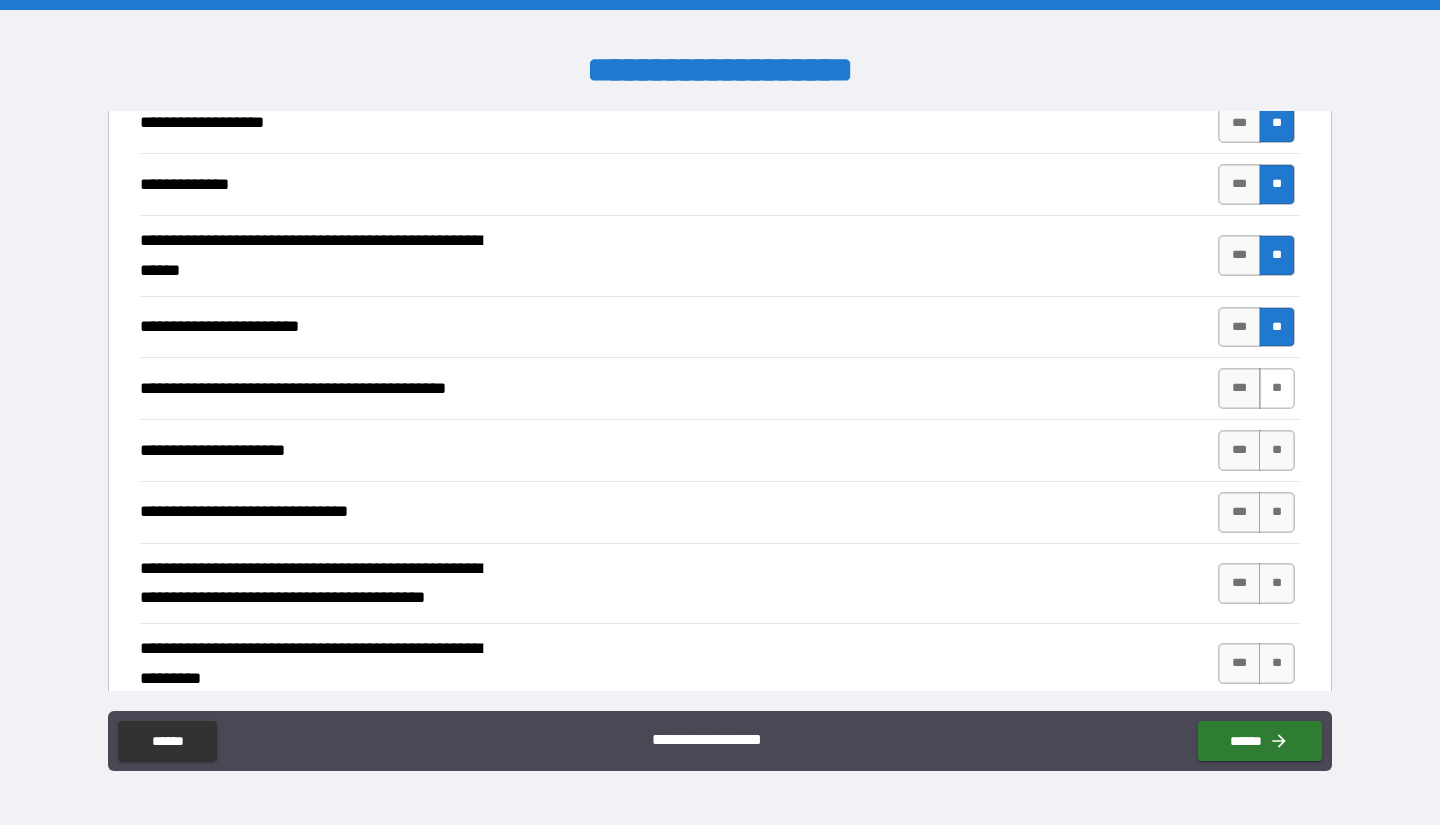 click on "**" at bounding box center [1277, 388] 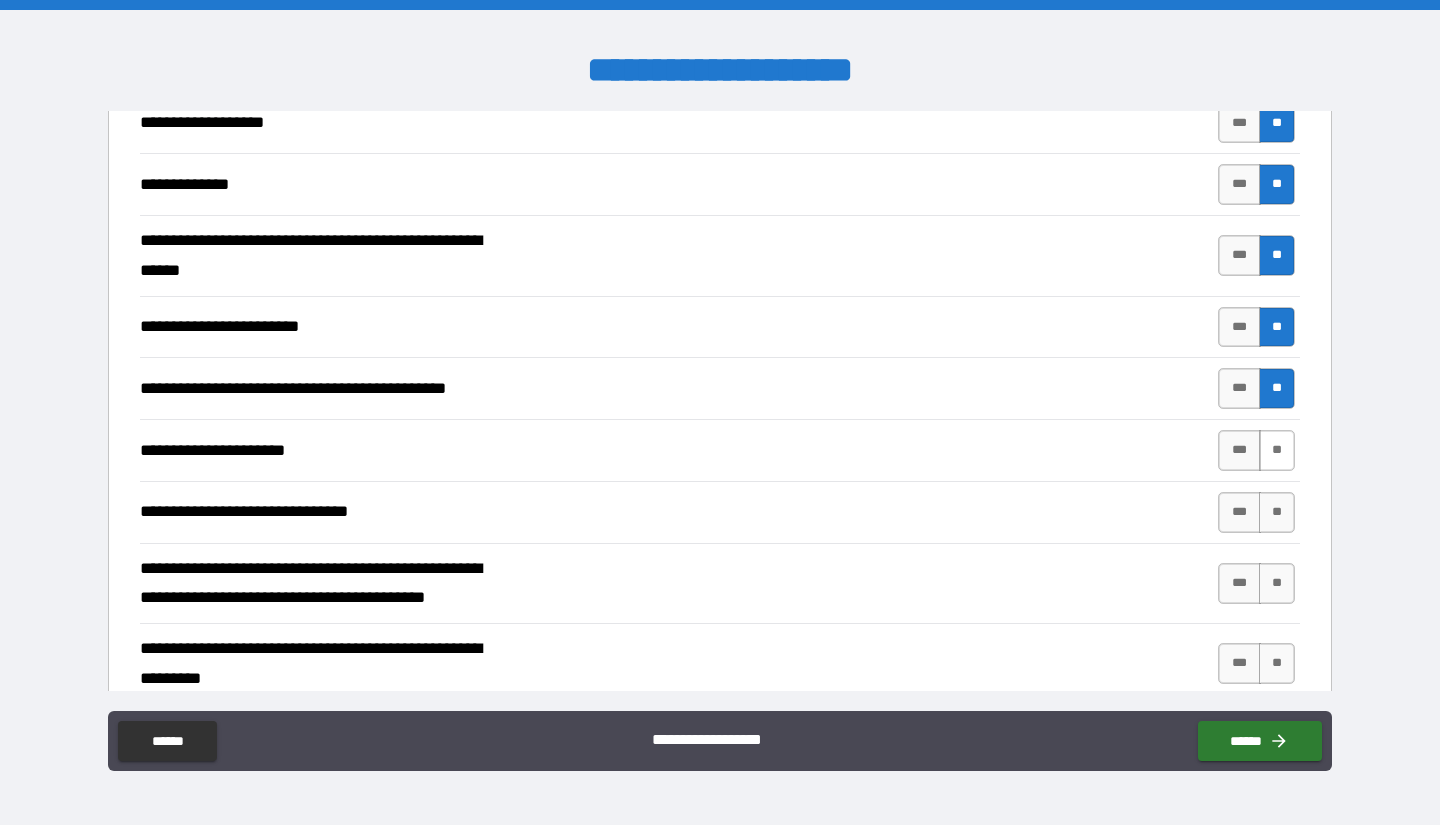click on "**" at bounding box center (1277, 450) 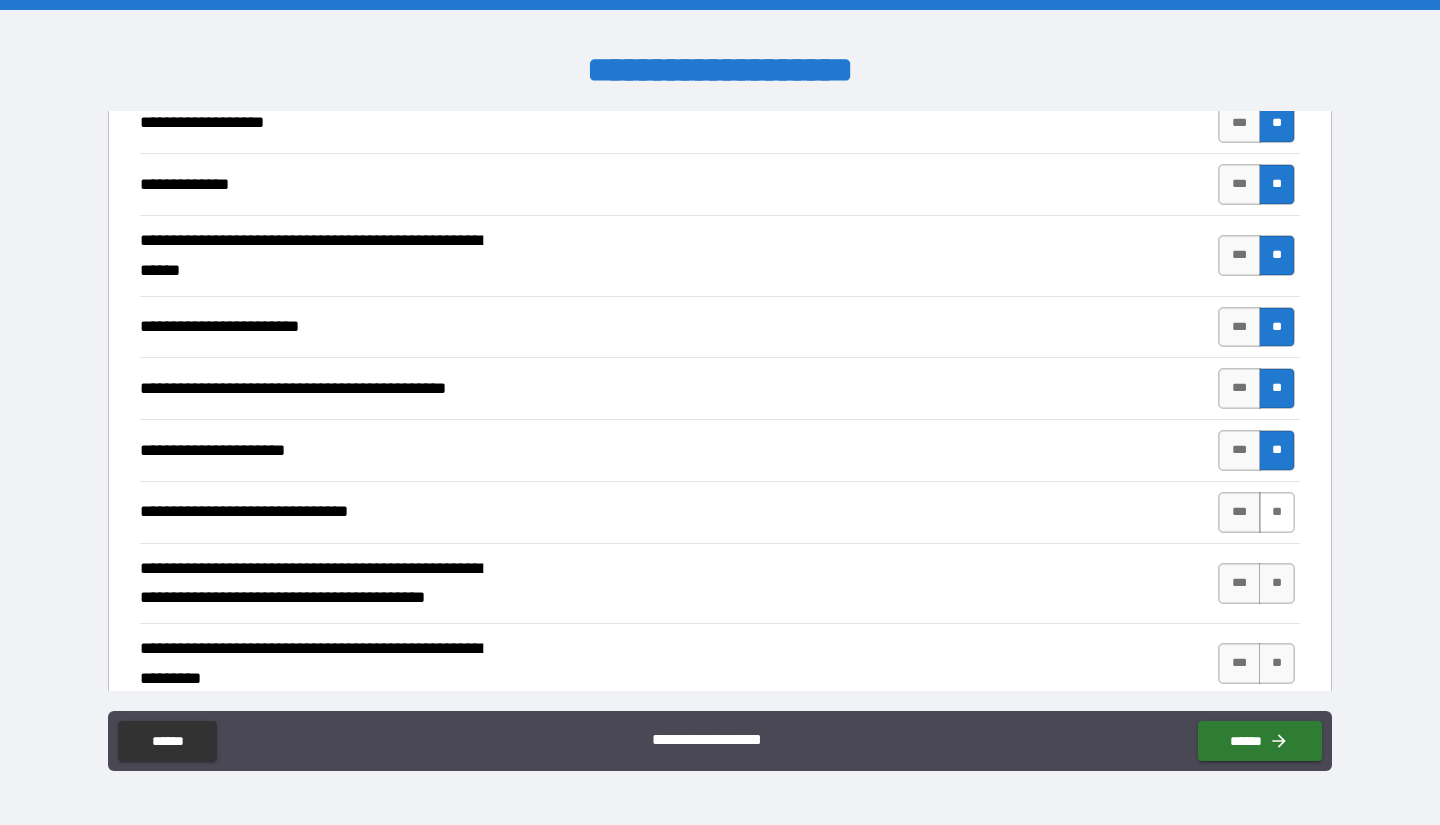 click on "**" at bounding box center (1277, 512) 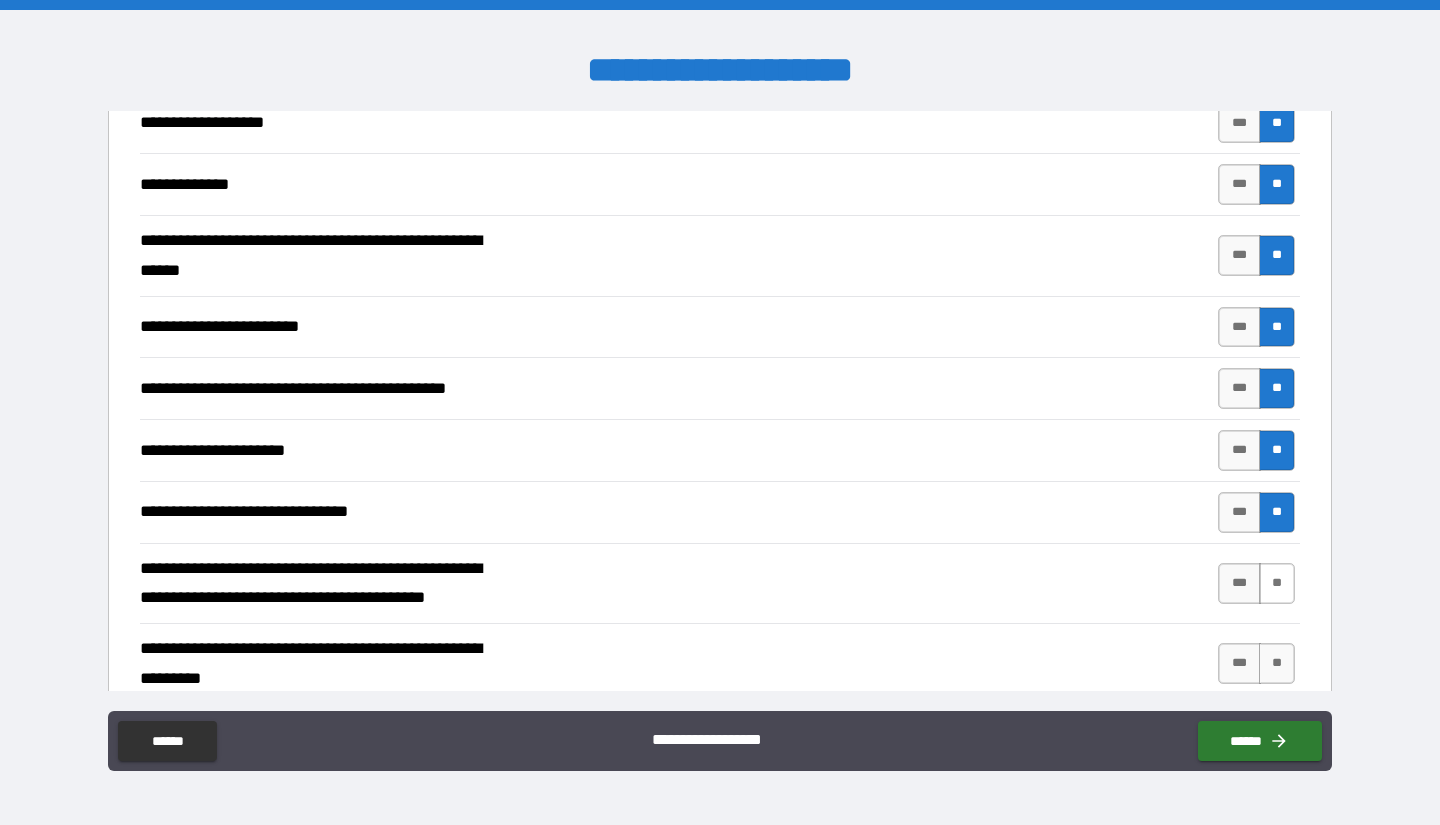 click on "**" at bounding box center [1277, 583] 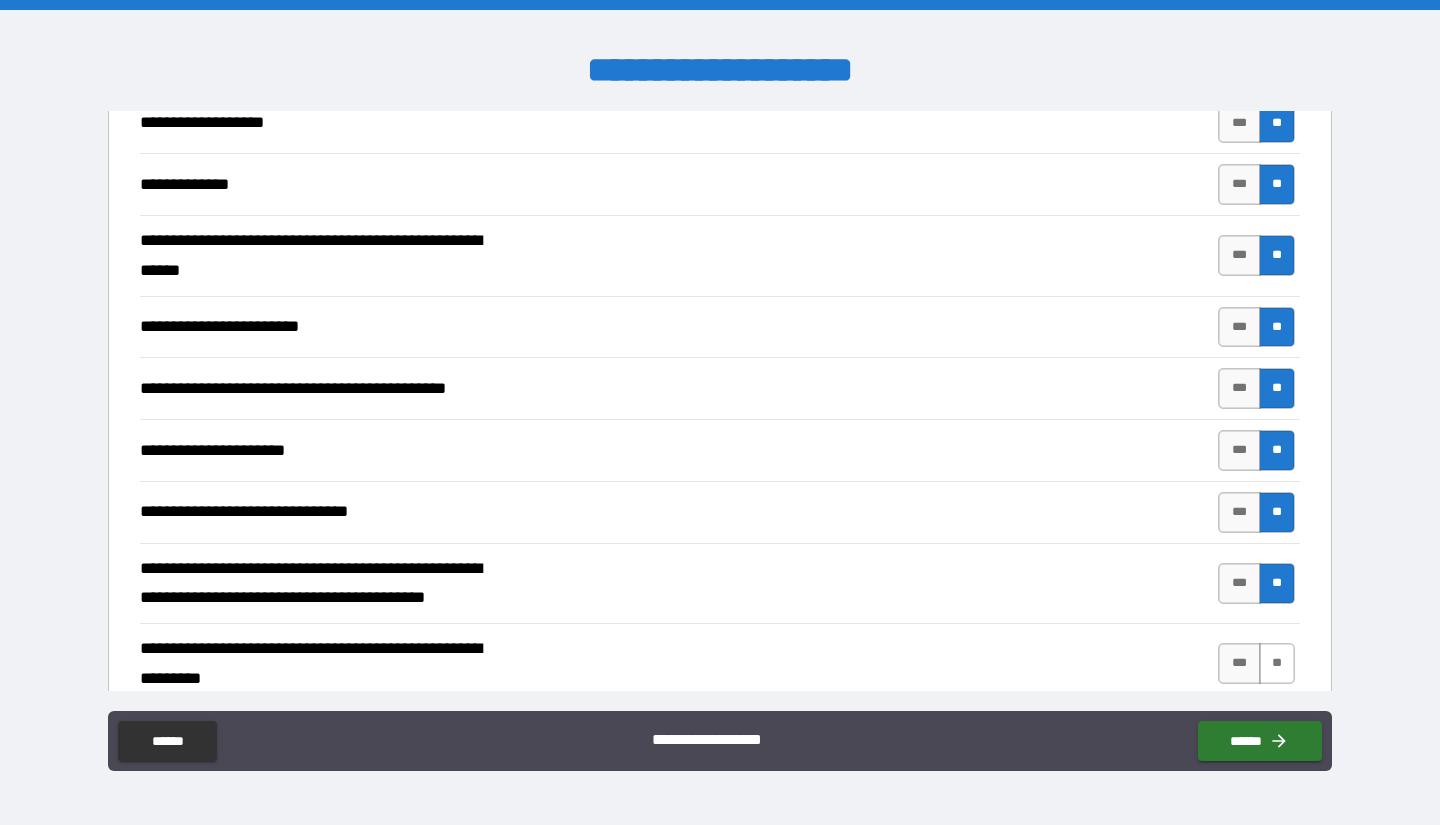 click on "**" at bounding box center (1277, 663) 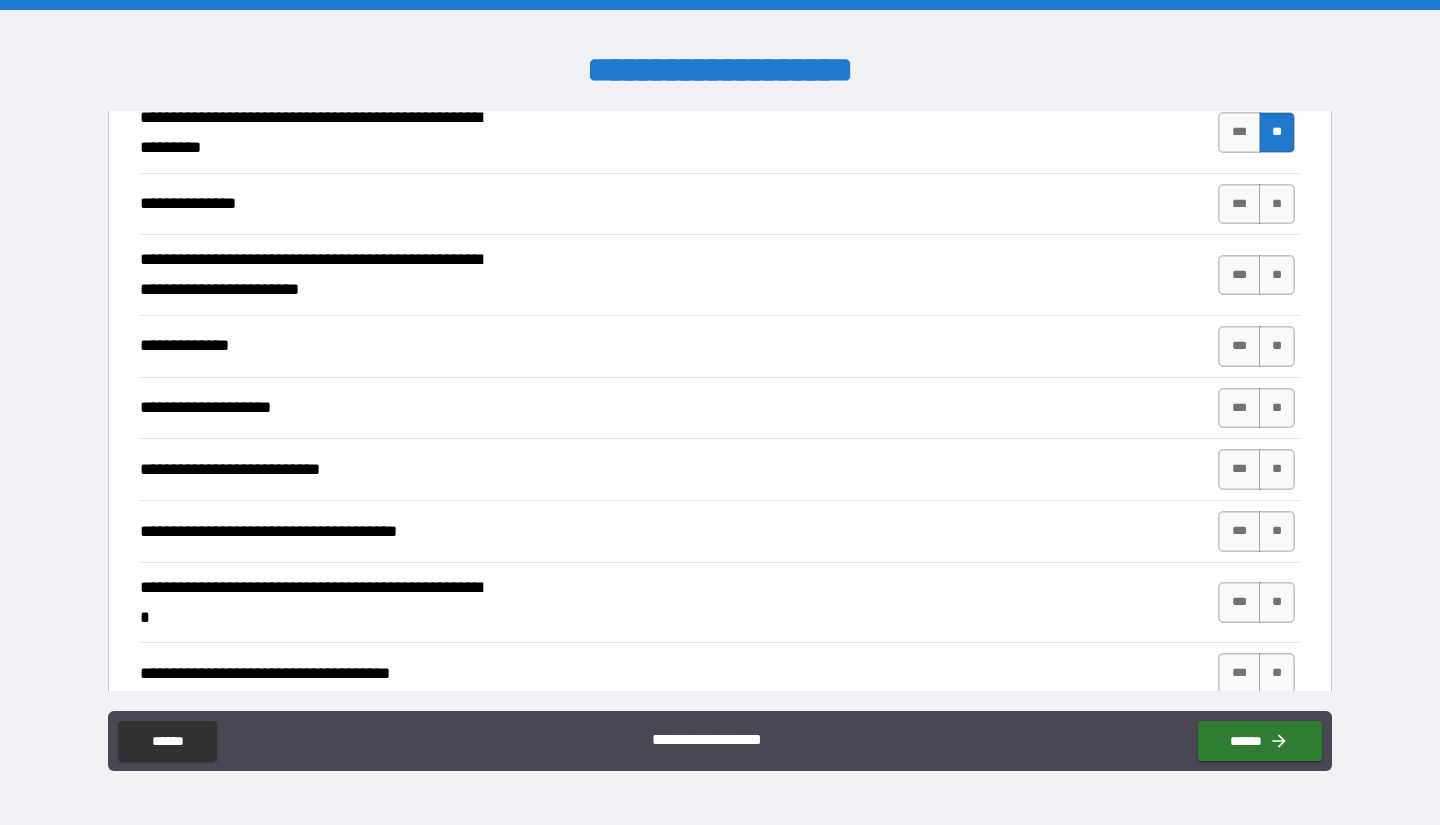 scroll, scrollTop: 2779, scrollLeft: 0, axis: vertical 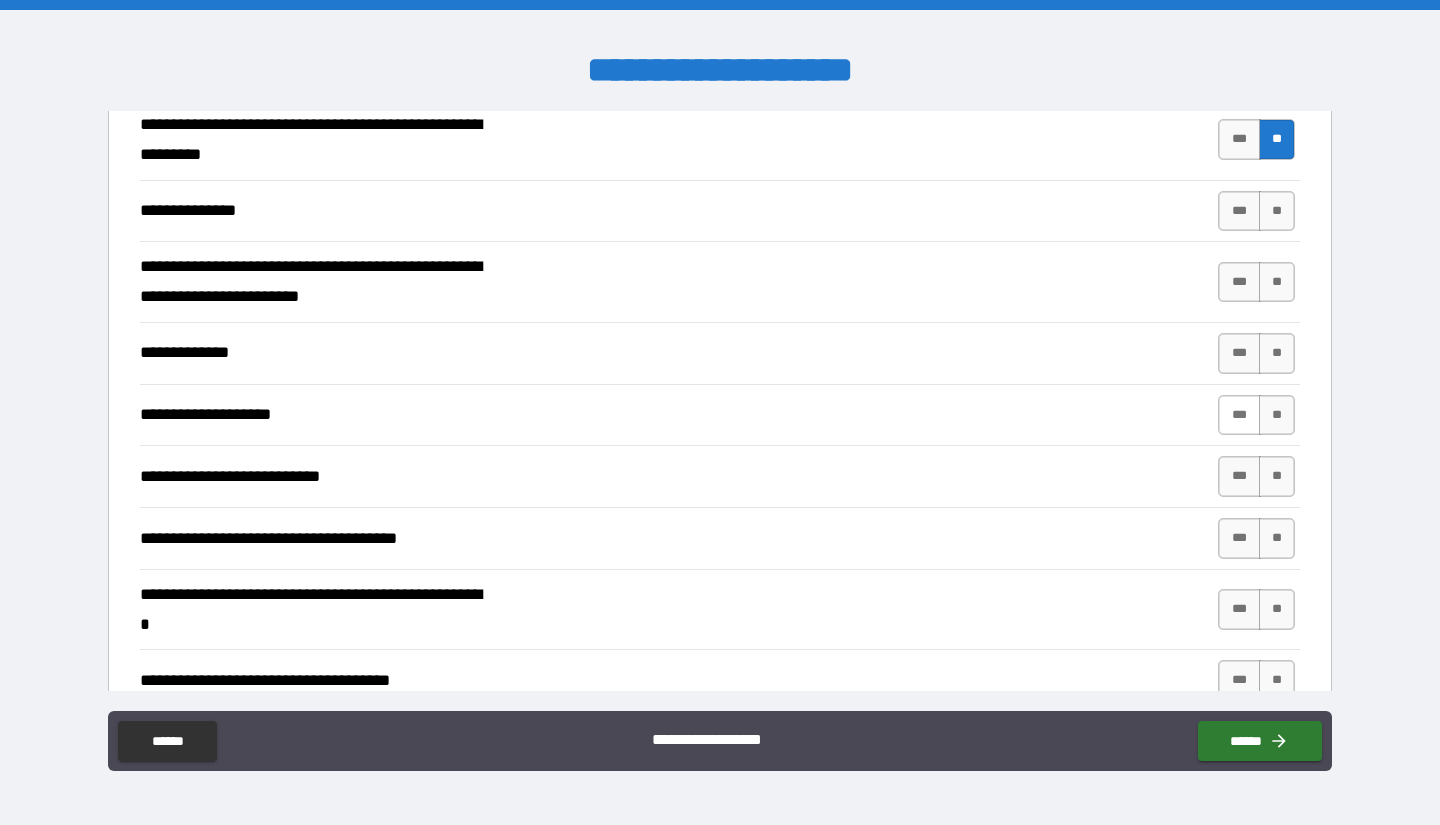 click on "***" at bounding box center [1239, 415] 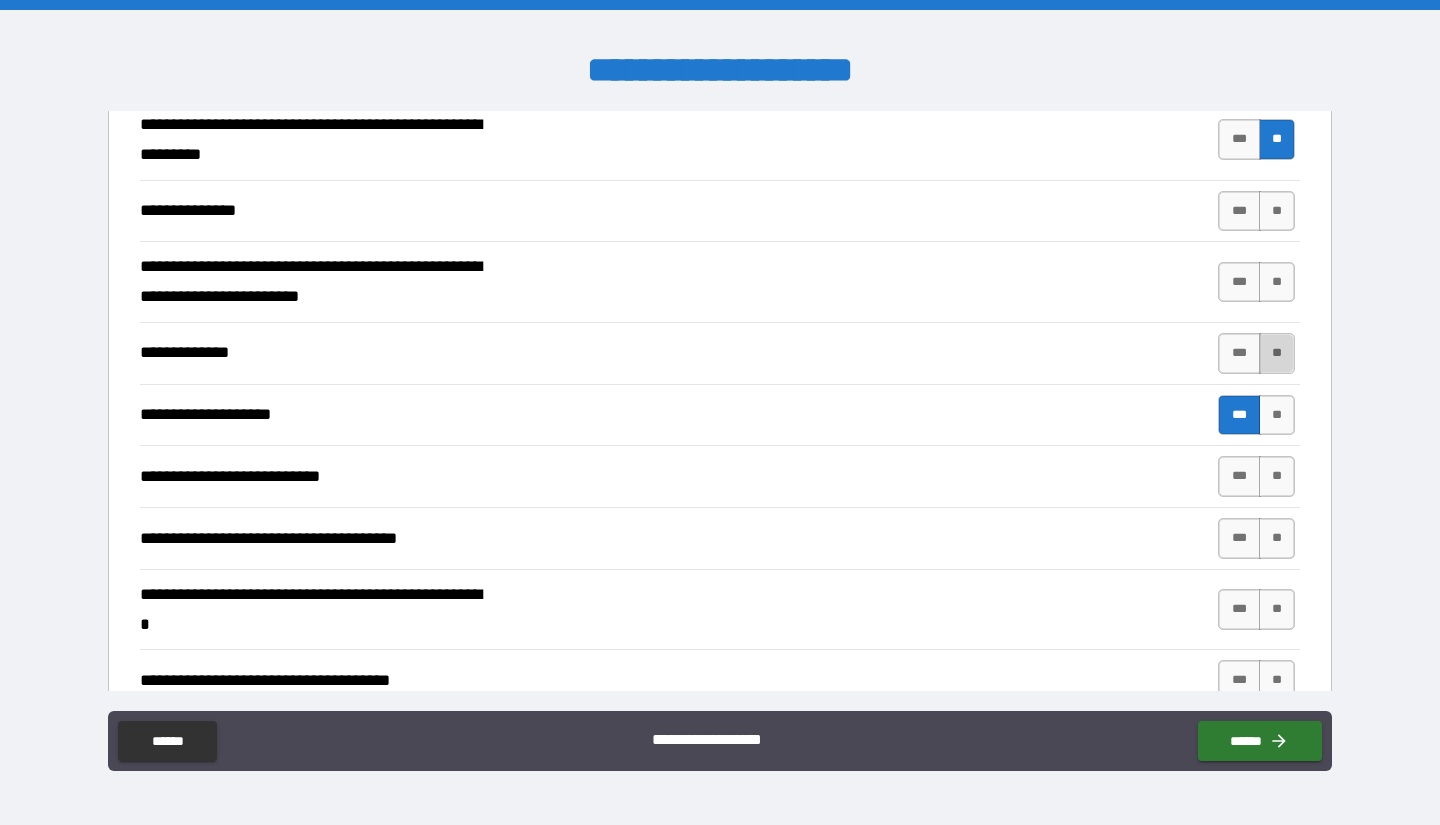 click on "**" at bounding box center (1277, 353) 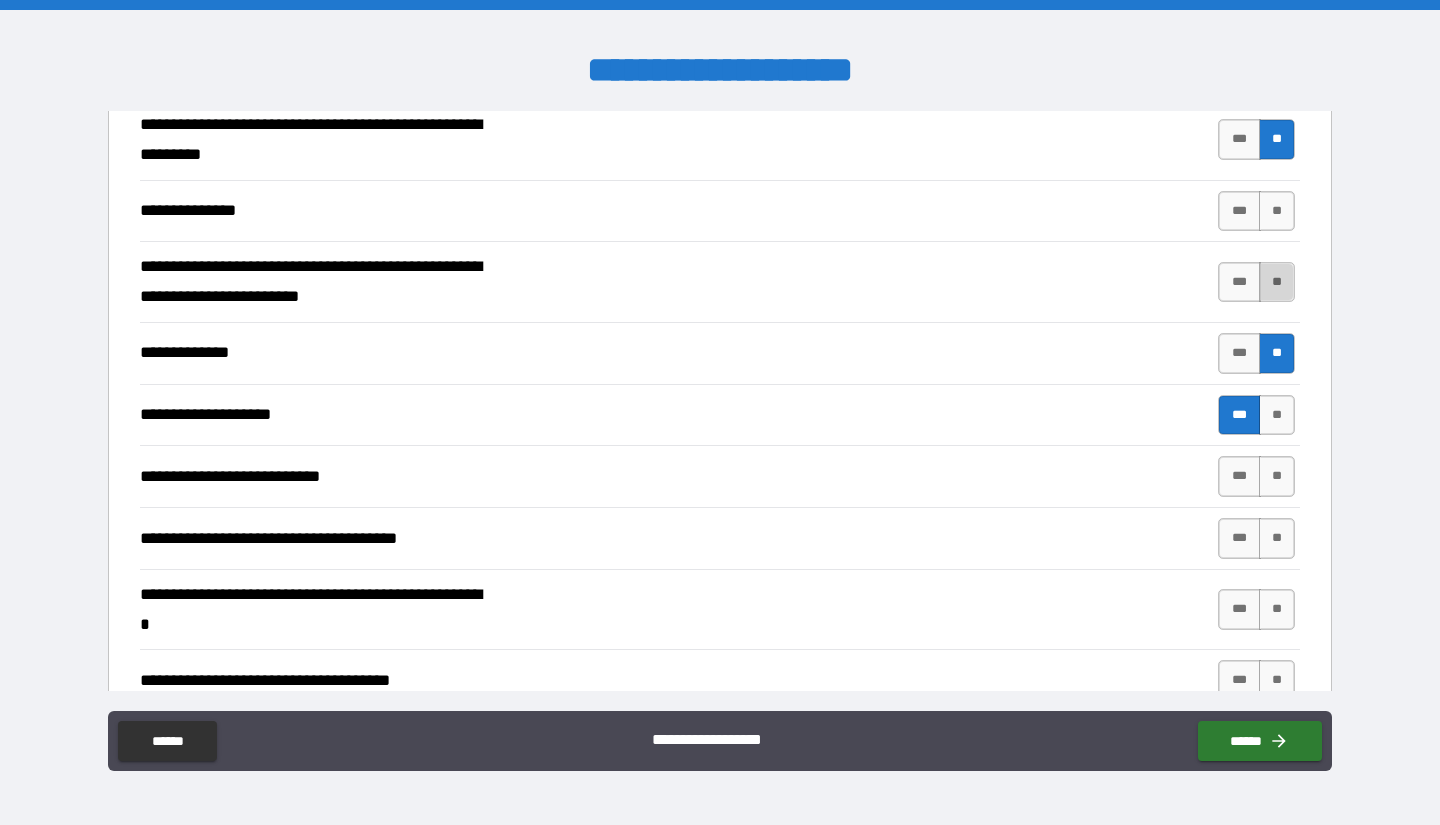 click on "**" at bounding box center (1277, 282) 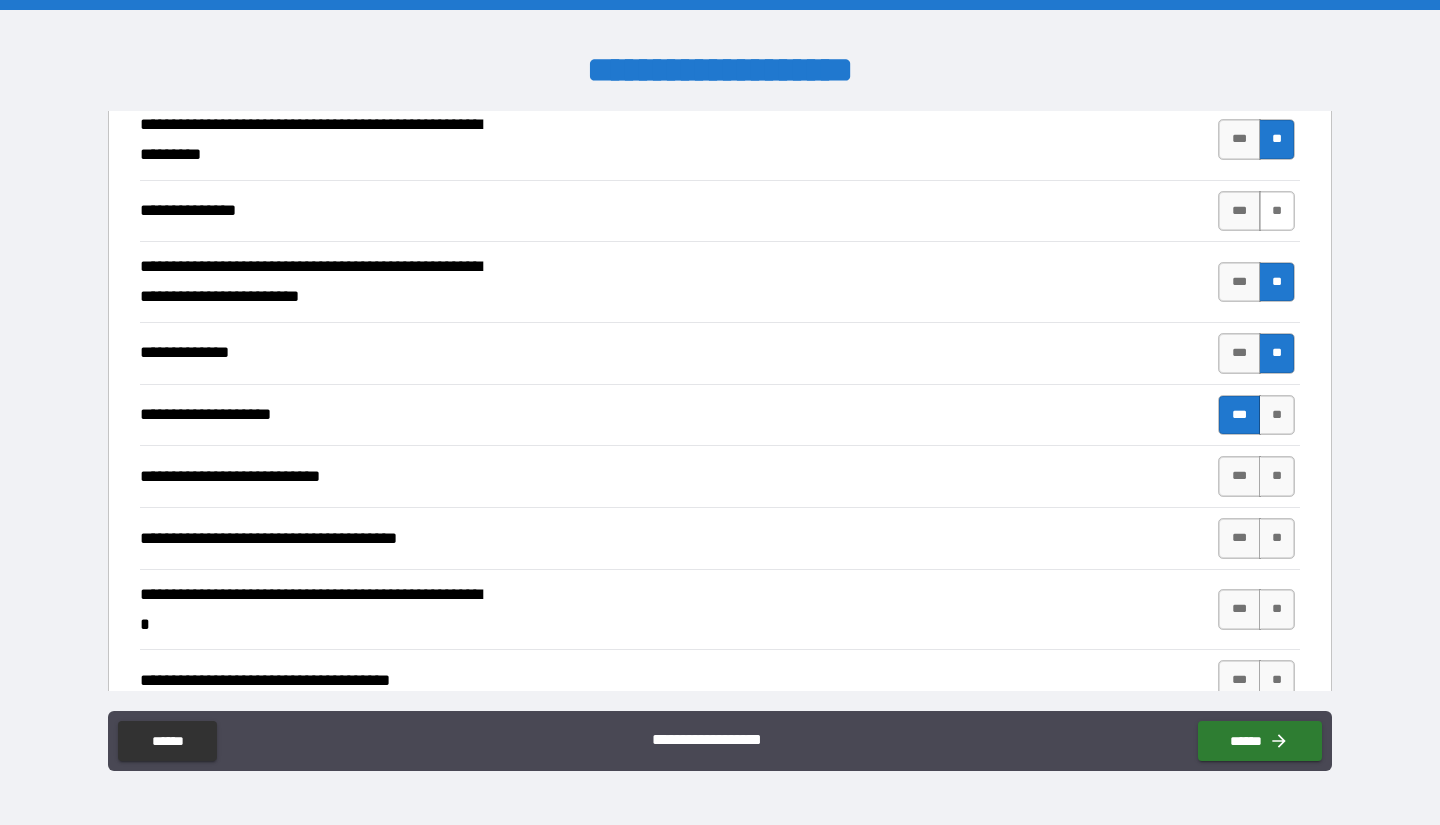click on "**" at bounding box center [1277, 211] 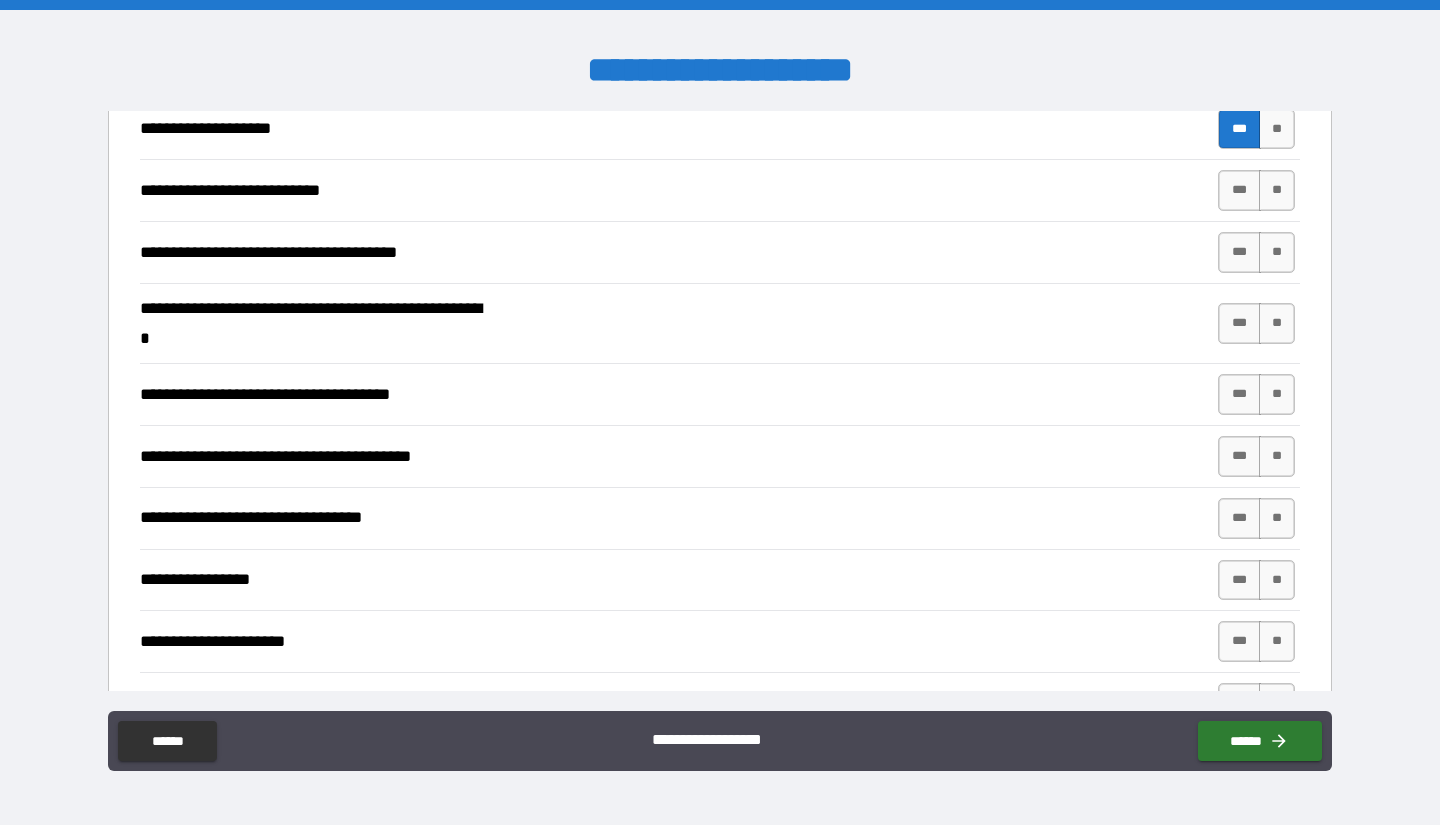 scroll, scrollTop: 3070, scrollLeft: 0, axis: vertical 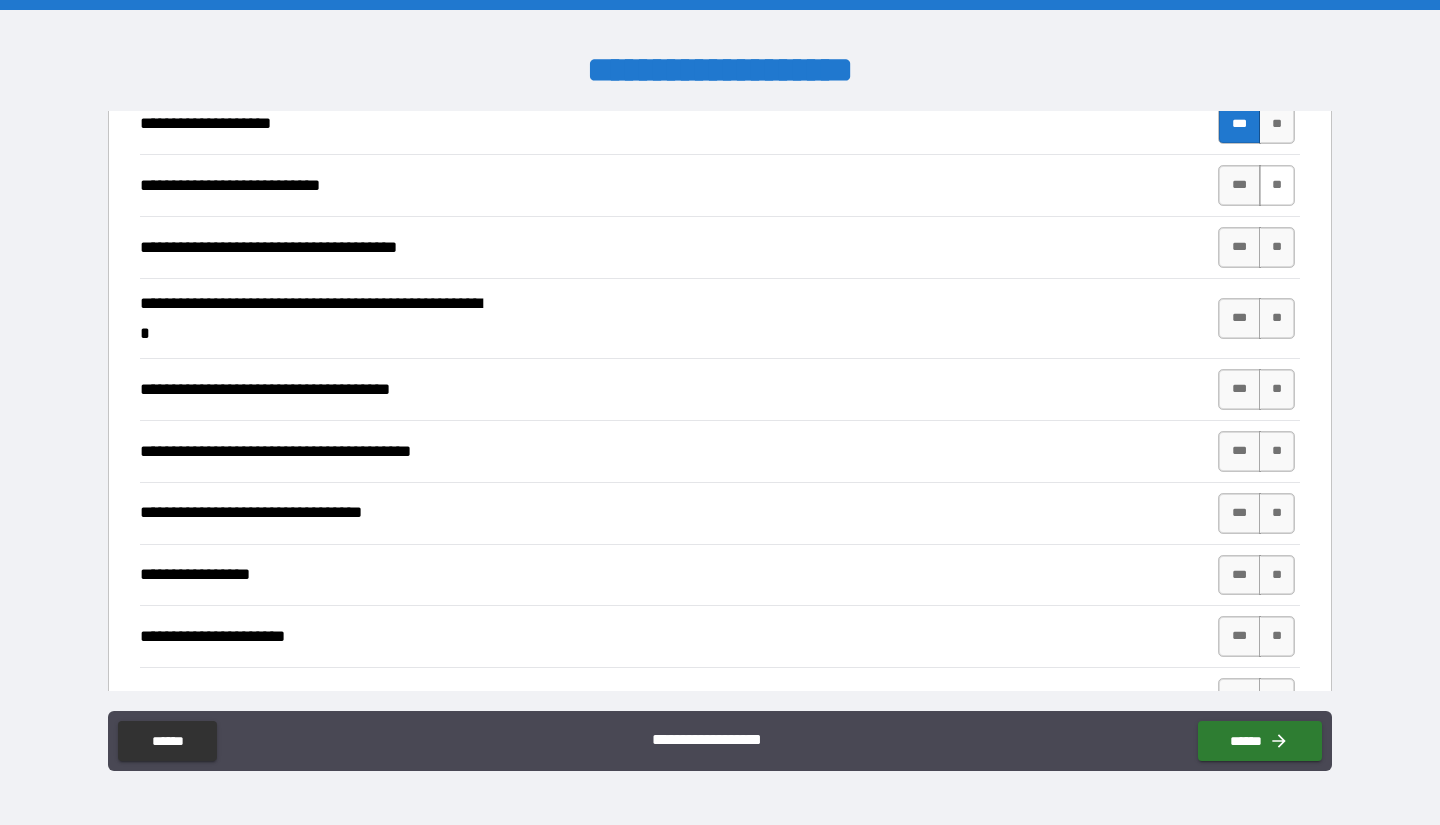 click on "**" at bounding box center (1277, 185) 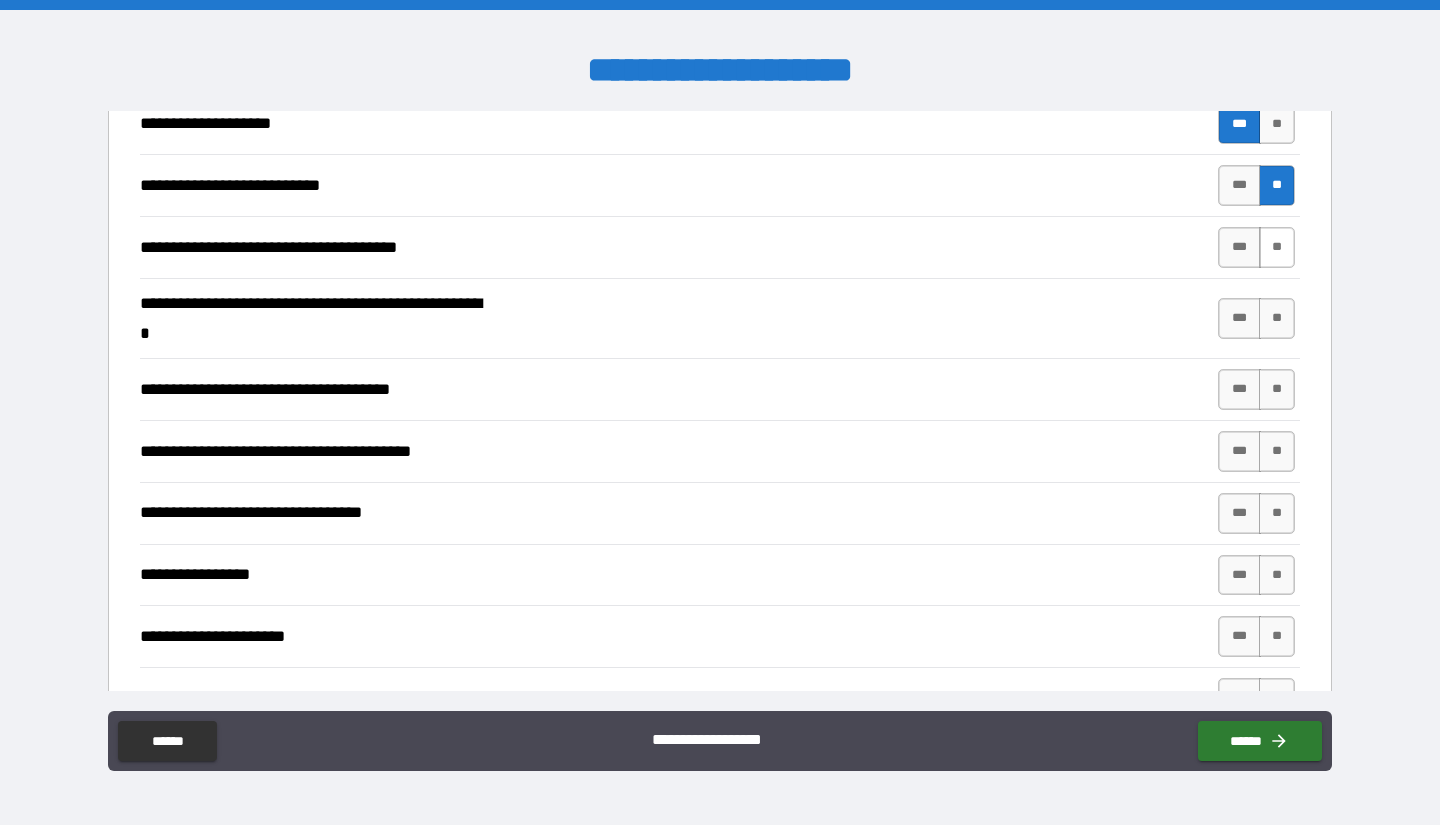click on "**" at bounding box center [1277, 247] 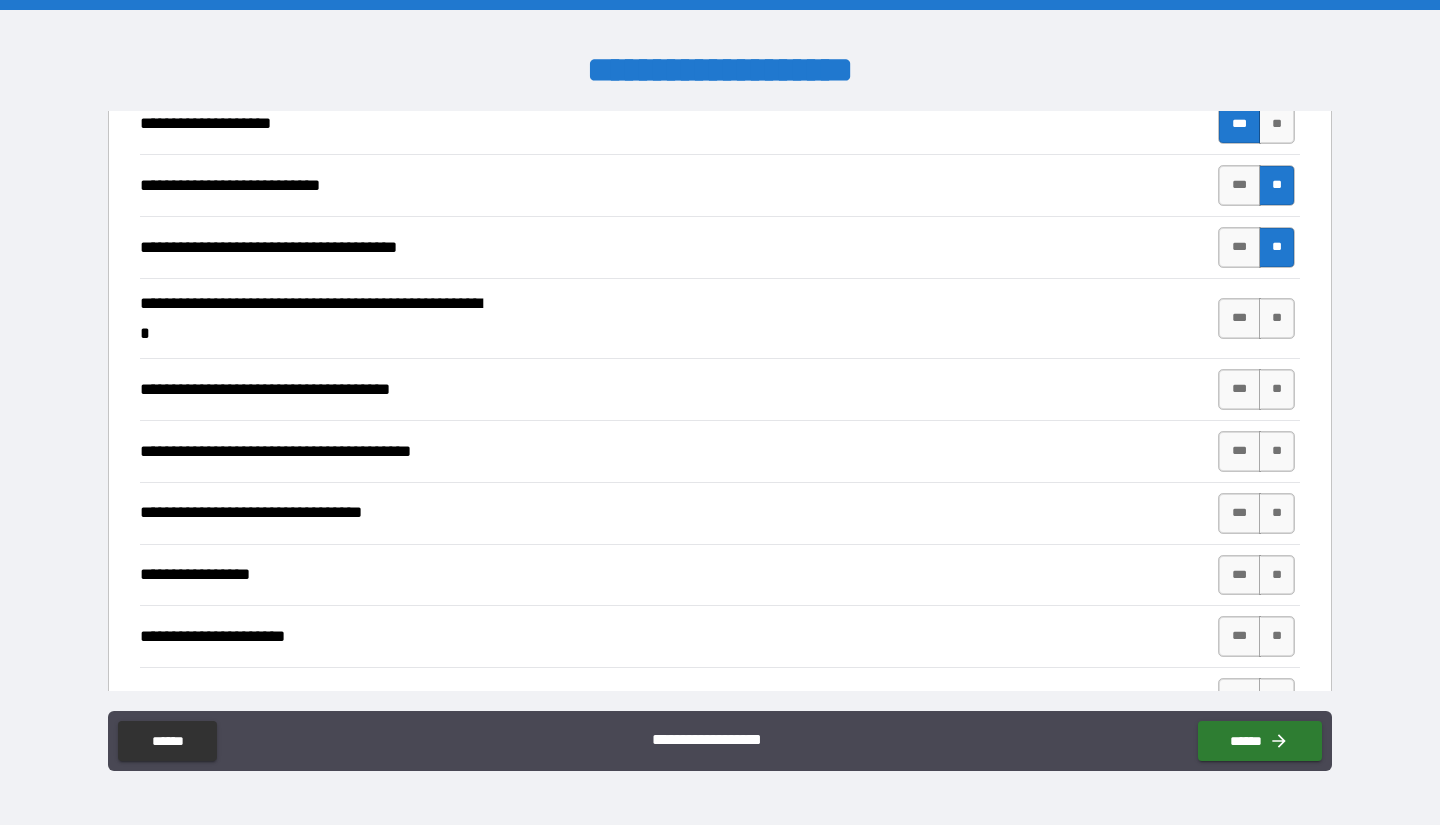 click on "**********" at bounding box center (720, 318) 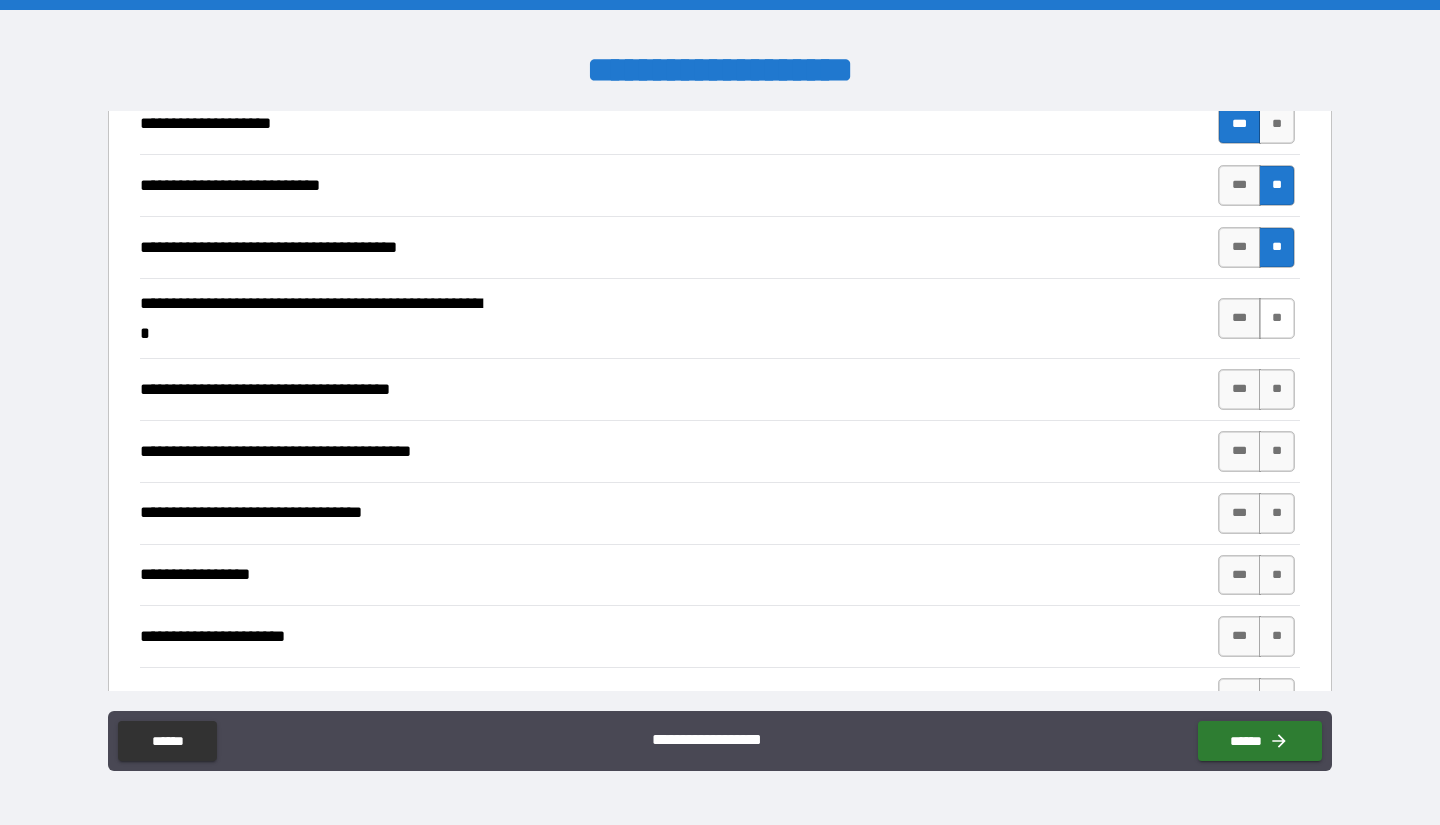click on "**" at bounding box center [1277, 318] 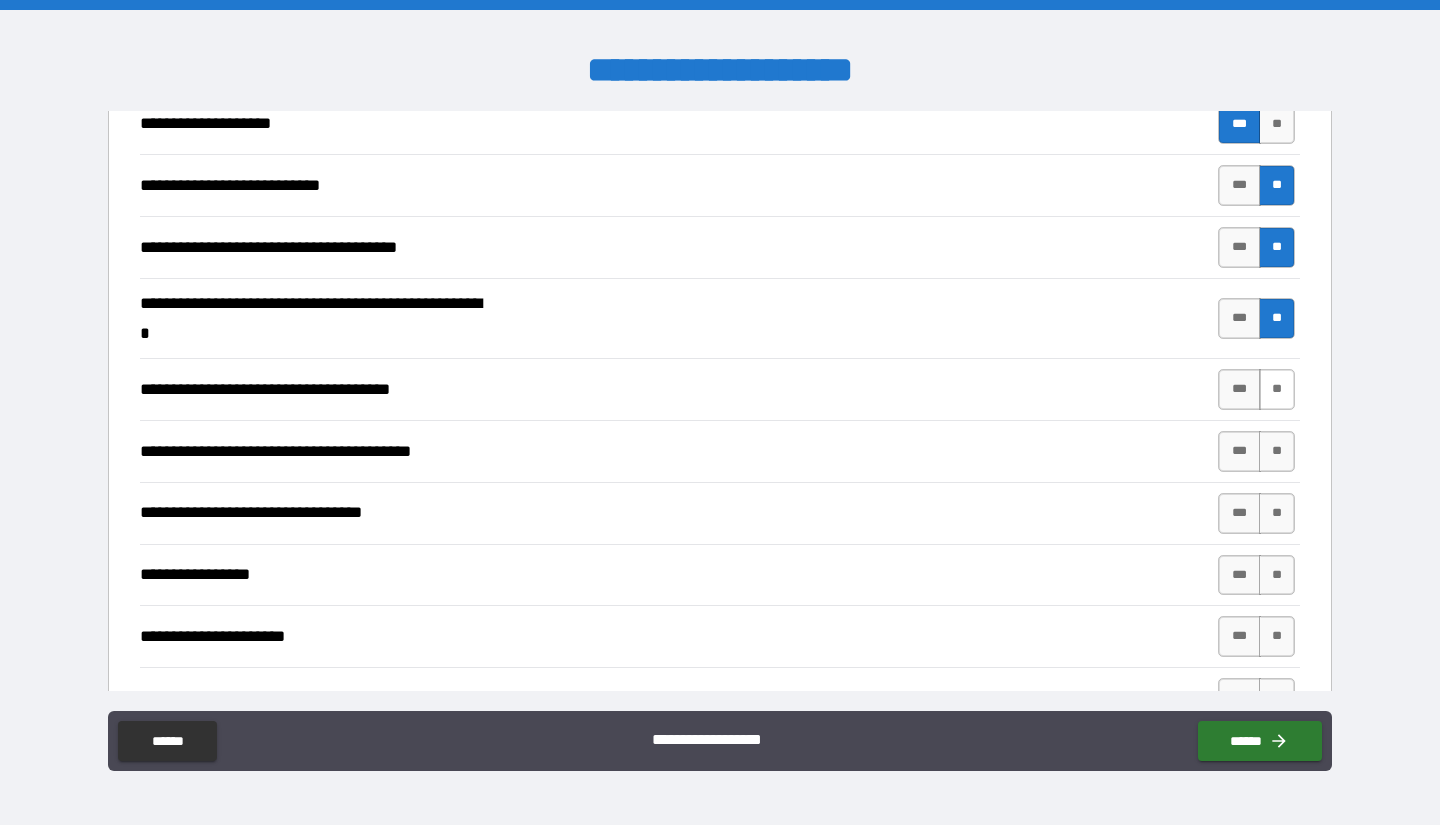 click on "**" at bounding box center (1277, 389) 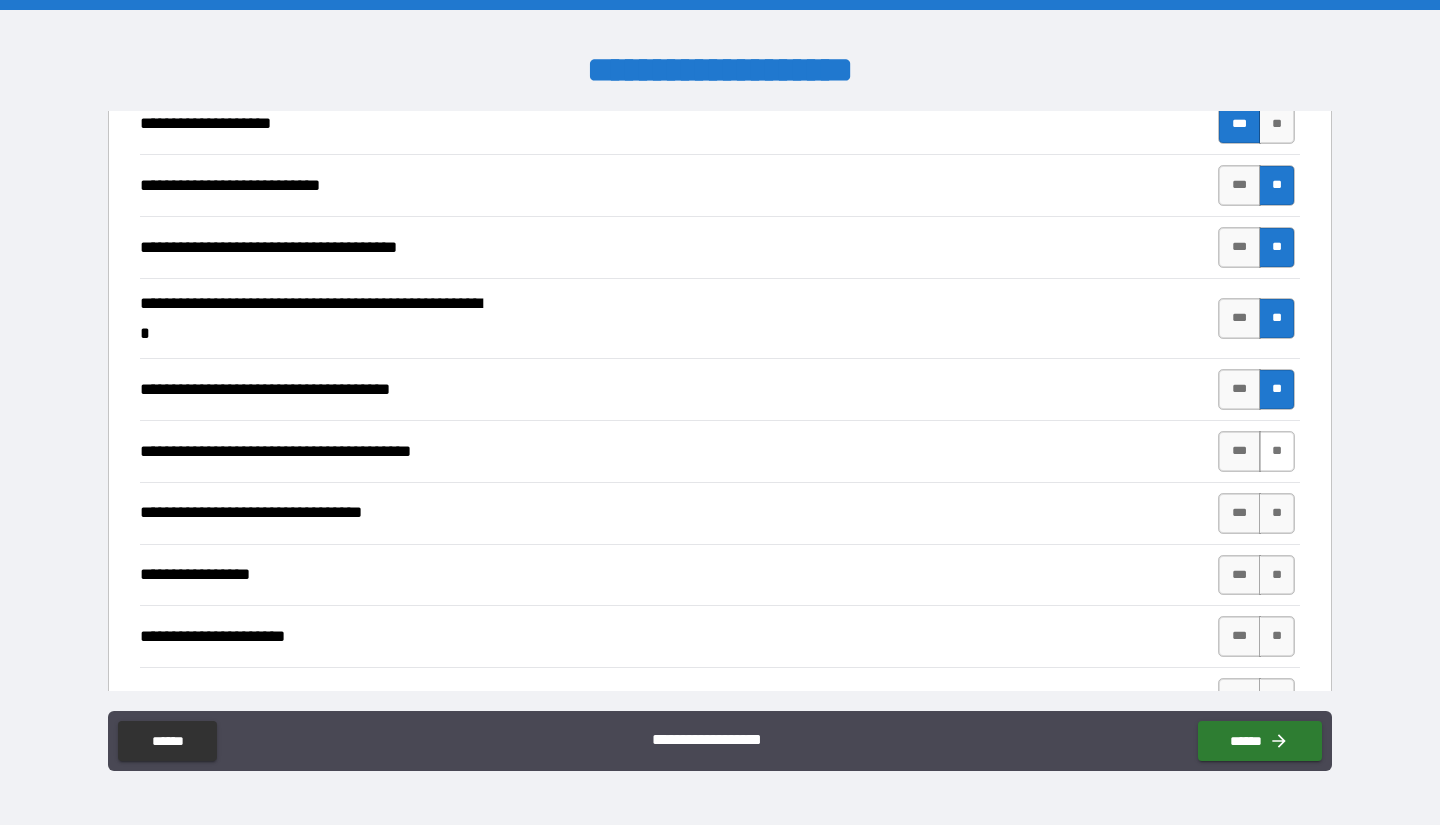 click on "**" at bounding box center [1277, 451] 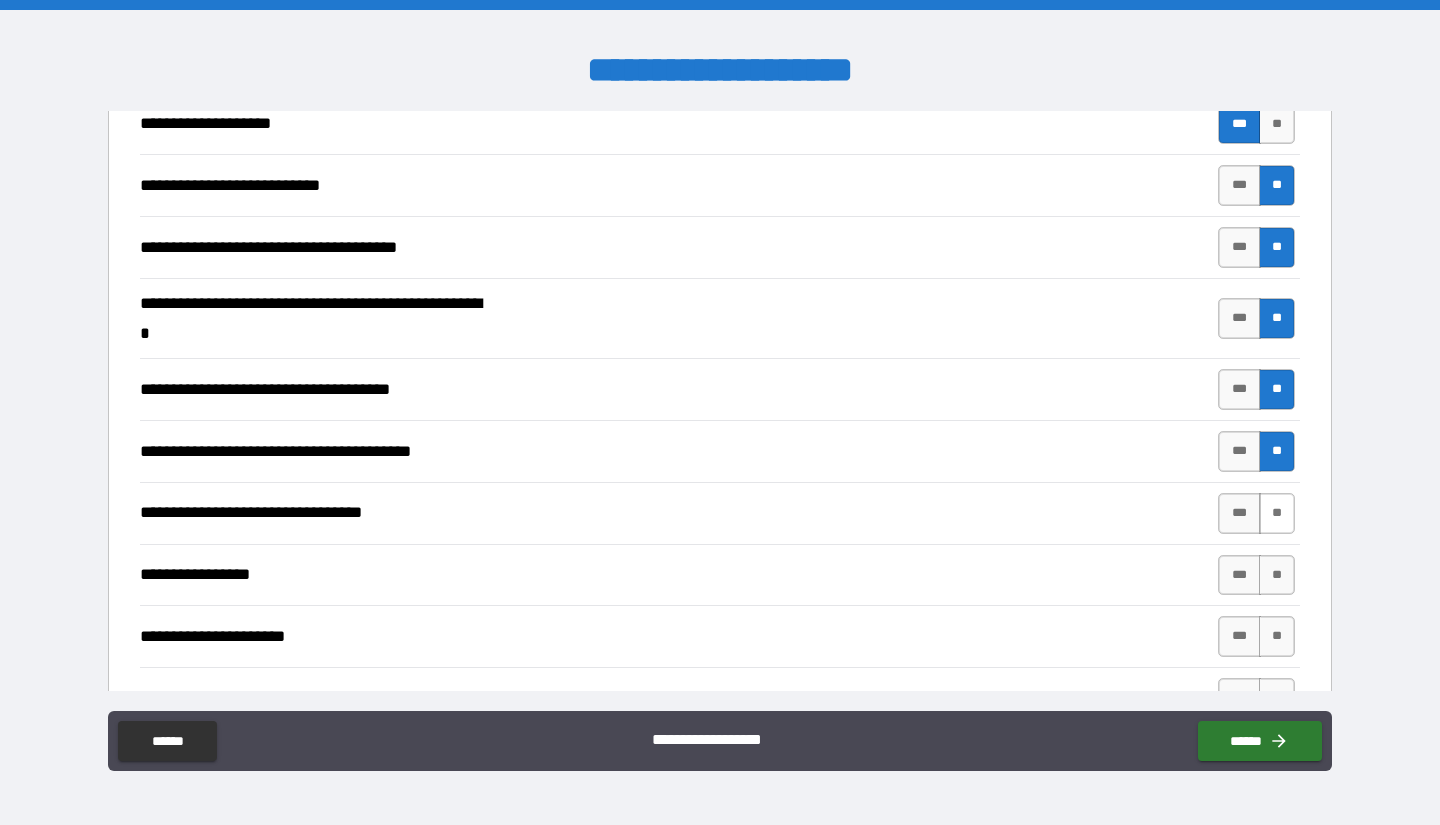 click on "**" at bounding box center (1277, 513) 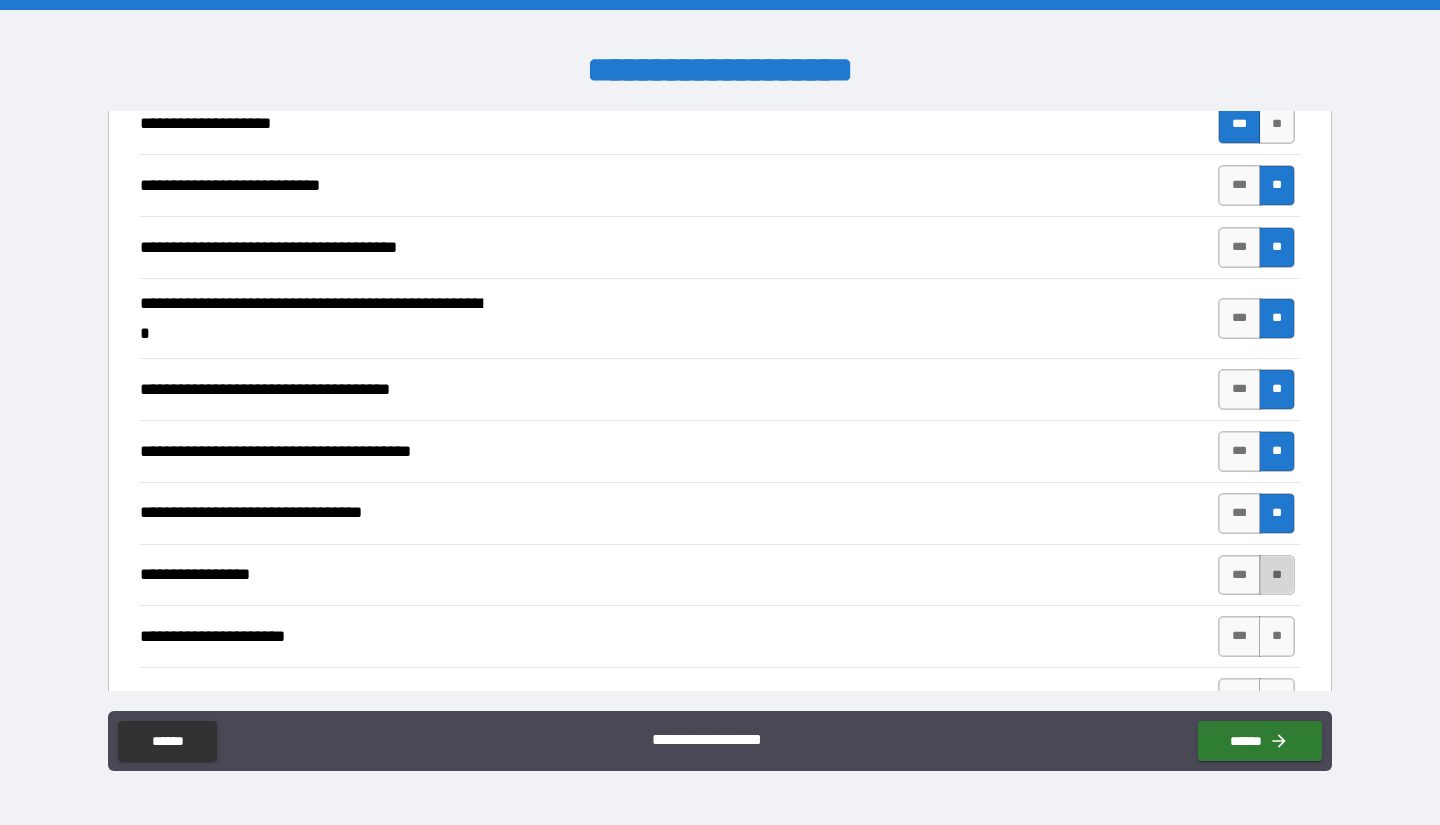 click on "**" at bounding box center (1277, 575) 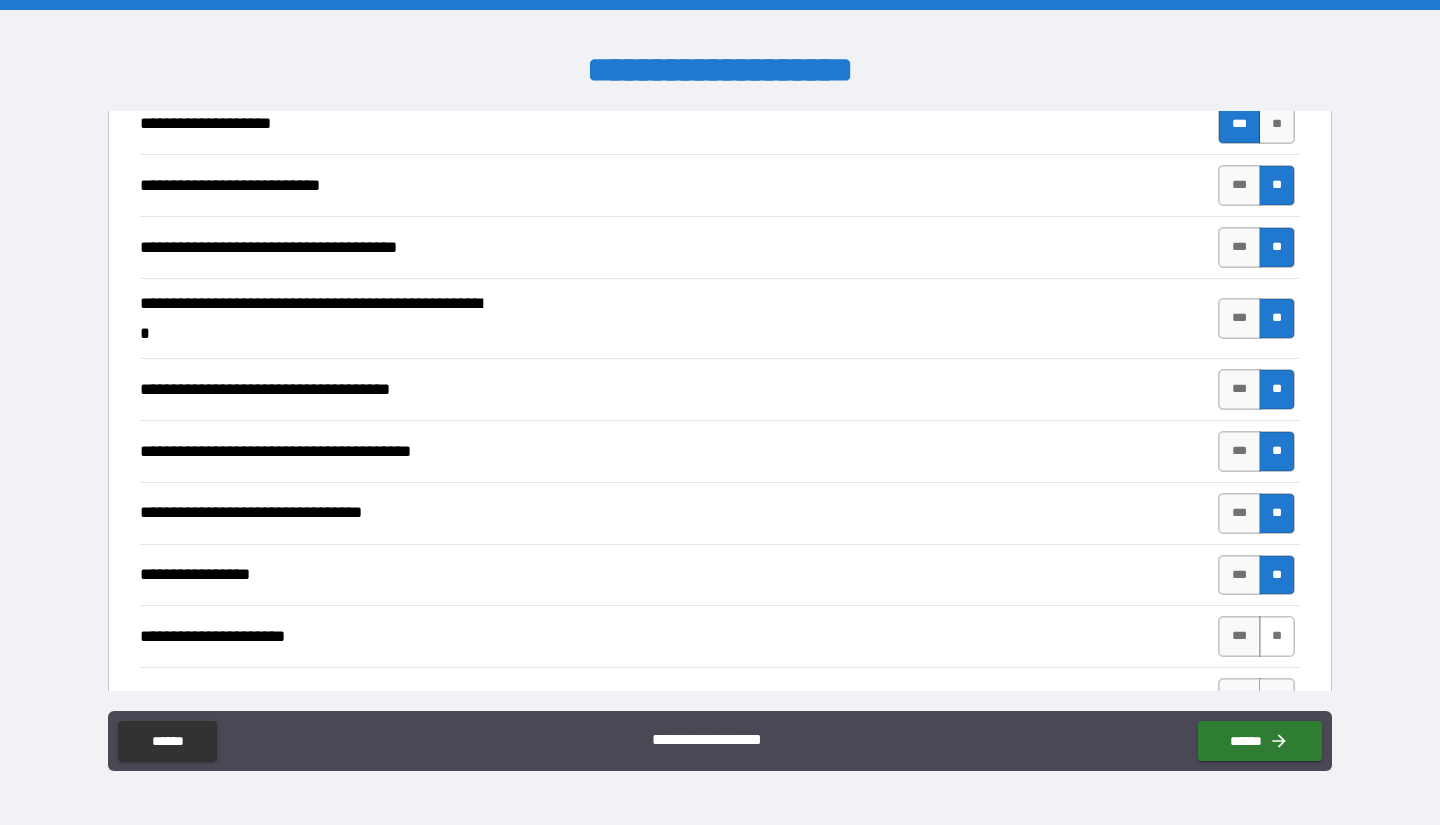 click on "**" at bounding box center [1277, 636] 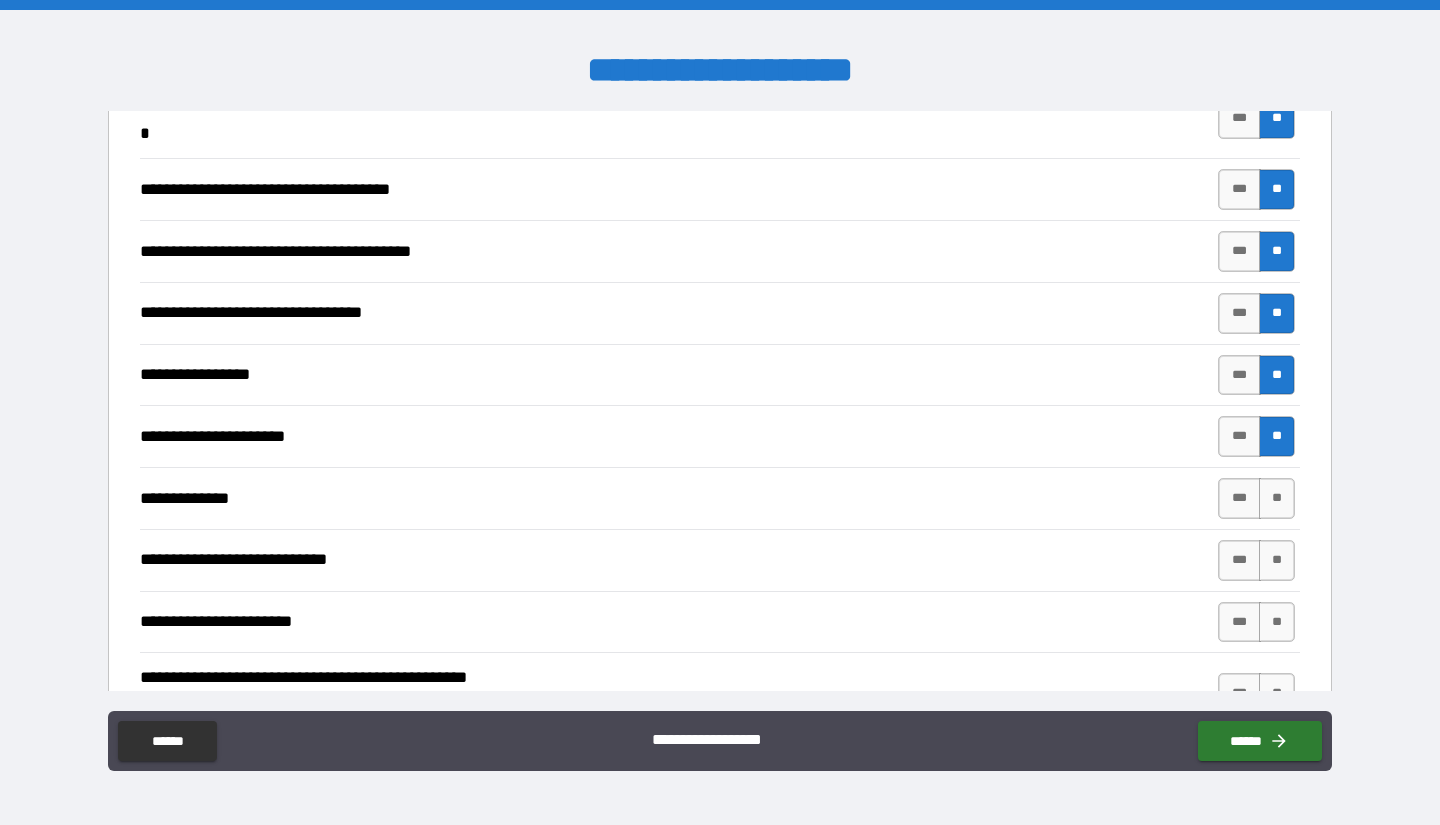 scroll, scrollTop: 3271, scrollLeft: 0, axis: vertical 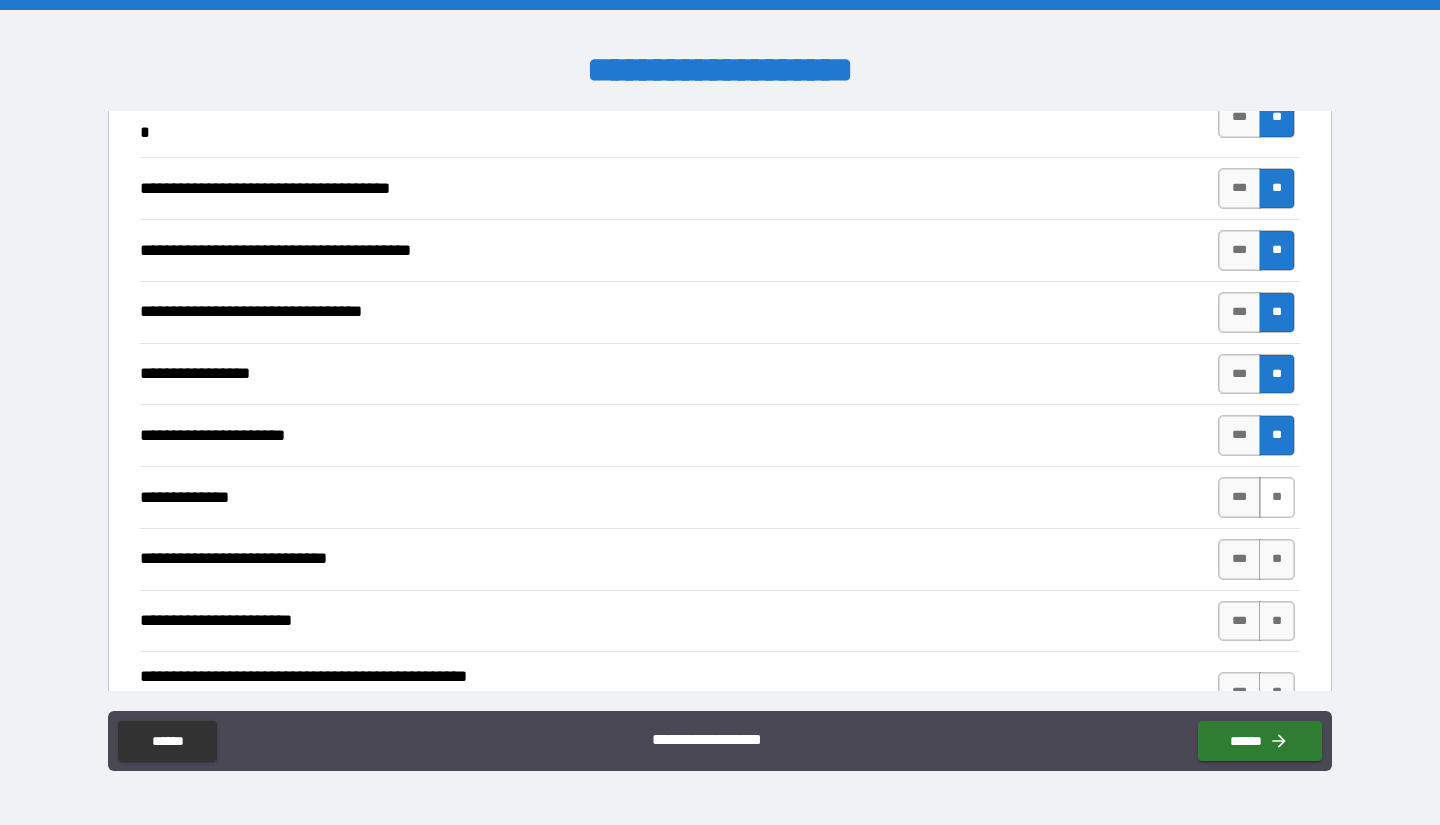 click on "**" at bounding box center (1277, 497) 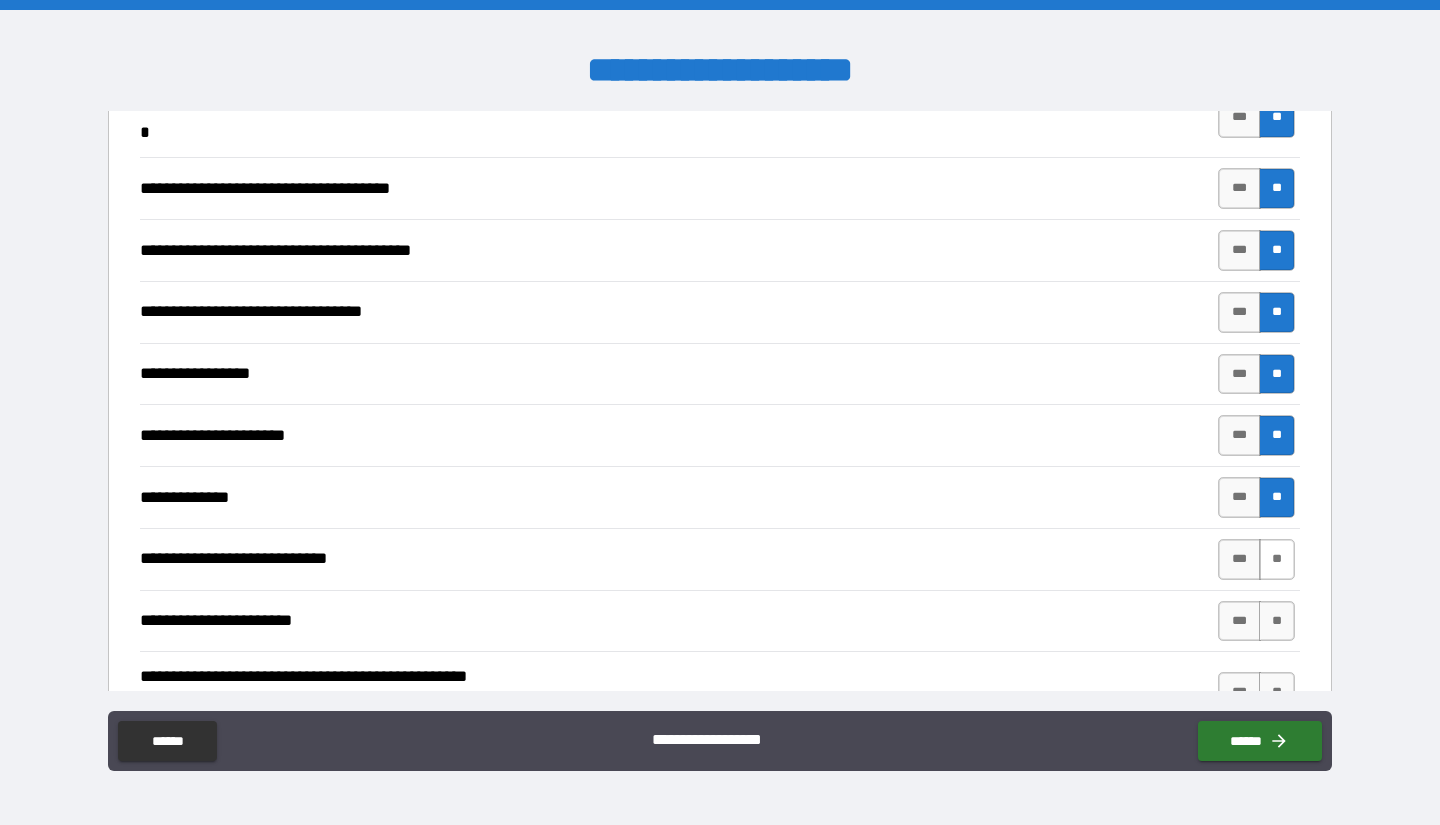 click on "**" at bounding box center [1277, 559] 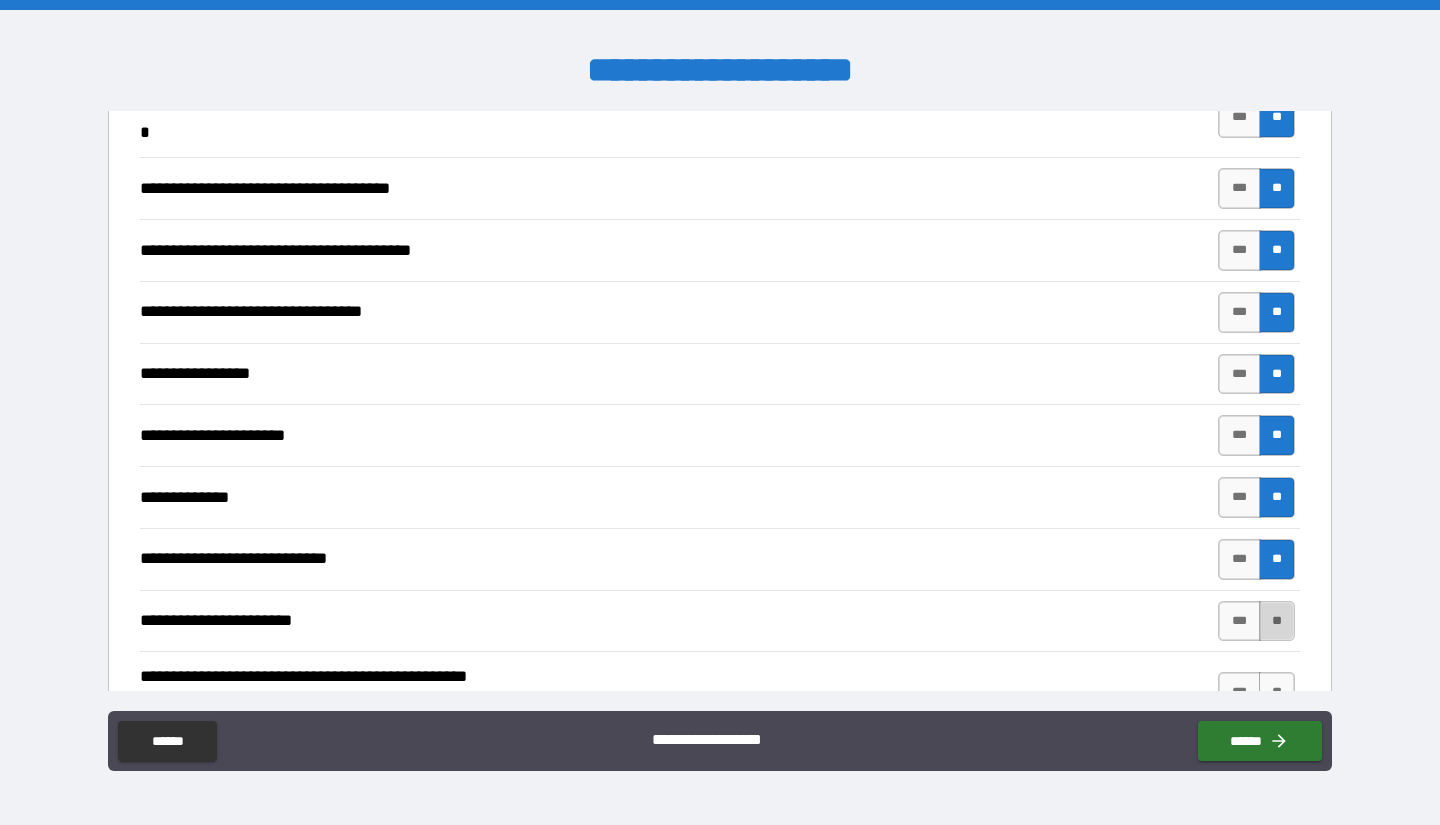 click on "**" at bounding box center [1277, 621] 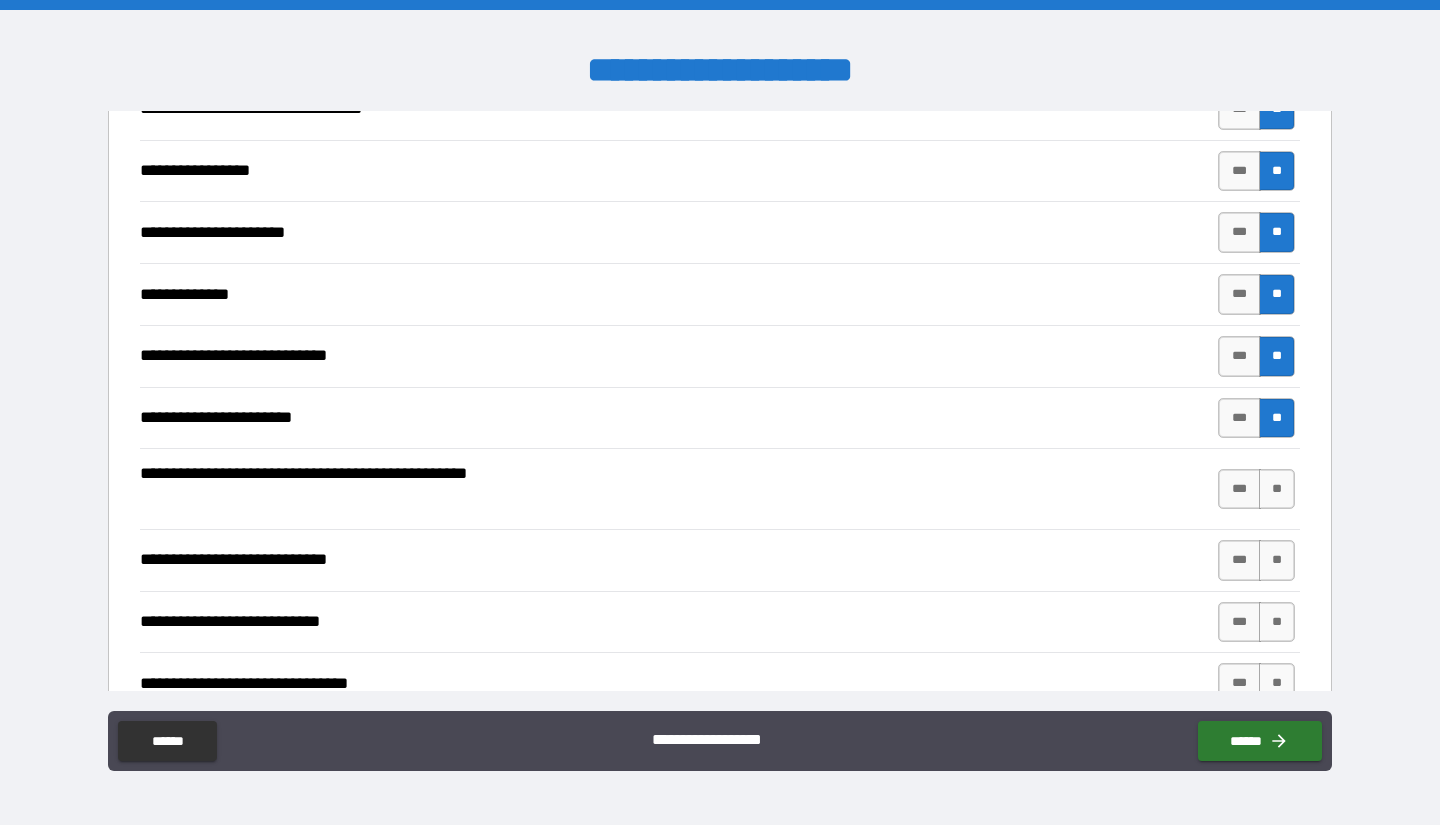 scroll, scrollTop: 3478, scrollLeft: 0, axis: vertical 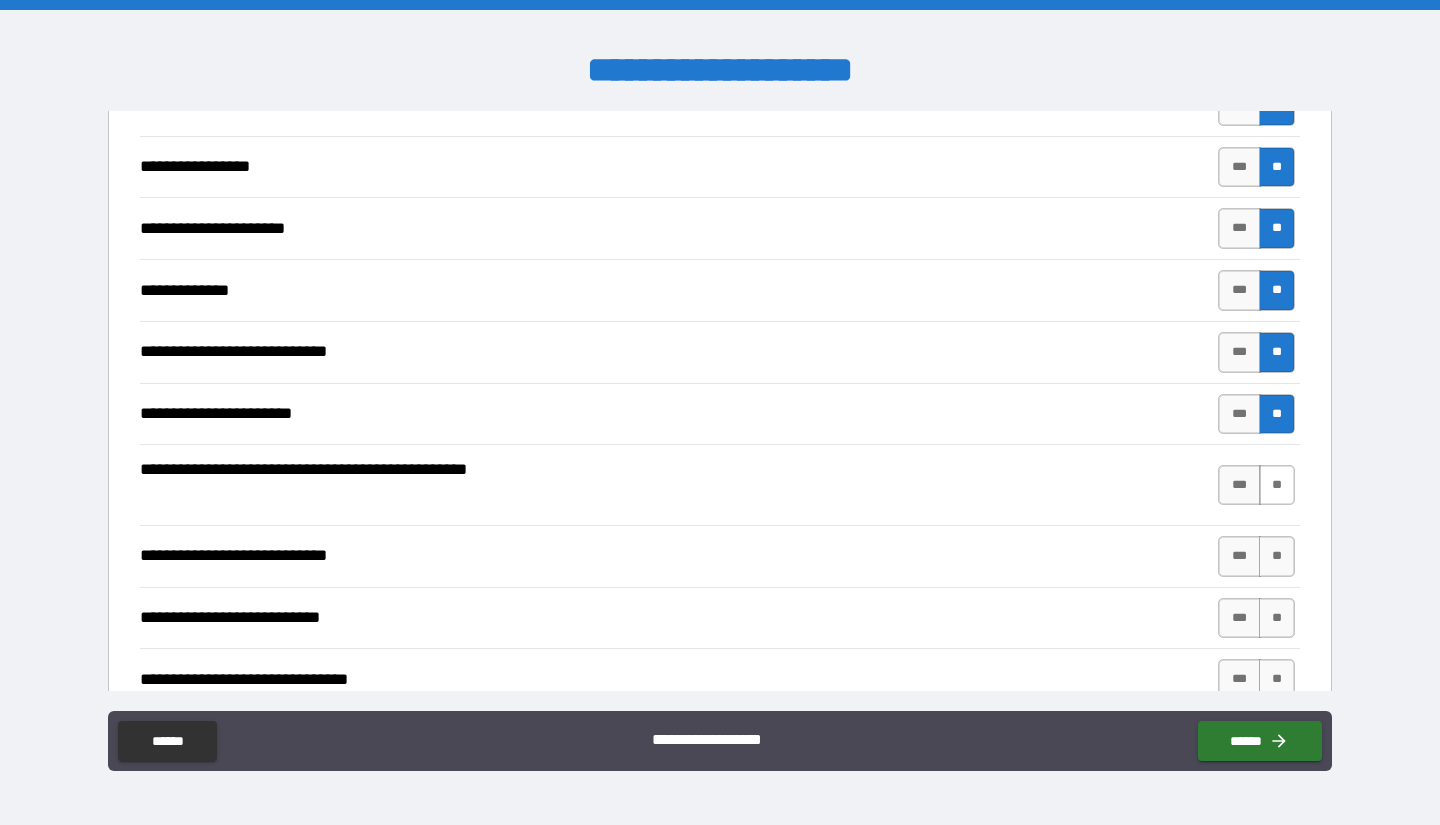 click on "**" at bounding box center (1277, 485) 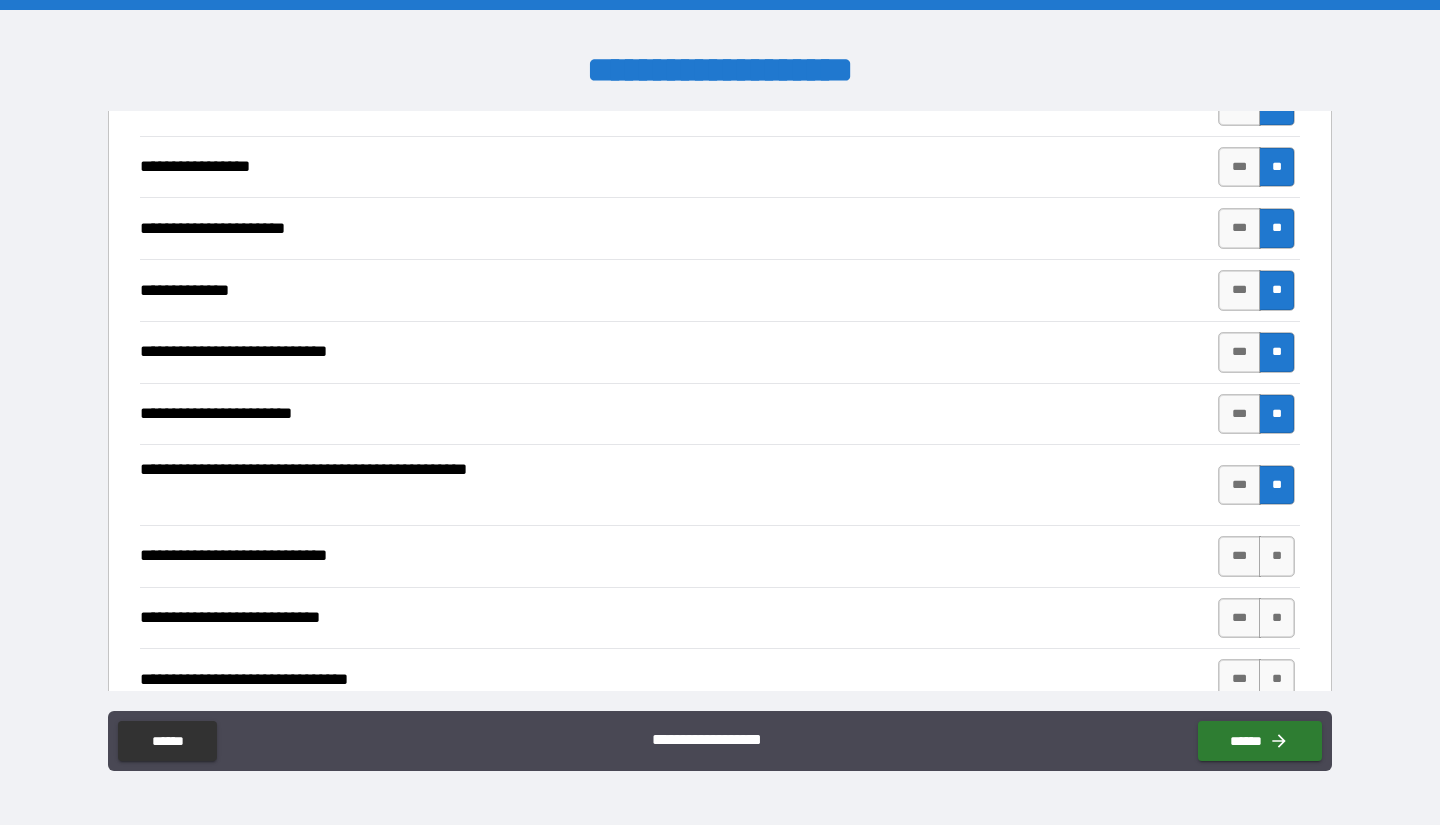 click on "*** **" at bounding box center [1256, 556] 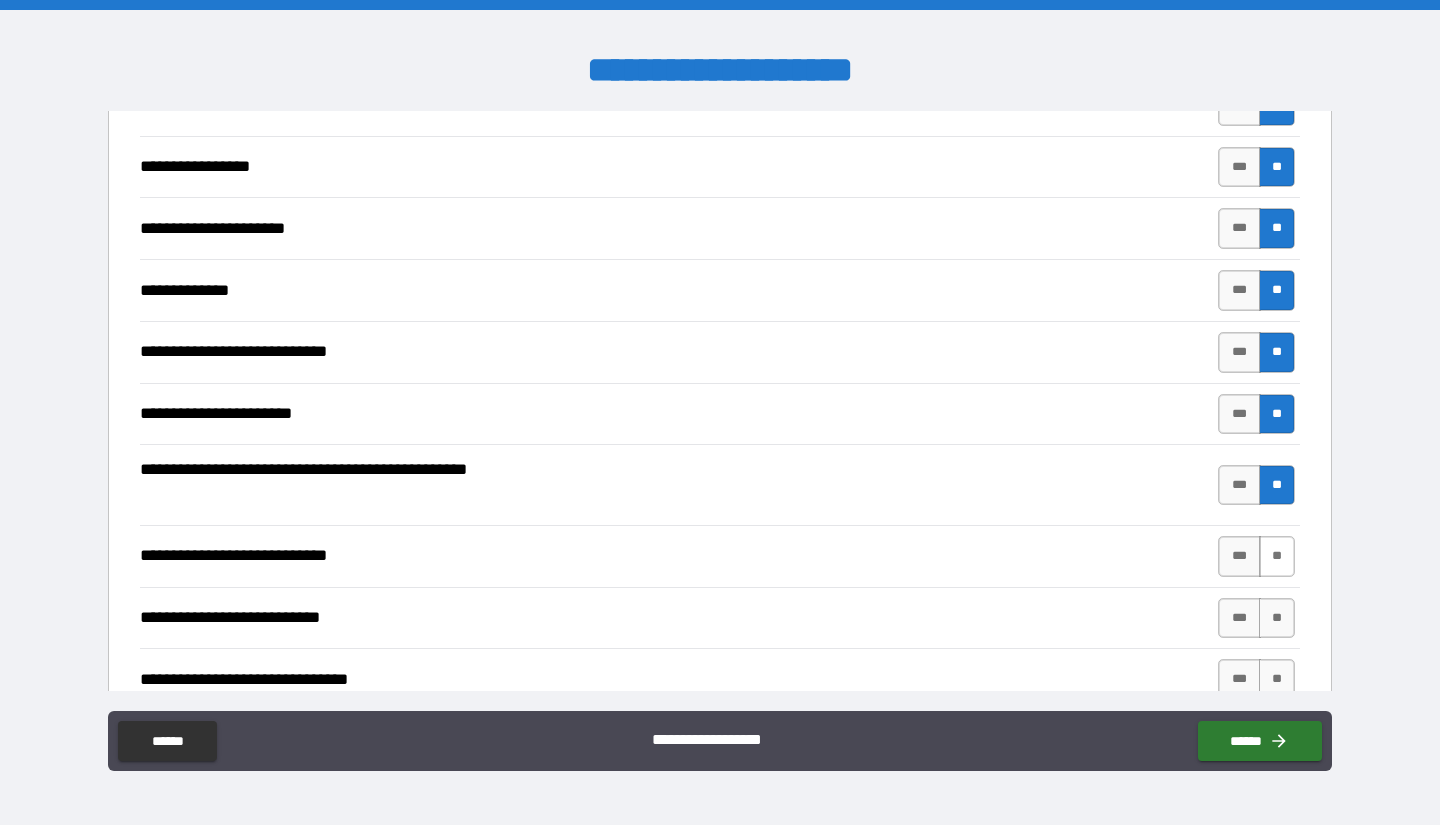 click on "**" at bounding box center [1277, 556] 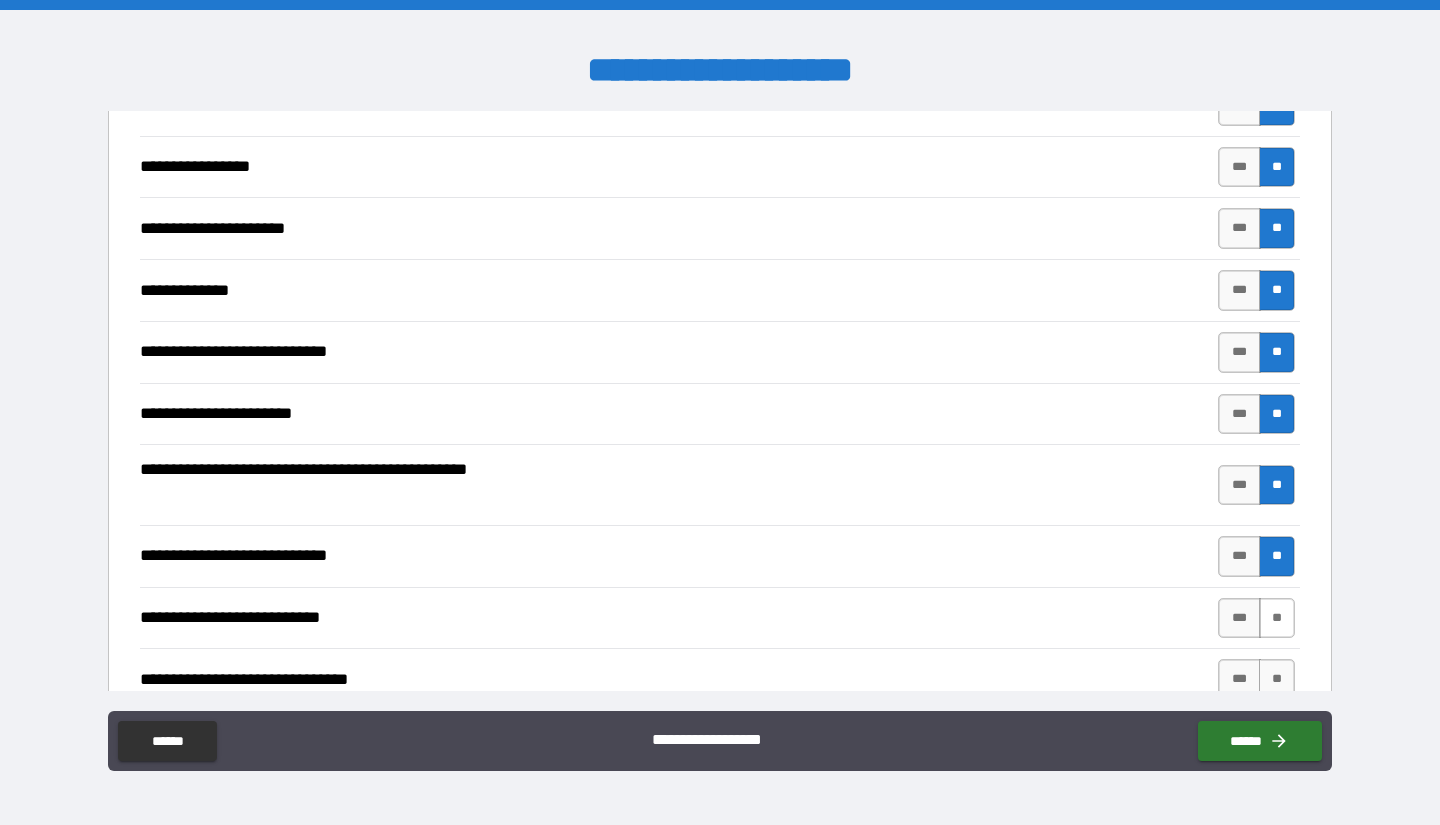 click on "**" at bounding box center (1277, 618) 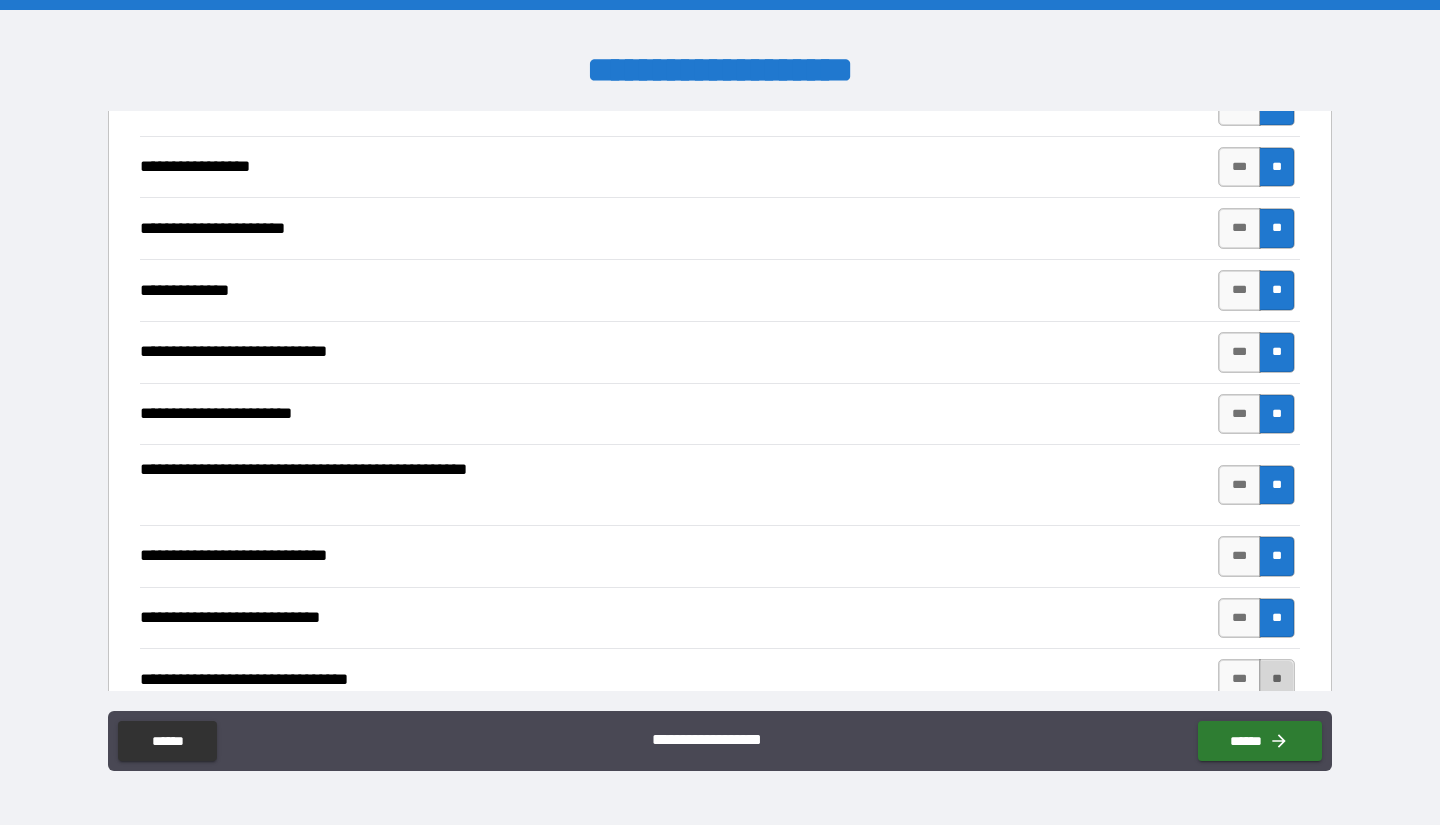 click on "**" at bounding box center [1277, 679] 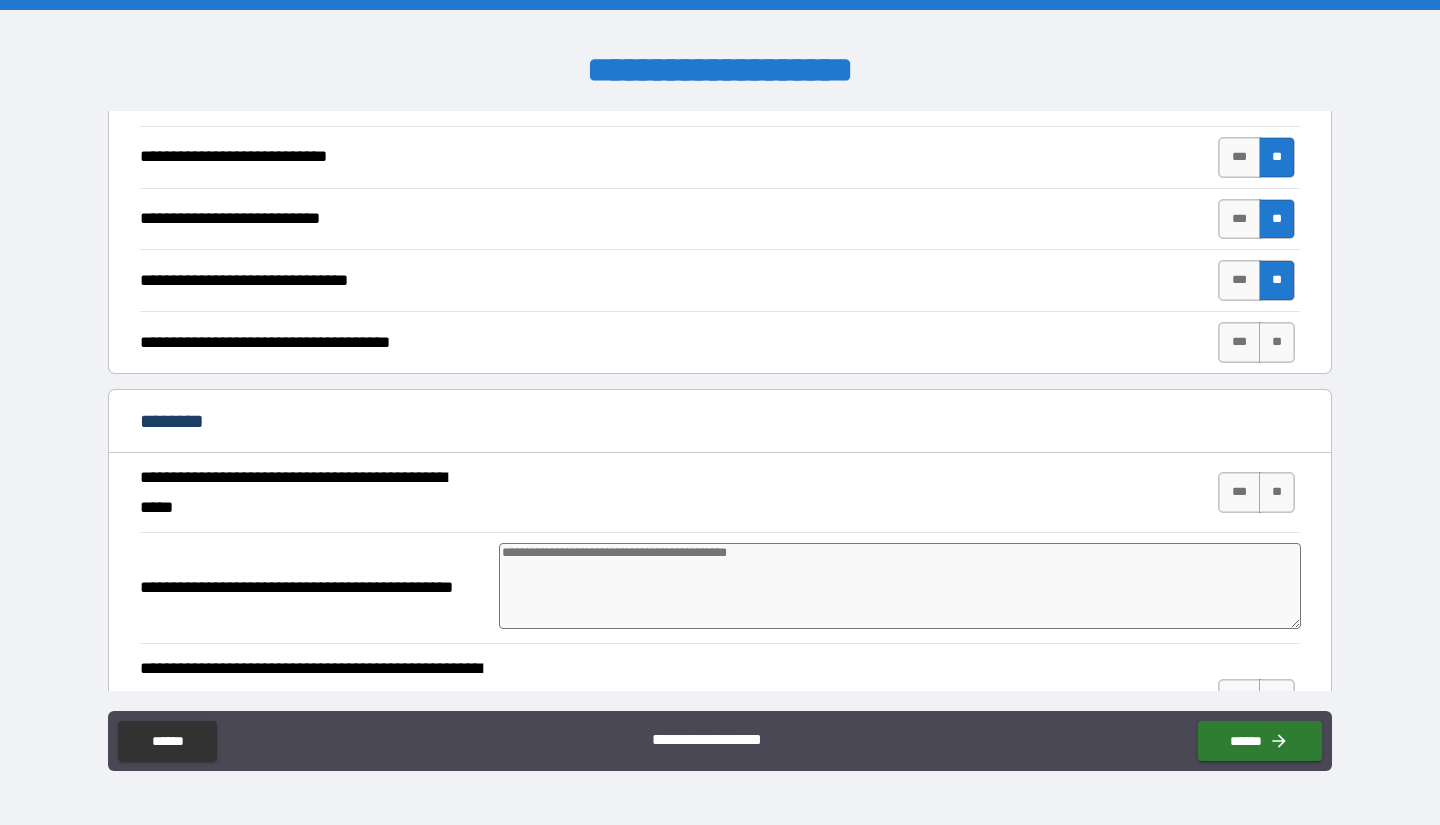 scroll, scrollTop: 3886, scrollLeft: 0, axis: vertical 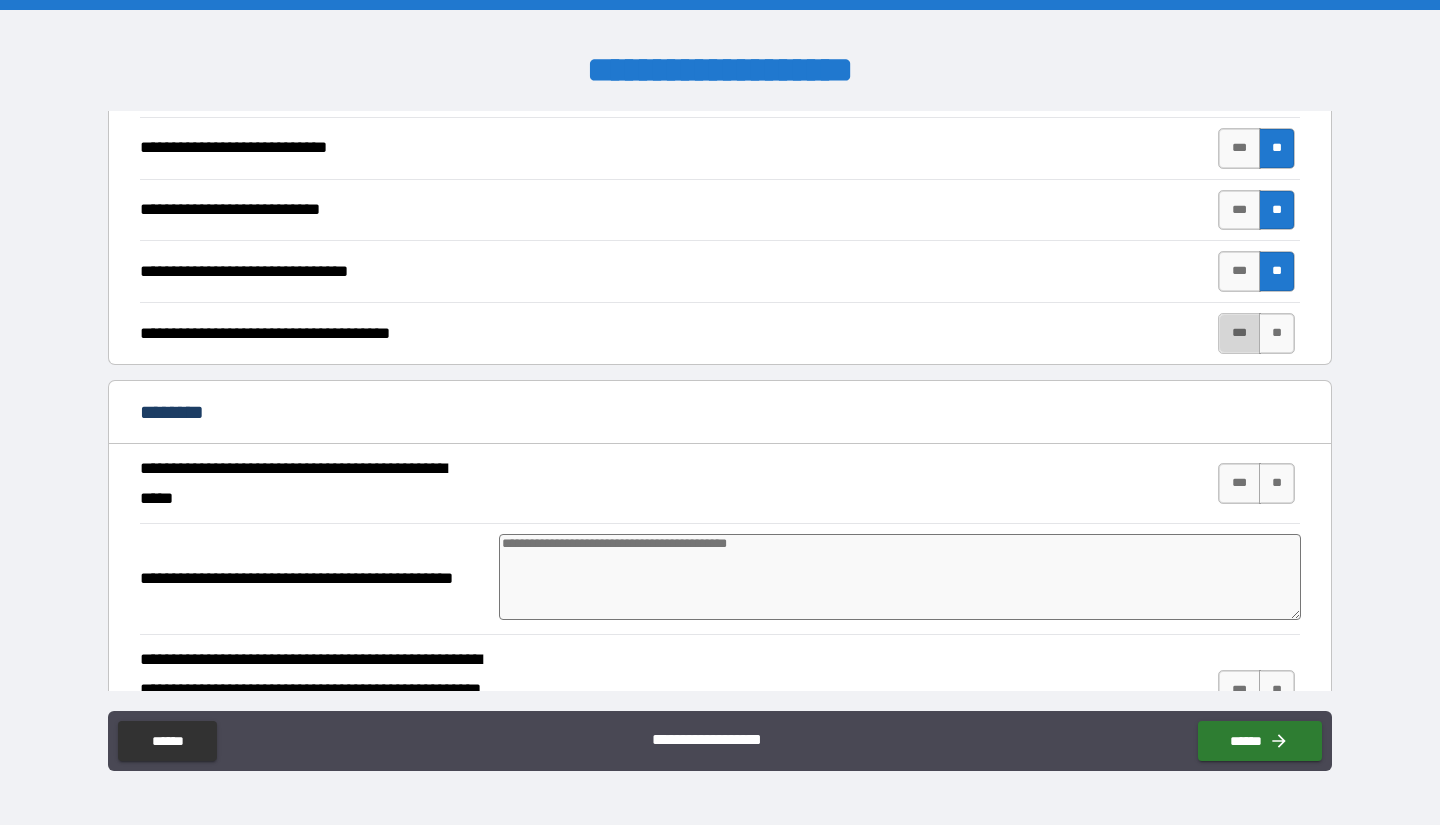 click on "***" at bounding box center [1239, 333] 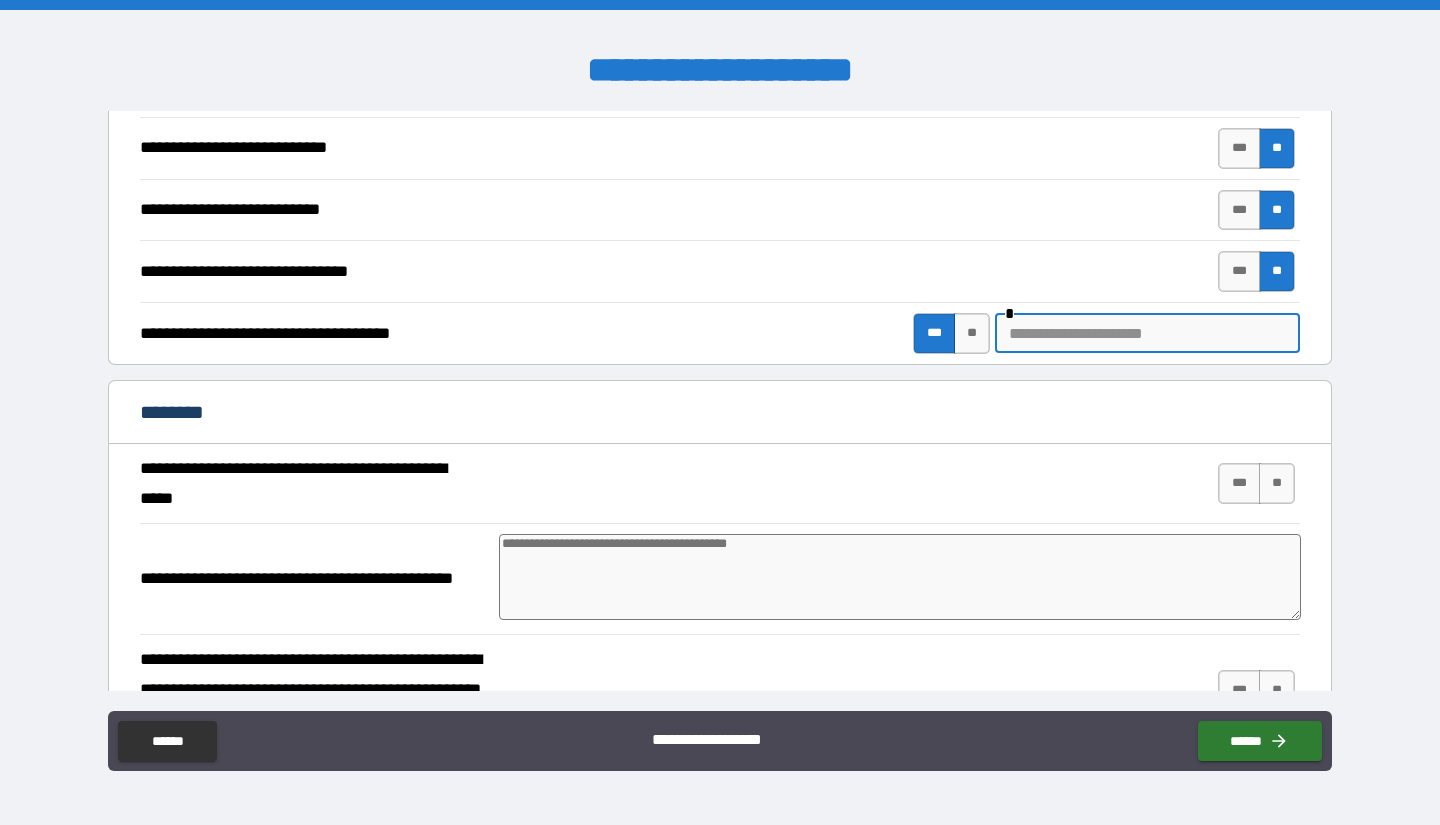 click at bounding box center (1147, 333) 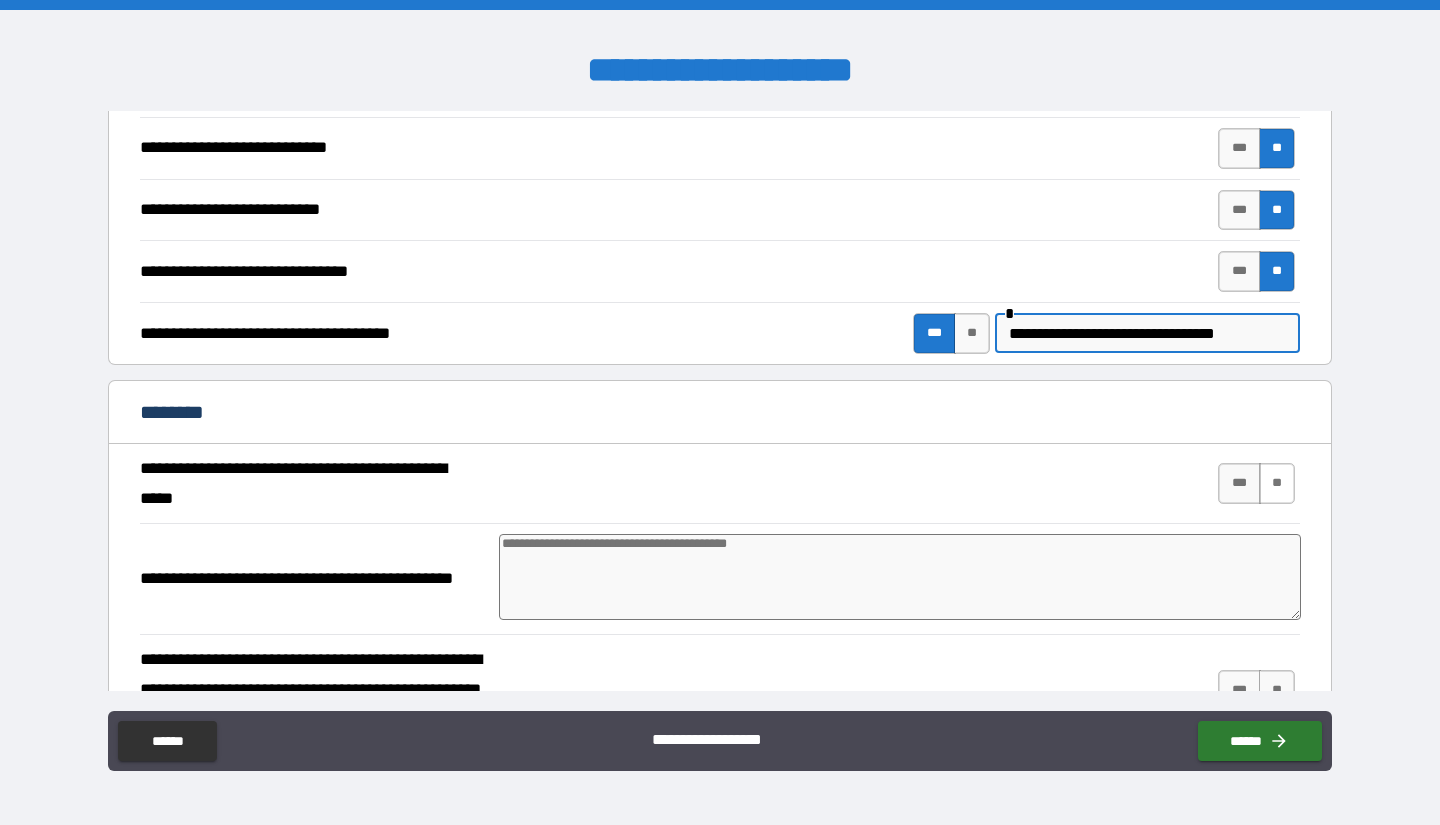 click on "**" at bounding box center (1277, 483) 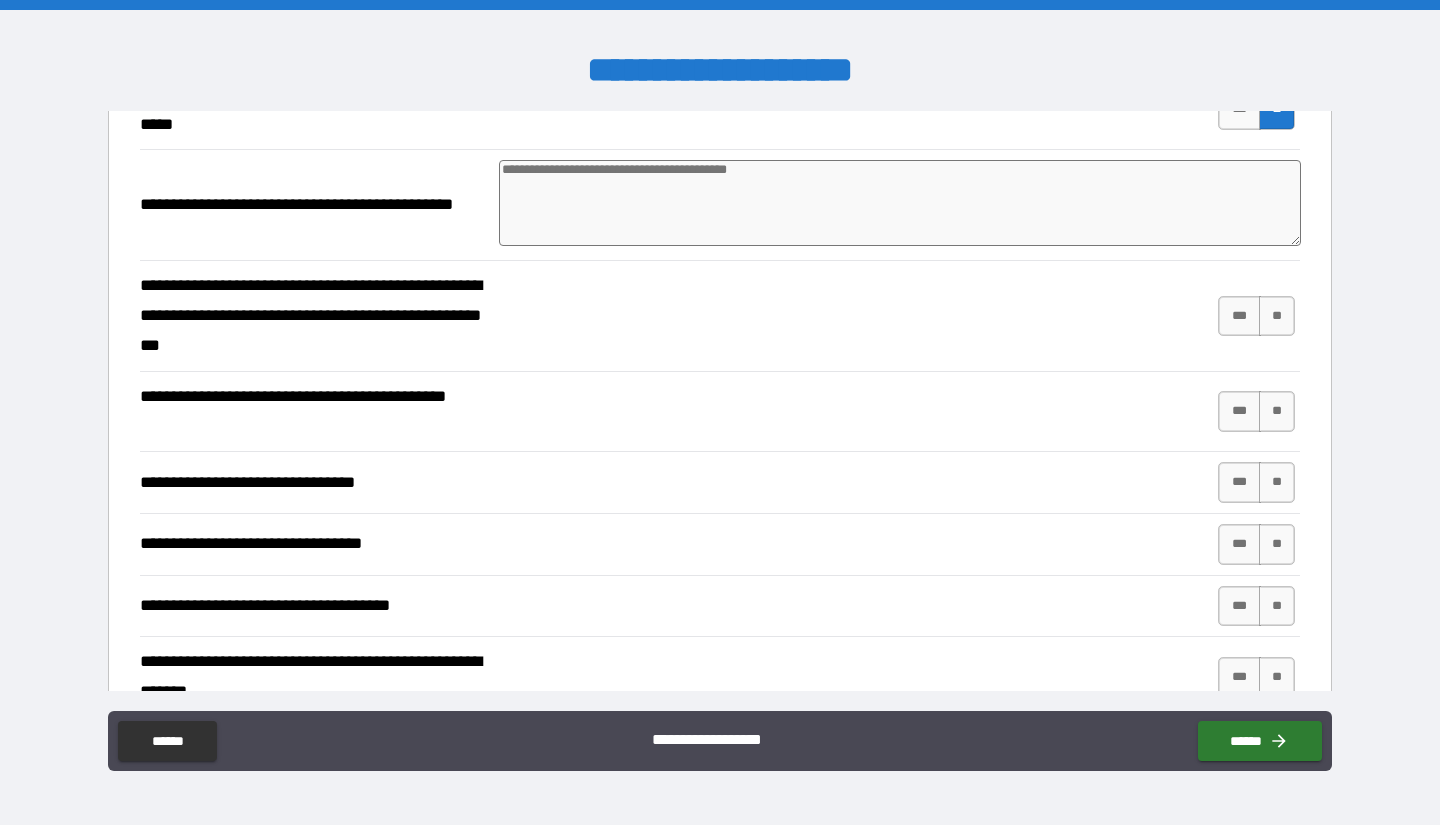 scroll, scrollTop: 4290, scrollLeft: 0, axis: vertical 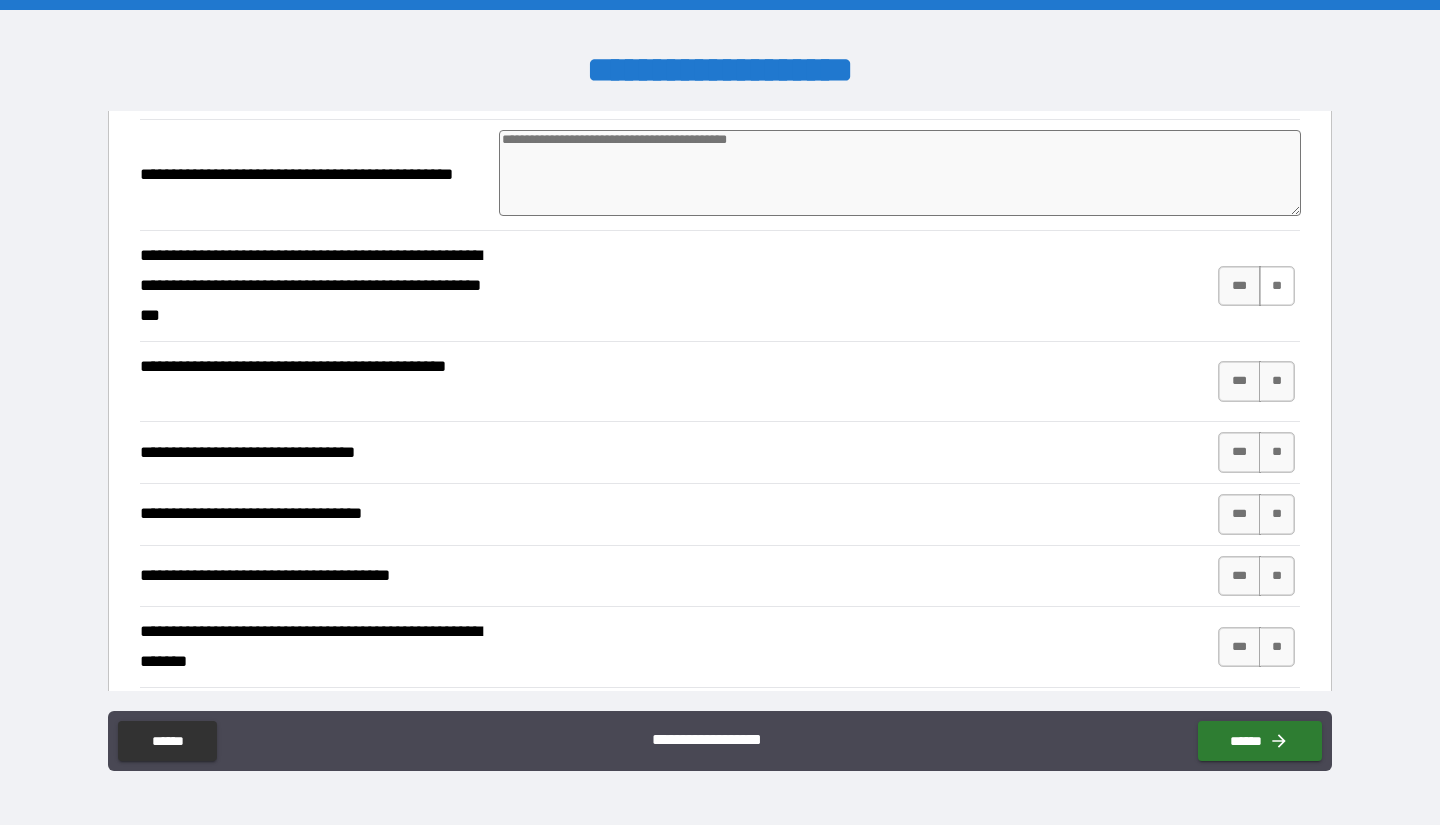 click on "**" at bounding box center (1277, 286) 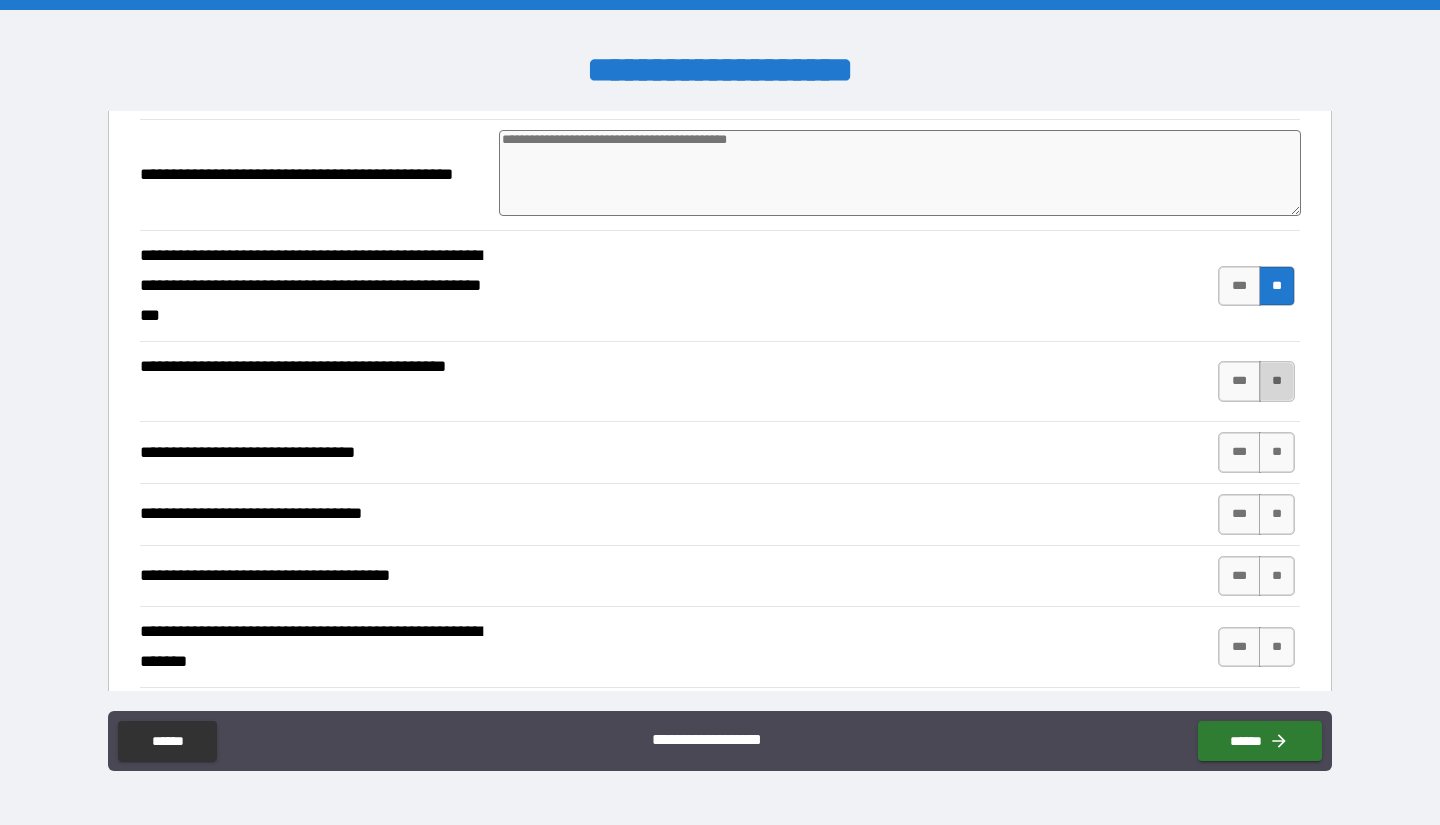 click on "**" at bounding box center (1277, 381) 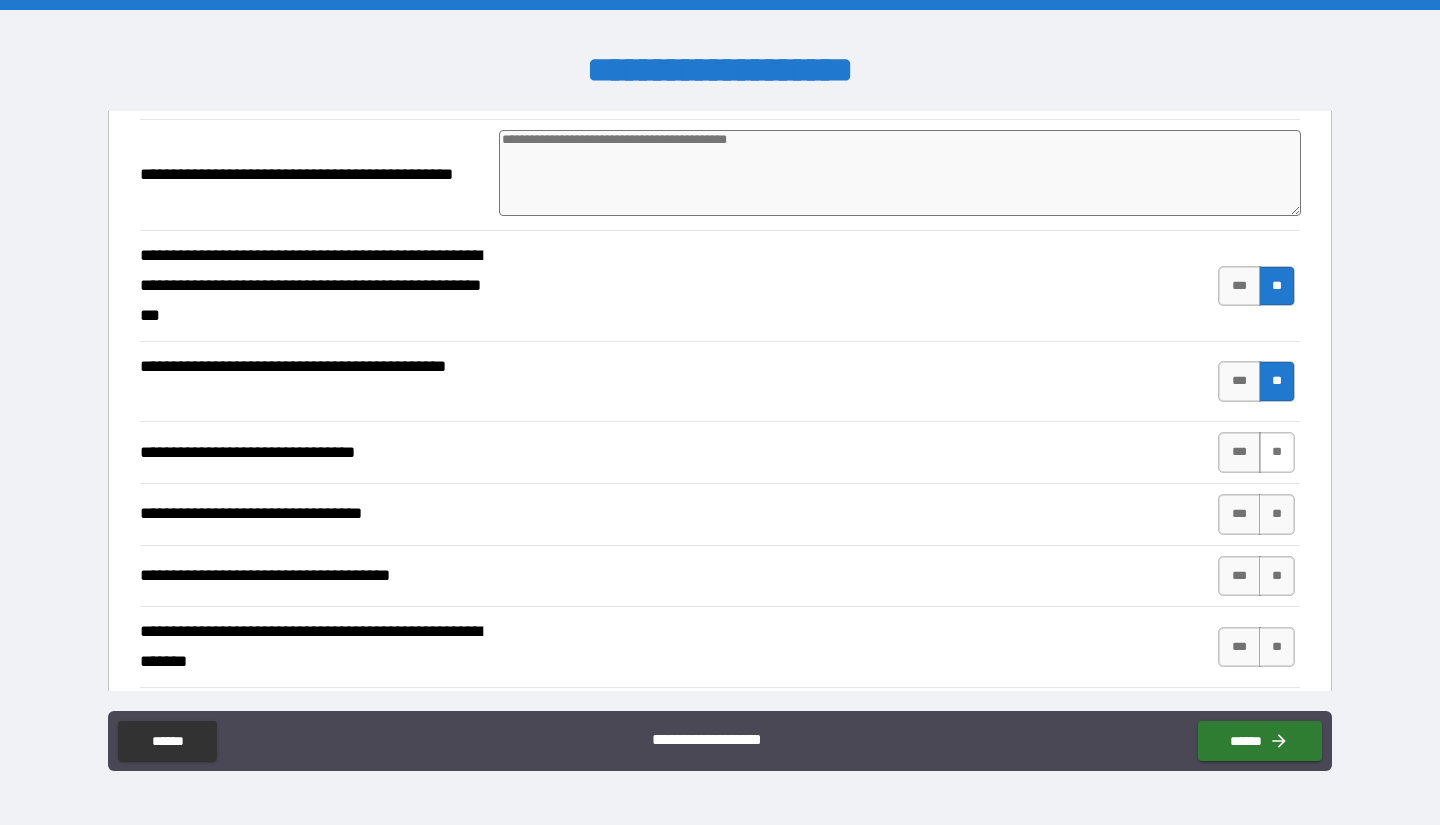 click on "**" at bounding box center (1277, 452) 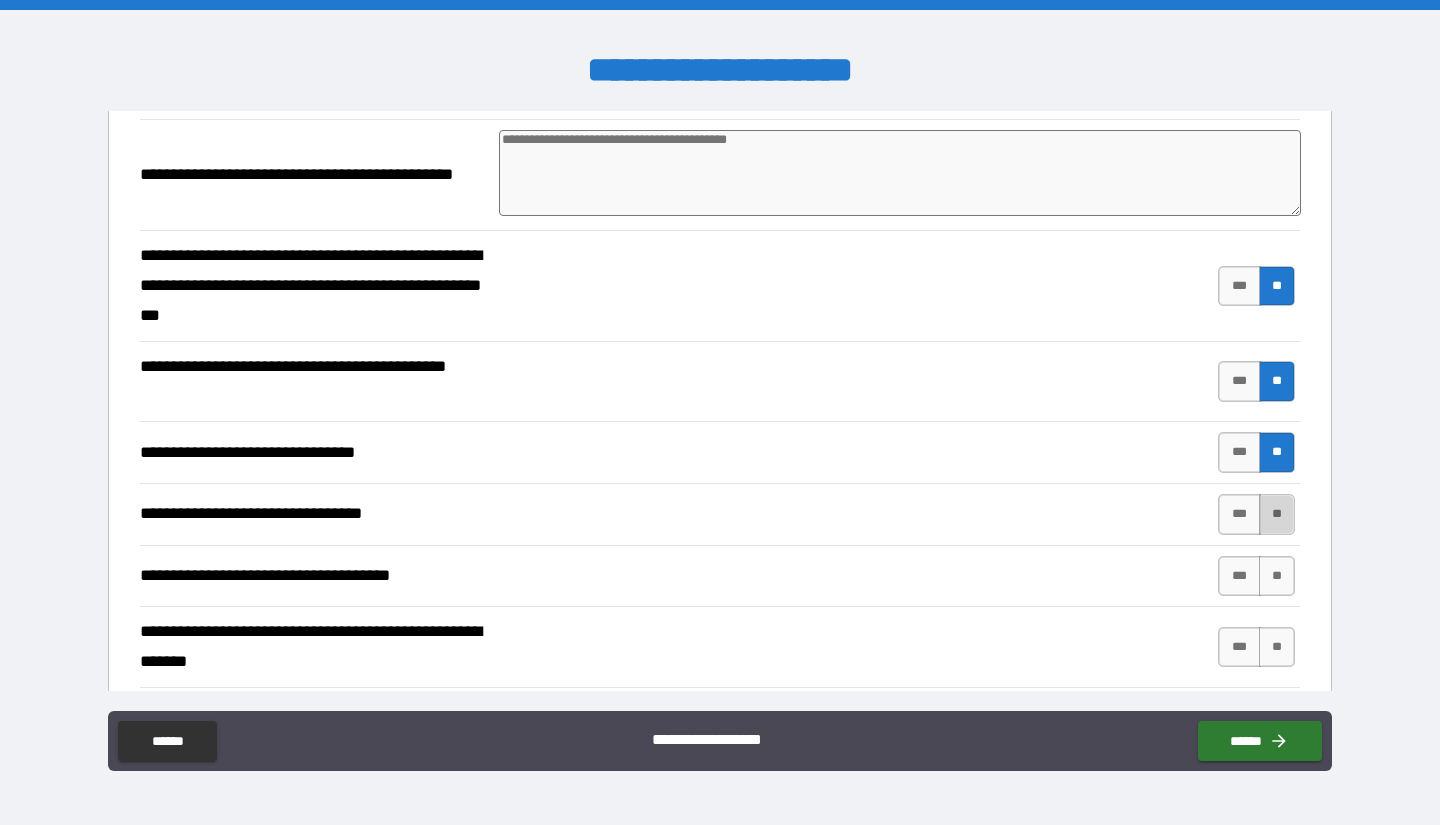 click on "**" at bounding box center [1277, 514] 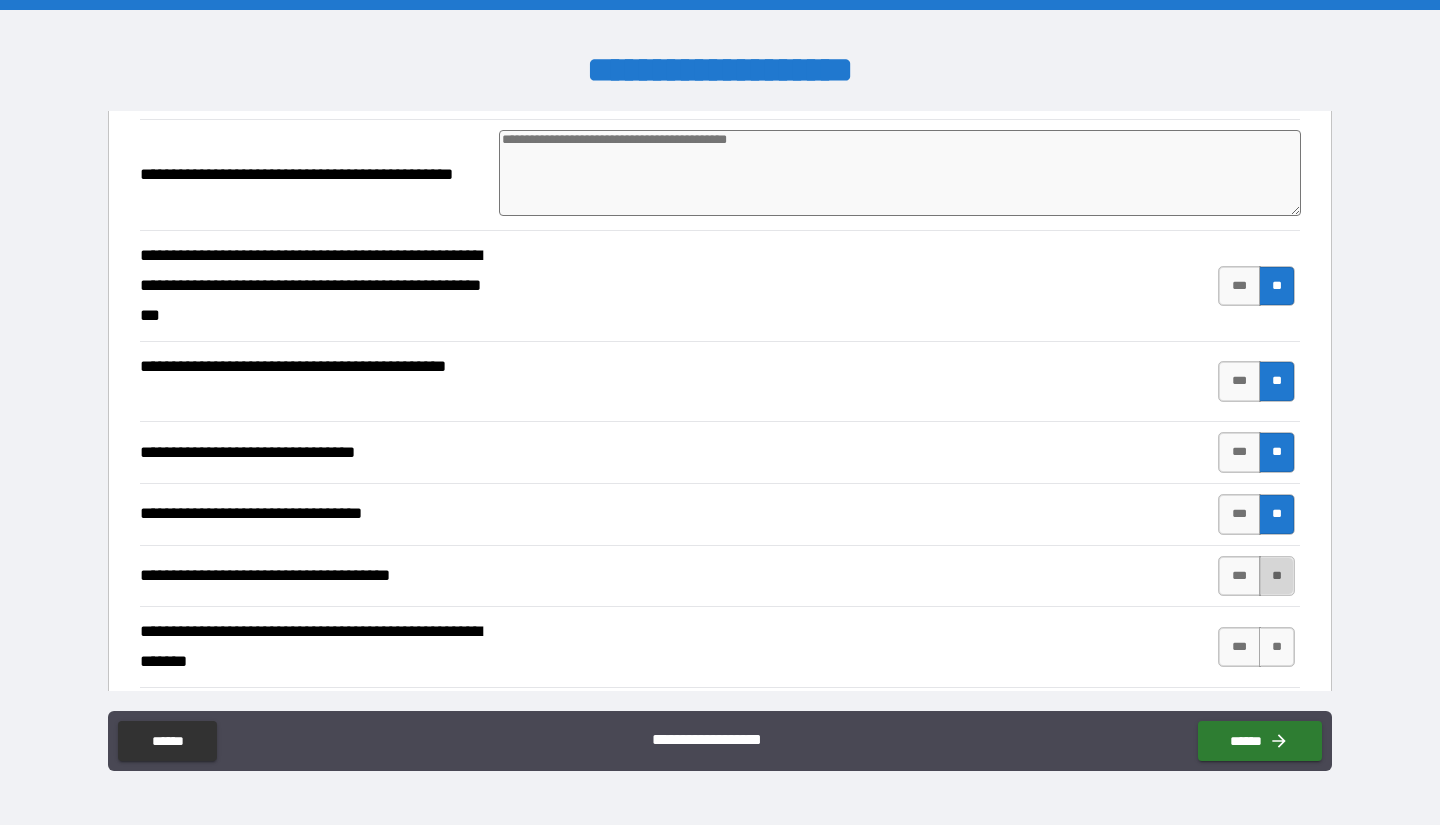 click on "**" at bounding box center (1277, 576) 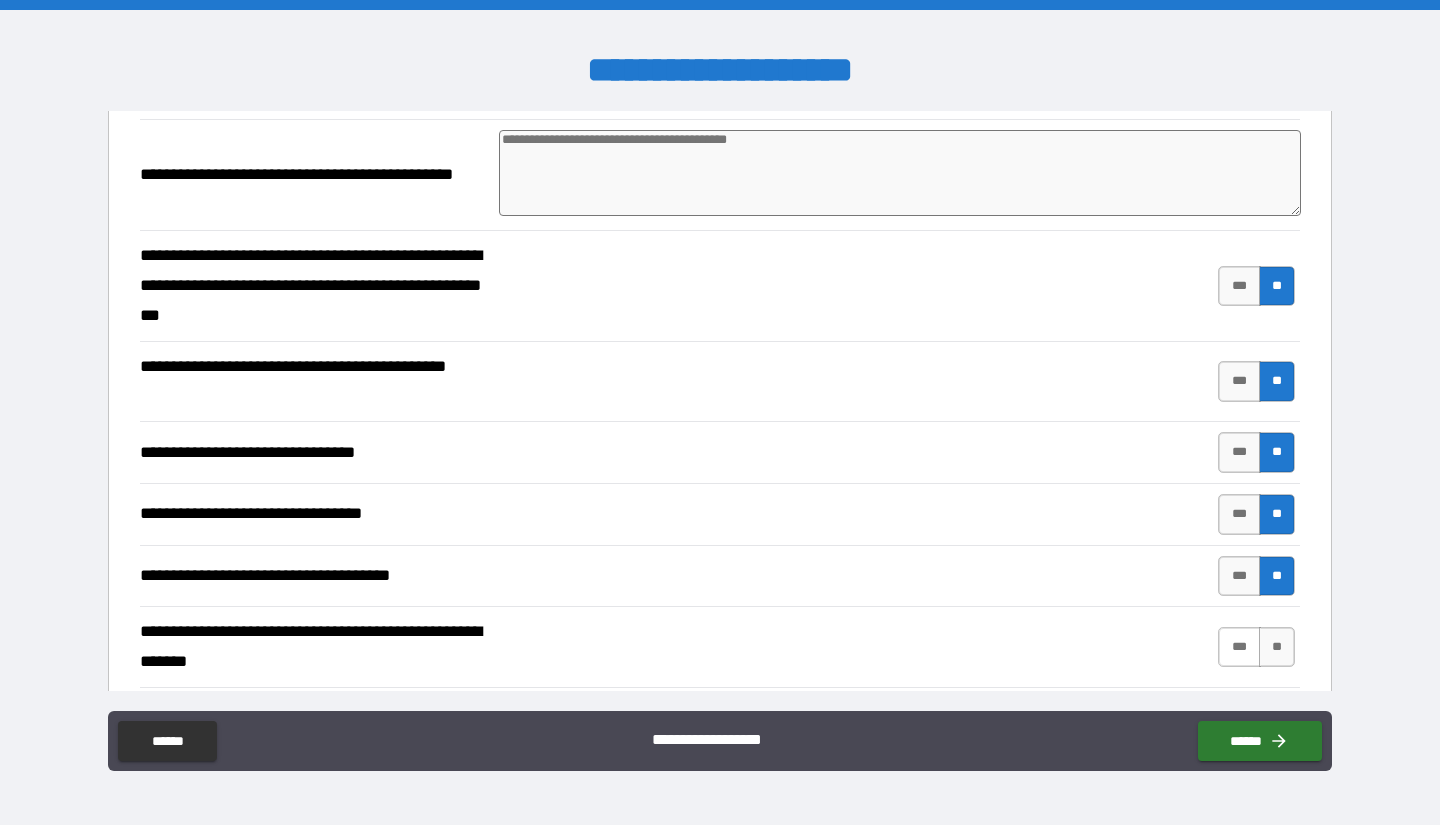 click on "***" at bounding box center [1239, 647] 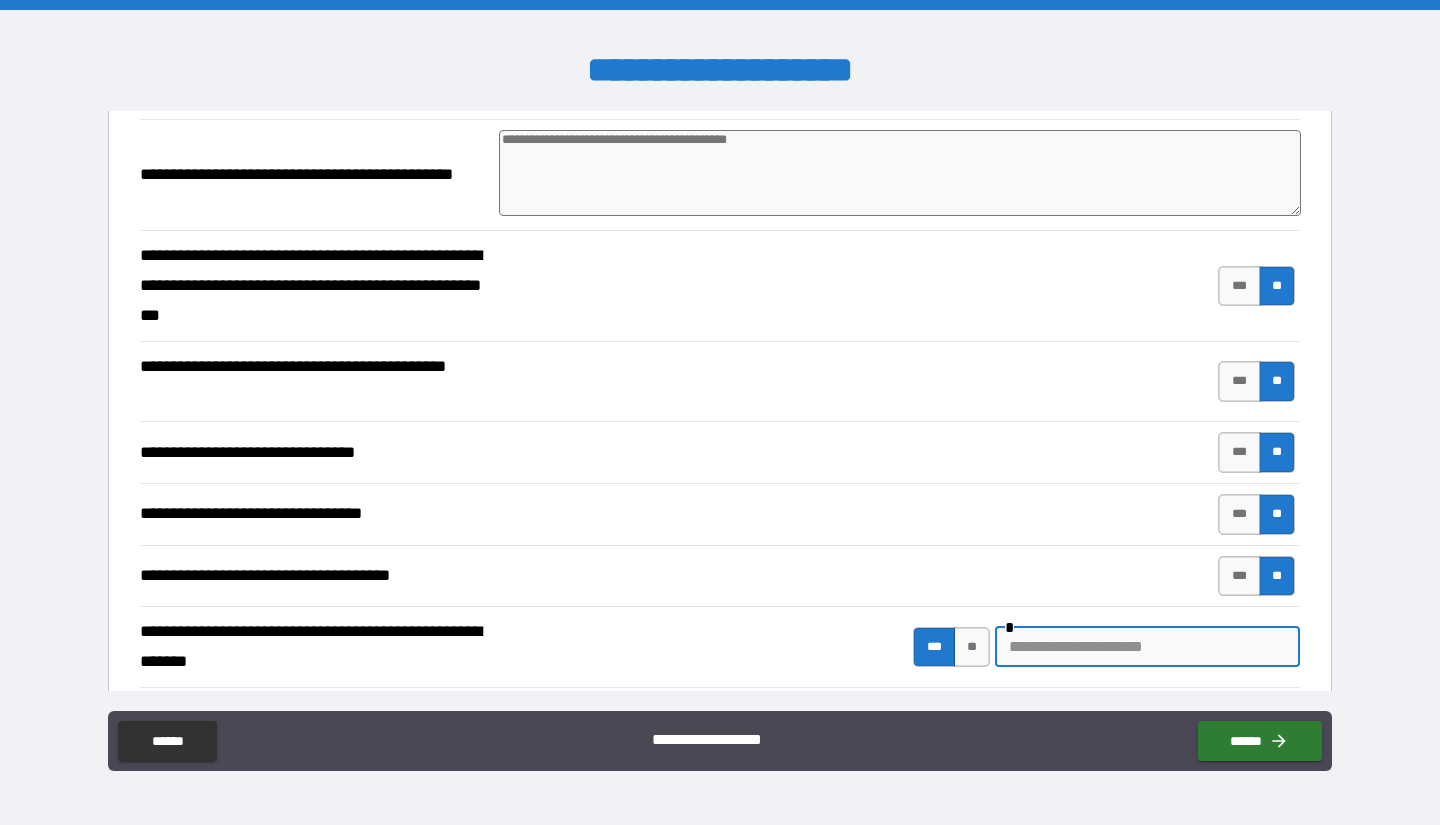 click at bounding box center (1147, 647) 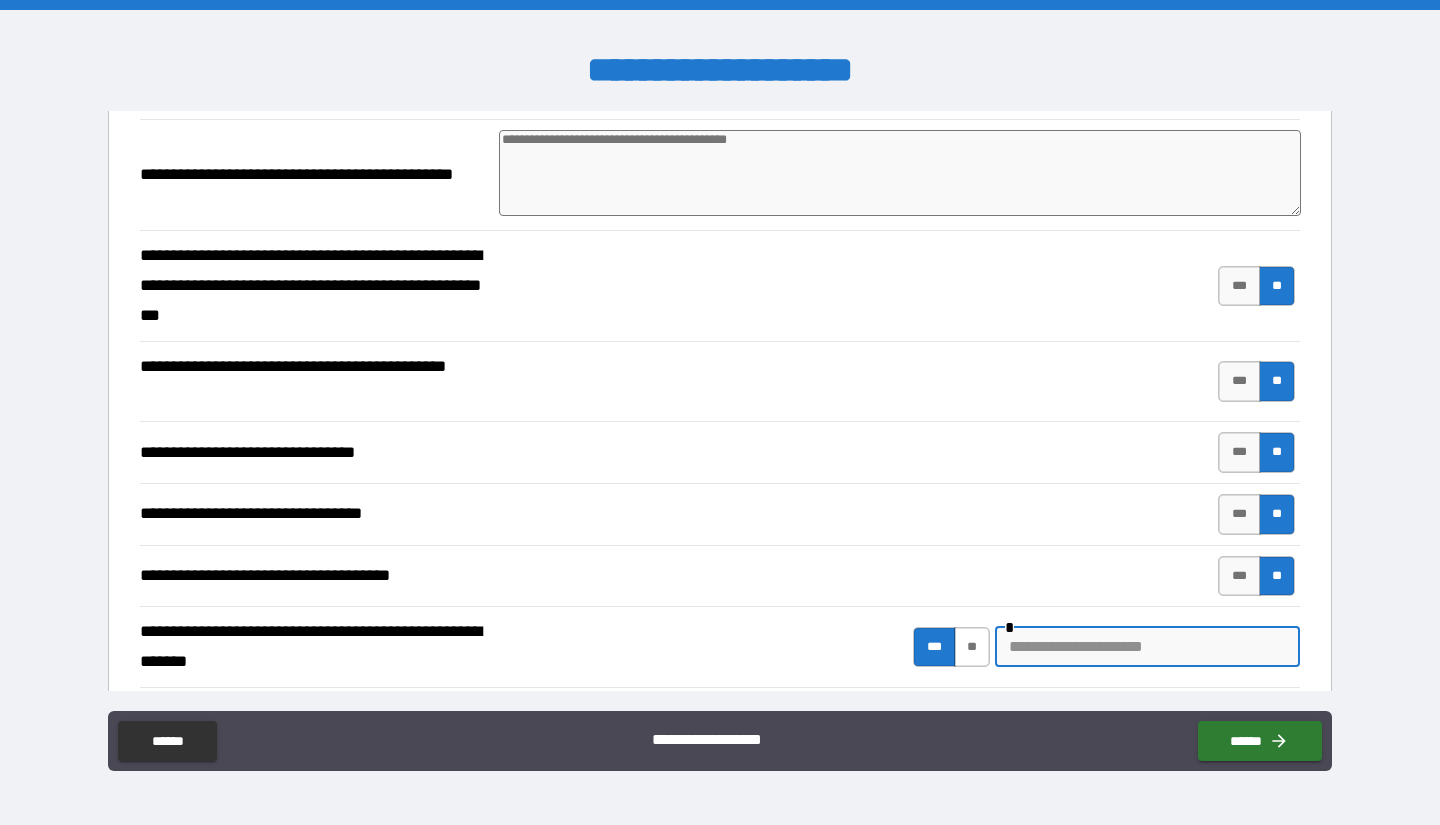 click on "**" at bounding box center (972, 647) 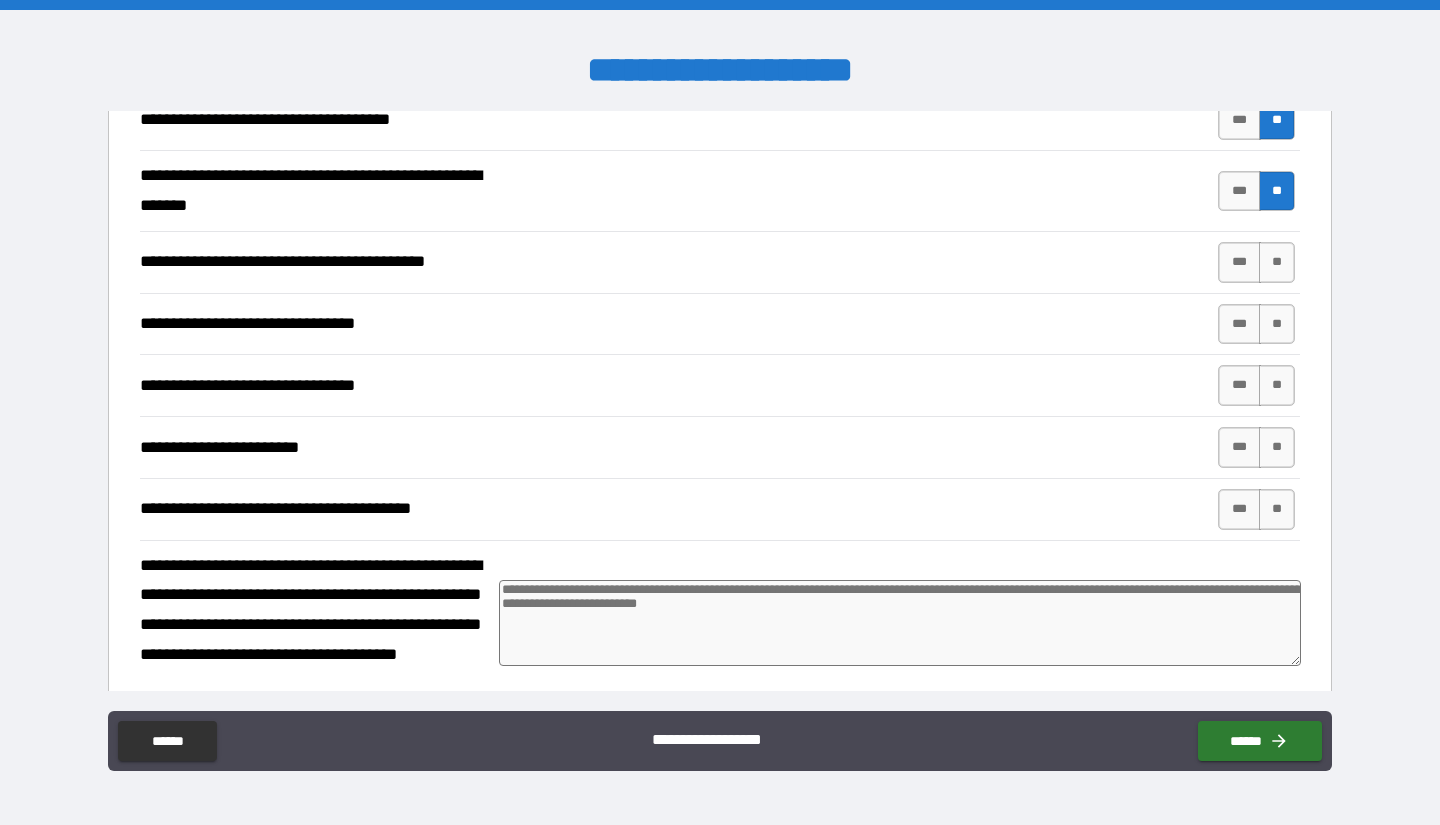 scroll, scrollTop: 4747, scrollLeft: 0, axis: vertical 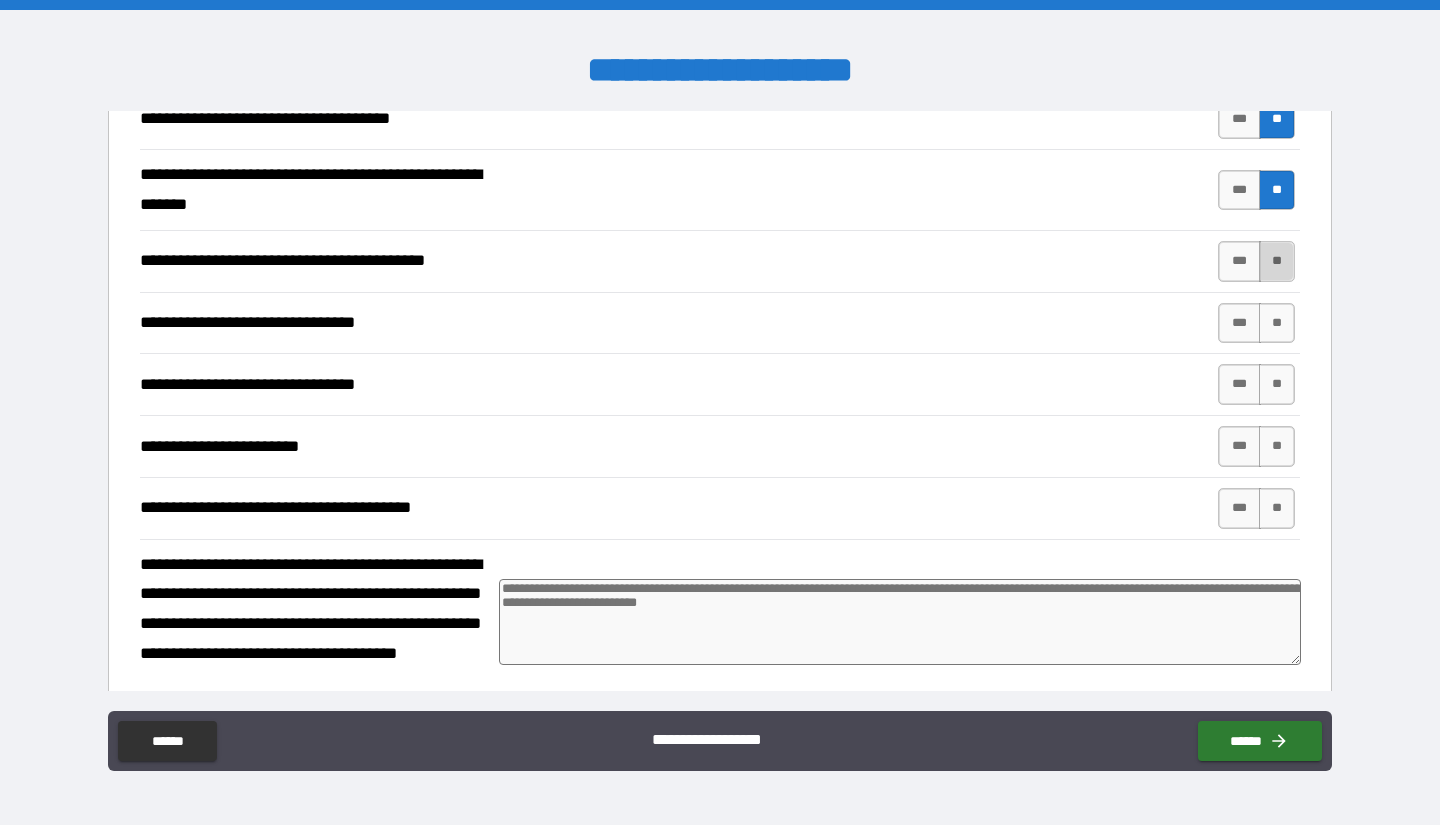 click on "**" at bounding box center (1277, 261) 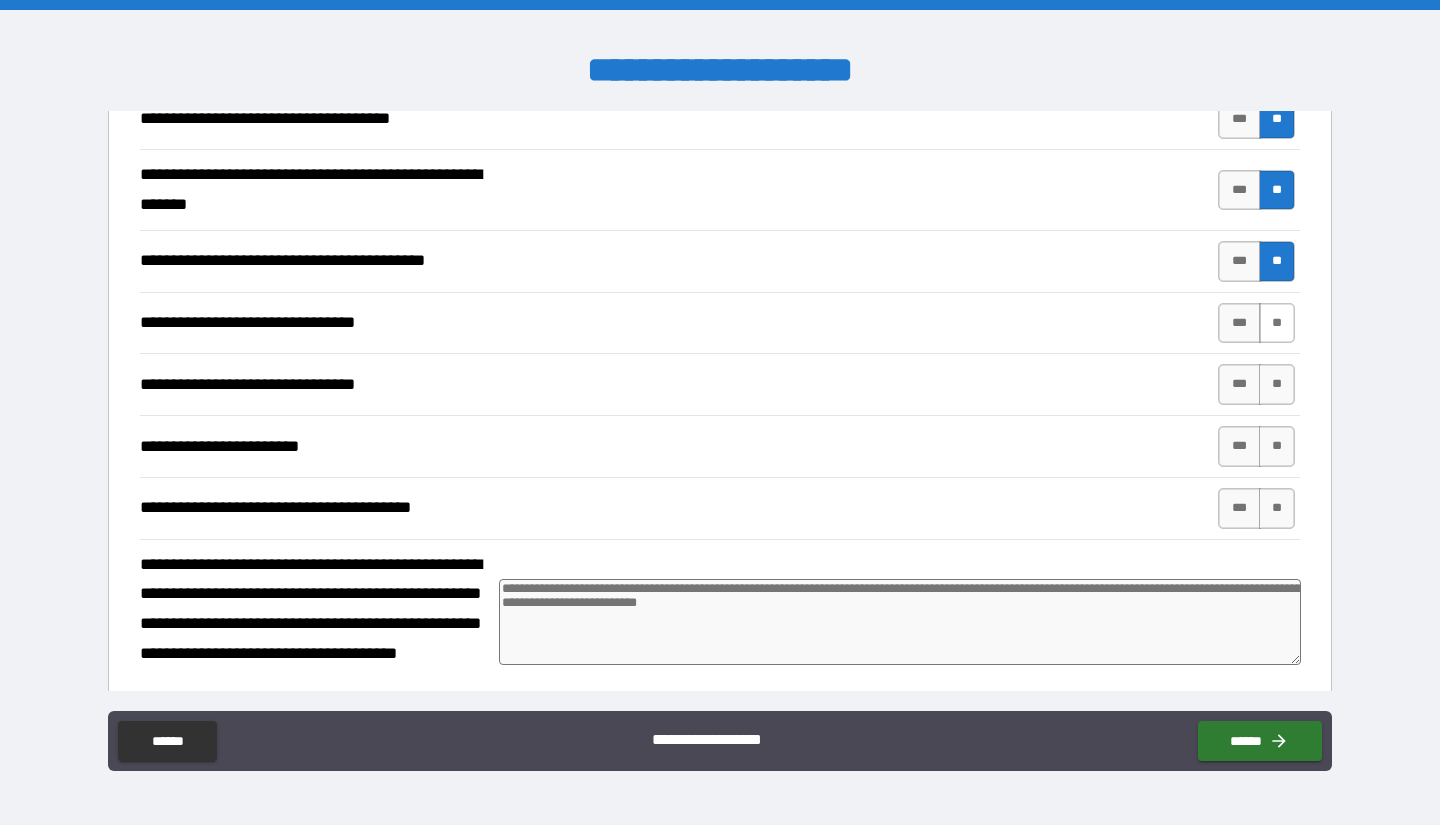 click on "**" at bounding box center (1277, 323) 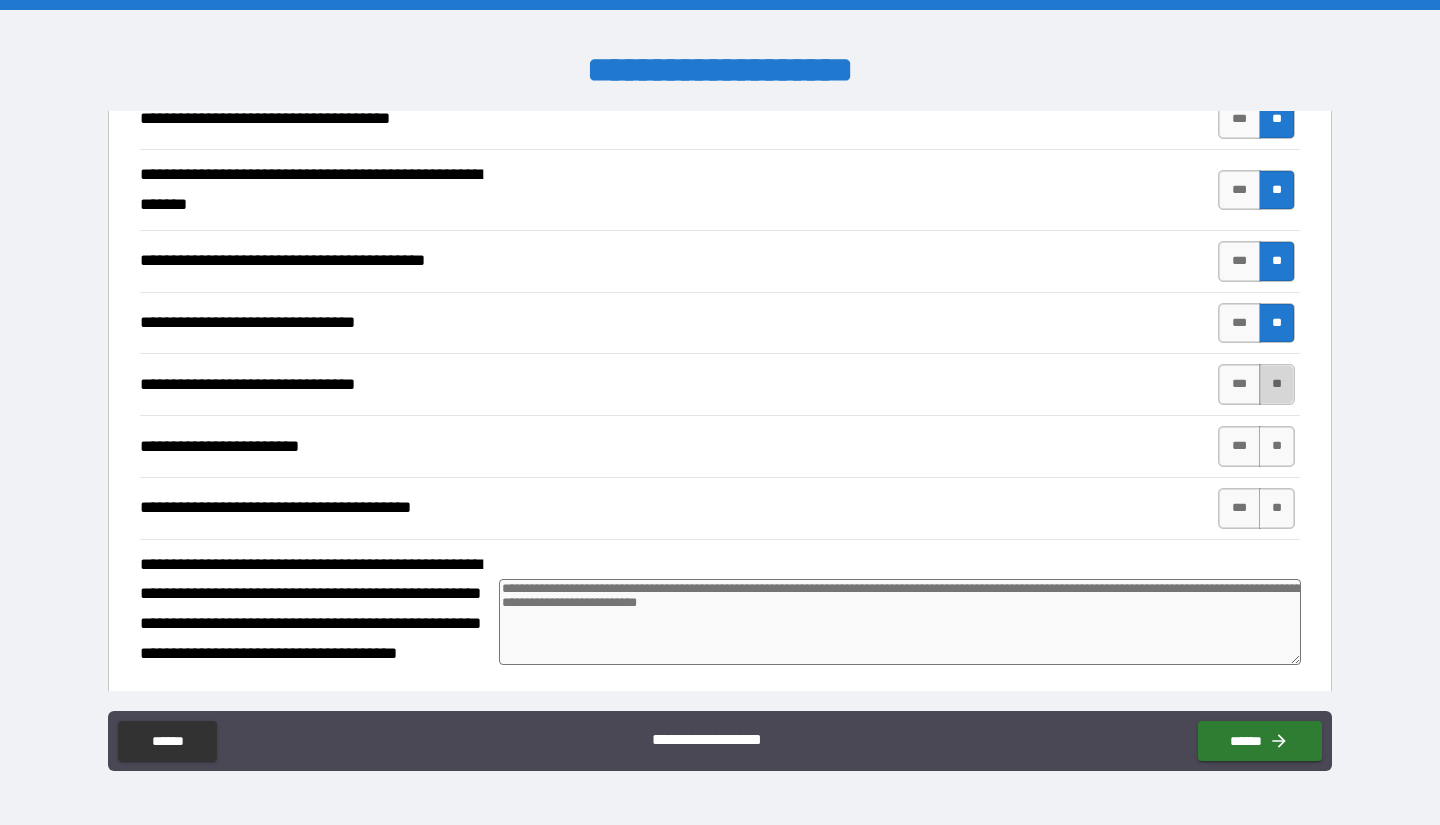 click on "**" at bounding box center [1277, 384] 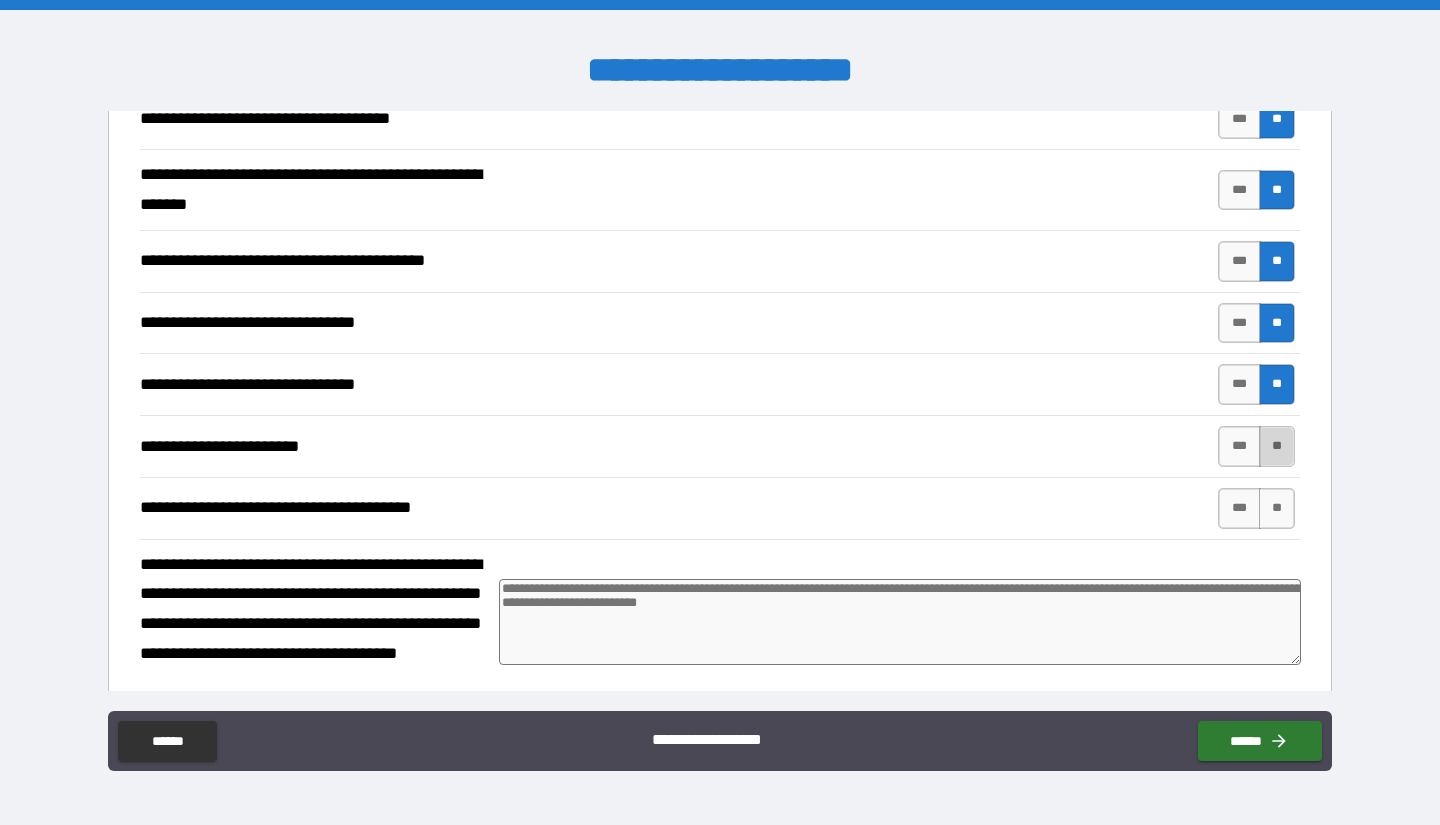 click on "**" at bounding box center (1277, 446) 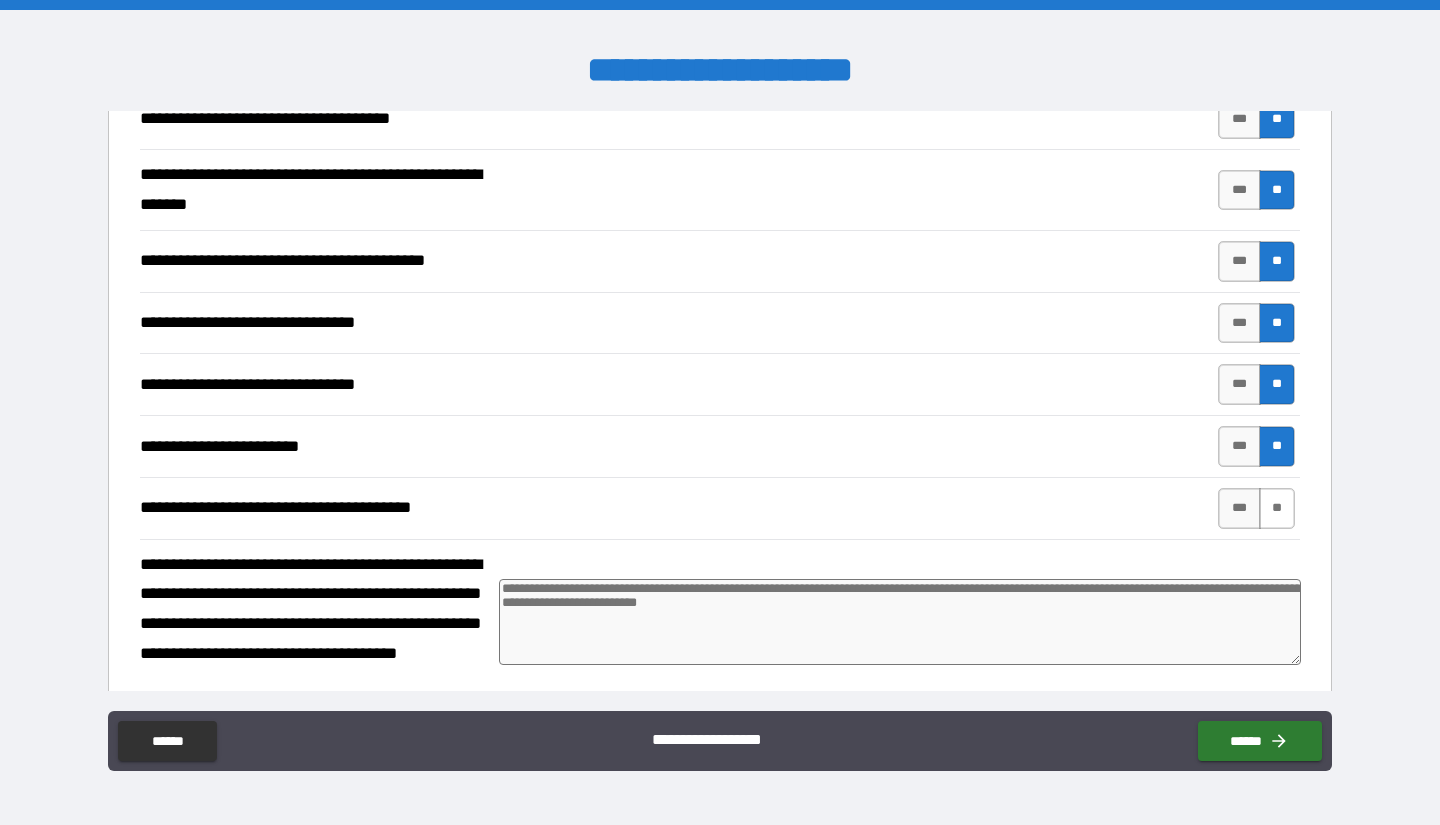 click on "**" at bounding box center (1277, 508) 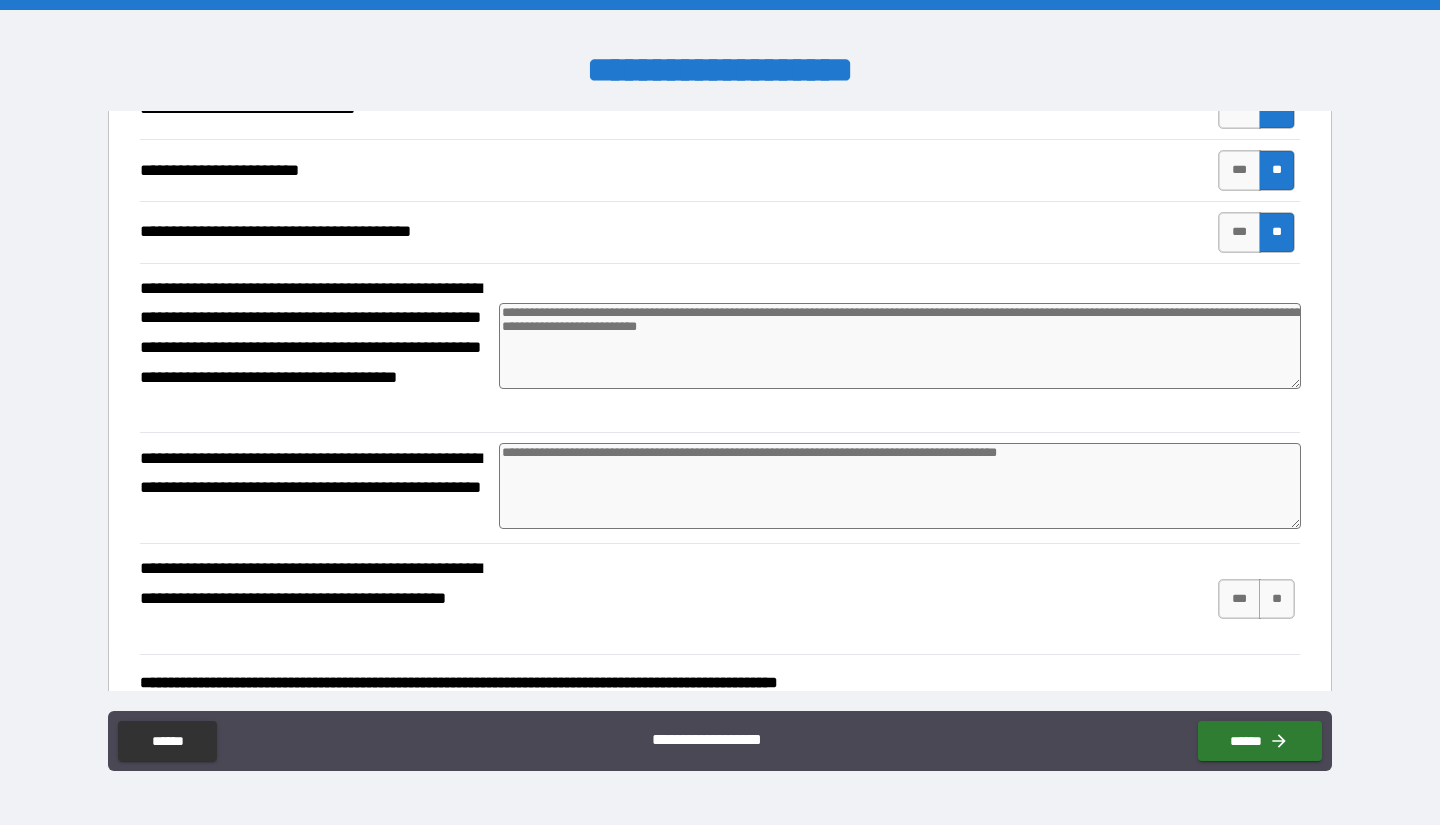 scroll, scrollTop: 5024, scrollLeft: 0, axis: vertical 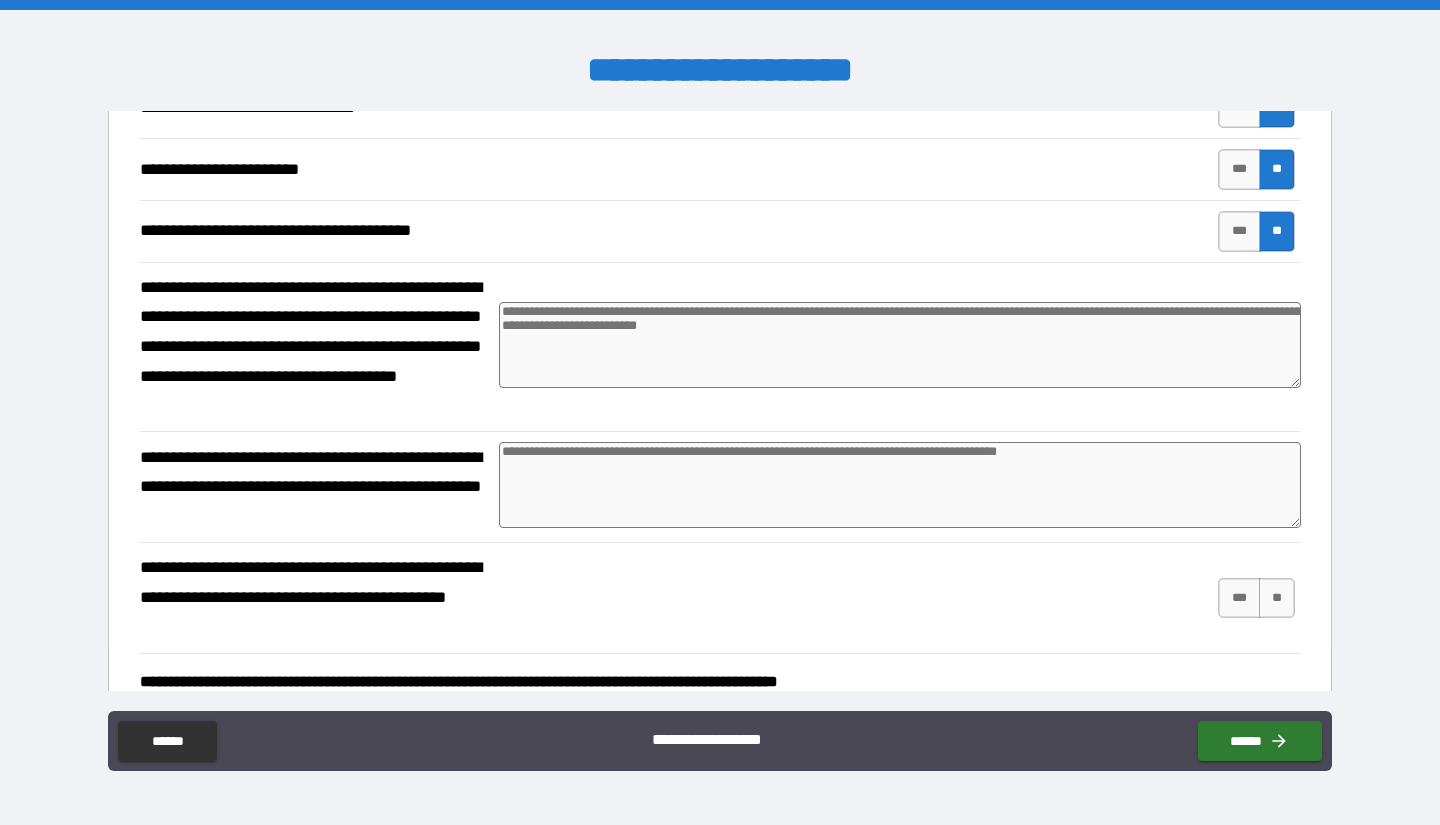 click on "*" at bounding box center (899, 347) 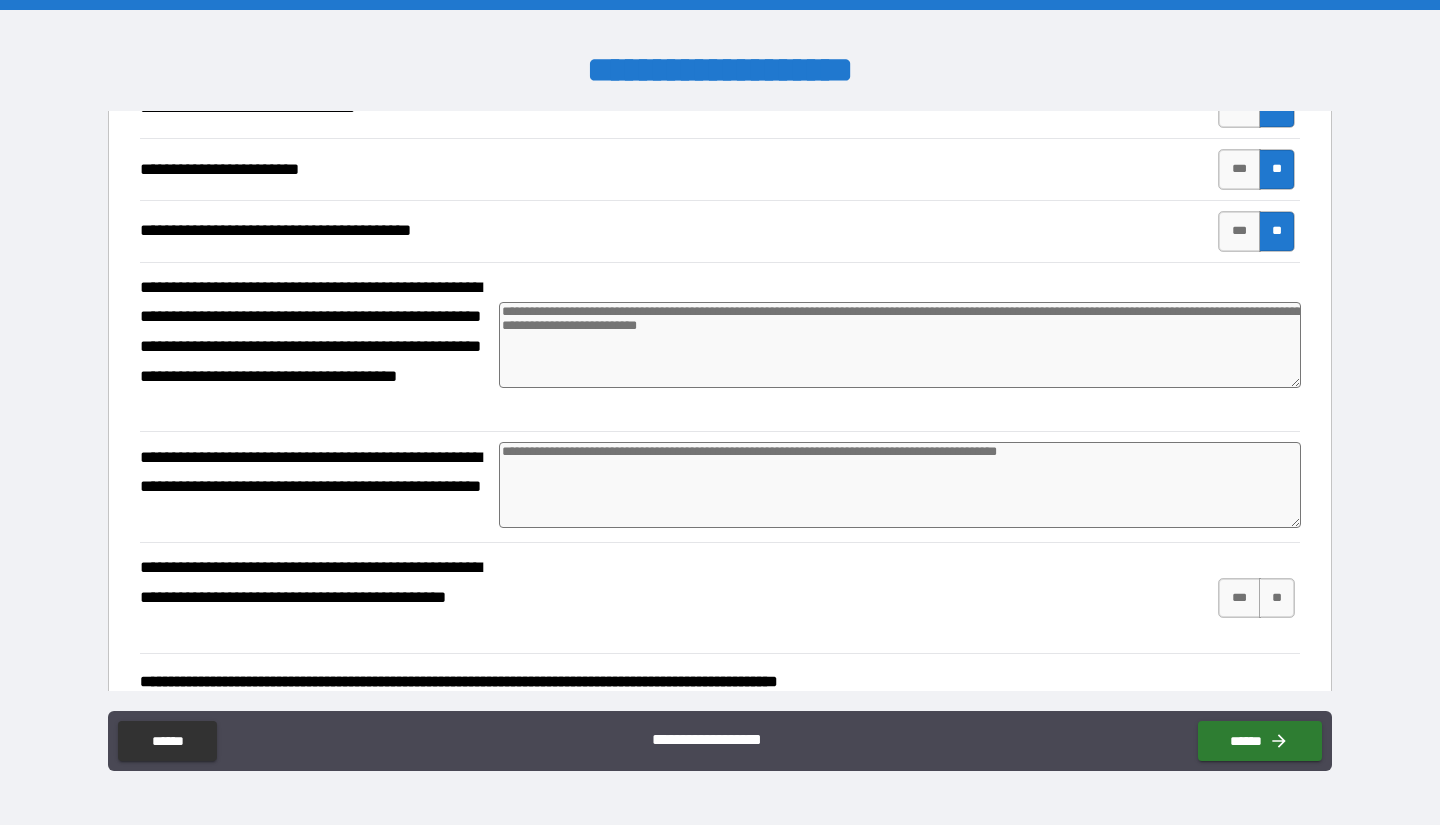 click at bounding box center (900, 345) 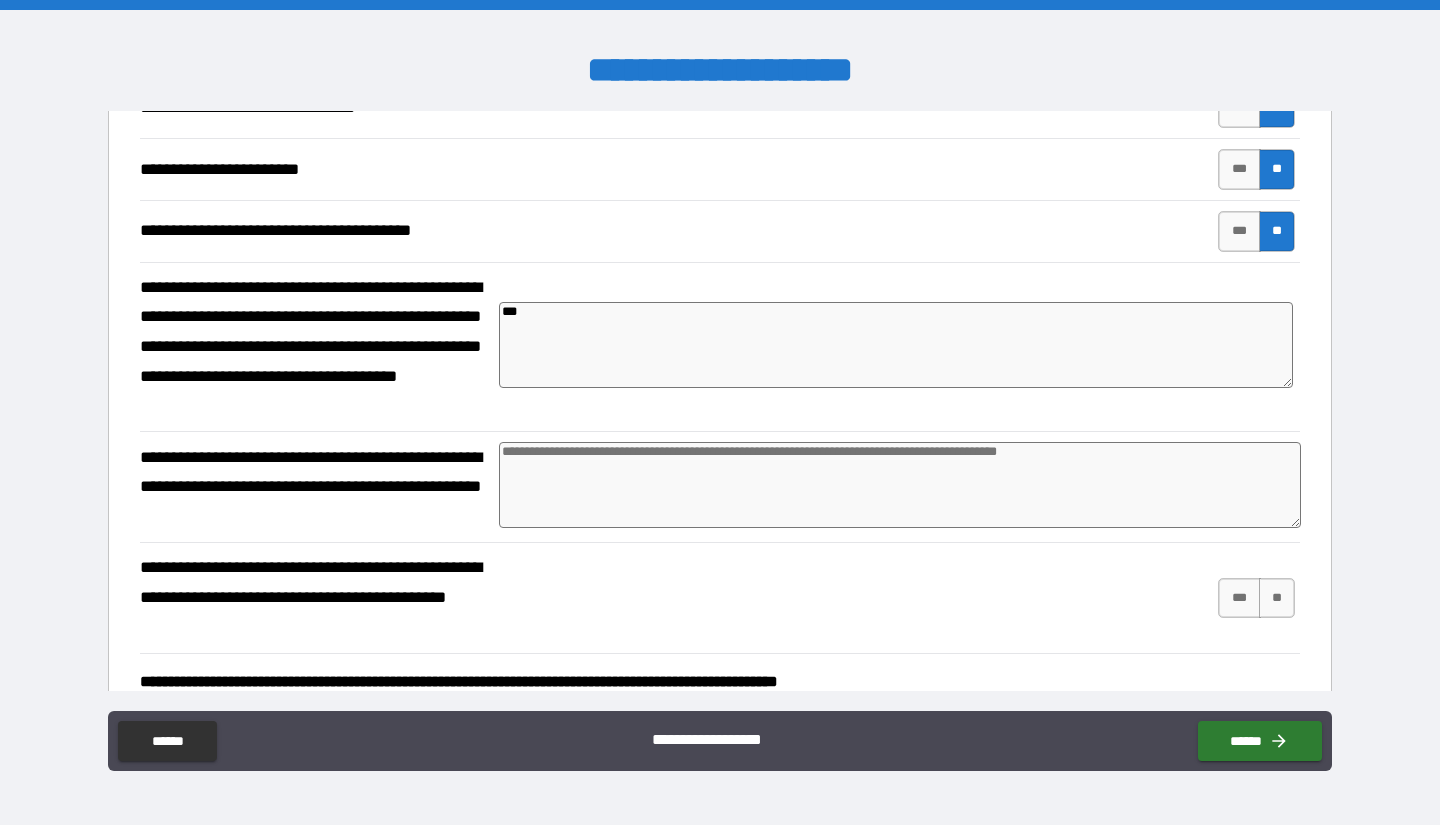click at bounding box center (900, 485) 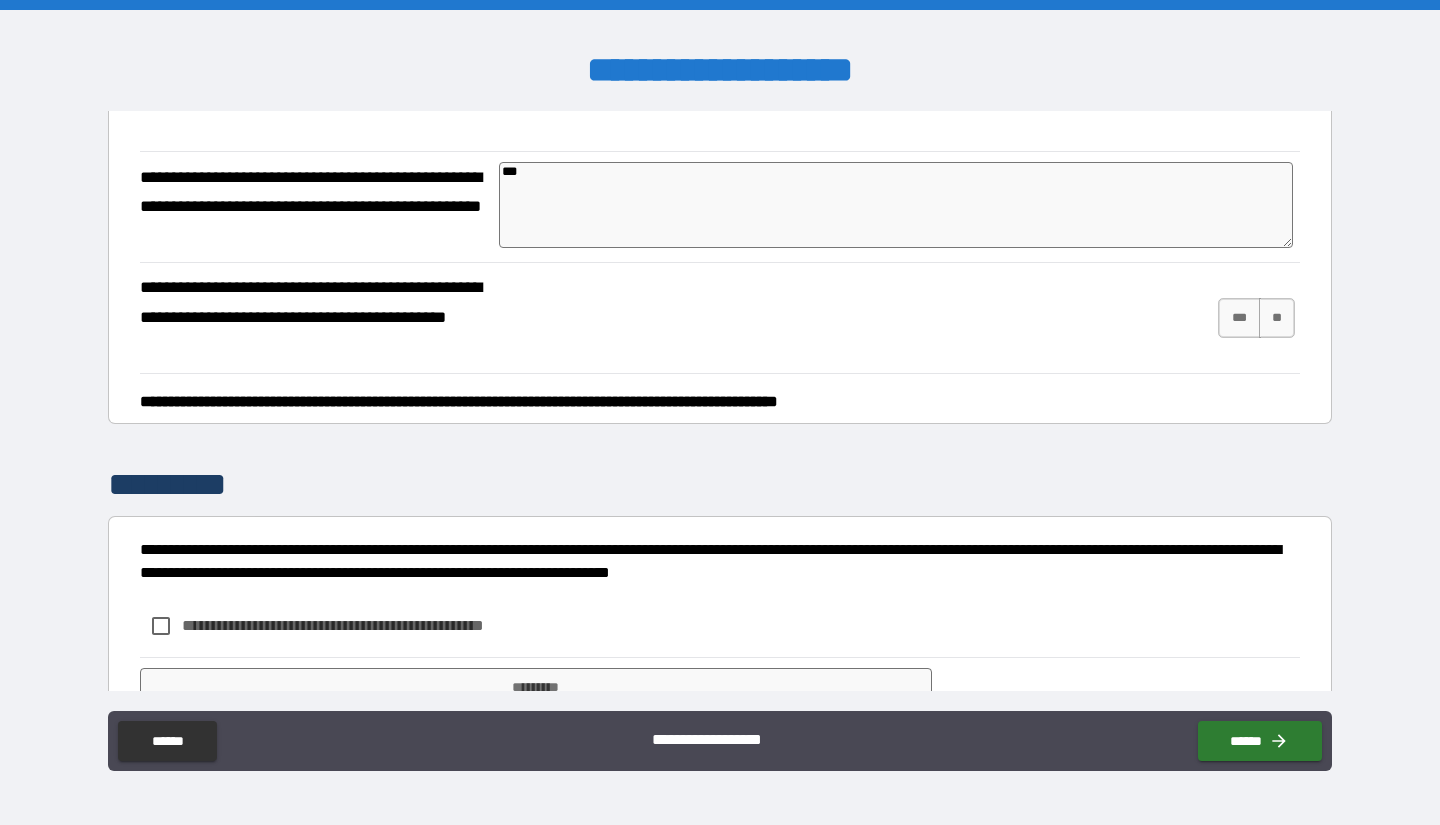 scroll, scrollTop: 5292, scrollLeft: 0, axis: vertical 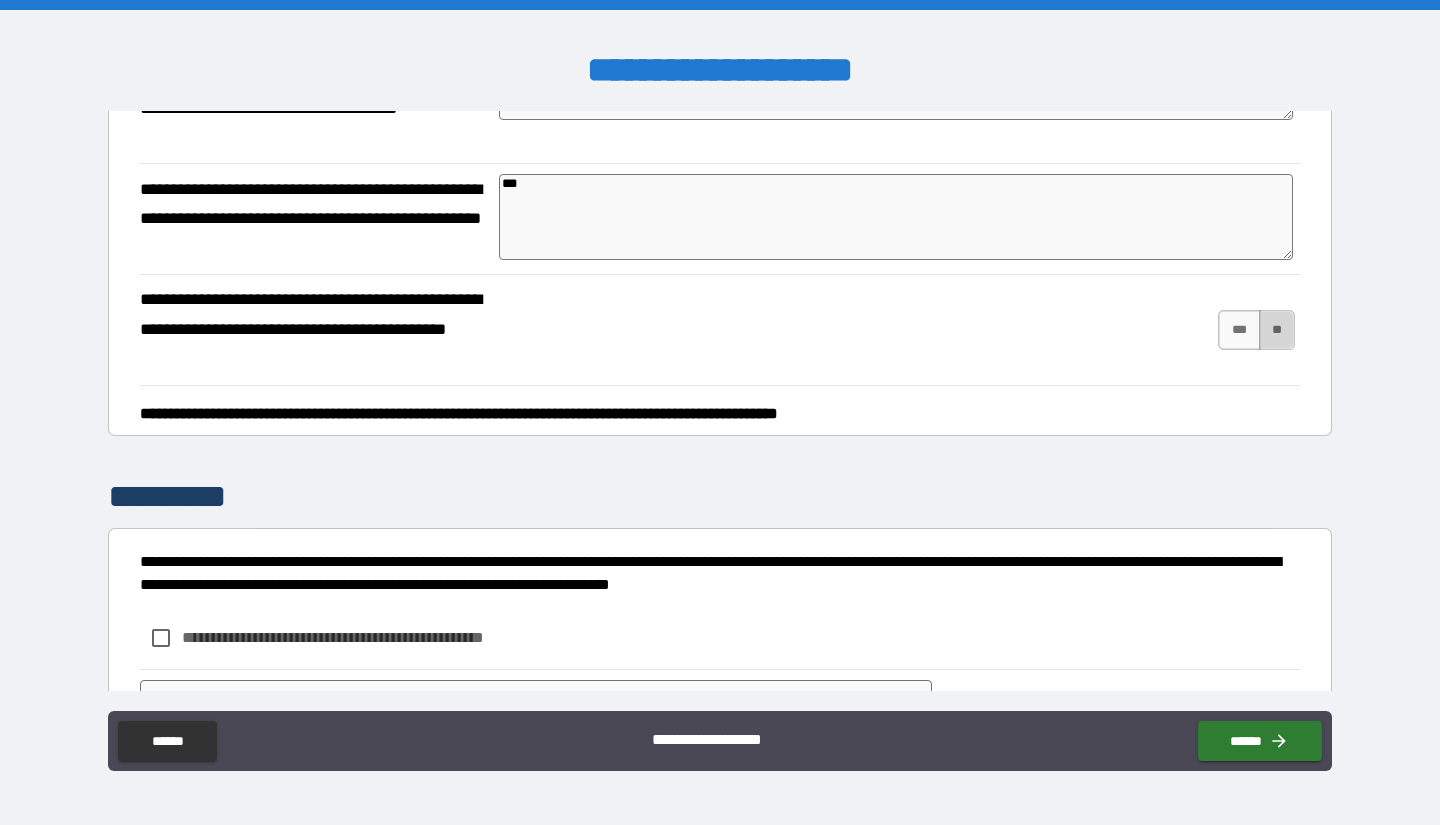 click on "**" at bounding box center (1277, 330) 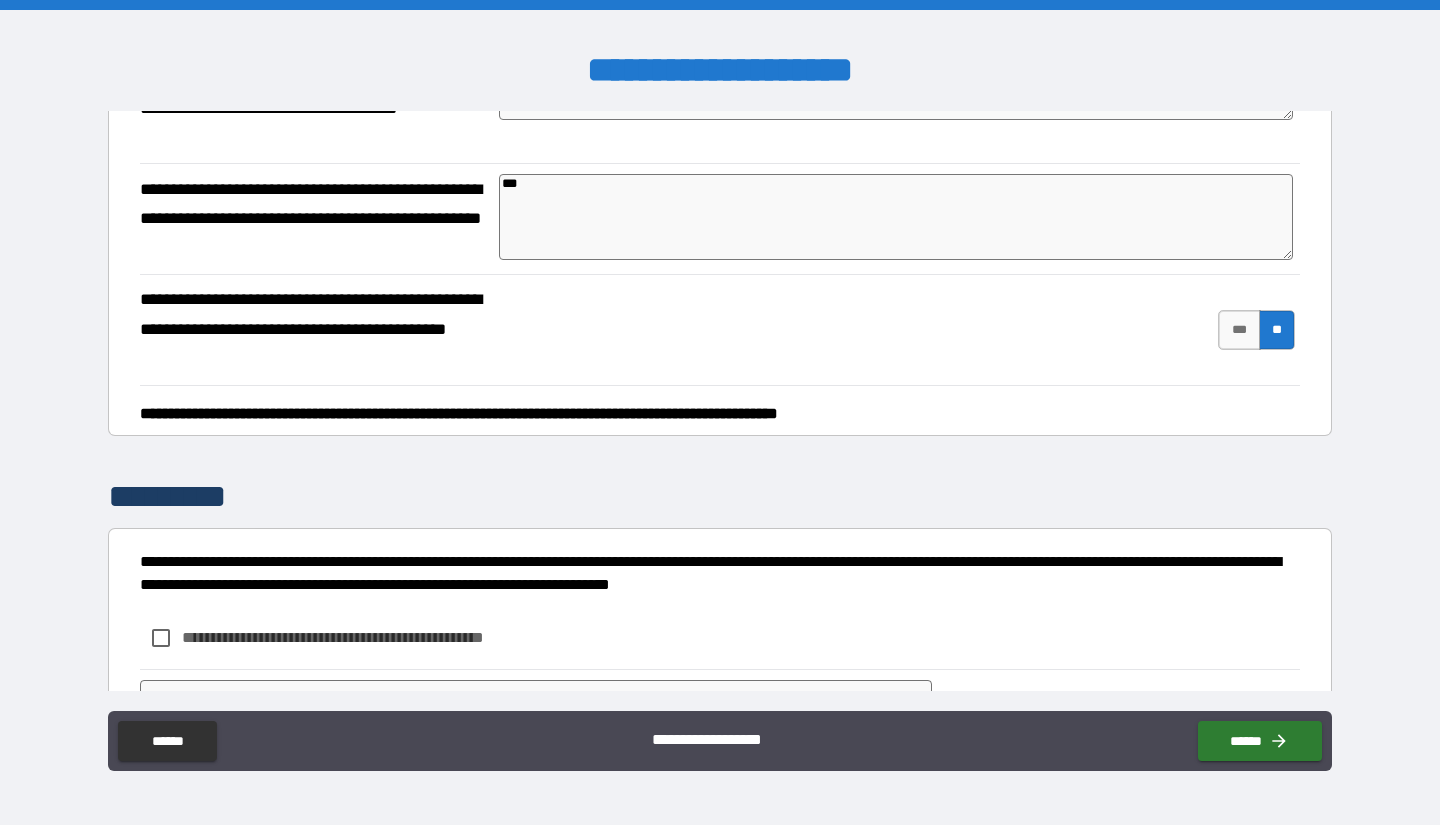 scroll, scrollTop: 5392, scrollLeft: 0, axis: vertical 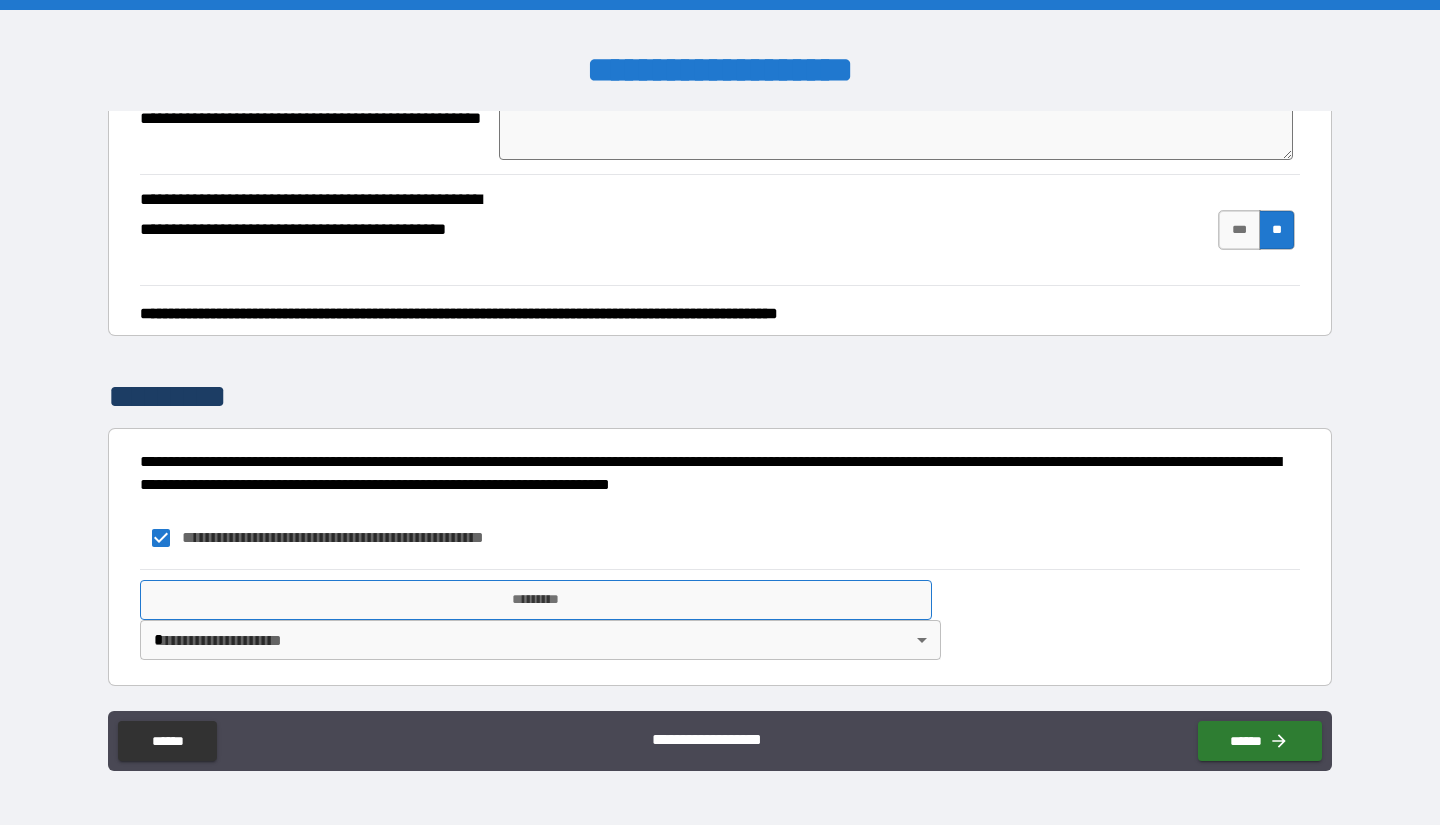 click on "*********" at bounding box center [536, 600] 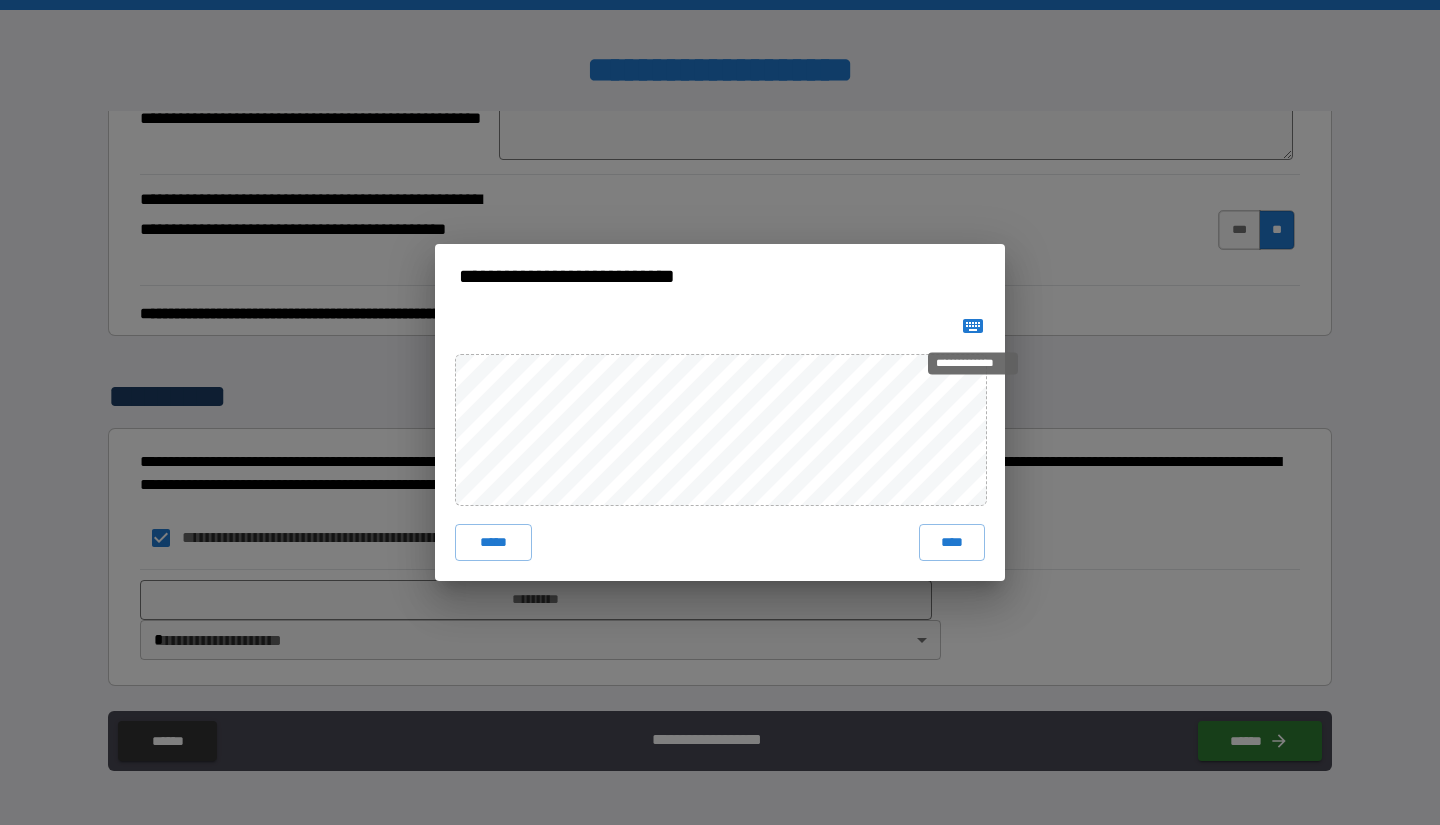 click 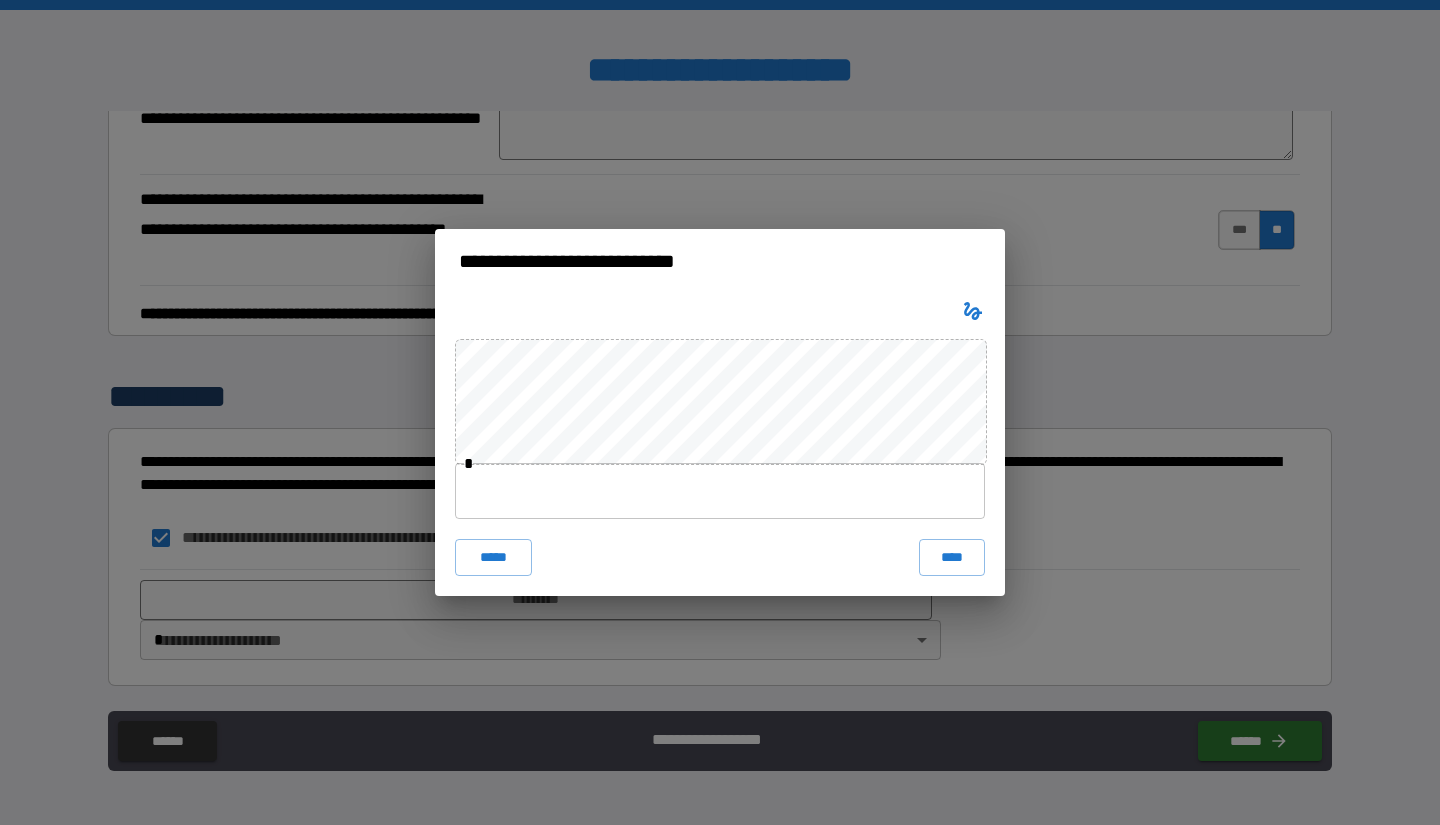 click at bounding box center [720, 491] 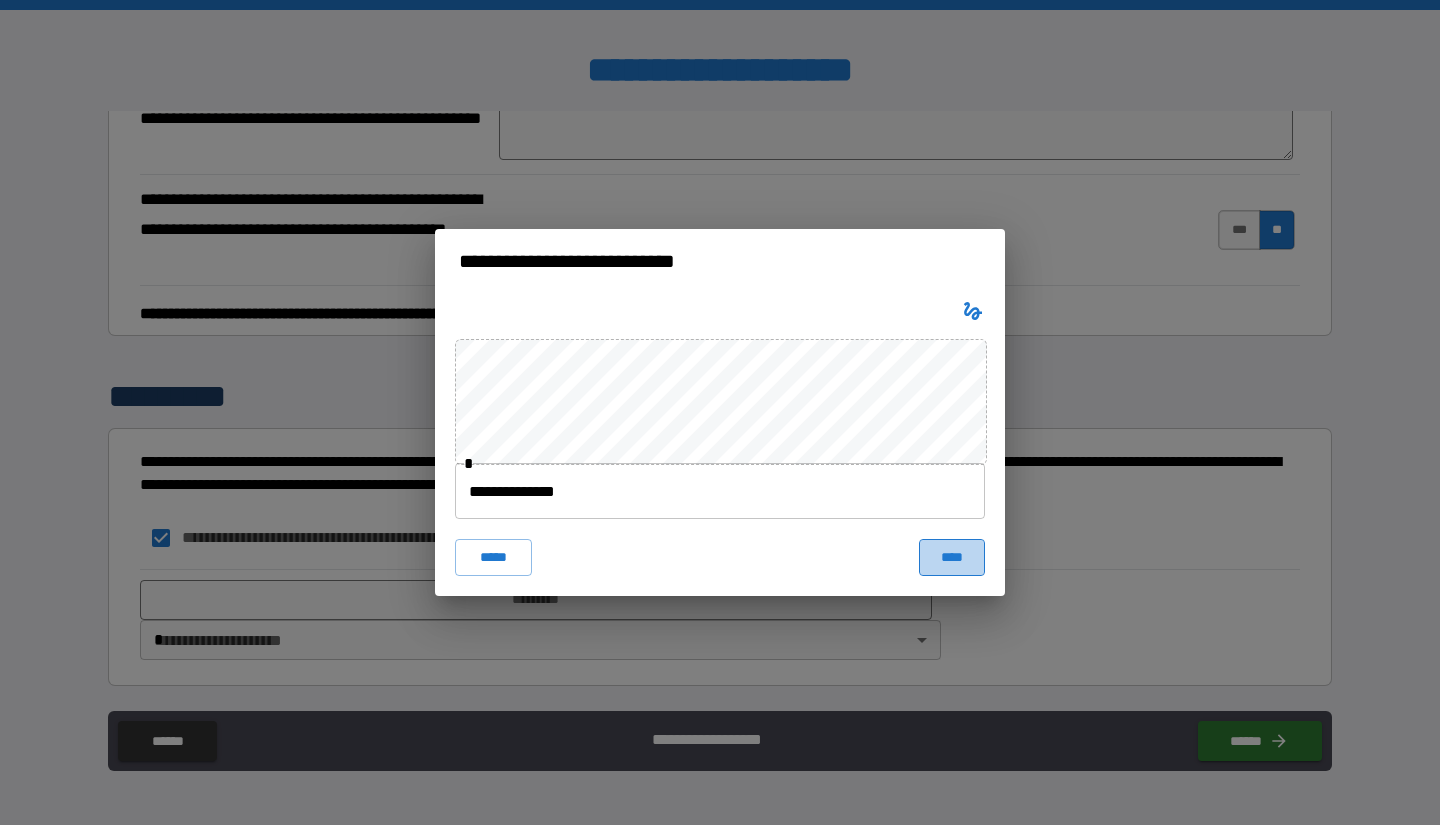 click on "****" at bounding box center [952, 557] 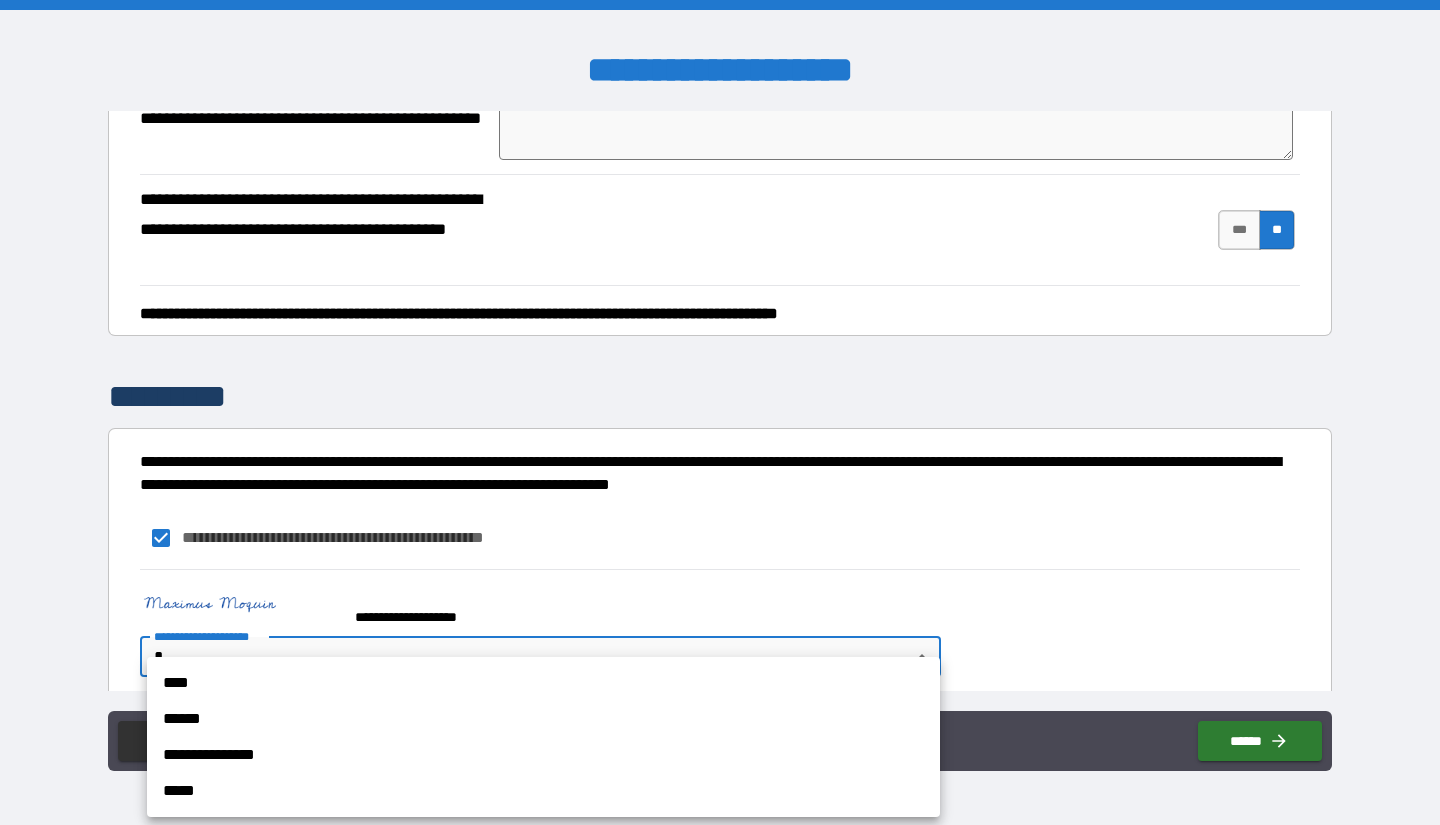 click on "**********" at bounding box center [720, 412] 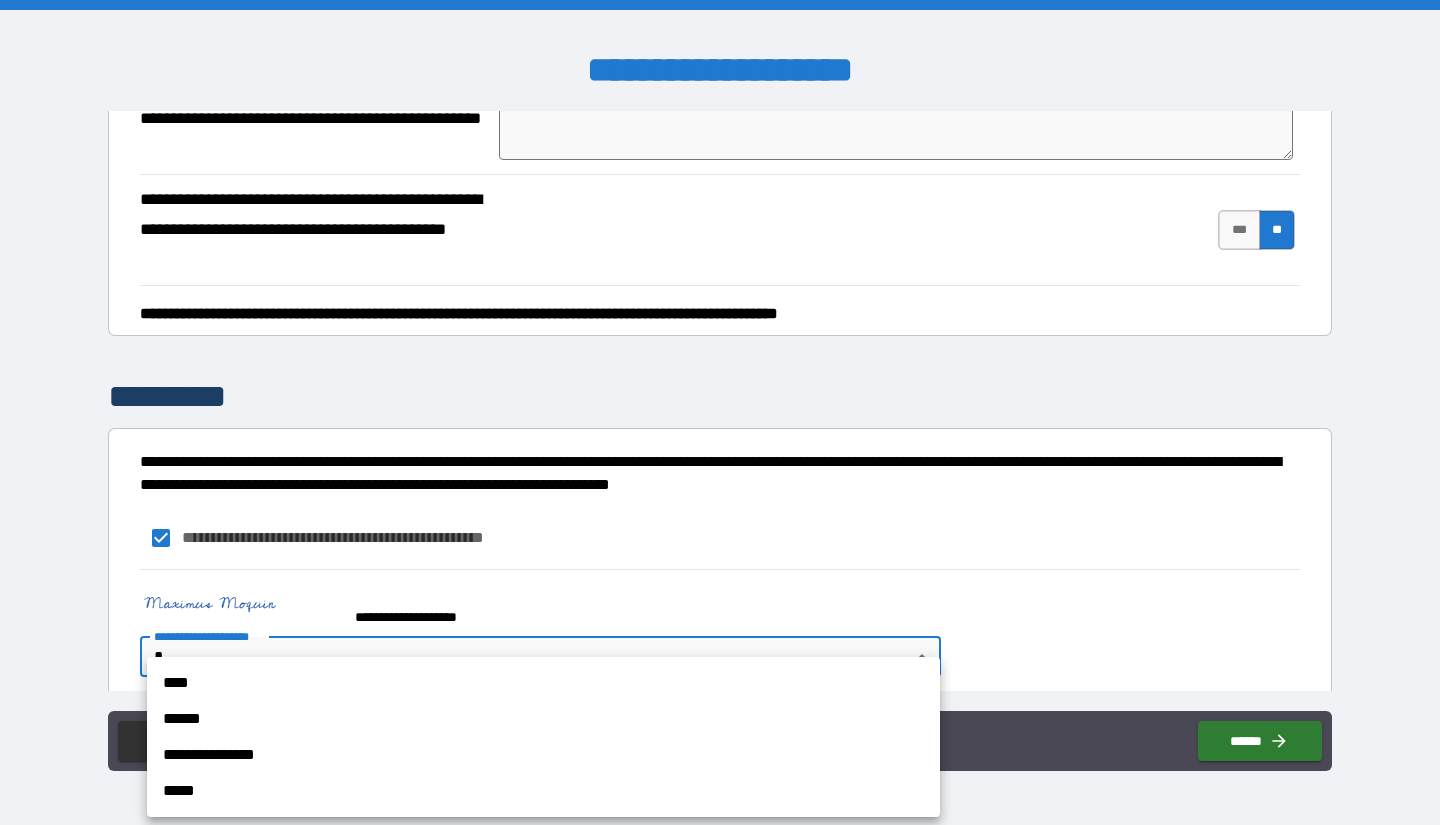click on "****" at bounding box center [543, 683] 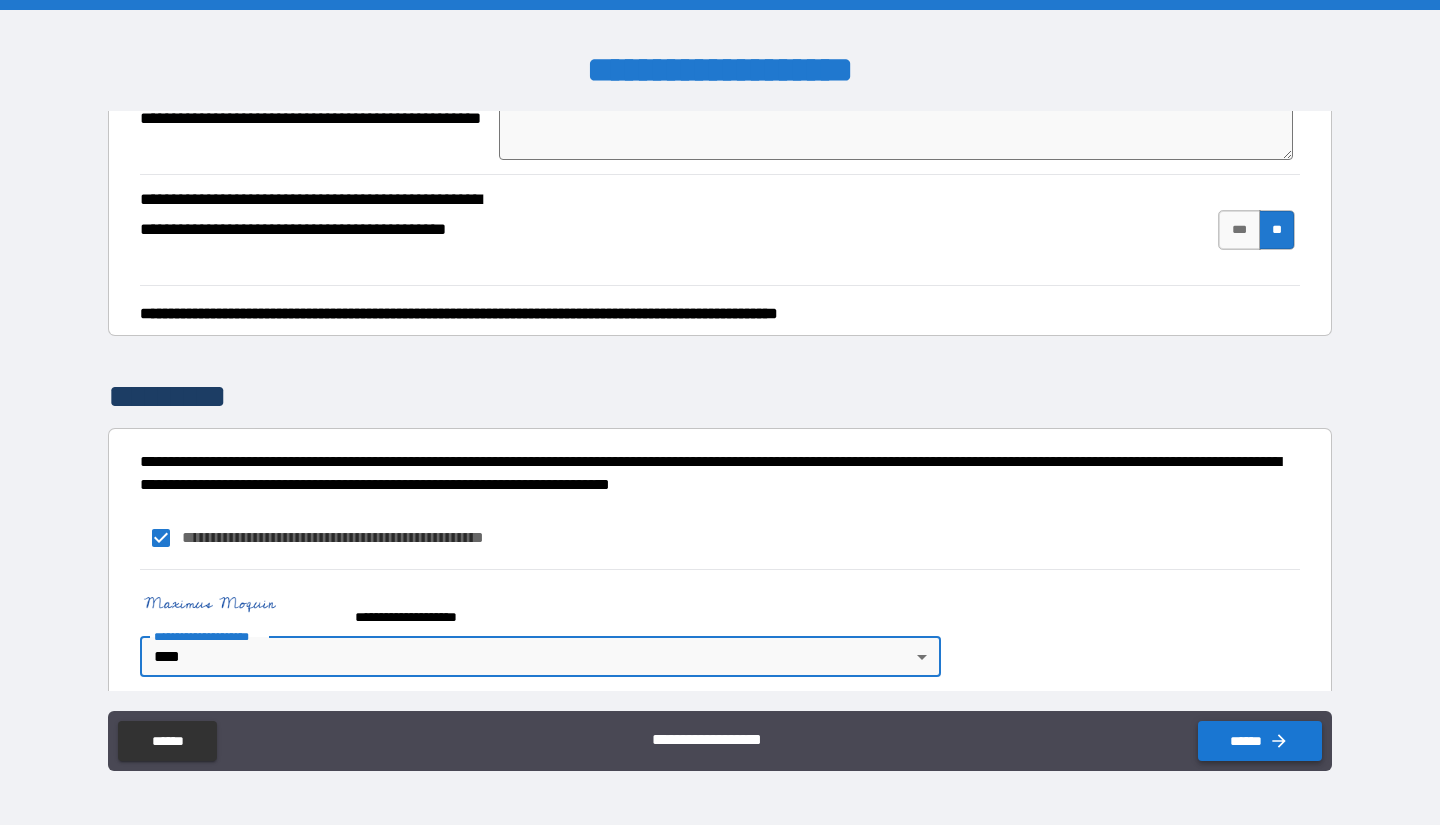 click on "******" at bounding box center (1260, 741) 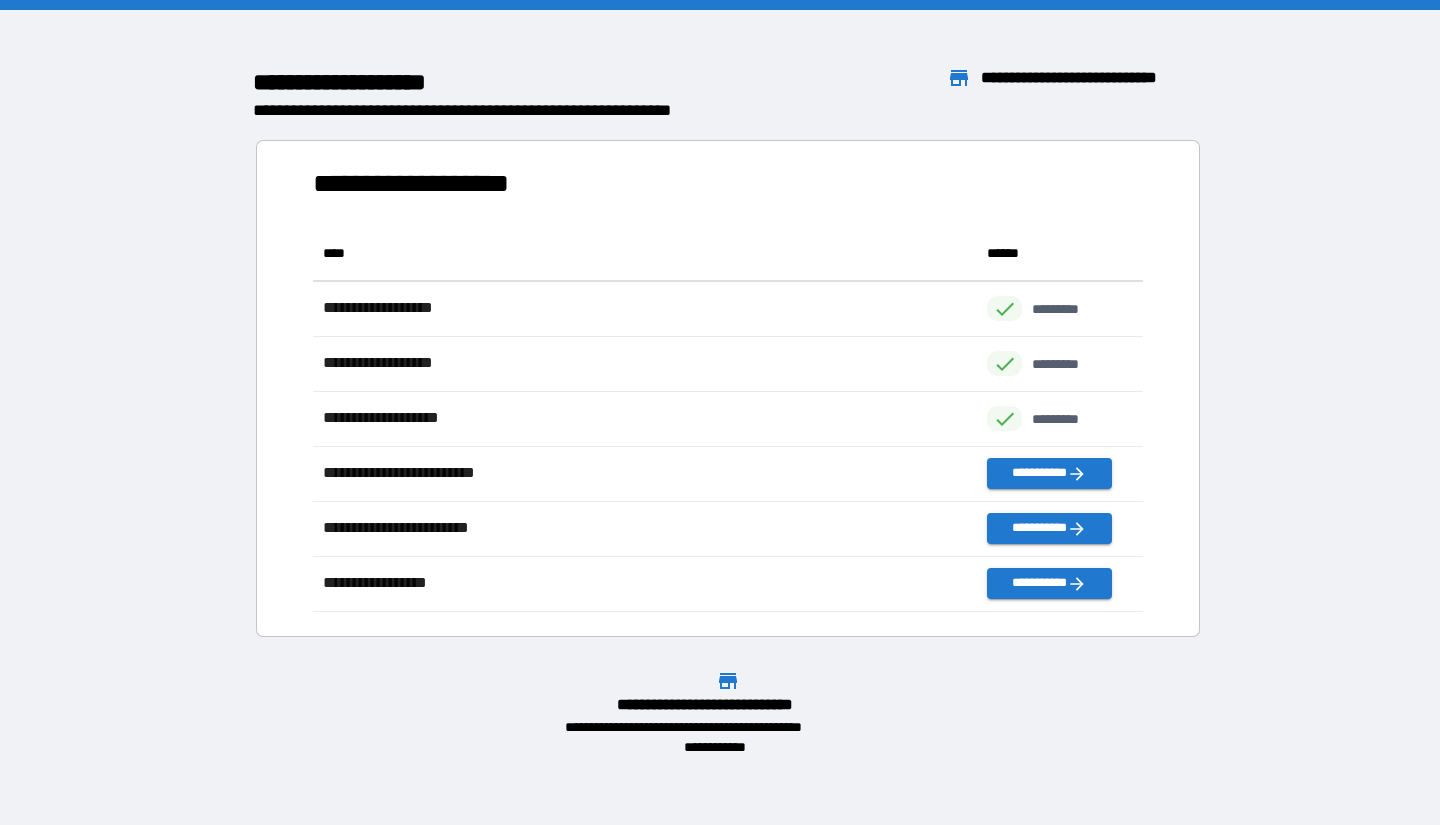 scroll, scrollTop: 16, scrollLeft: 16, axis: both 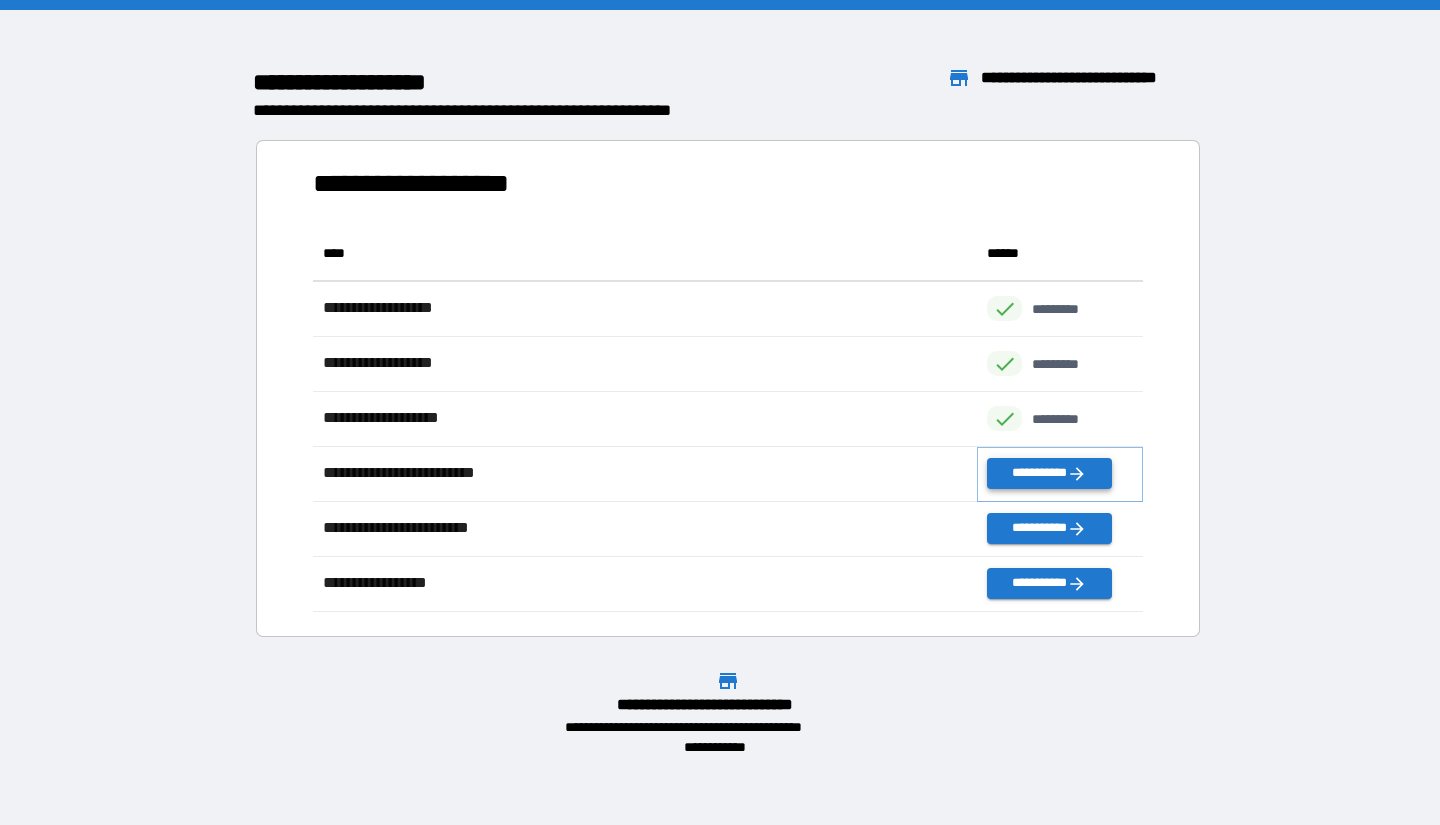 click on "**********" at bounding box center (1049, 473) 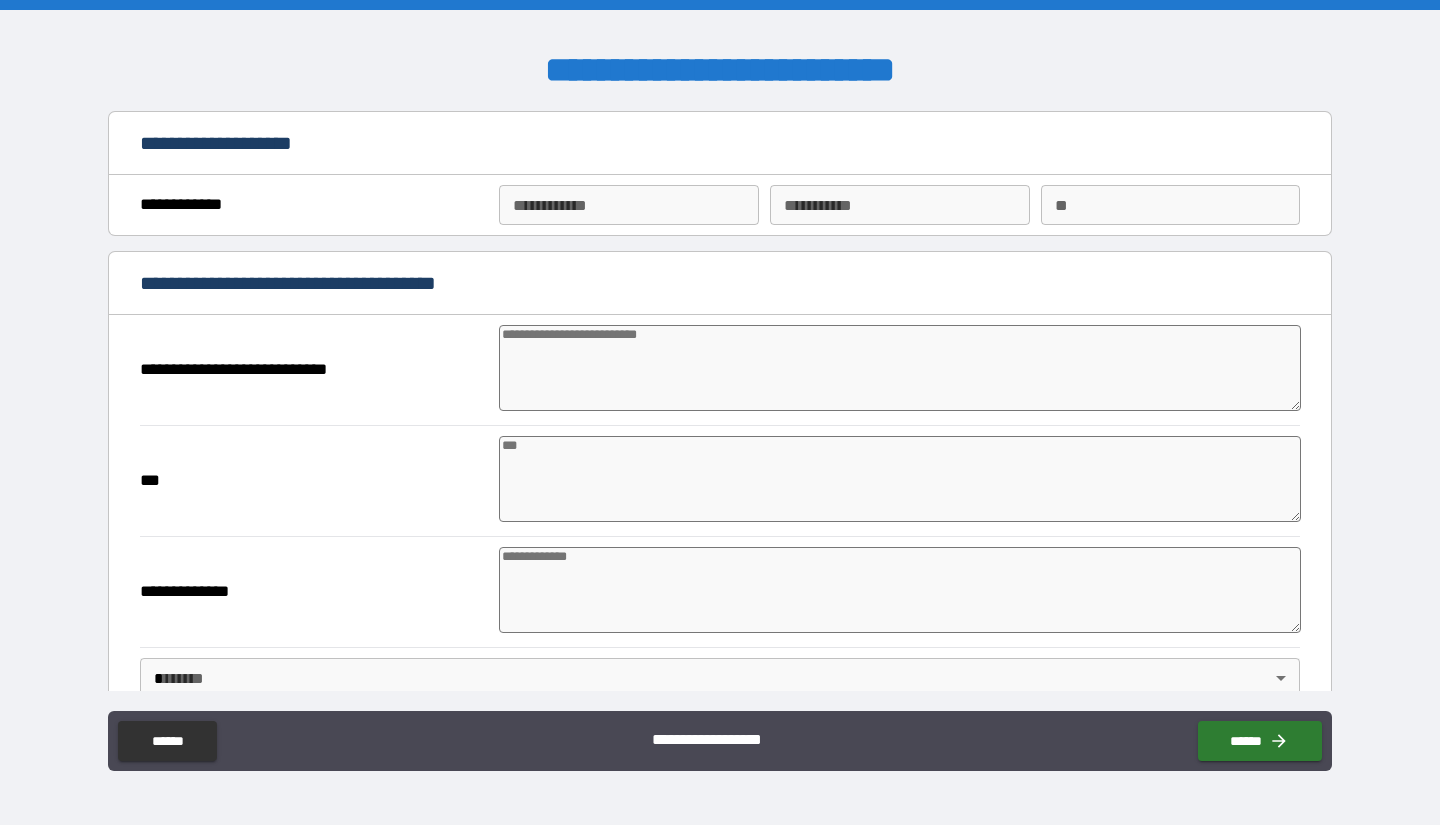 click at bounding box center [900, 368] 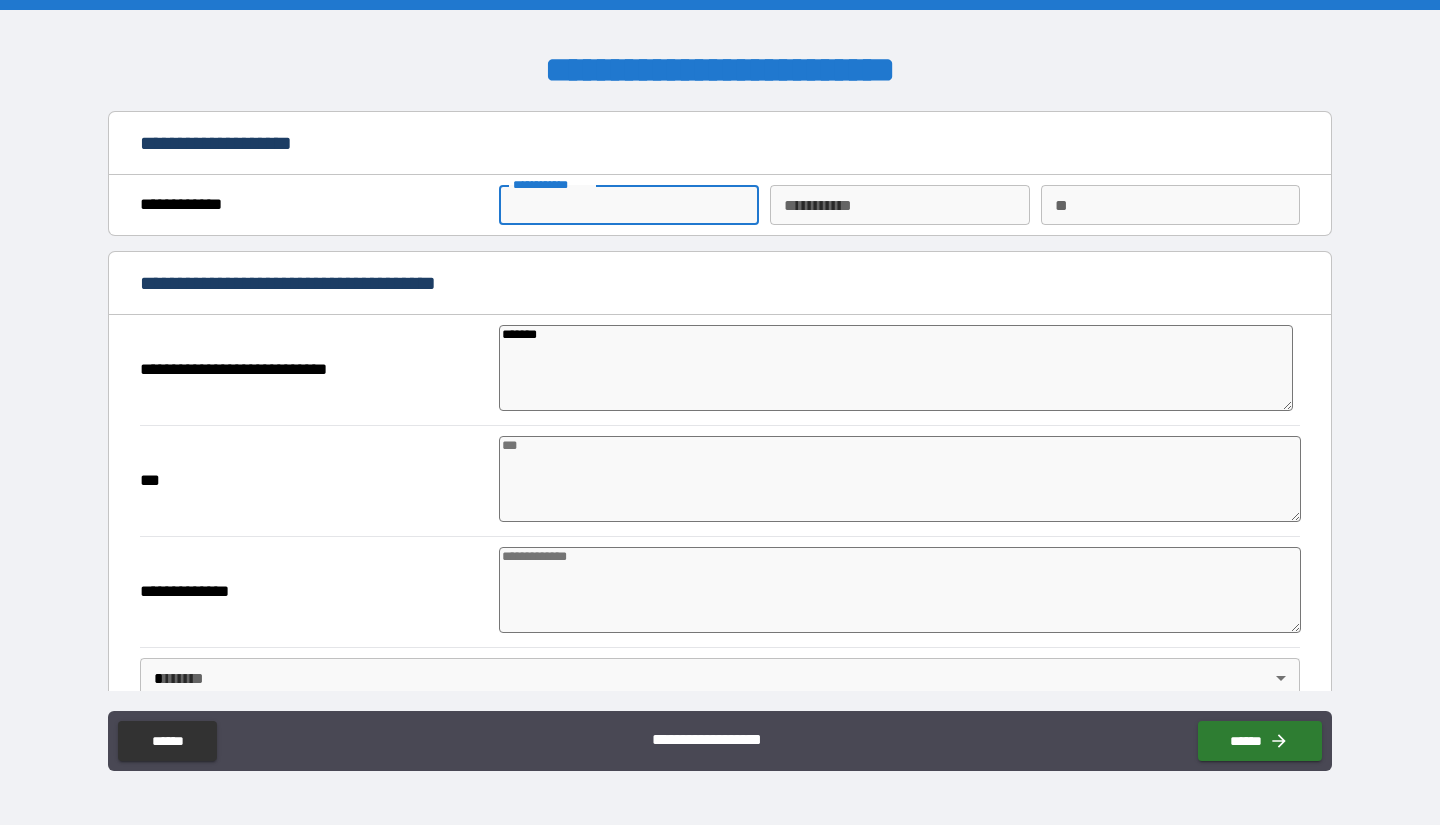 click on "**********" at bounding box center [628, 205] 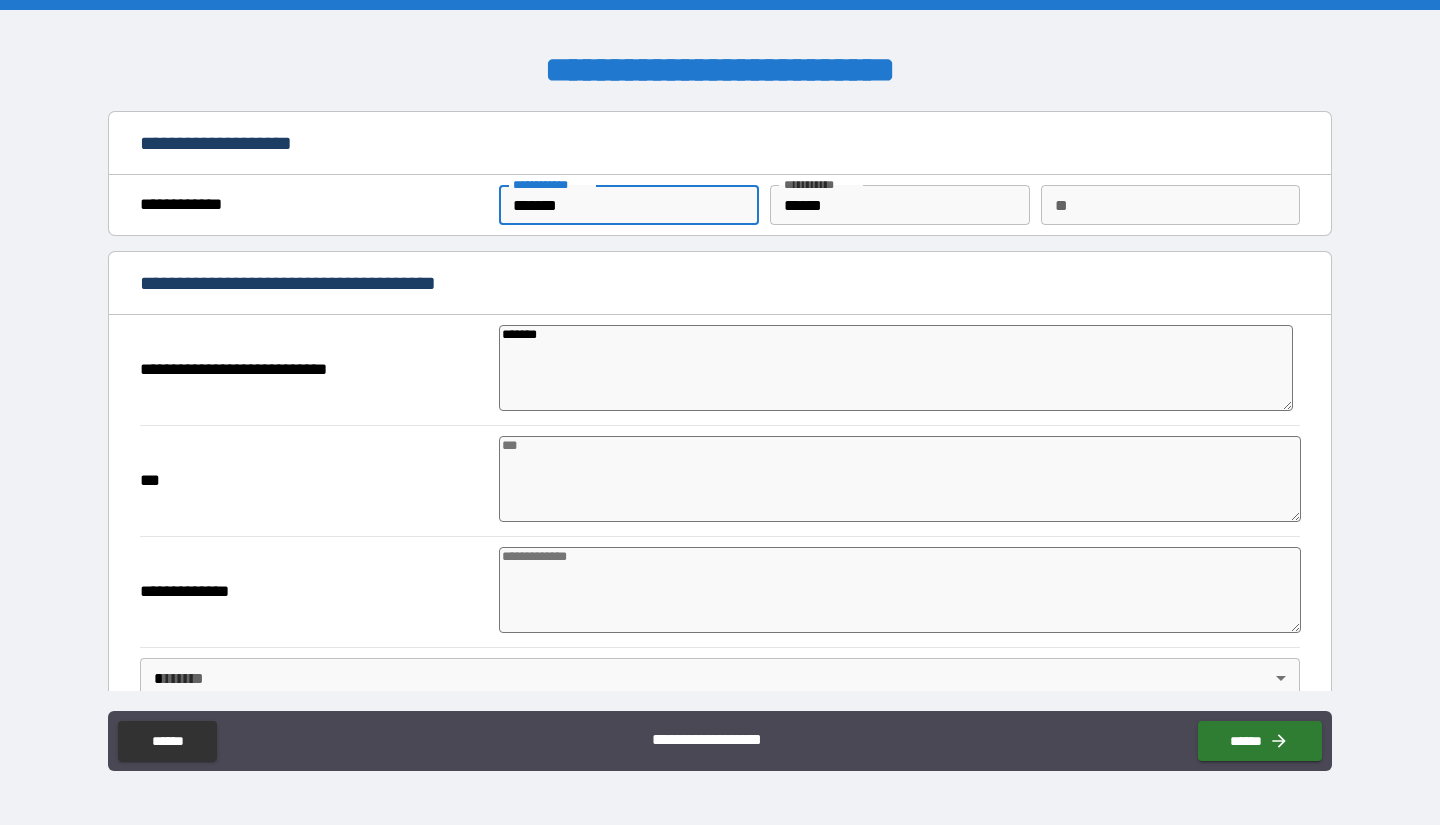 click at bounding box center (900, 479) 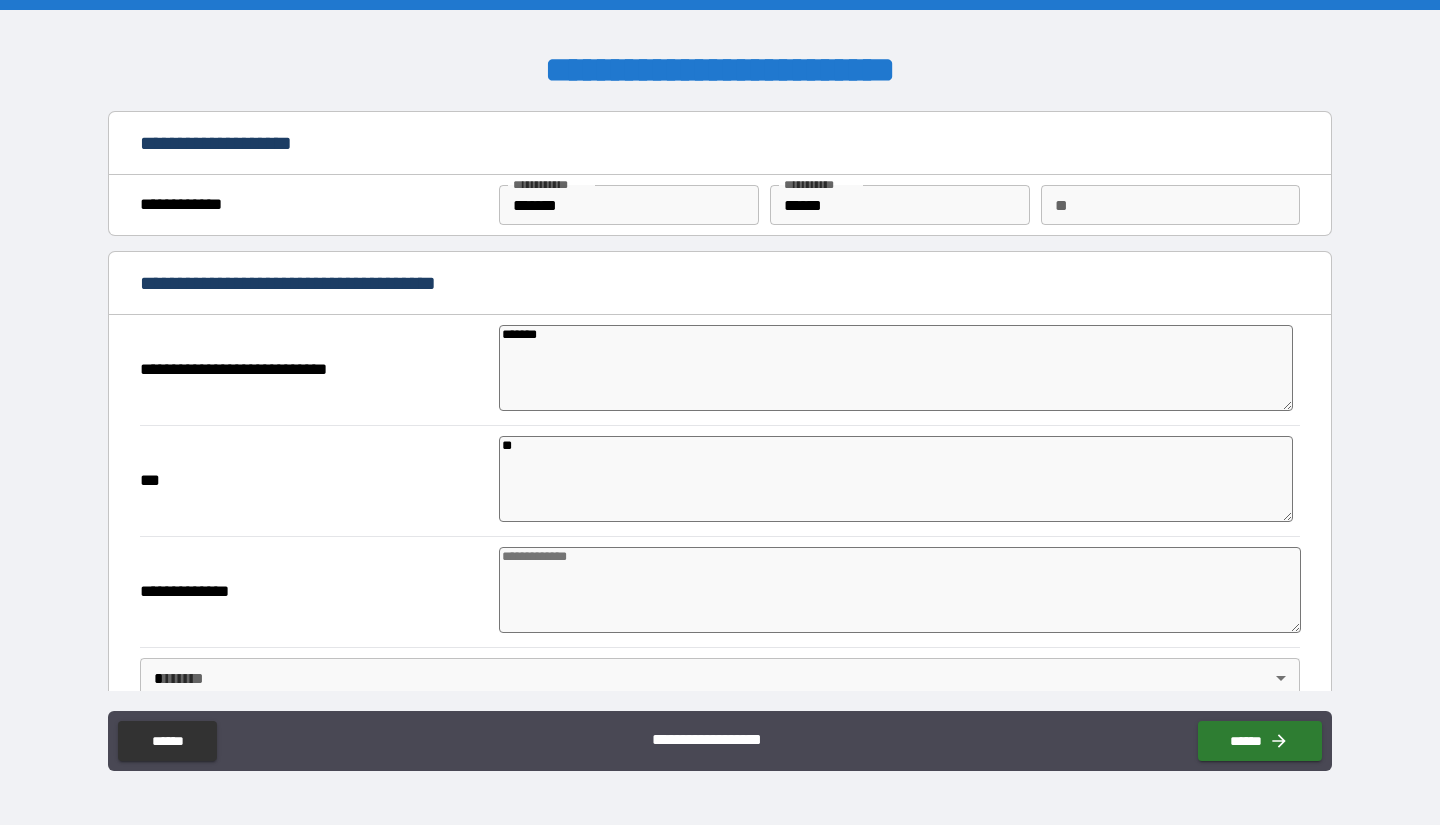 click at bounding box center (900, 590) 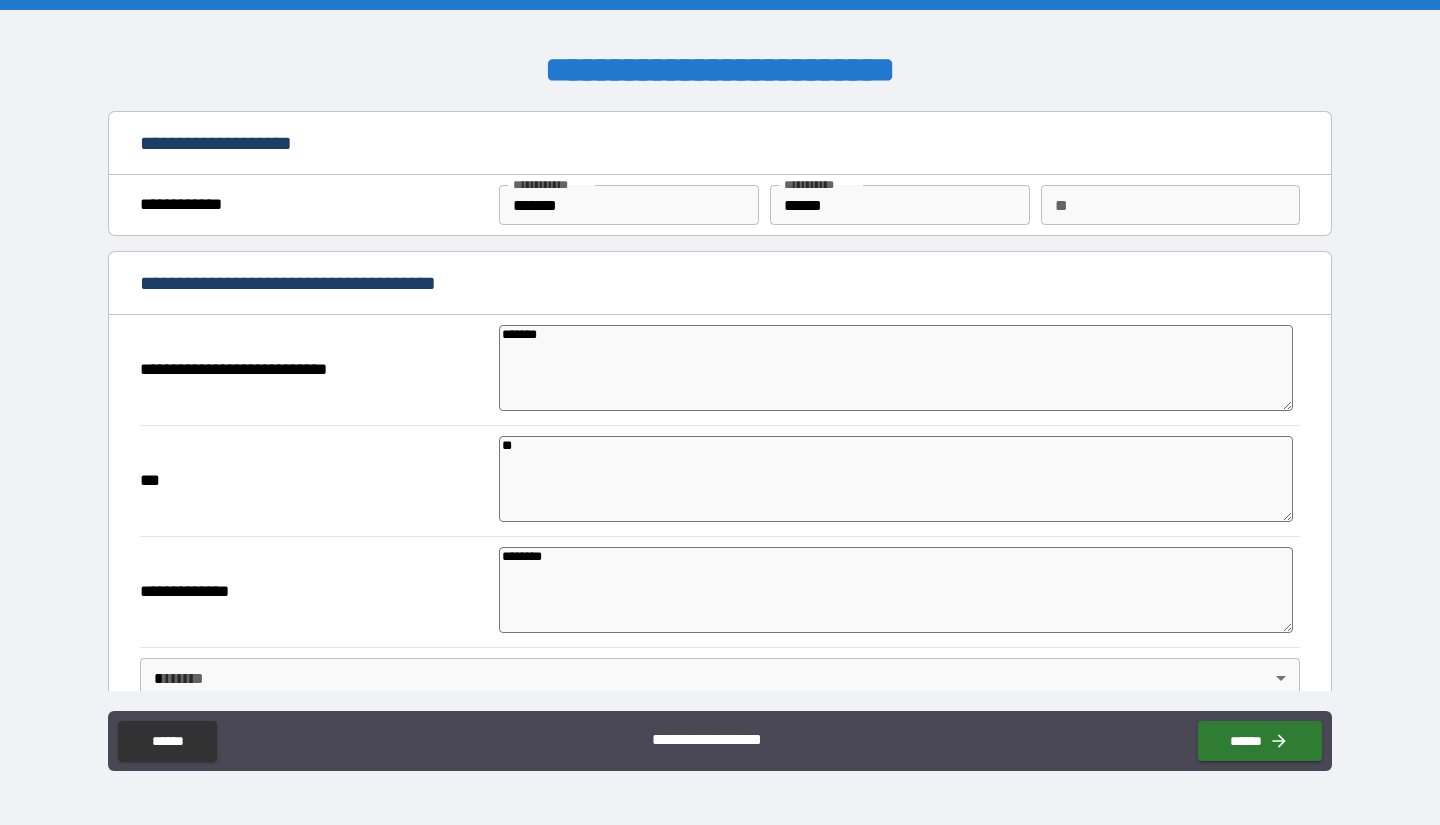 click on "********" at bounding box center [896, 590] 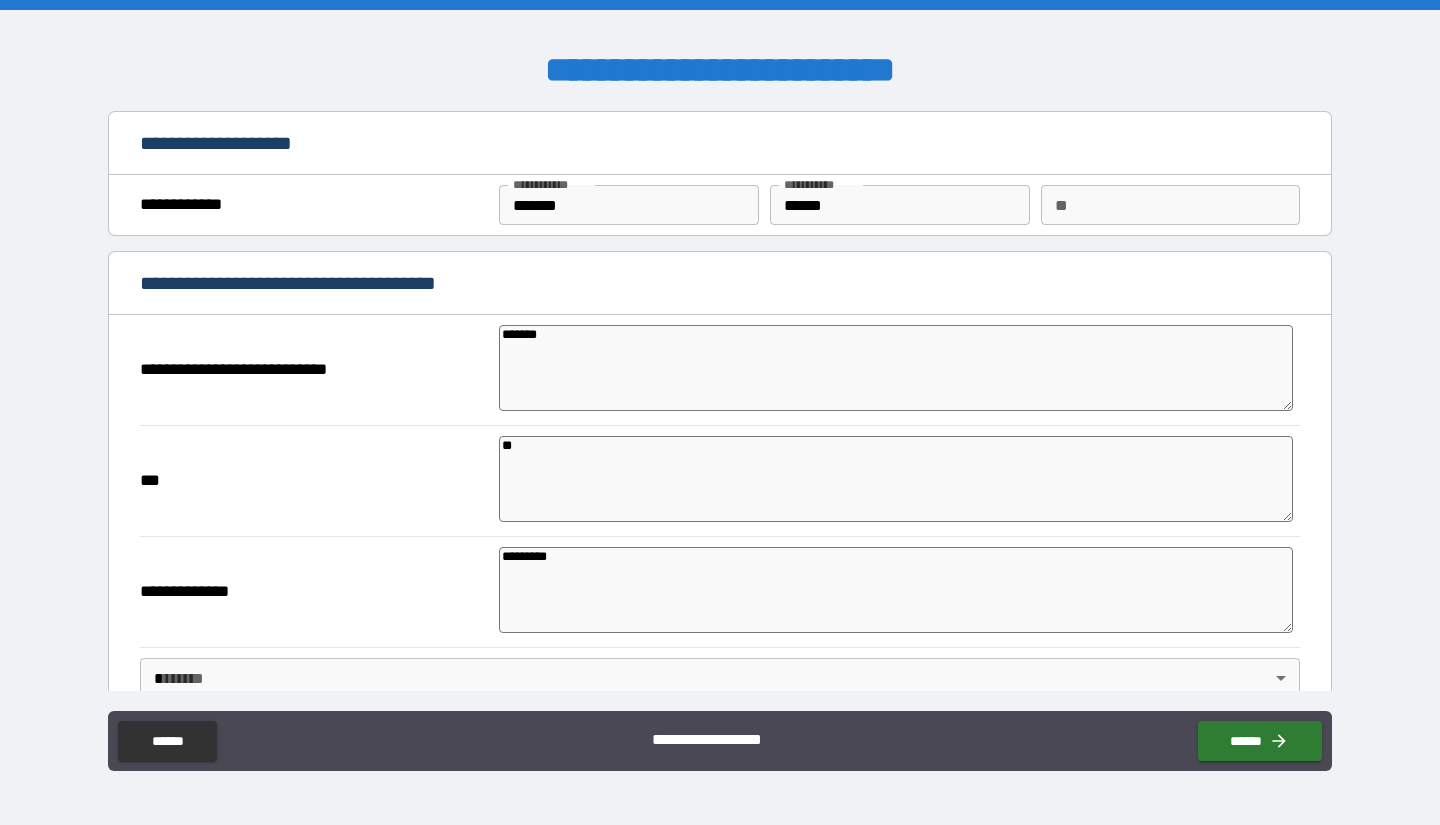 click on "*********" at bounding box center (896, 590) 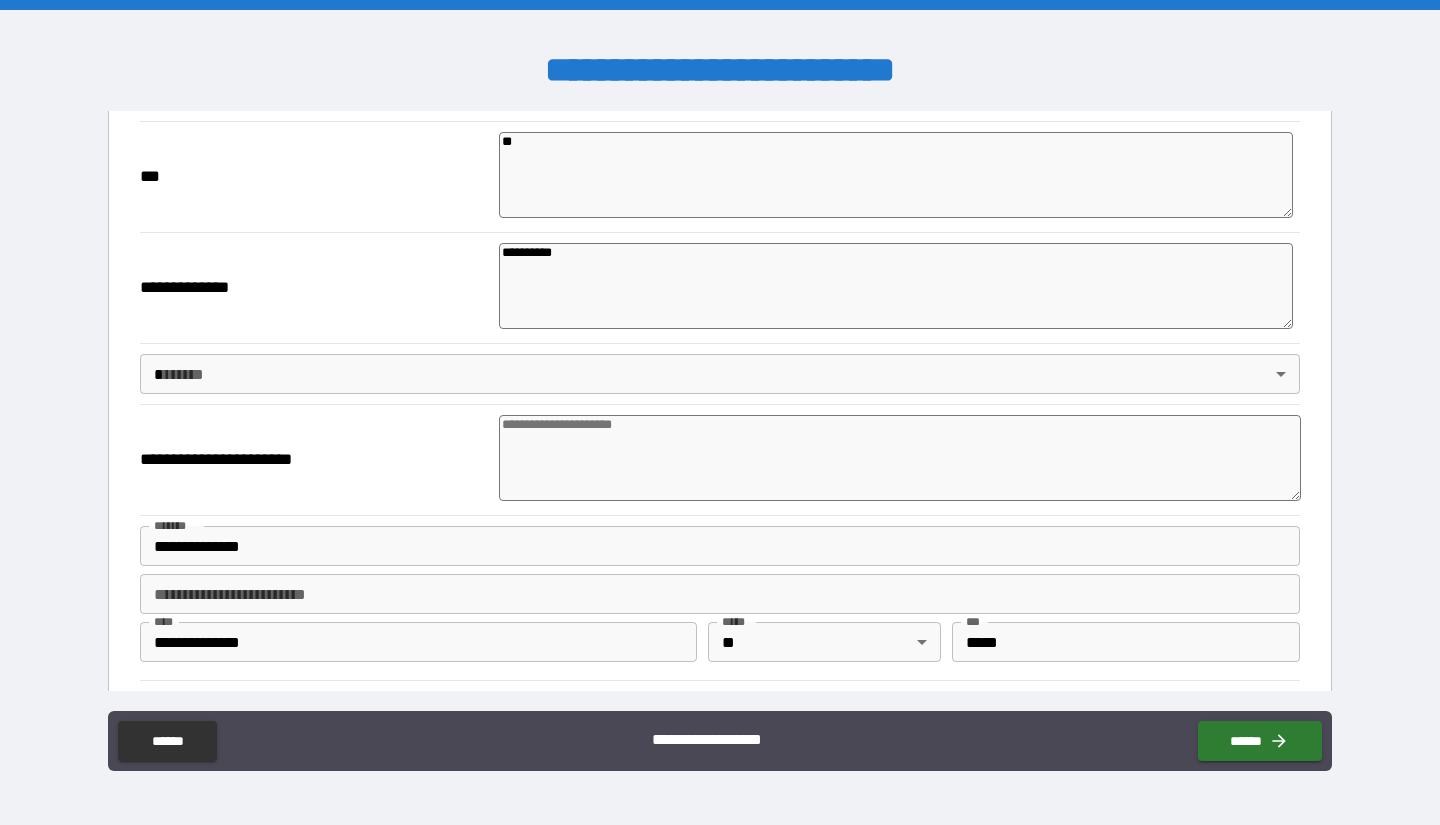 scroll, scrollTop: 314, scrollLeft: 0, axis: vertical 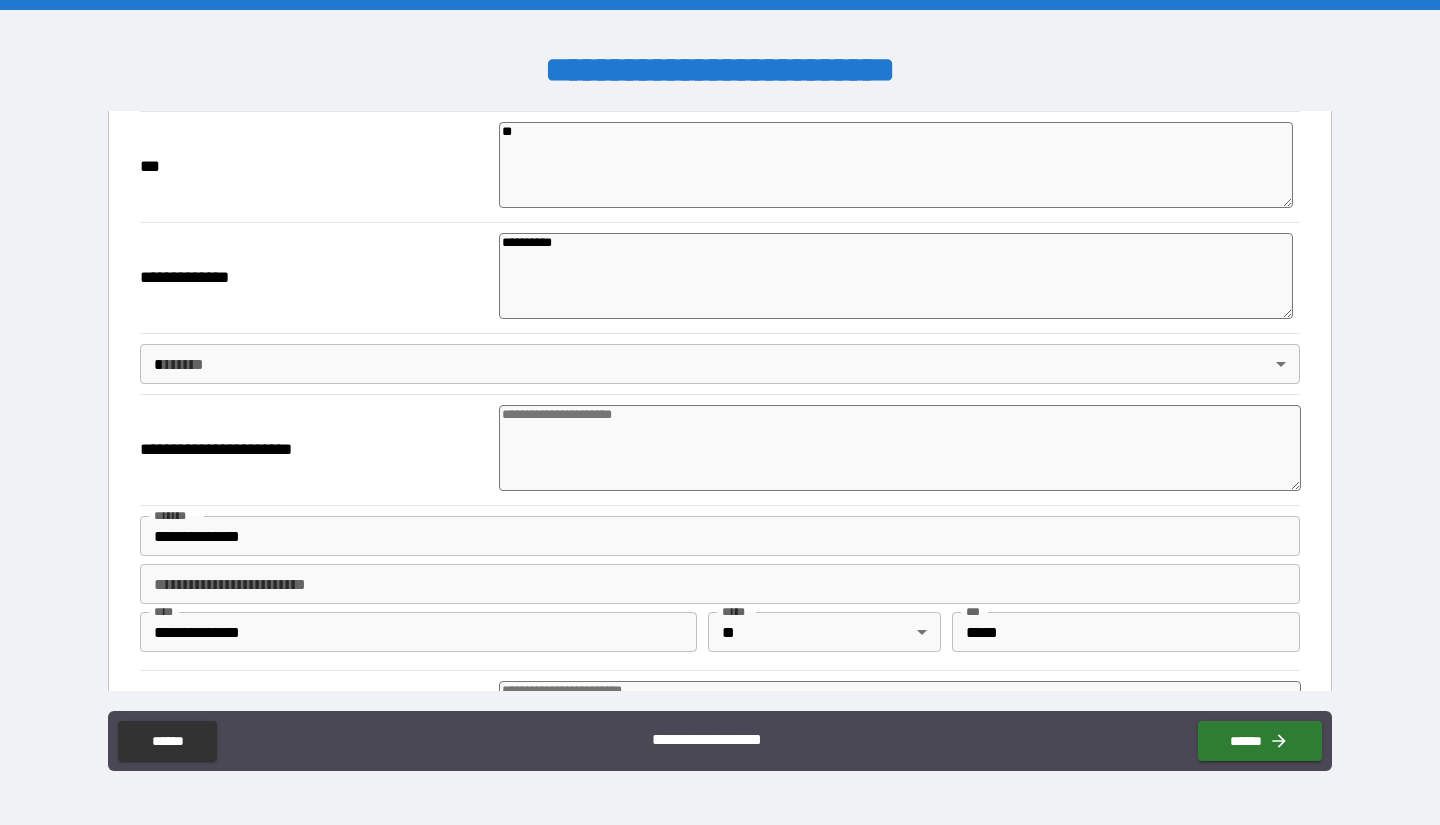 click at bounding box center (900, 448) 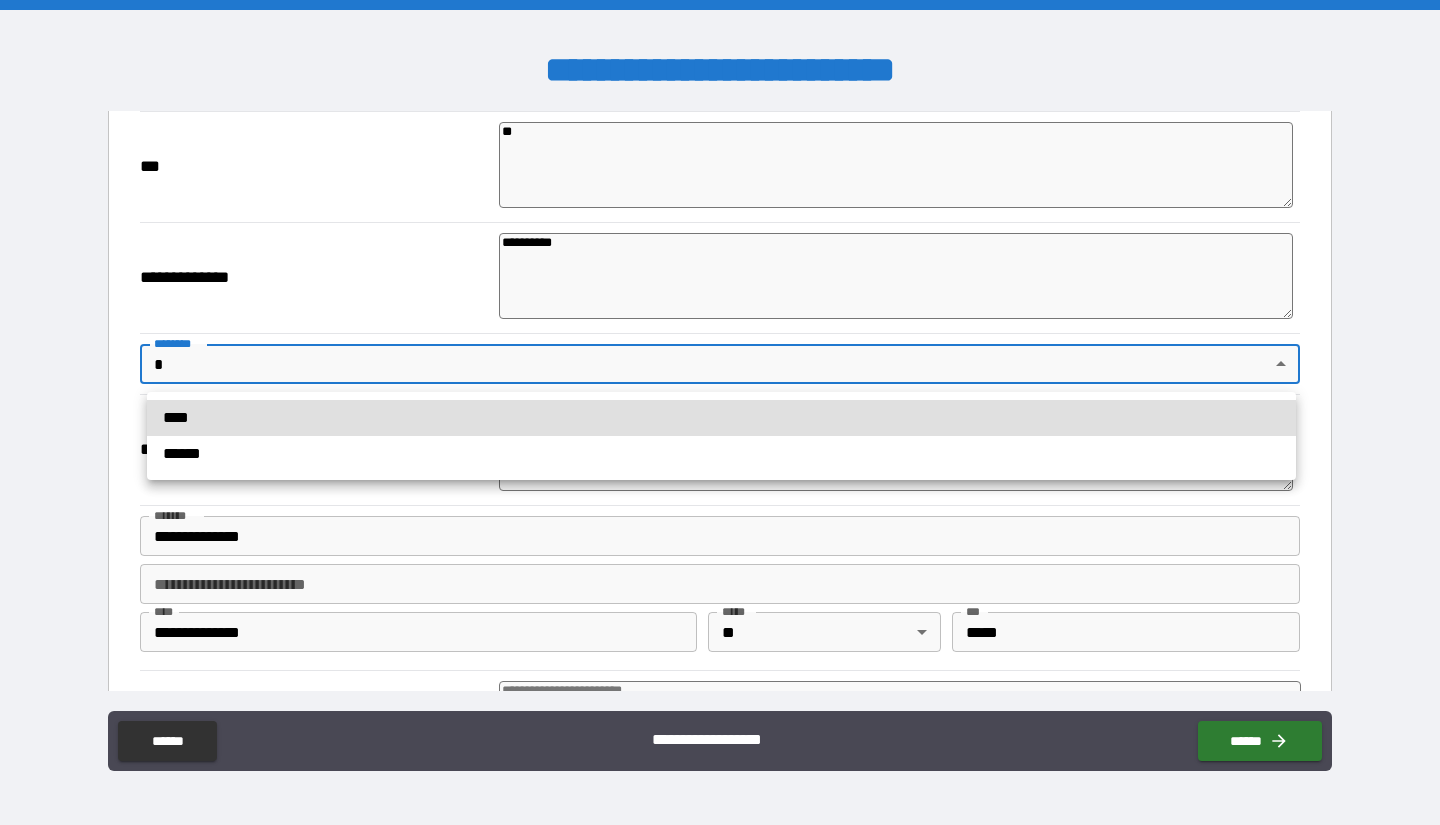 click on "**********" at bounding box center [720, 412] 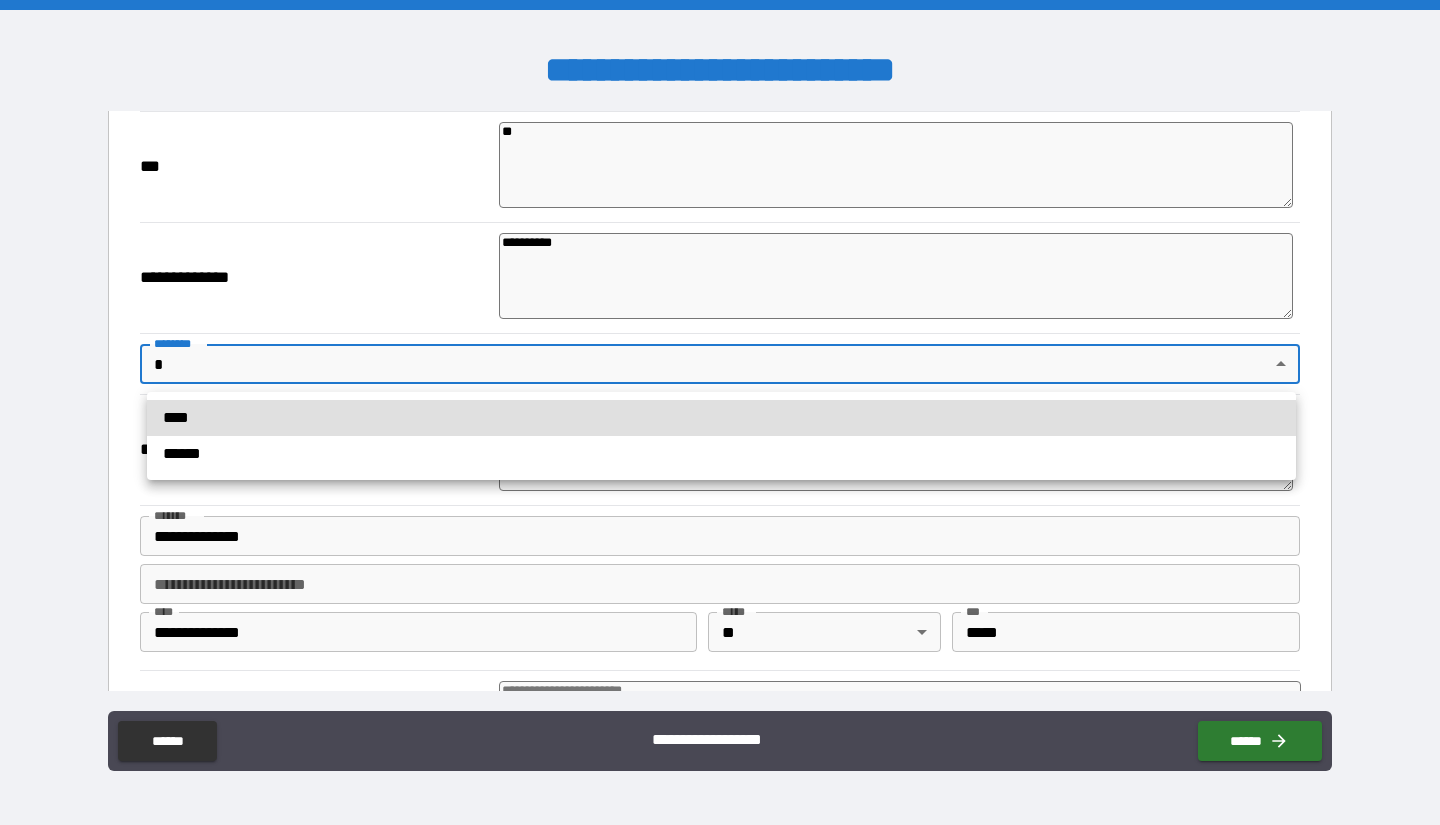 click on "****" at bounding box center [721, 418] 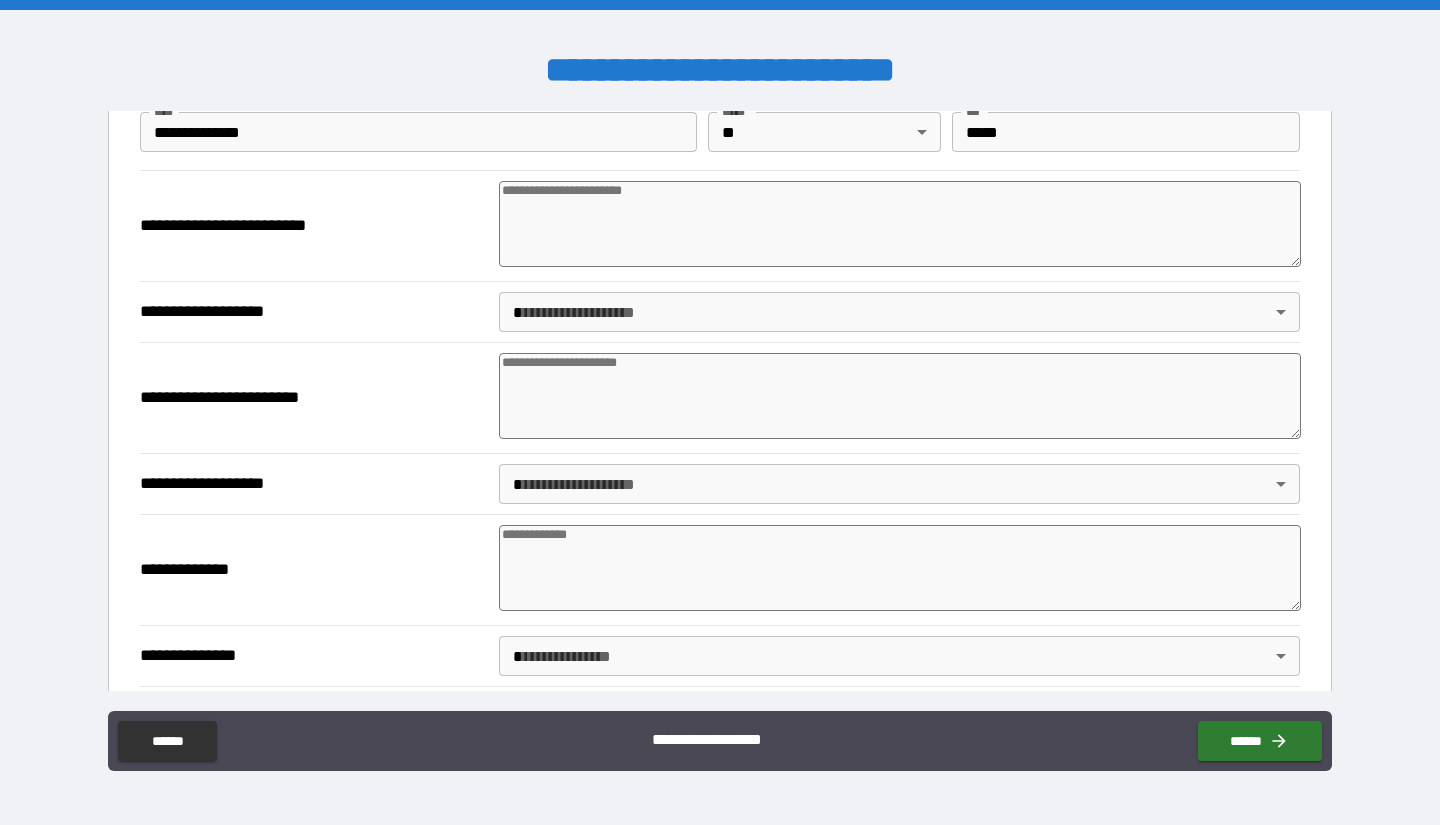 scroll, scrollTop: 816, scrollLeft: 0, axis: vertical 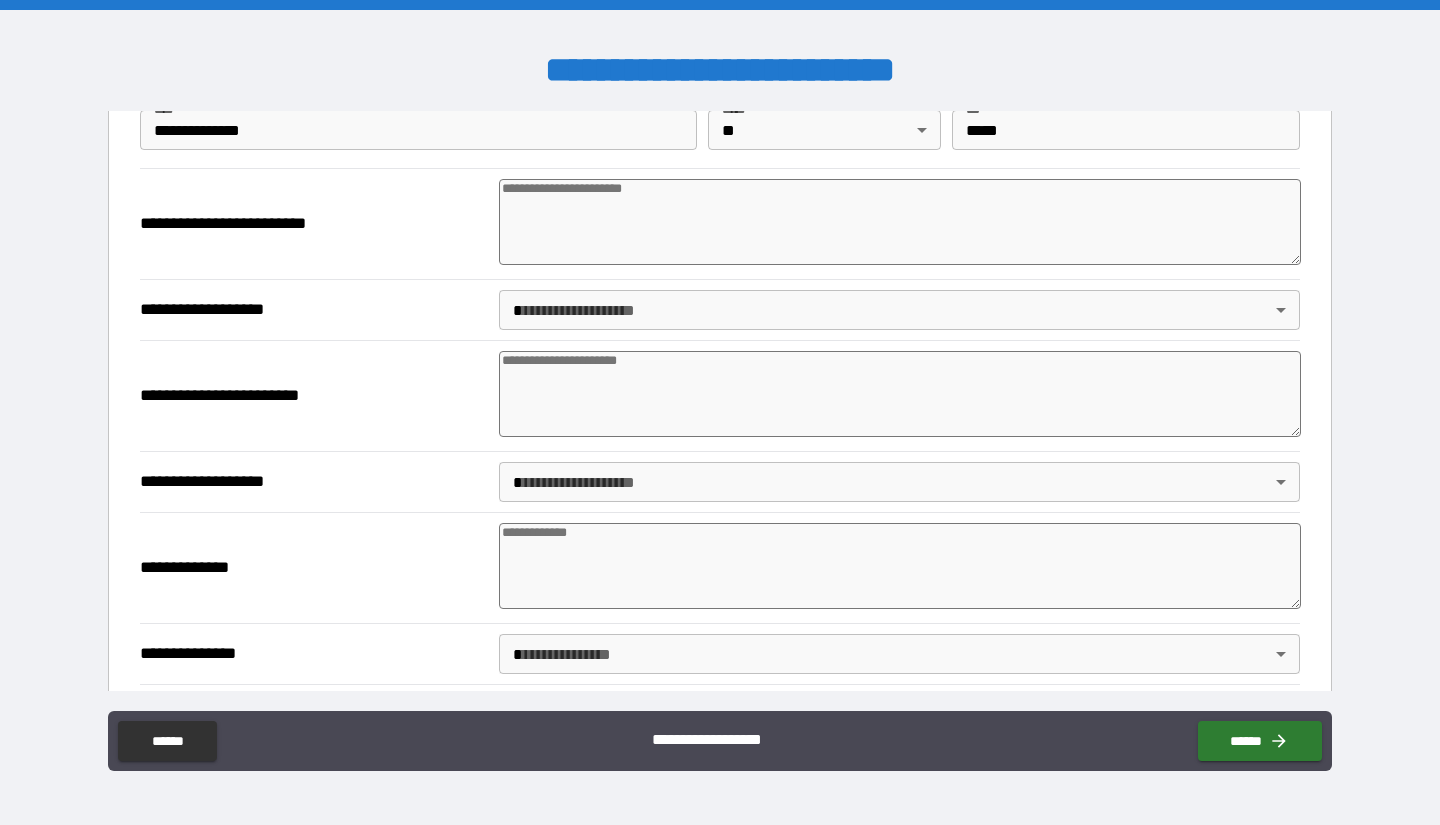 click at bounding box center [900, 222] 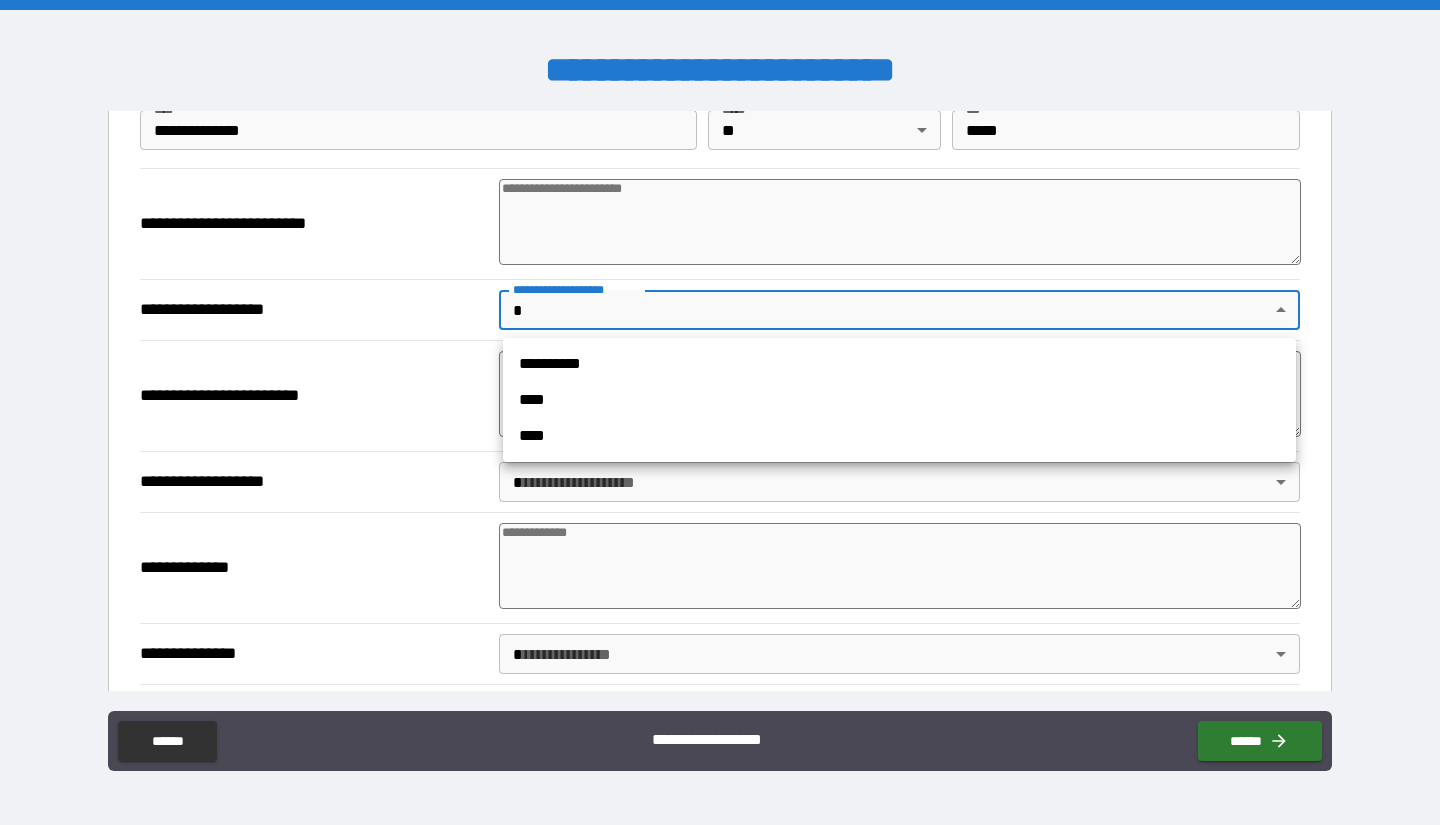 click on "**********" at bounding box center [899, 364] 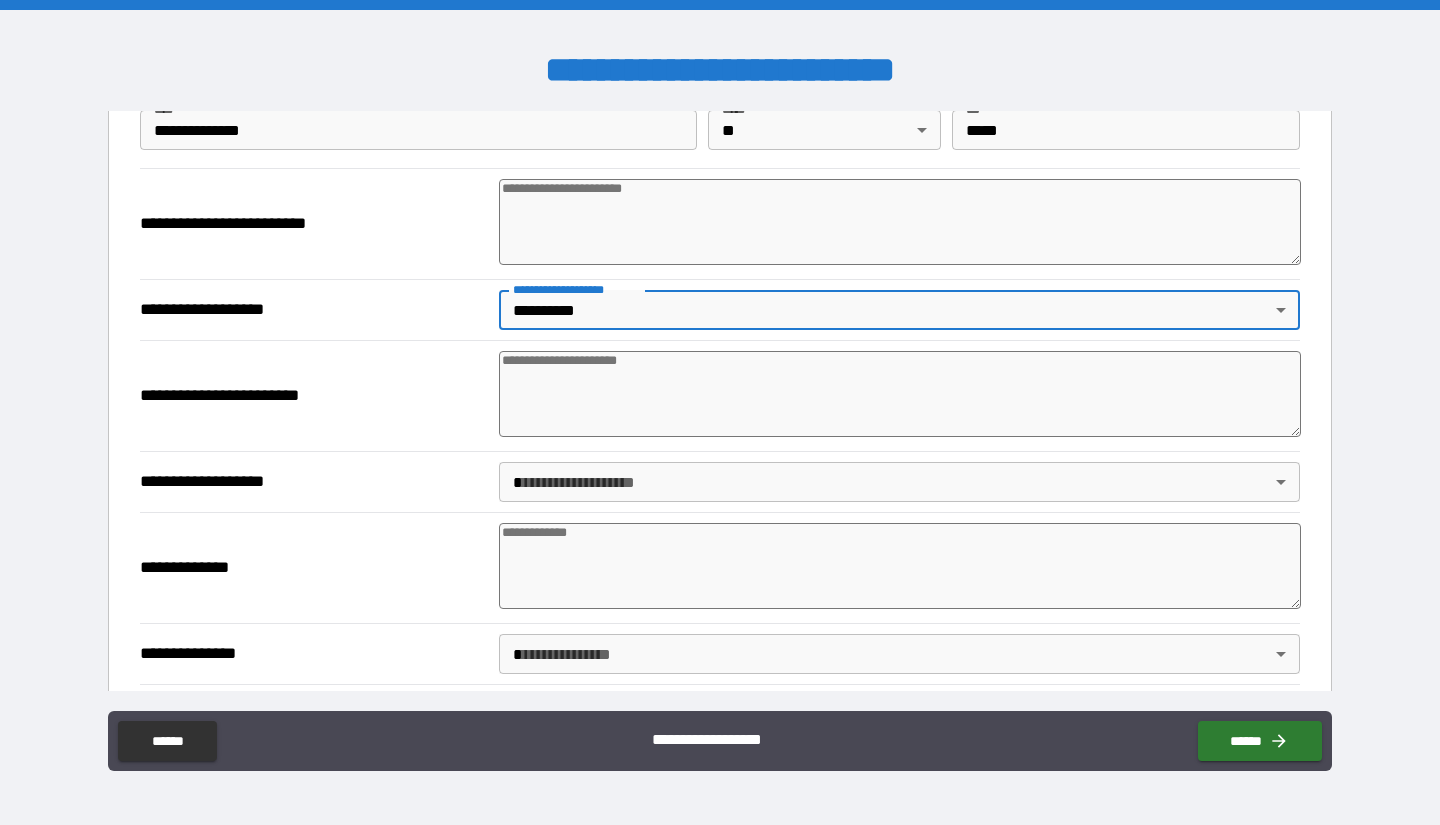 click at bounding box center [900, 222] 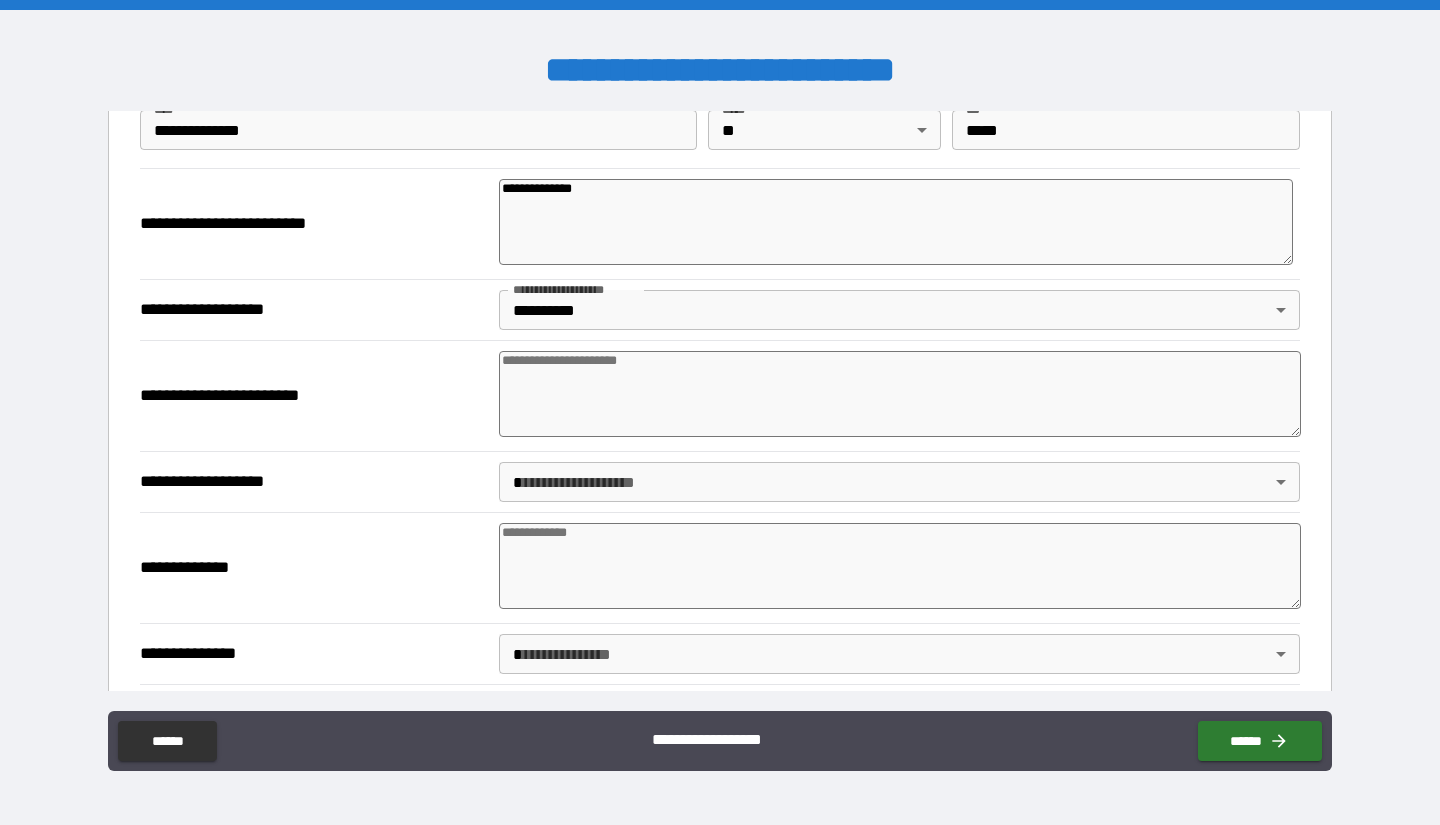 click on "**********" at bounding box center [720, 481] 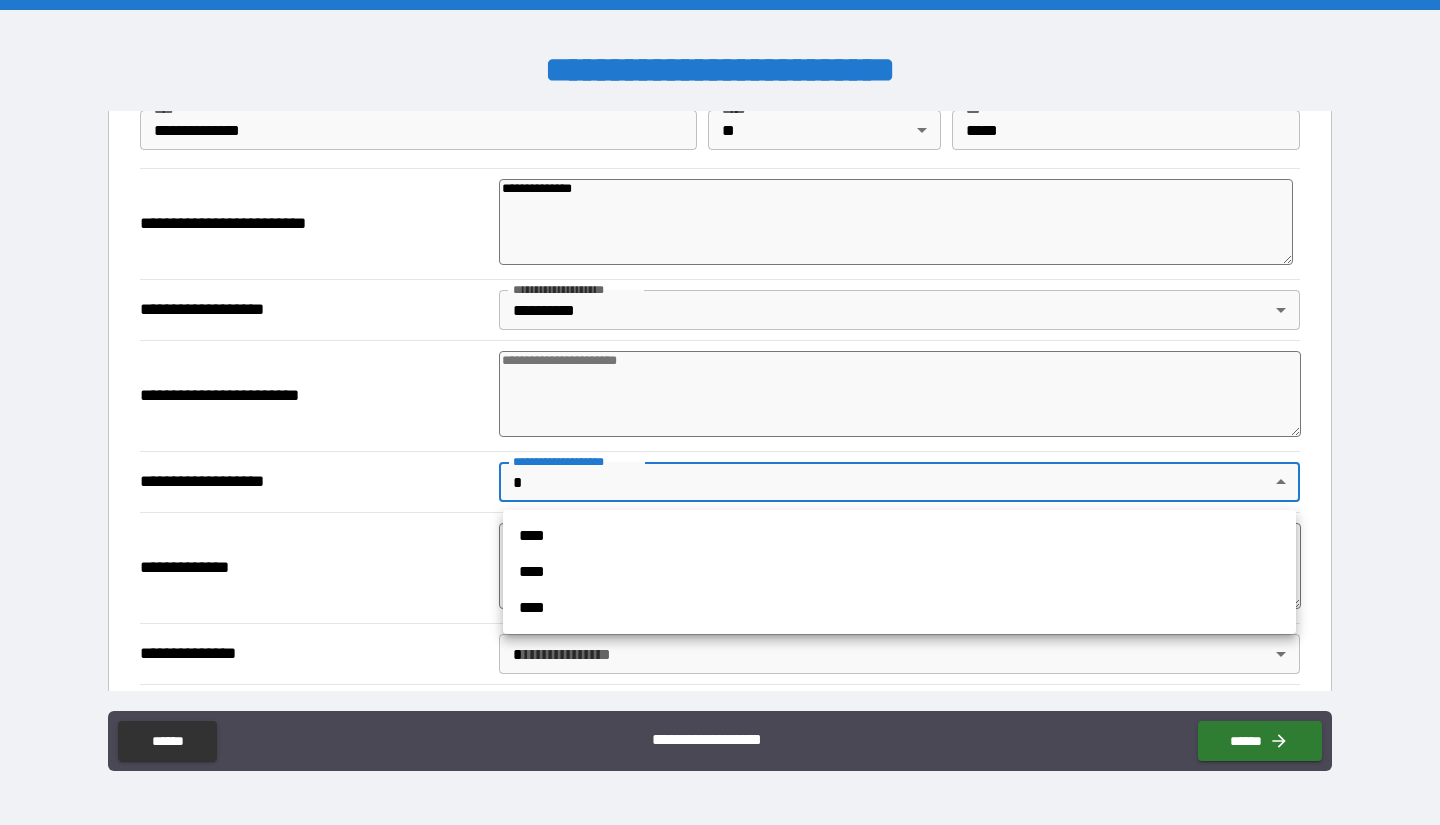 click at bounding box center (720, 412) 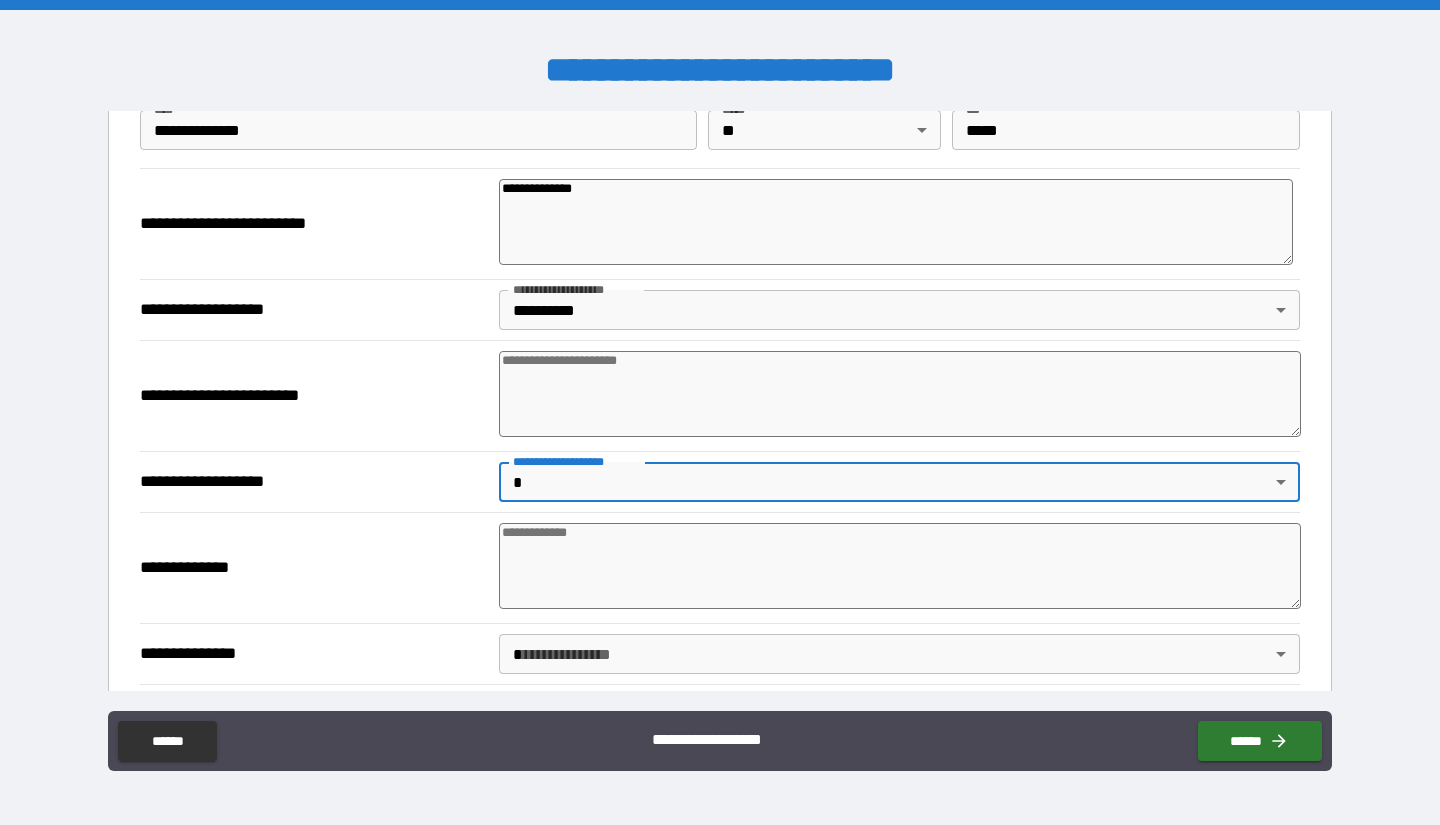 click on "**********" at bounding box center (720, 412) 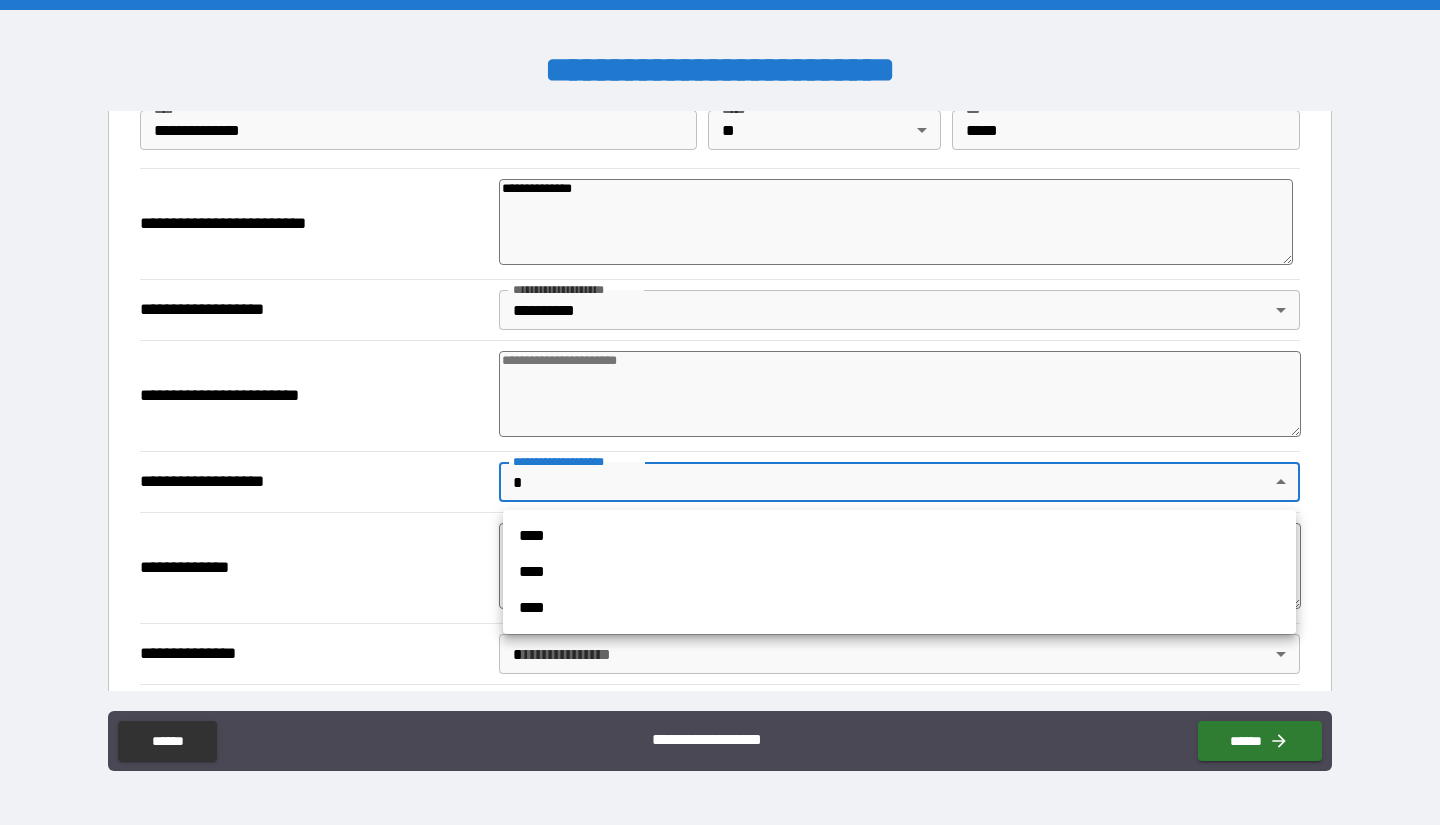 click on "****" at bounding box center (899, 536) 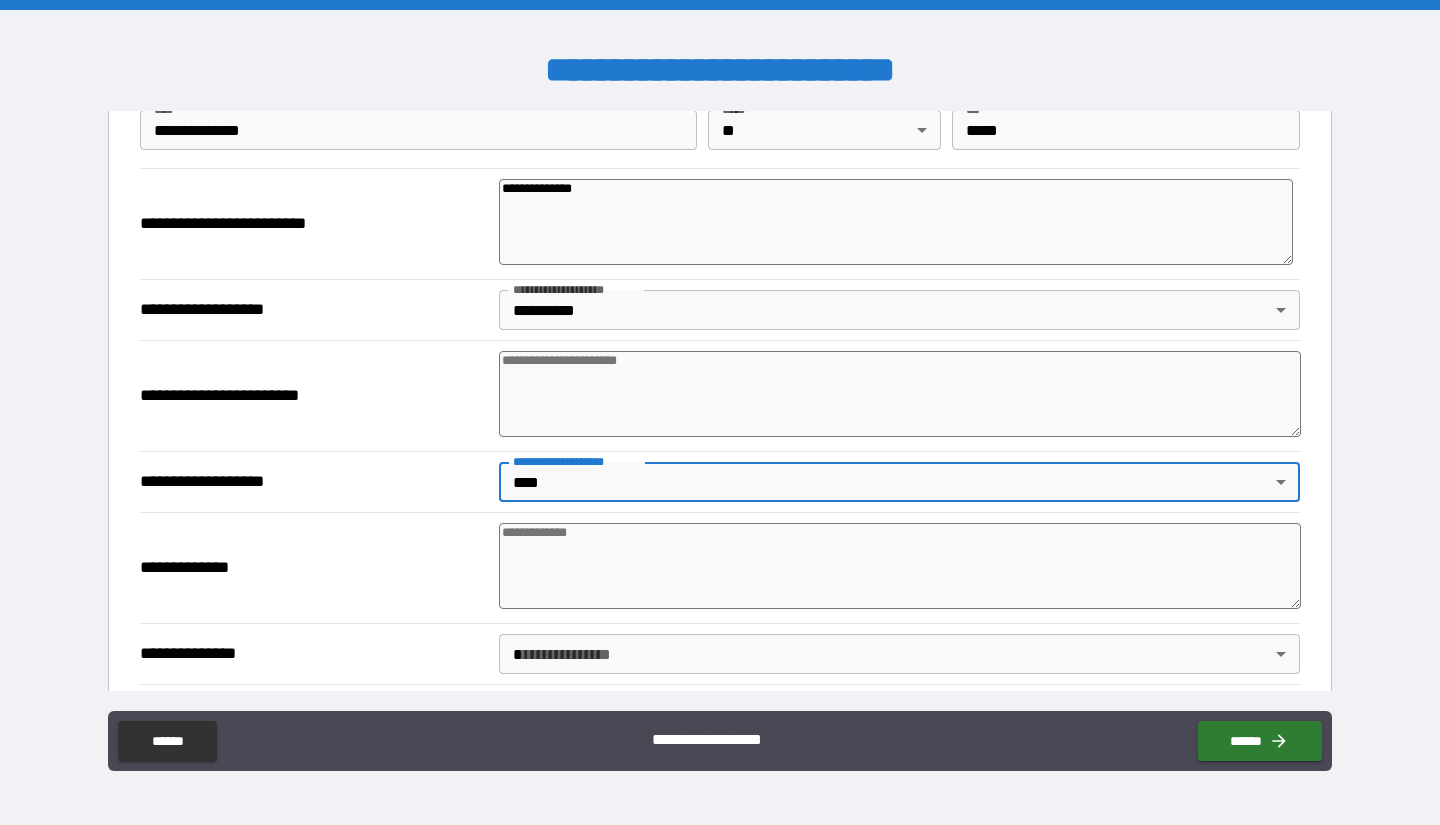 click on "**********" at bounding box center (575, 461) 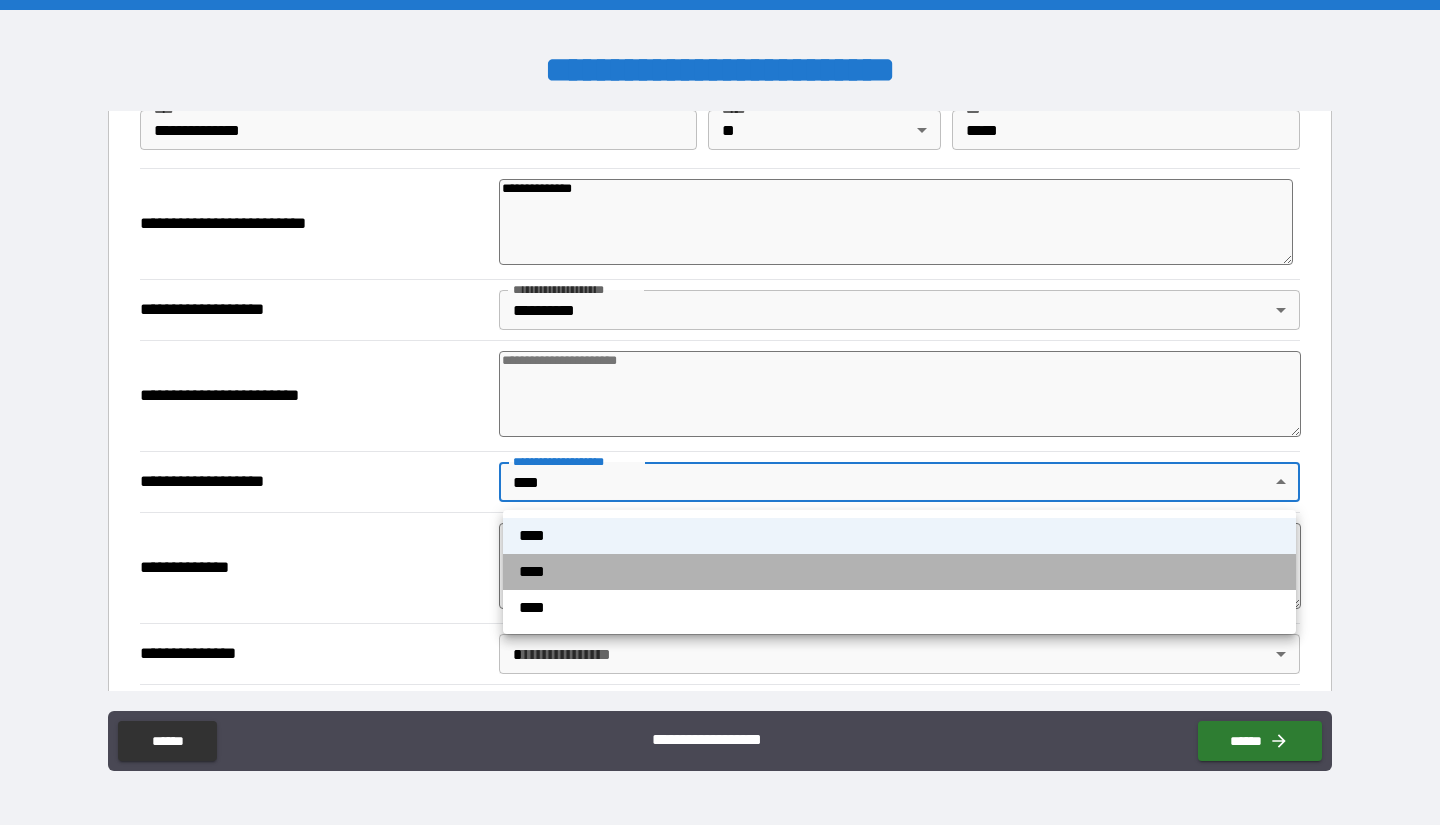 click on "****" at bounding box center [899, 572] 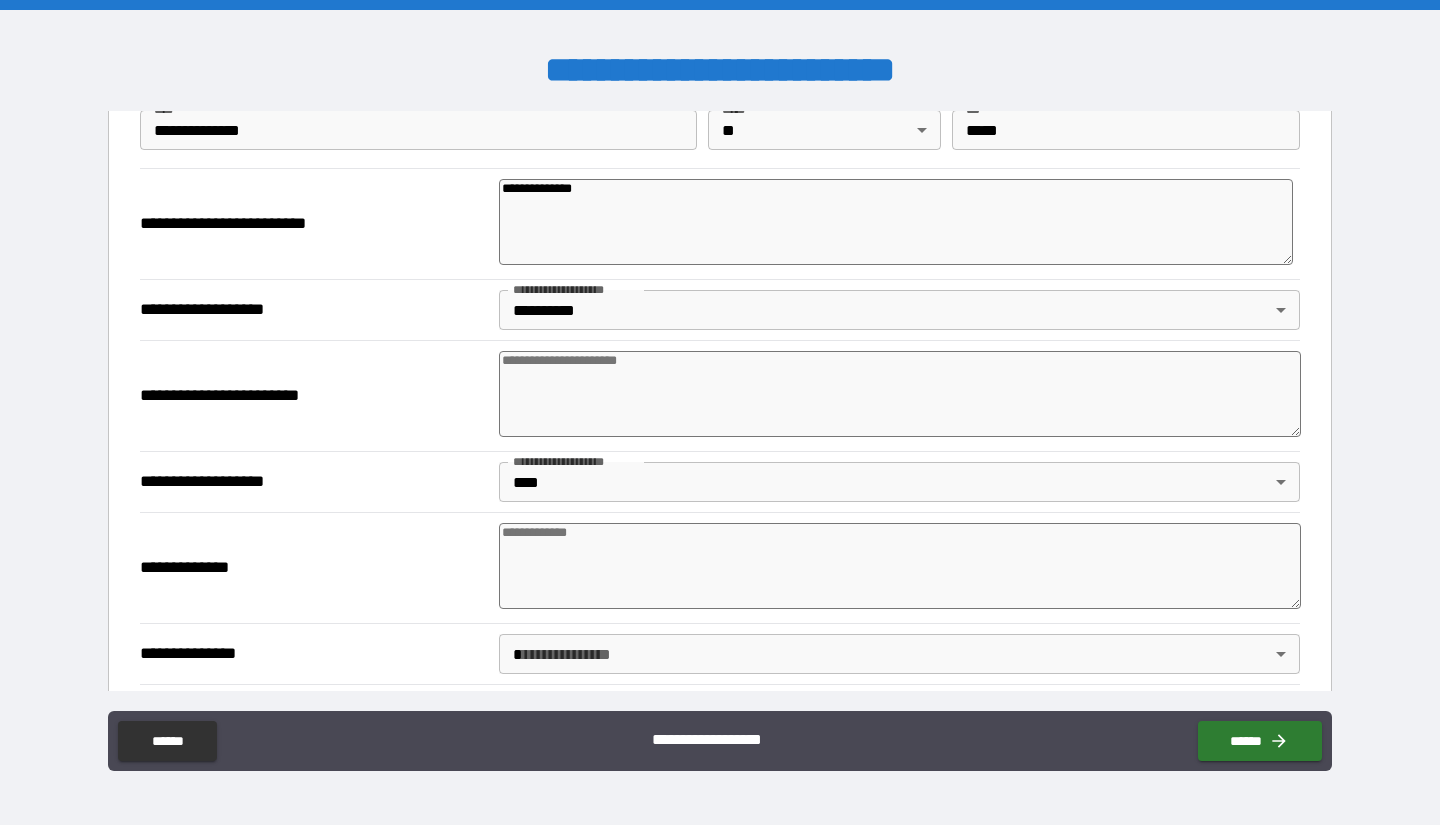click at bounding box center [900, 394] 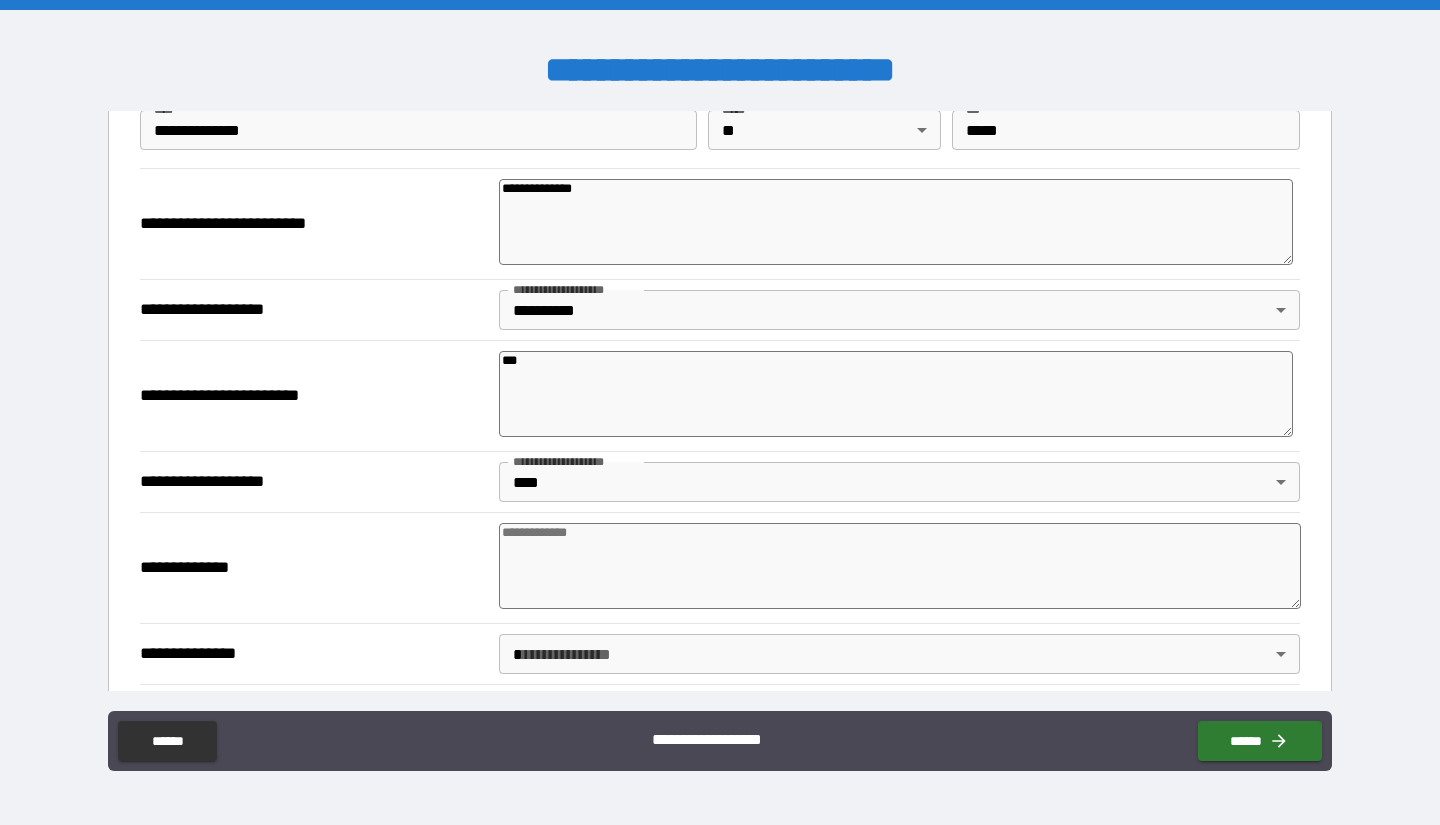 click at bounding box center (900, 566) 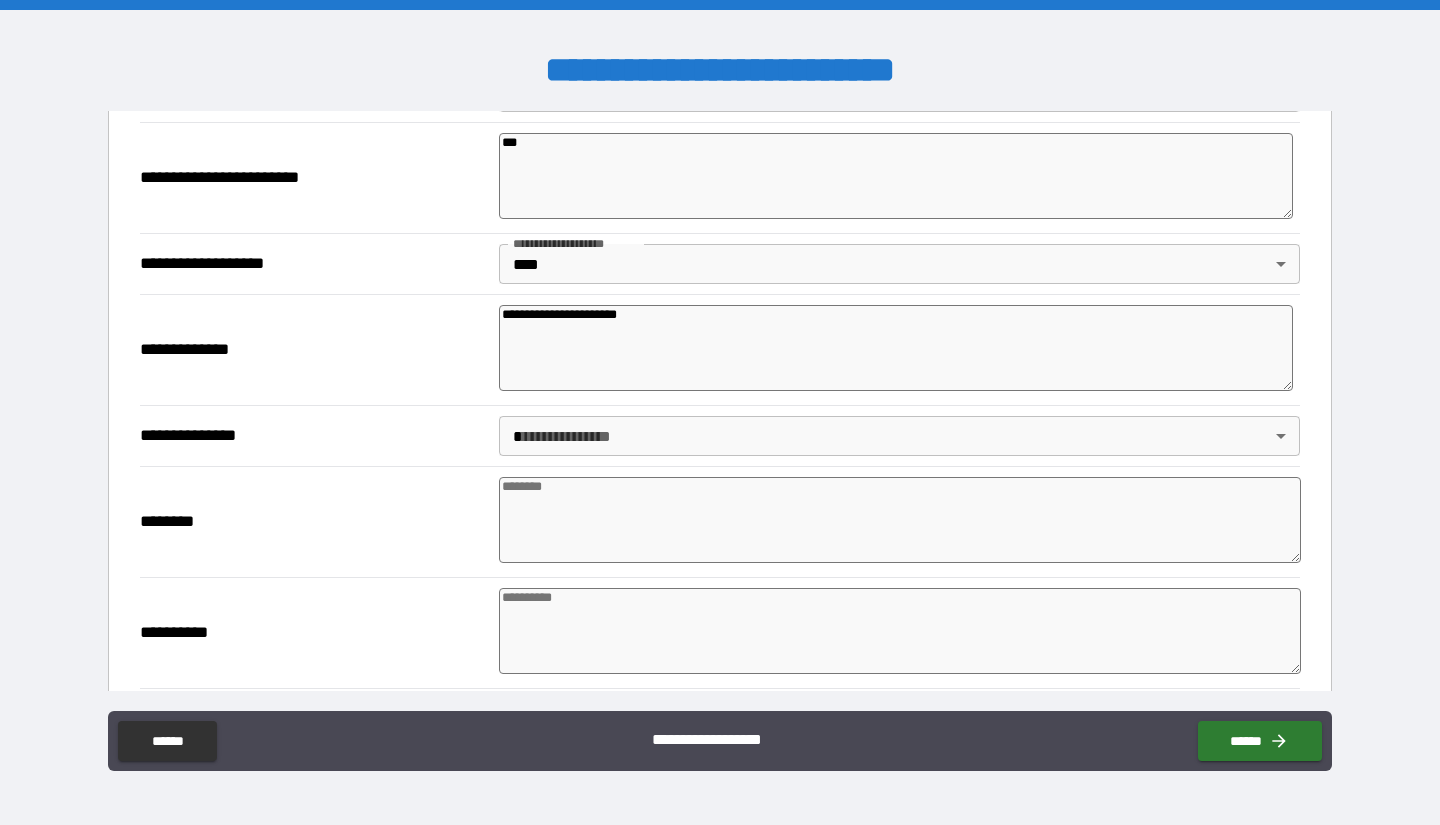 scroll, scrollTop: 1072, scrollLeft: 0, axis: vertical 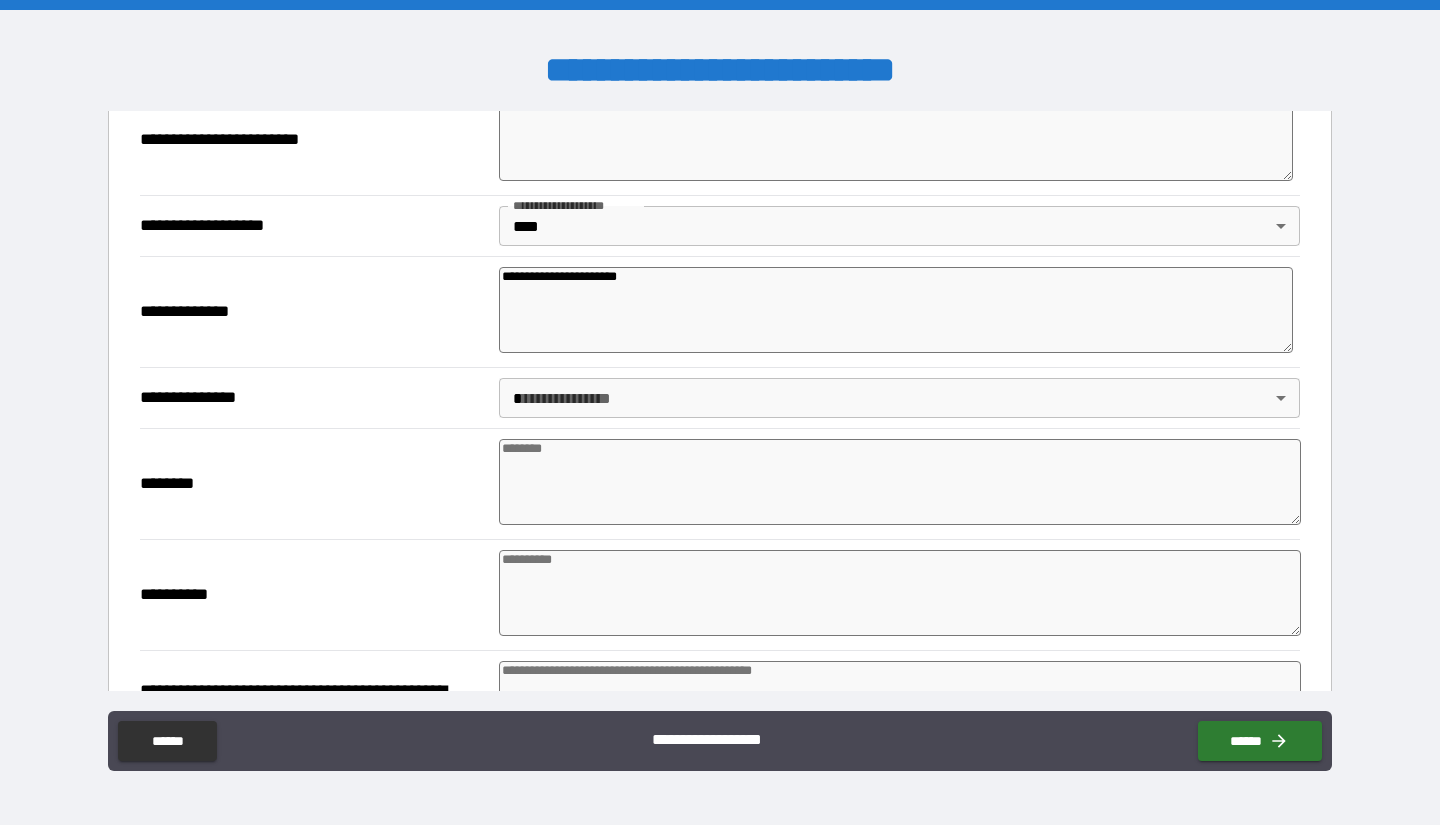 click on "**********" at bounding box center (720, 412) 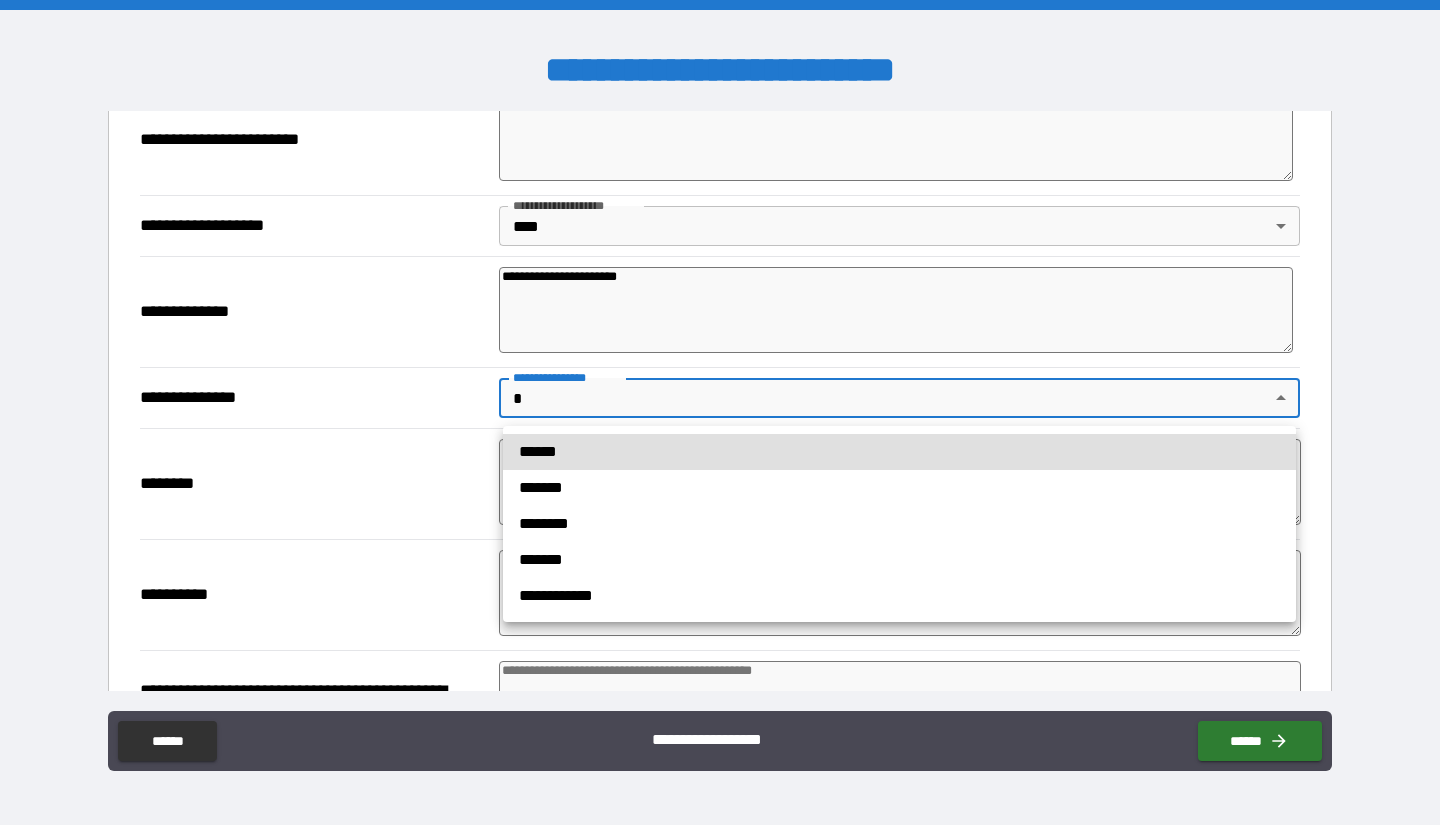 click on "******" at bounding box center (899, 452) 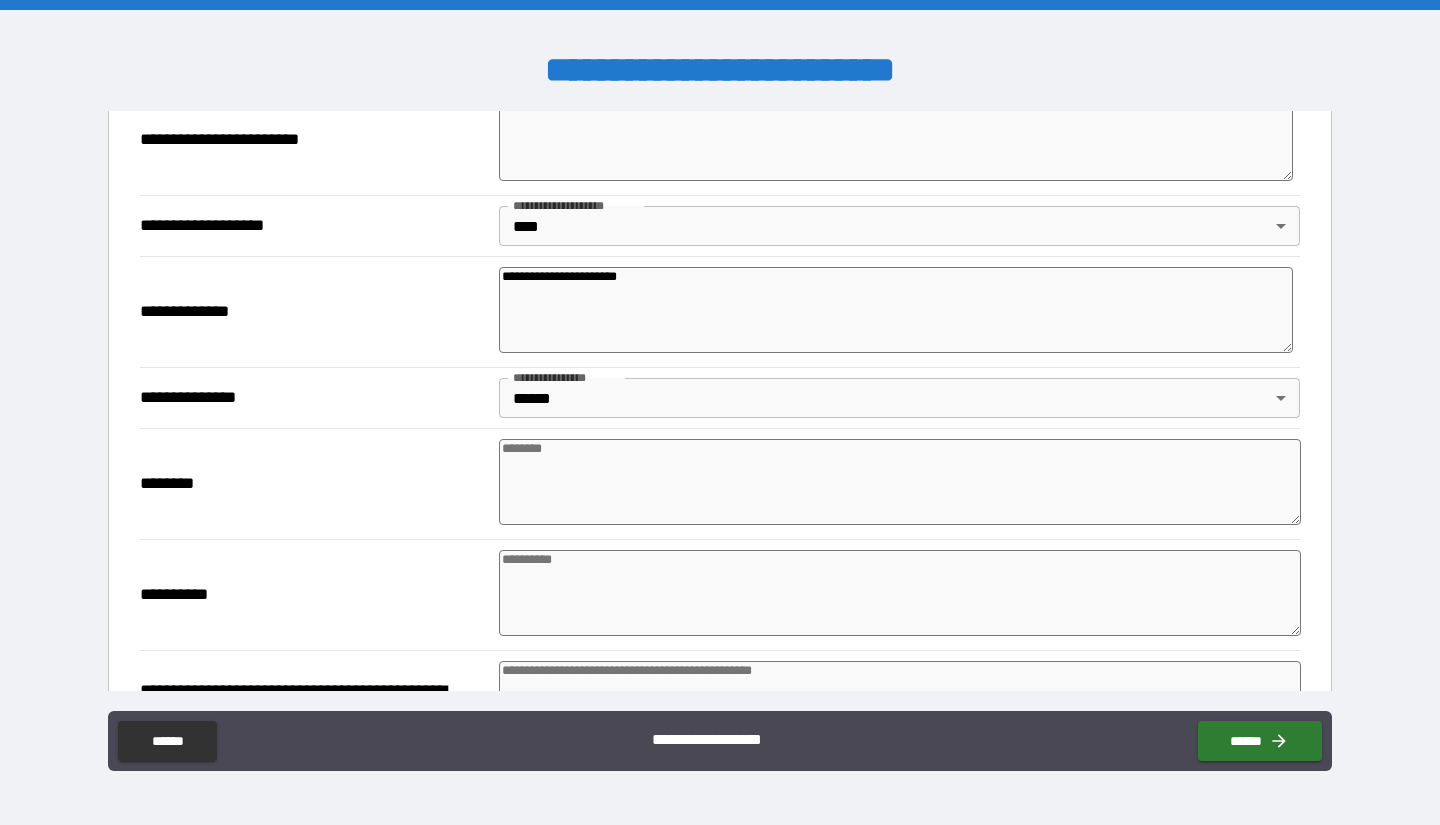 click at bounding box center (900, 482) 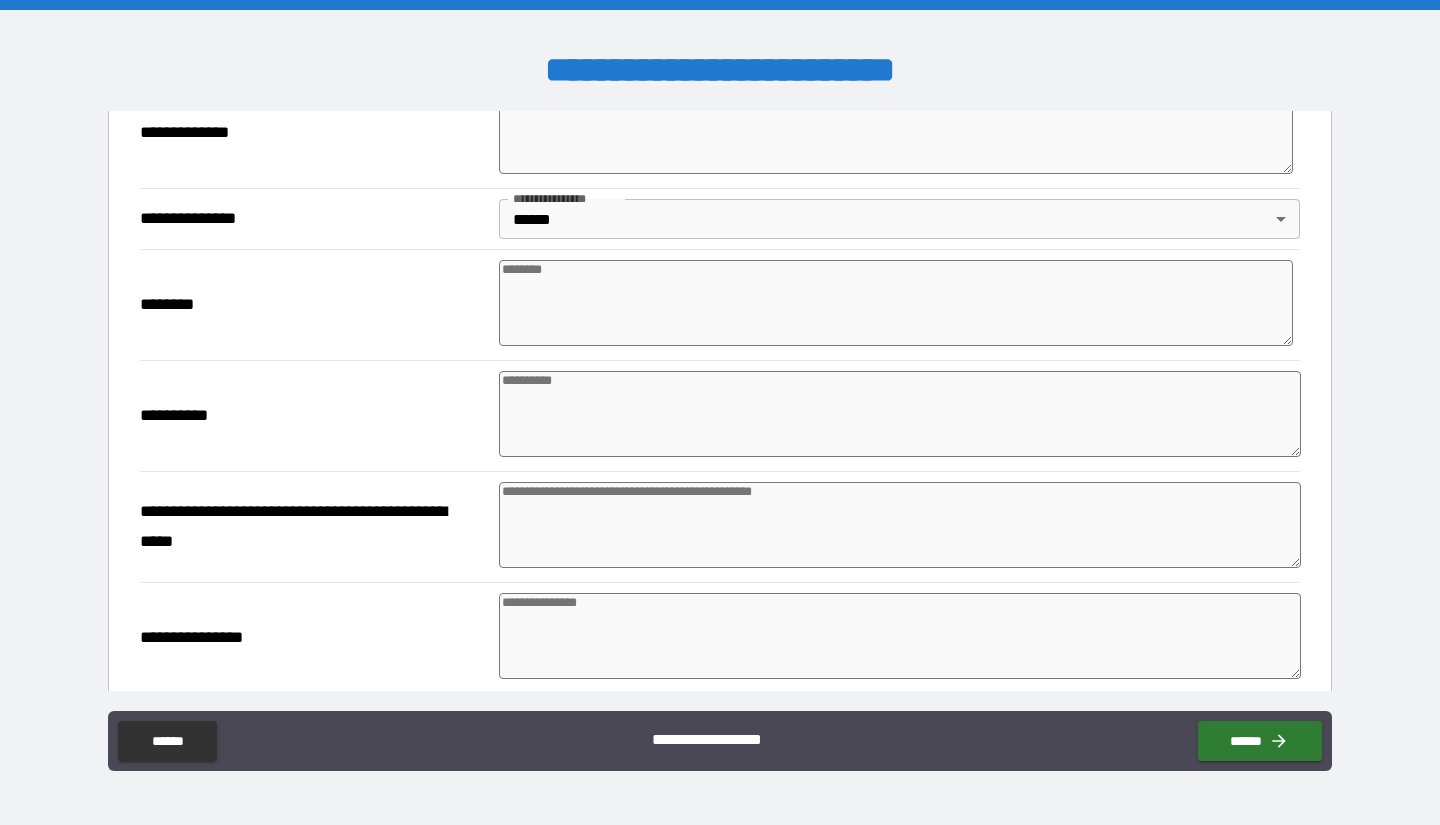 scroll, scrollTop: 1252, scrollLeft: 0, axis: vertical 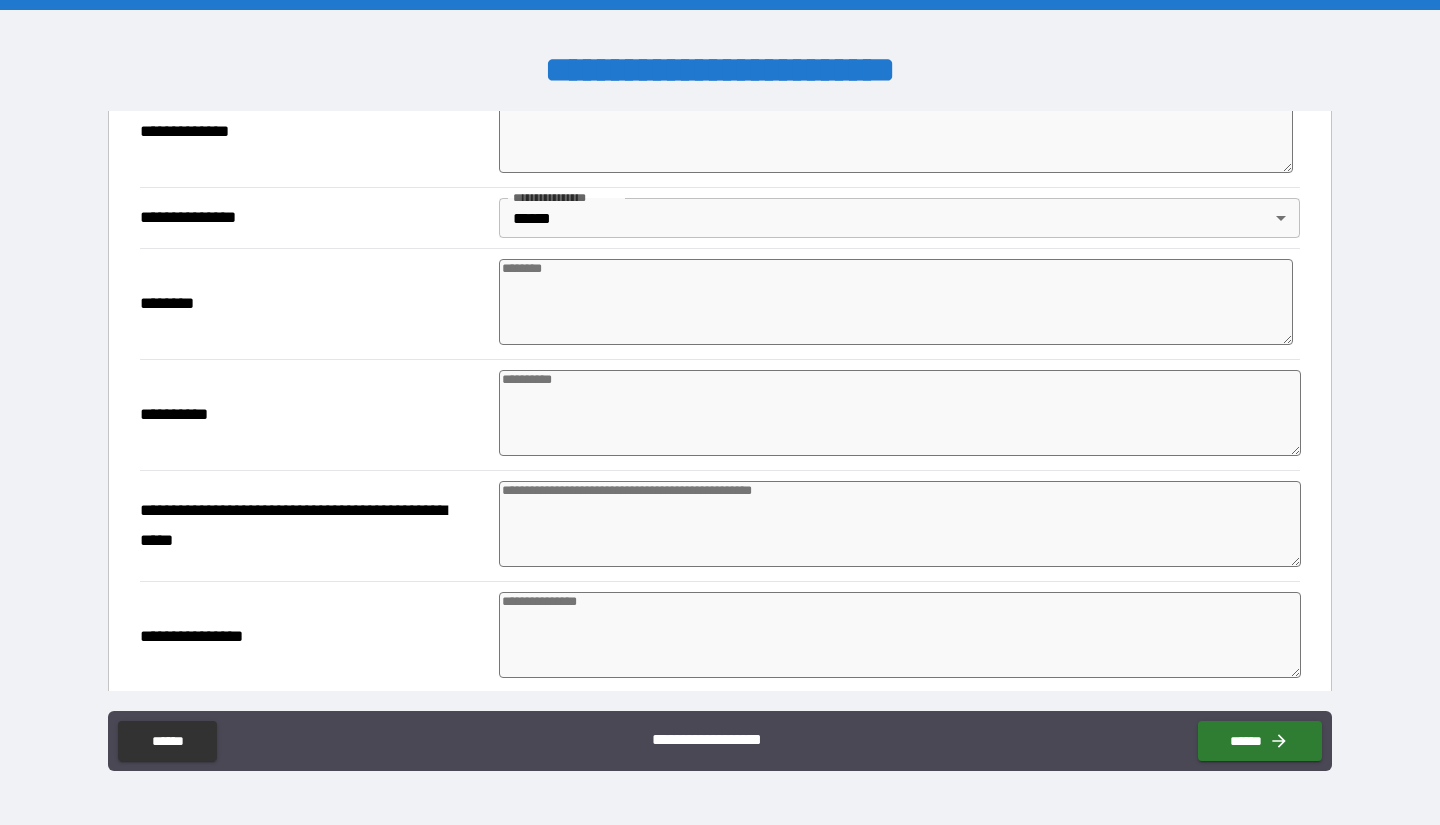 click on "**********" at bounding box center (314, 415) 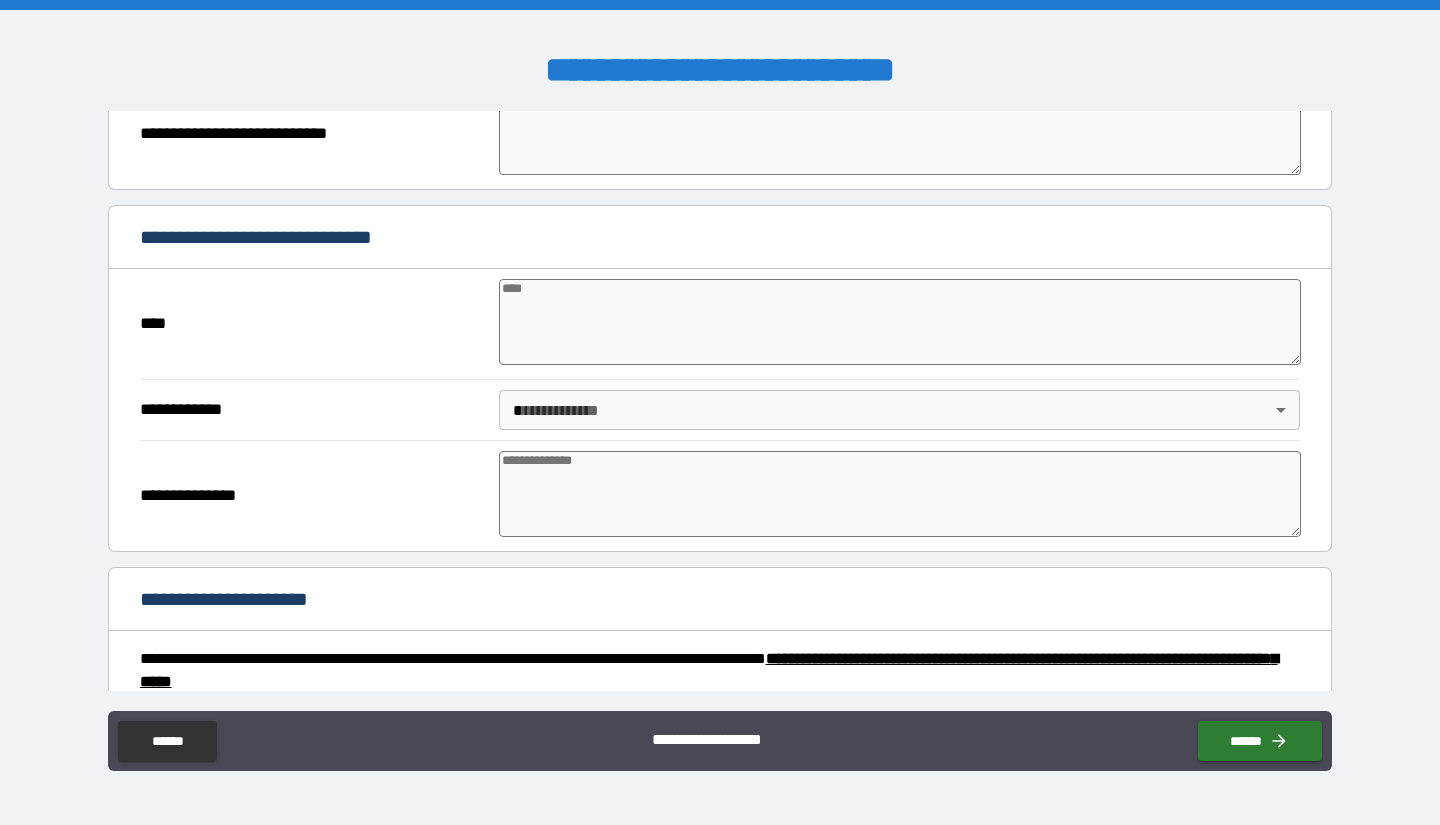 scroll, scrollTop: 1987, scrollLeft: 0, axis: vertical 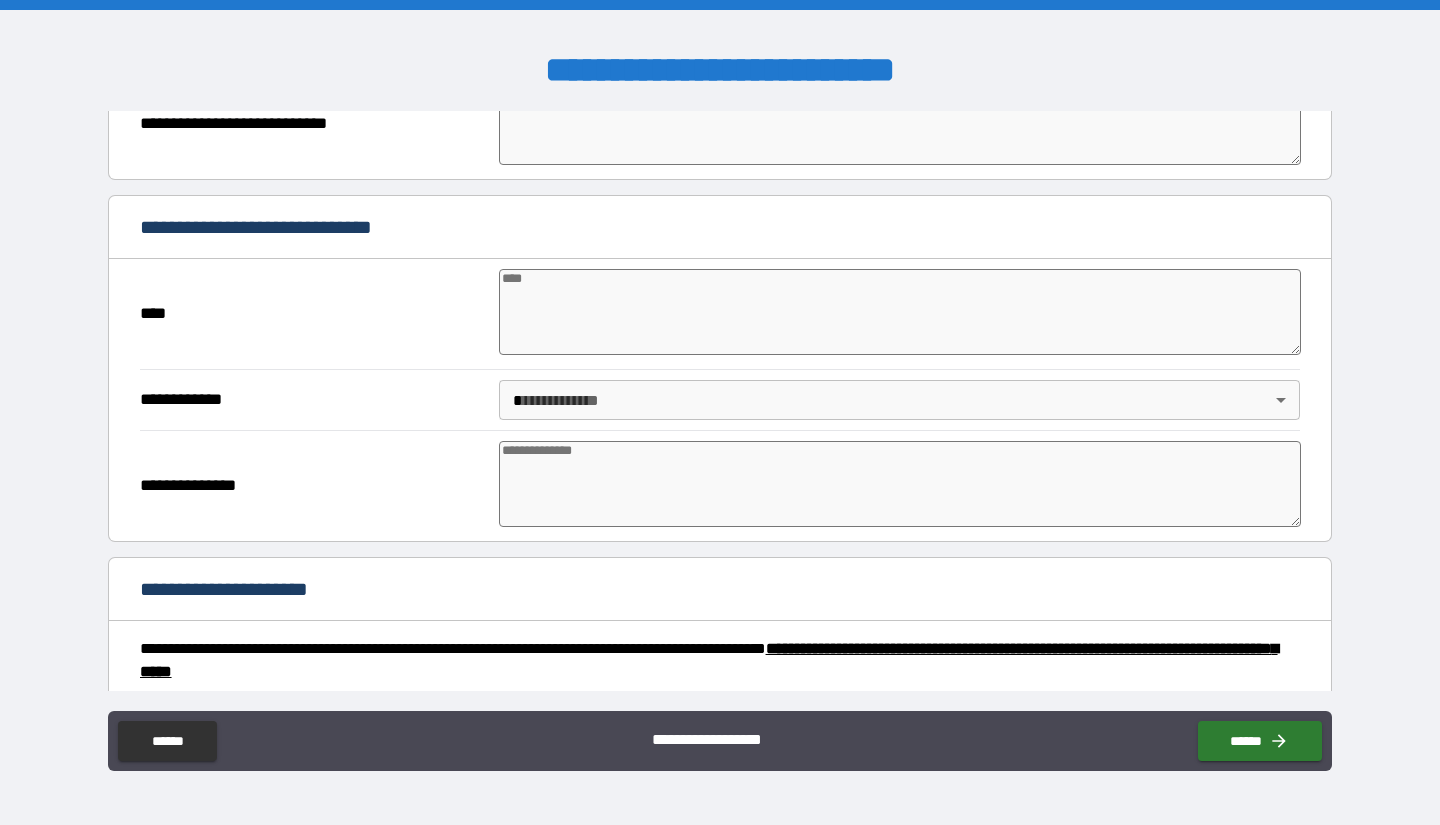 click at bounding box center (900, 312) 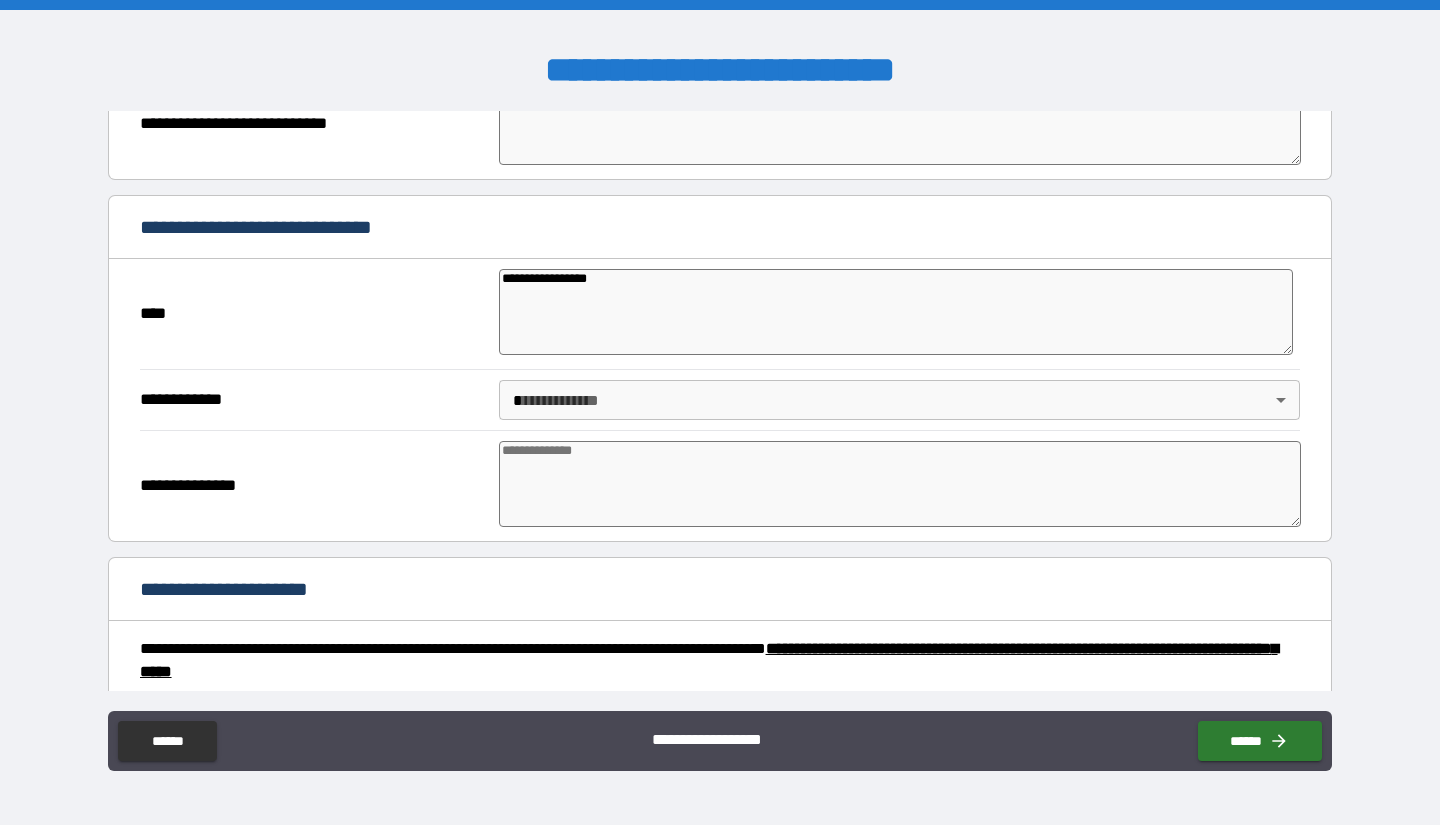 click on "**********" at bounding box center (720, 412) 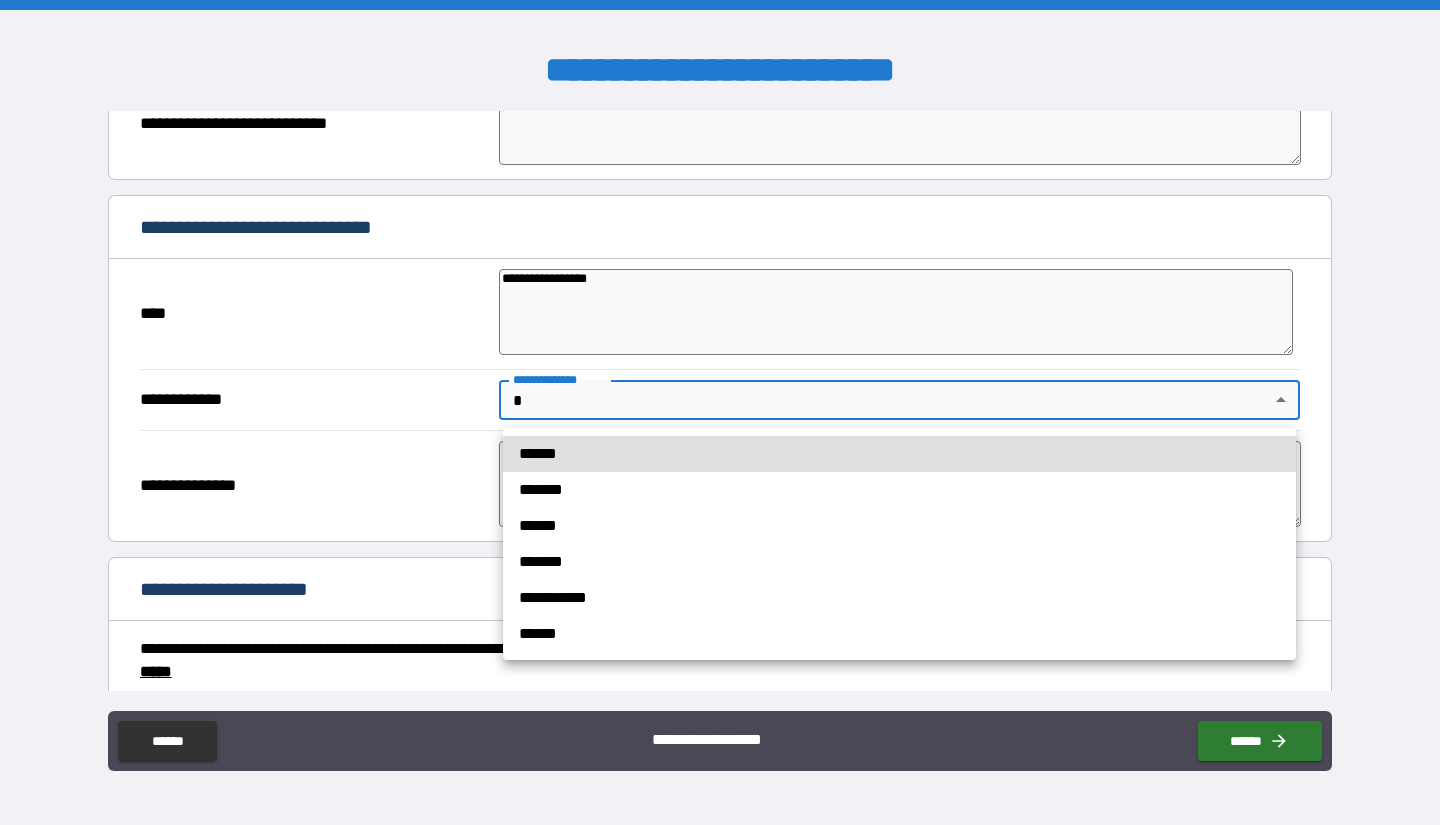 click on "*******" at bounding box center [899, 490] 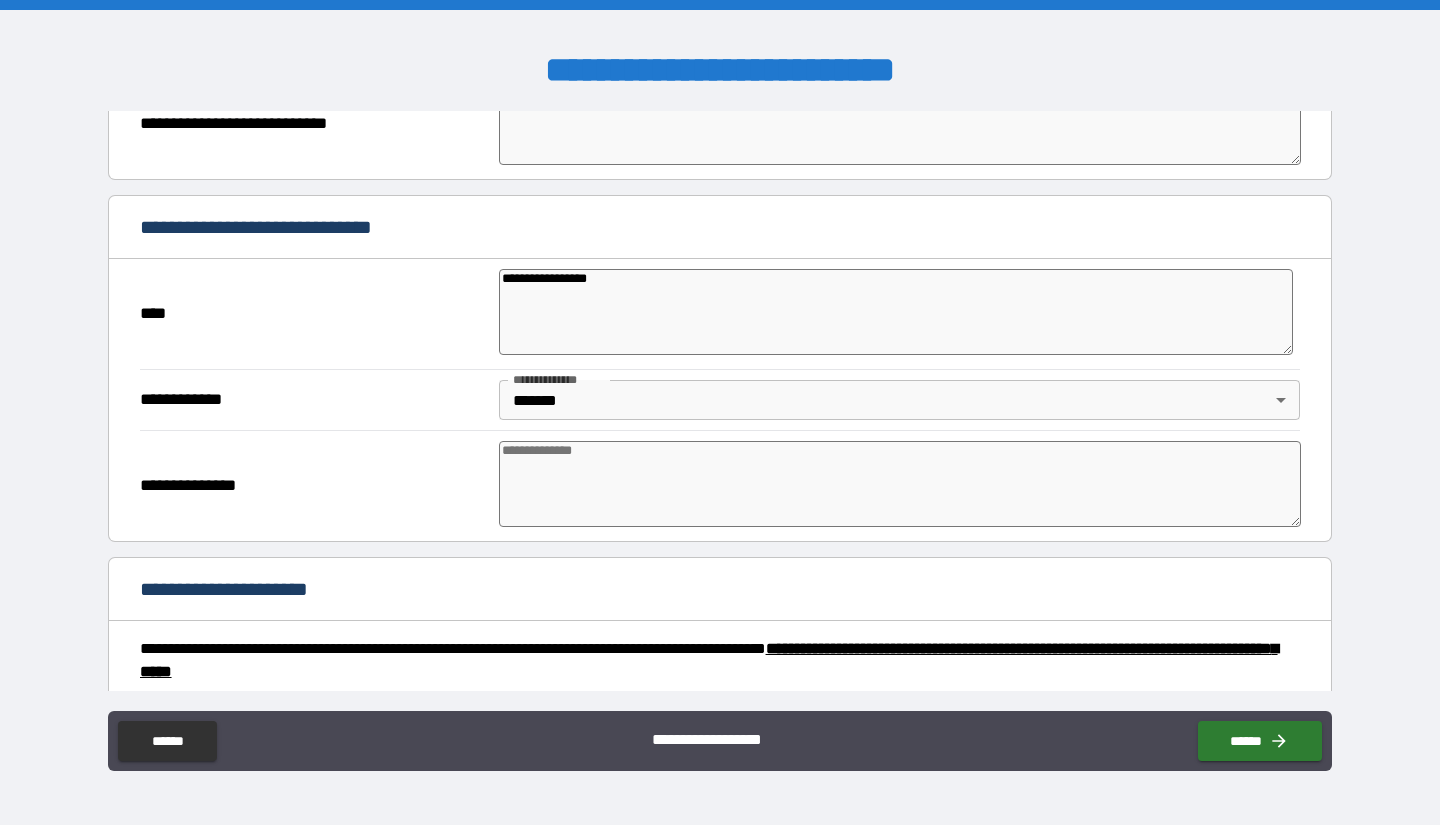 click on "**********" at bounding box center [720, 399] 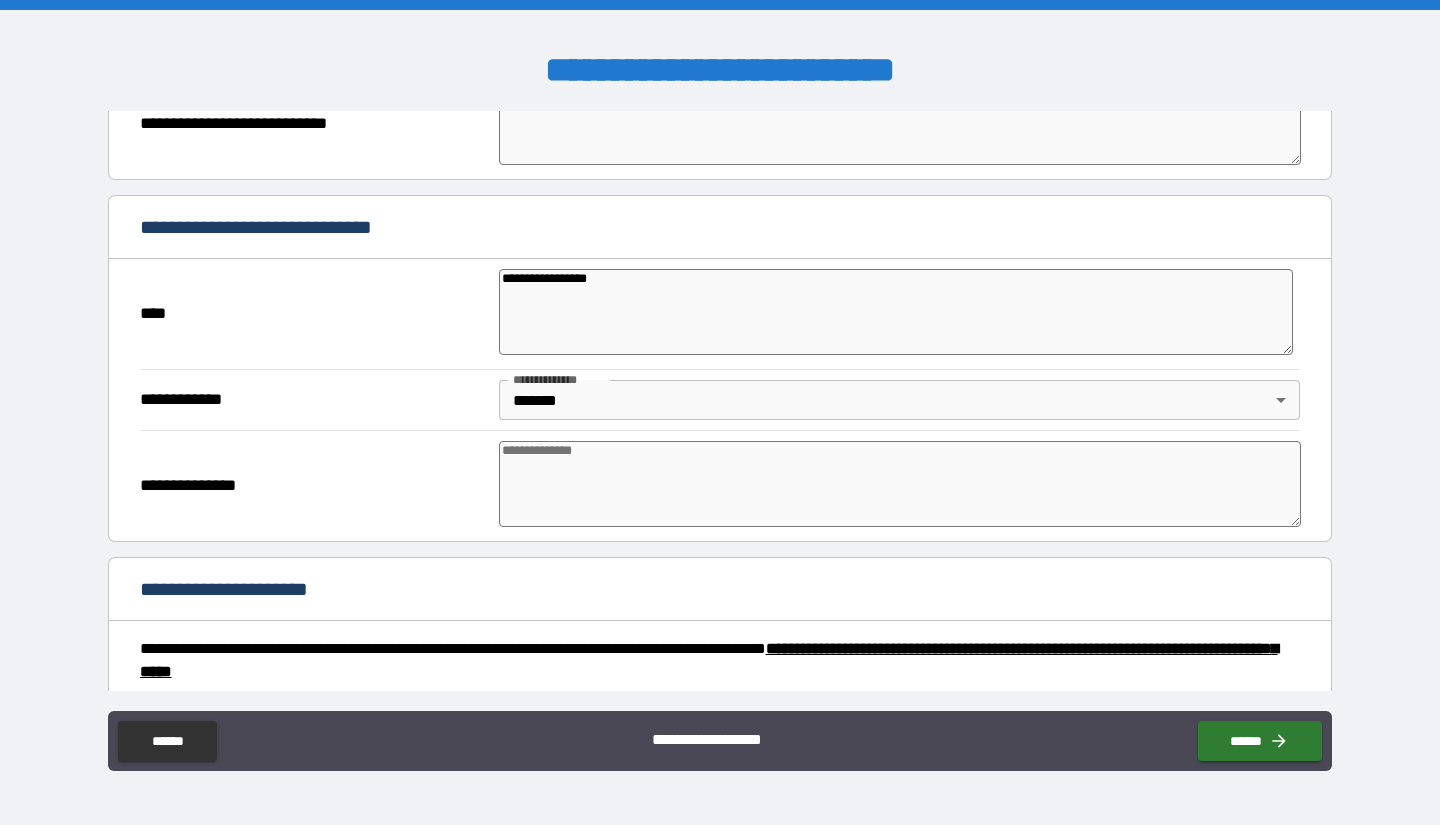 click on "**********" at bounding box center [720, 412] 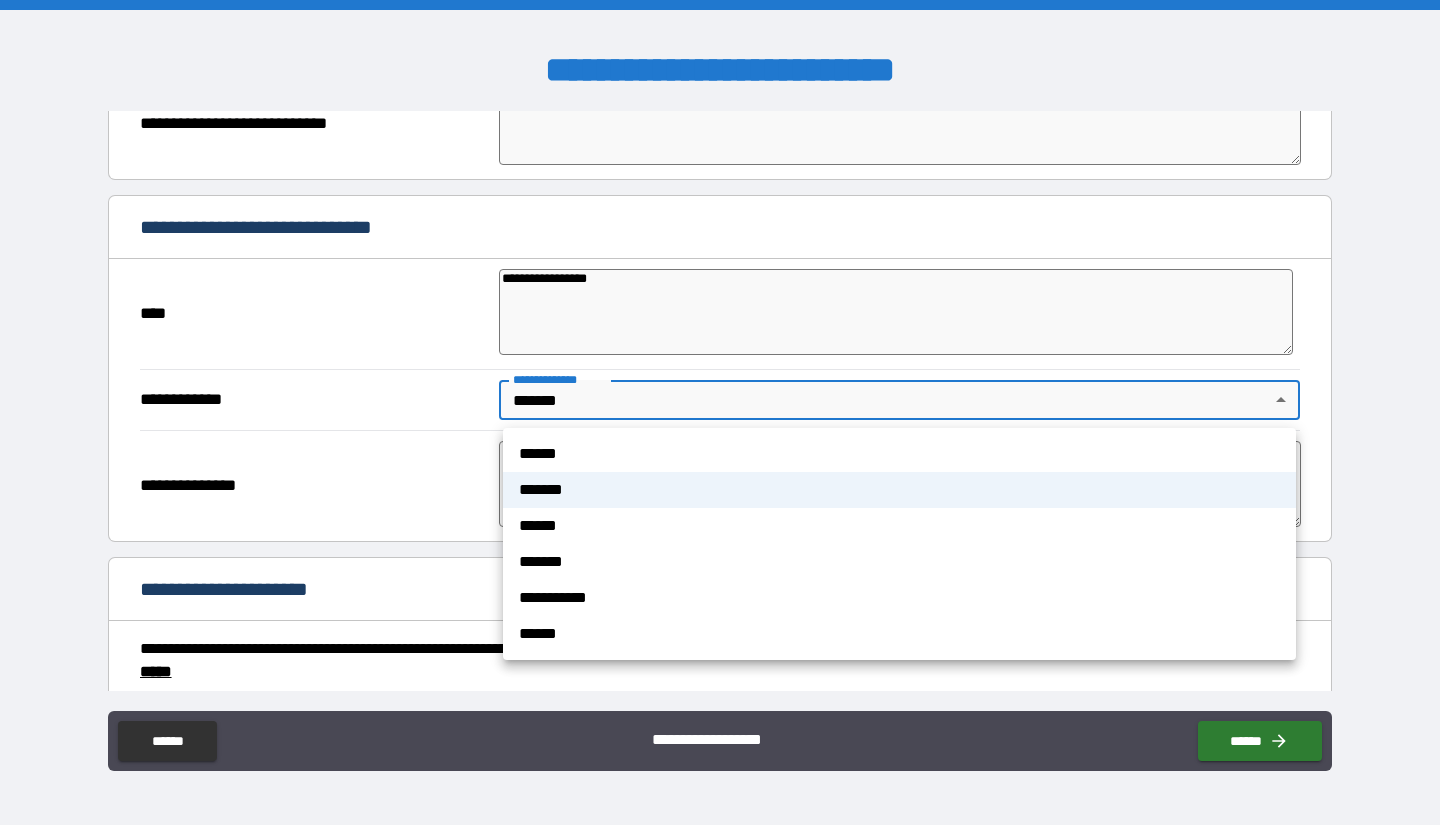 click on "******" at bounding box center (899, 526) 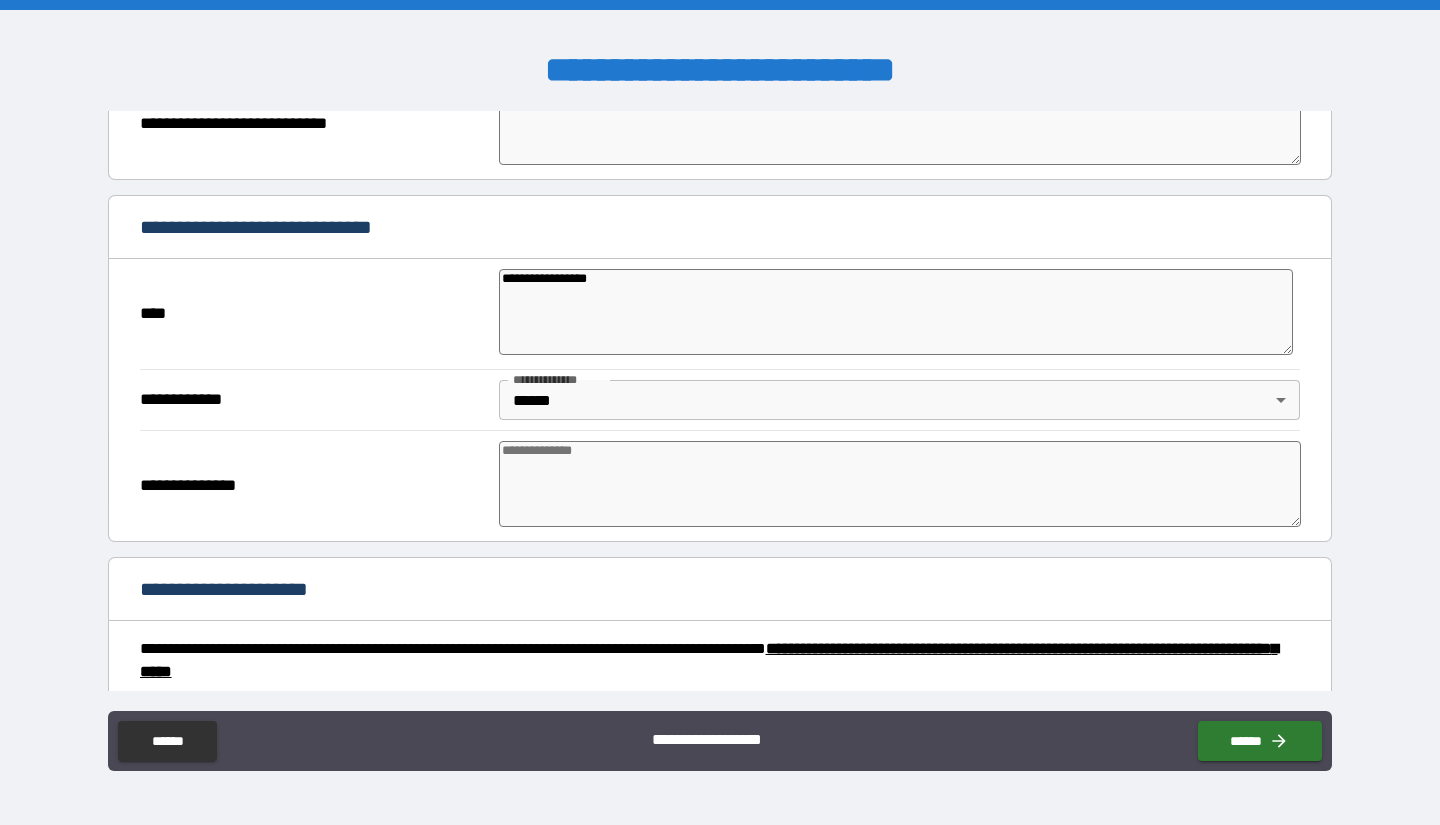click at bounding box center (900, 484) 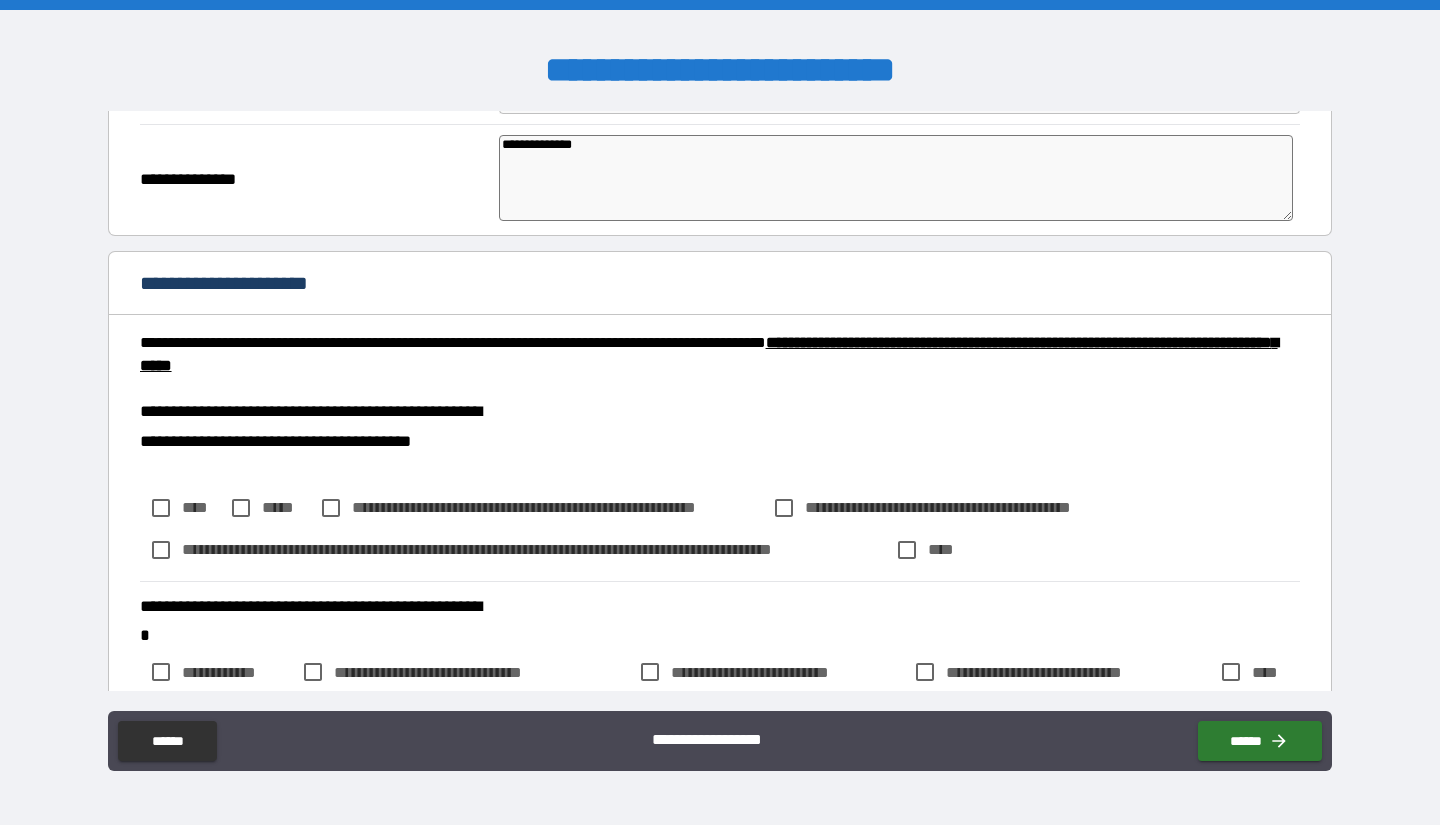 scroll, scrollTop: 2354, scrollLeft: 0, axis: vertical 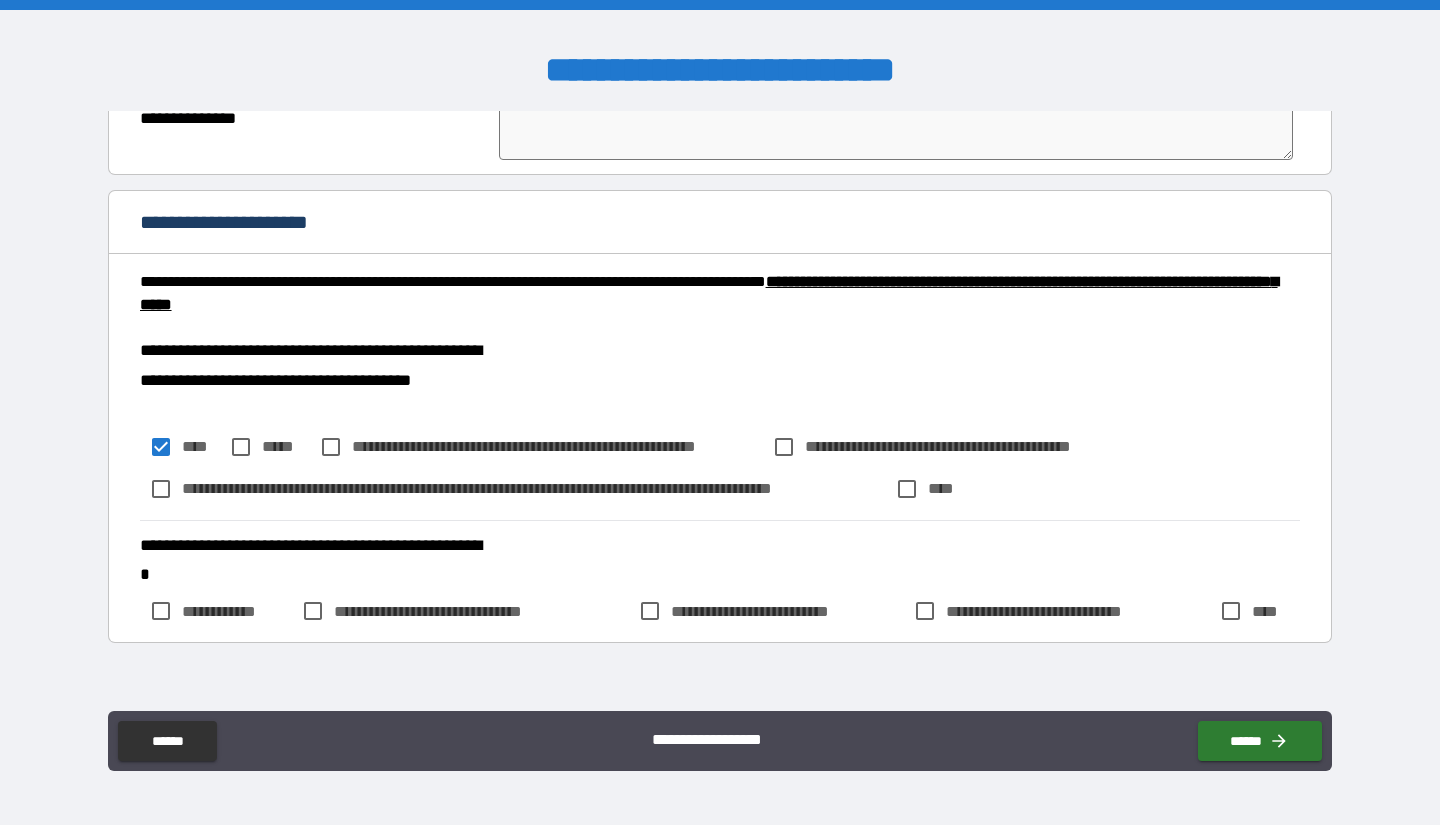 click on "**********" at bounding box center [720, 582] 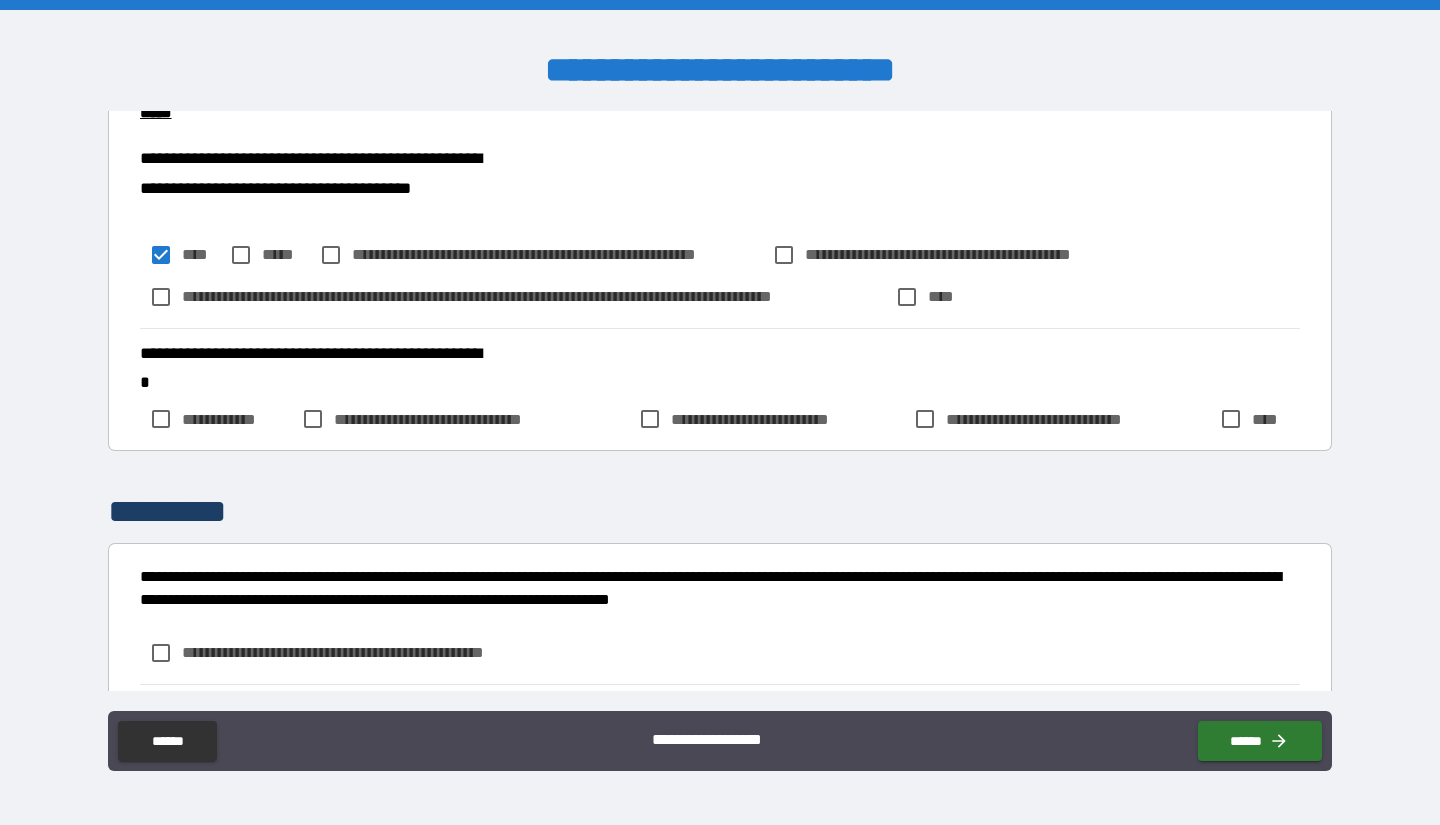 scroll, scrollTop: 2548, scrollLeft: 0, axis: vertical 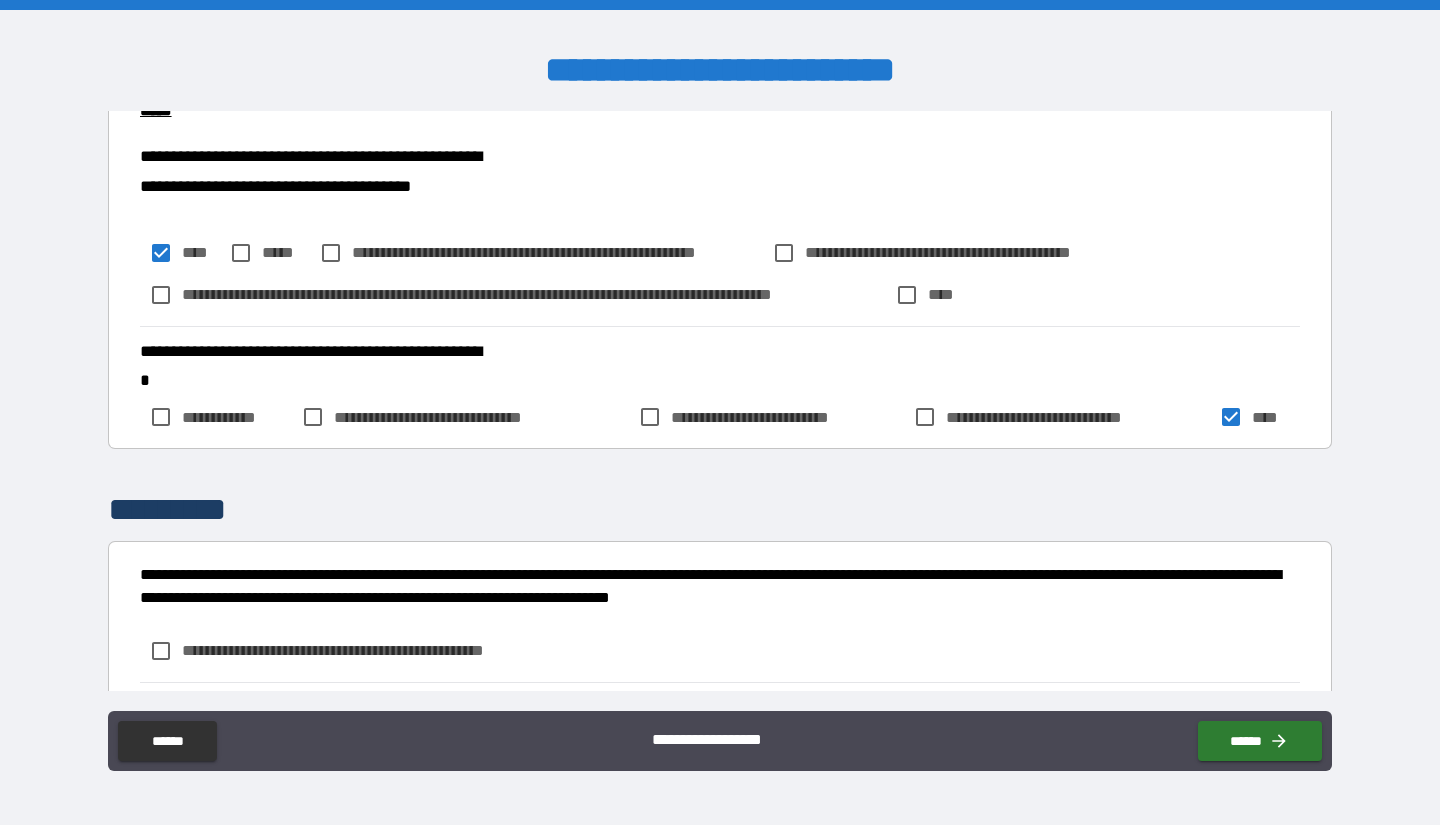 click on "*********" at bounding box center (720, 510) 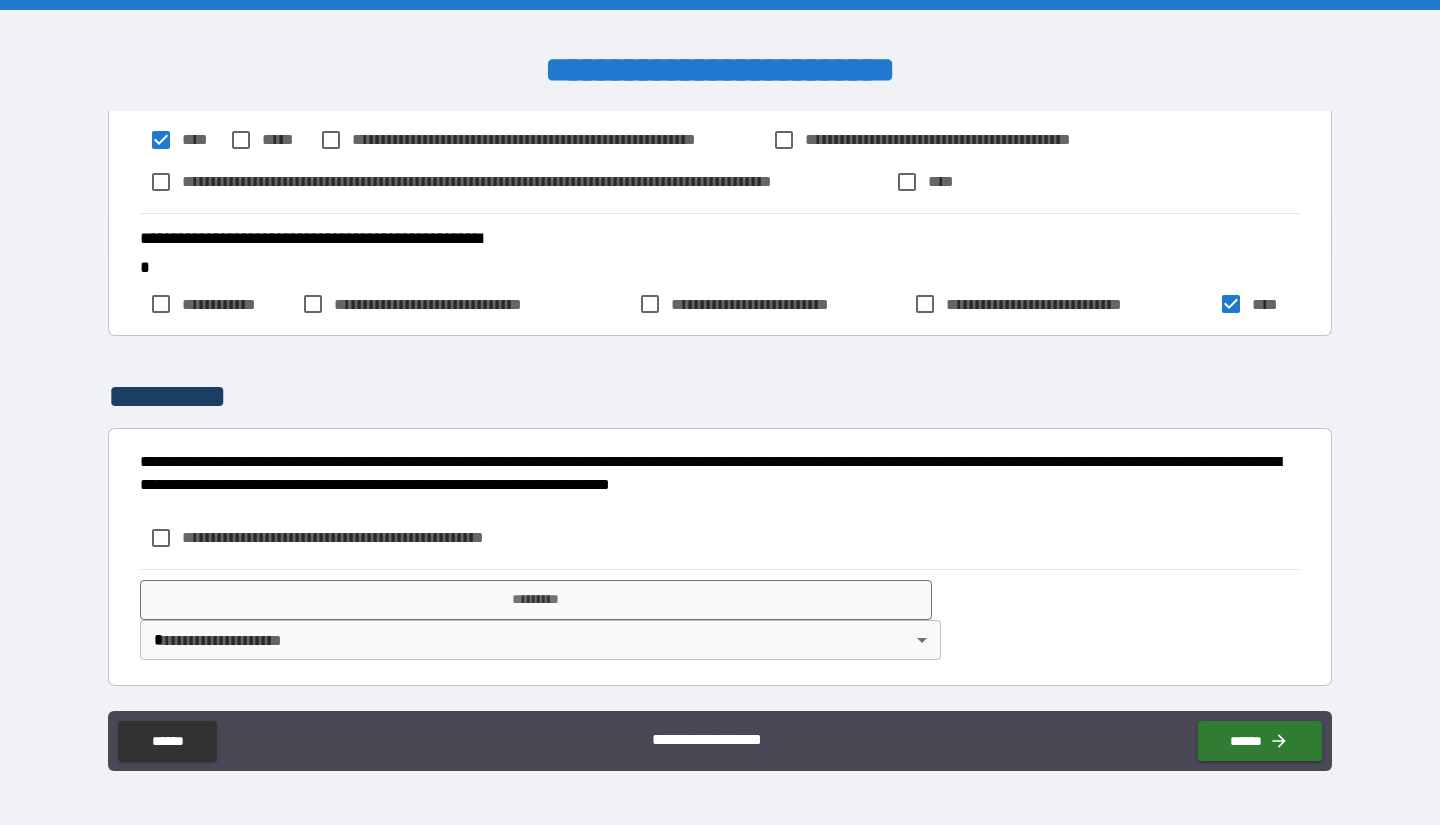 click on "**********" at bounding box center (366, 537) 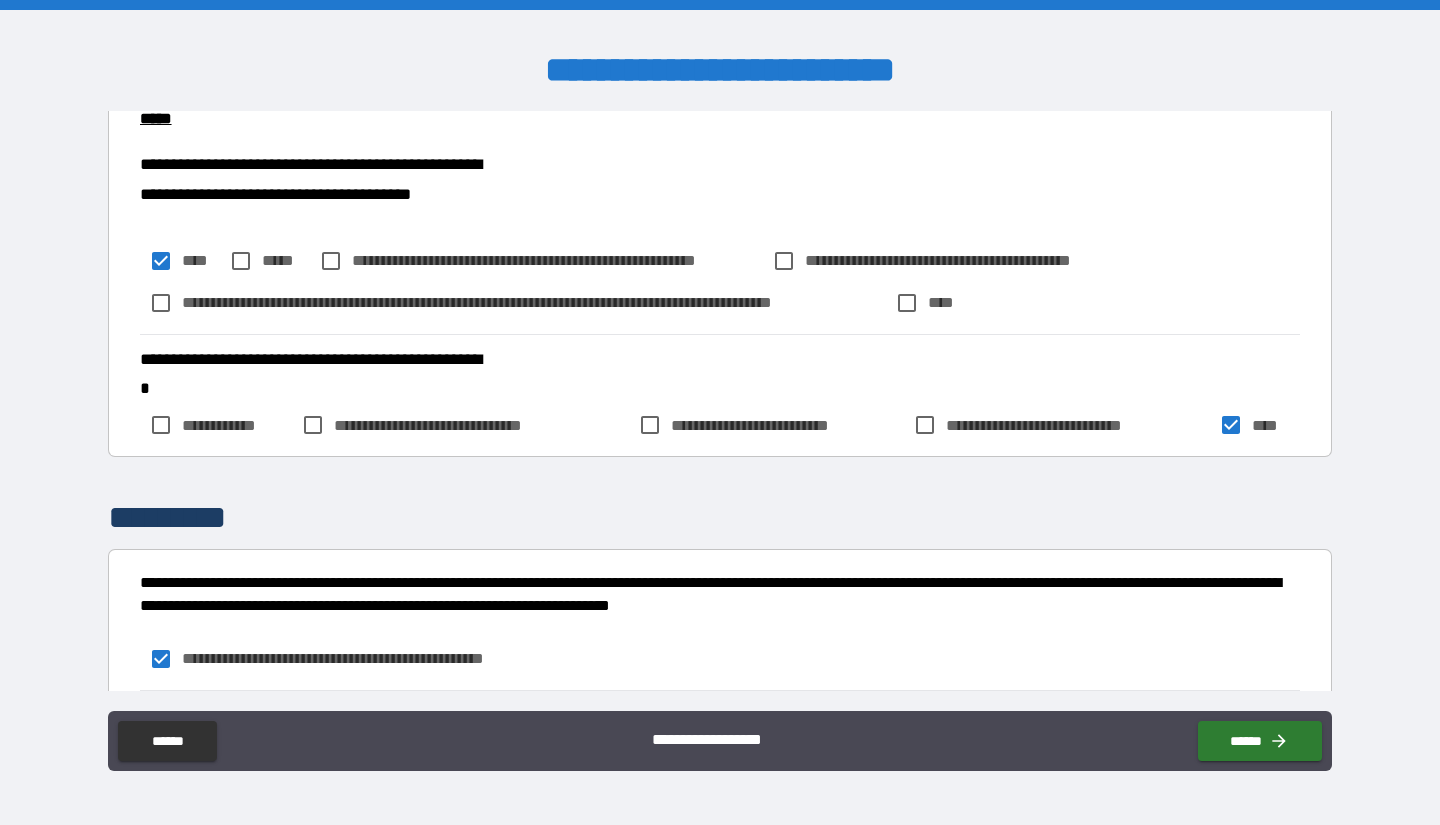scroll, scrollTop: 2703, scrollLeft: 0, axis: vertical 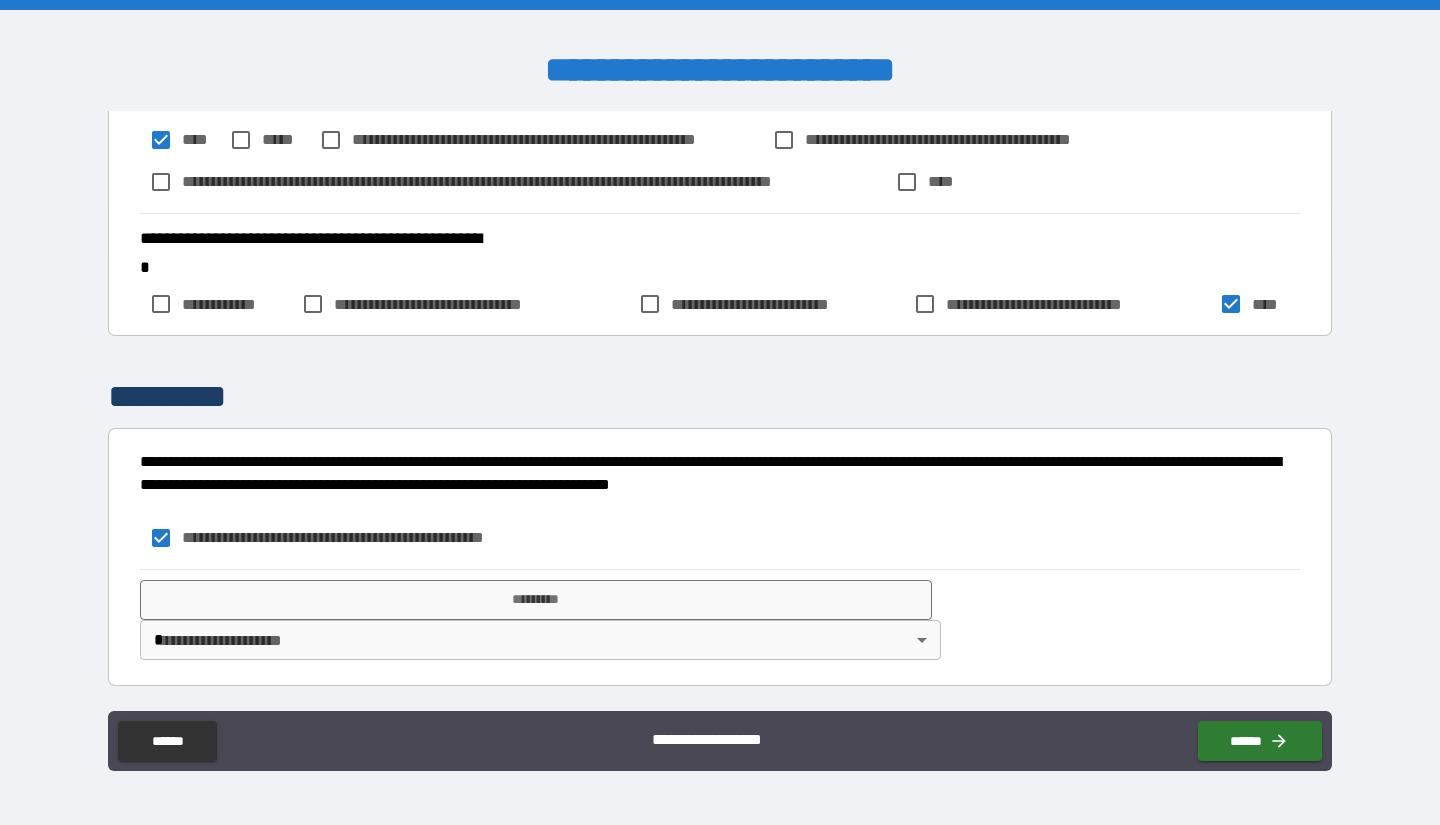 click on "**********" at bounding box center (720, 412) 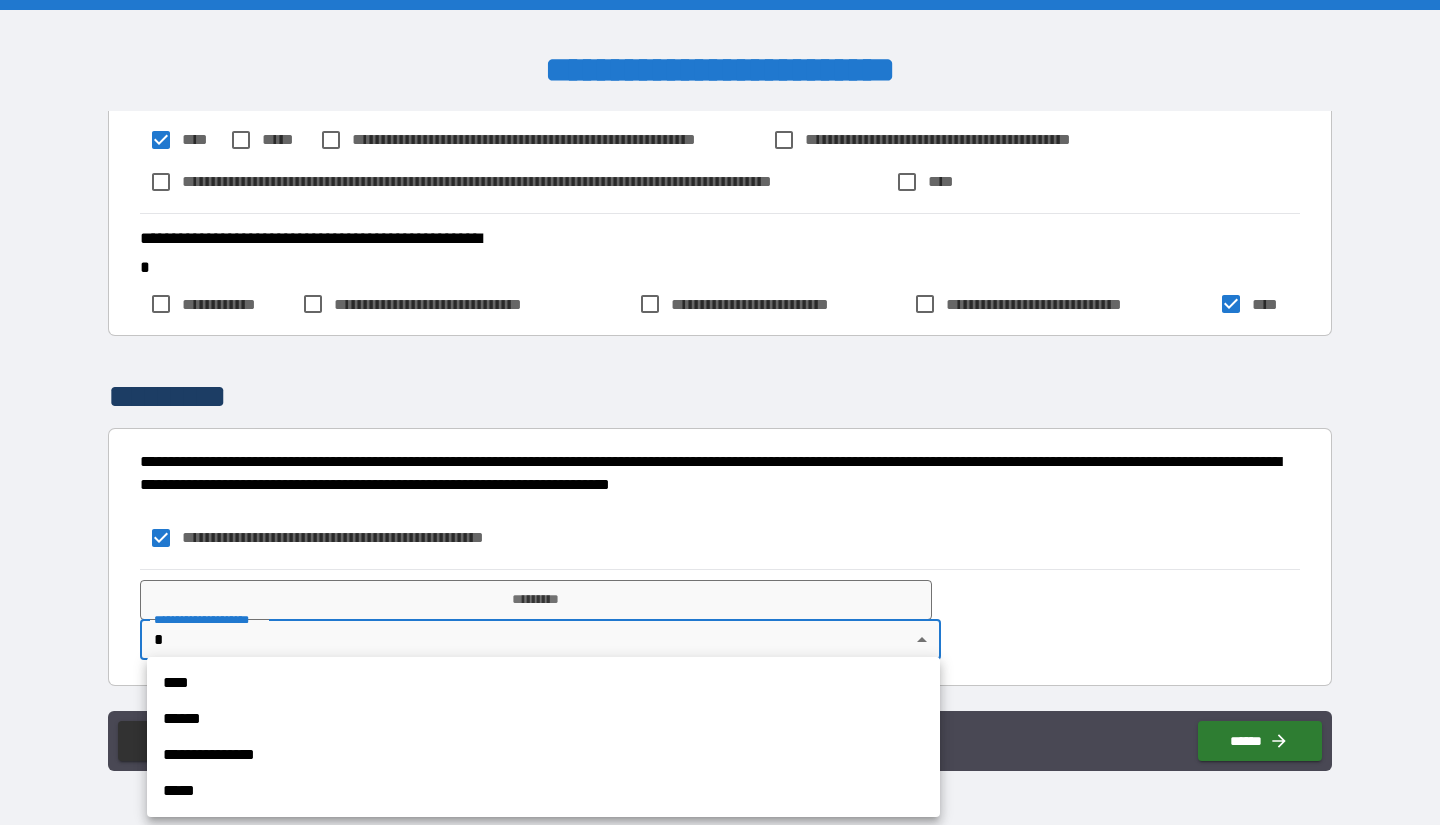 click on "****" at bounding box center (543, 683) 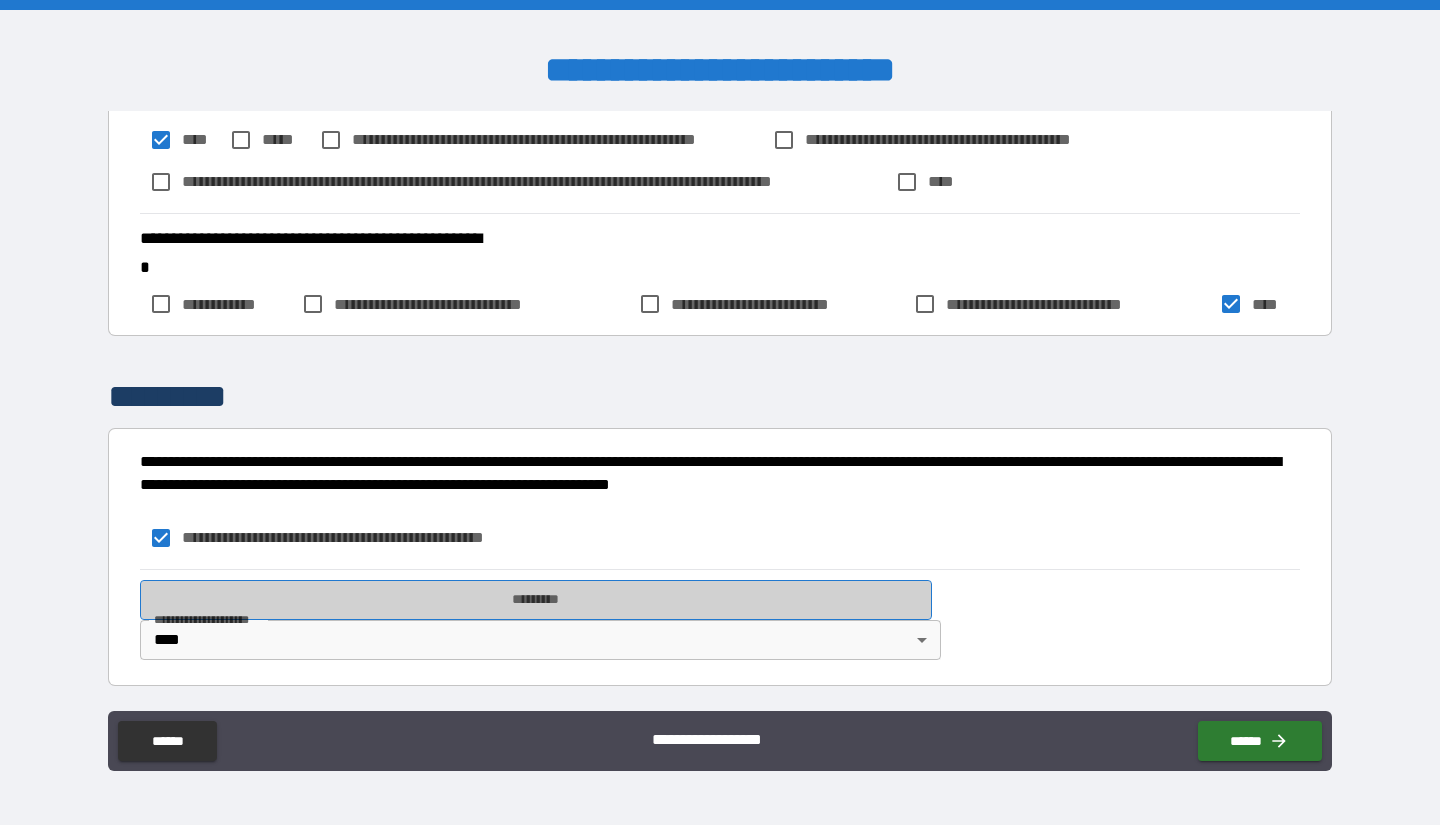 click on "*********" at bounding box center [536, 600] 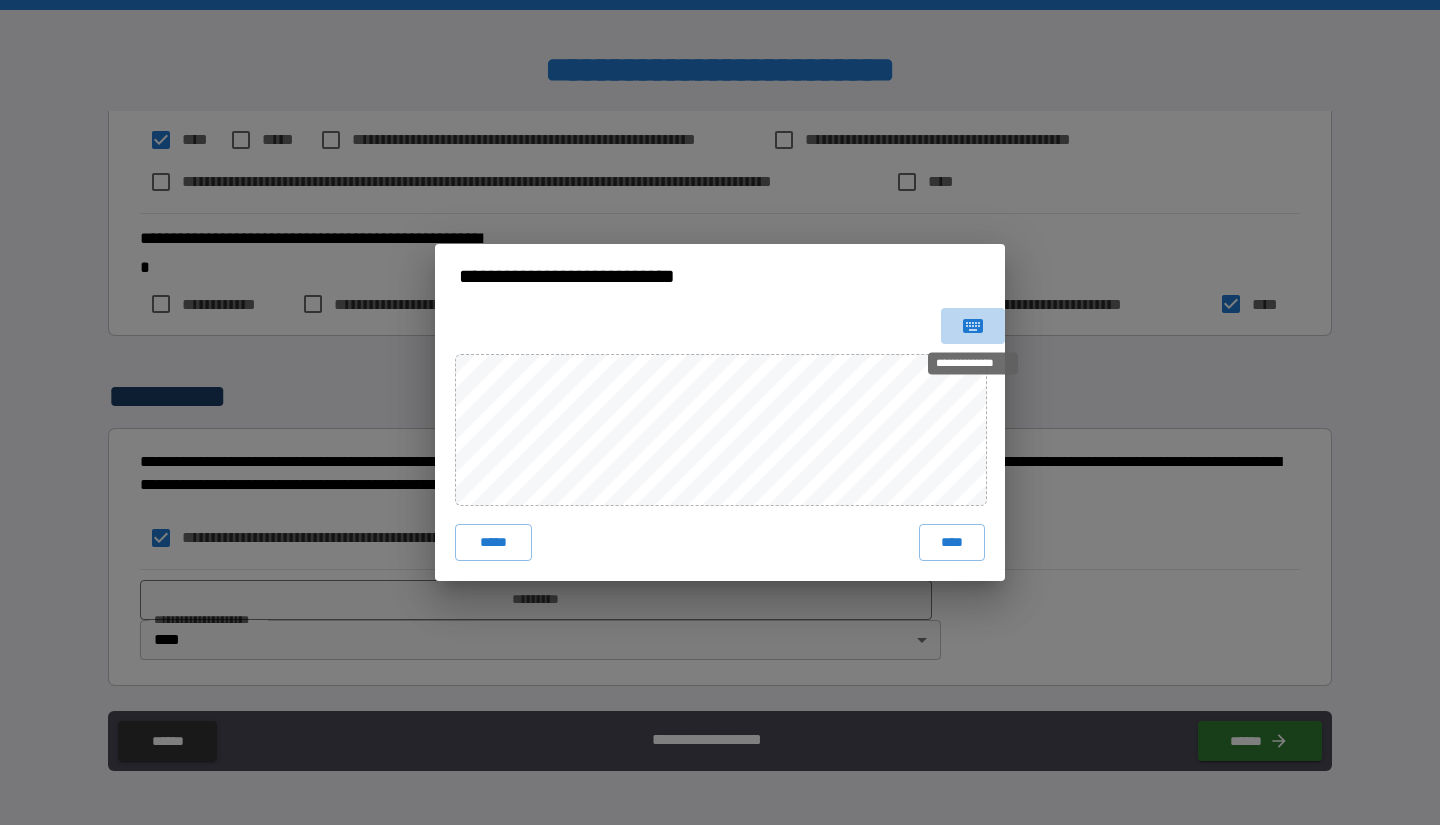 click 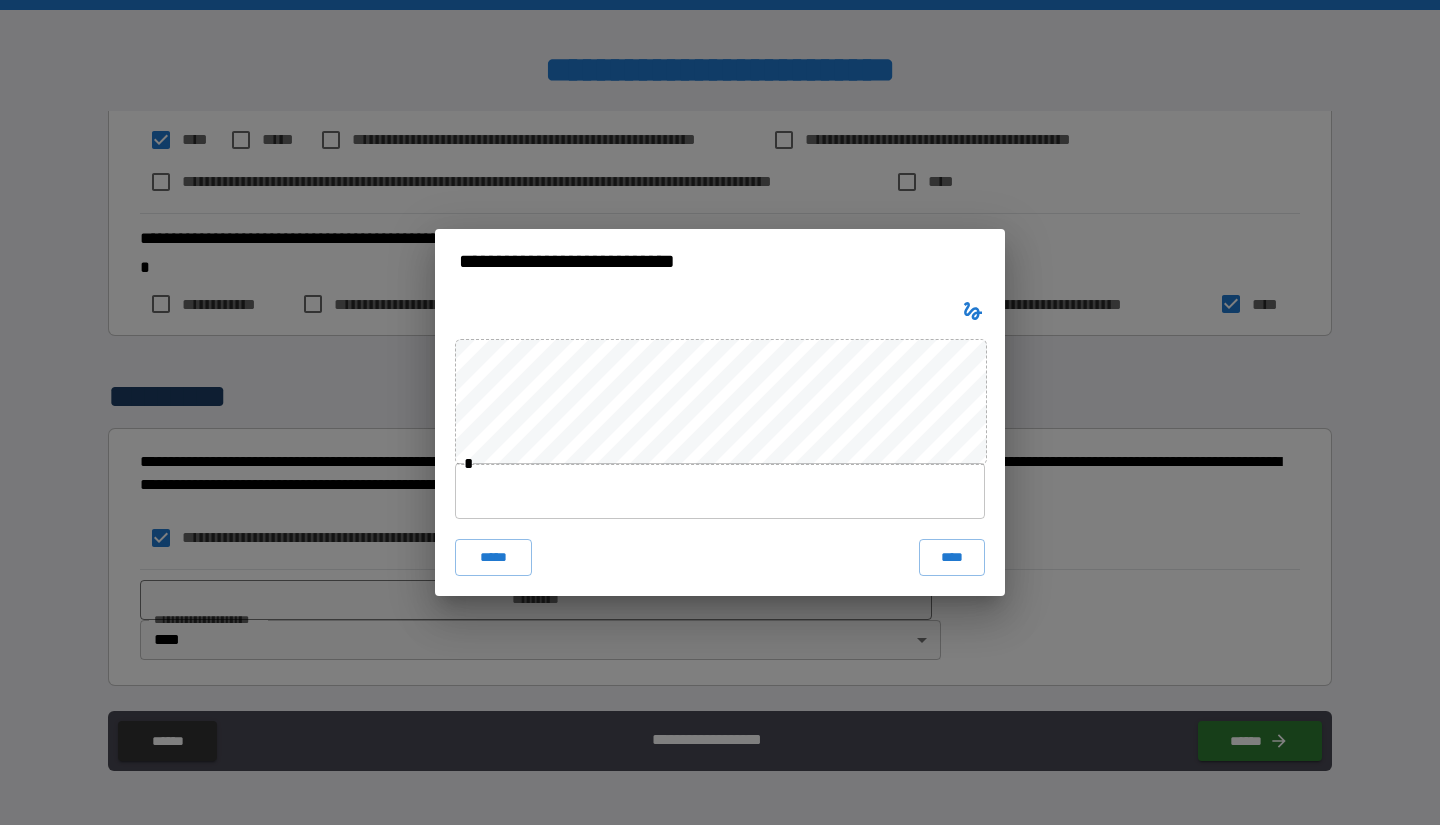 click at bounding box center [720, 491] 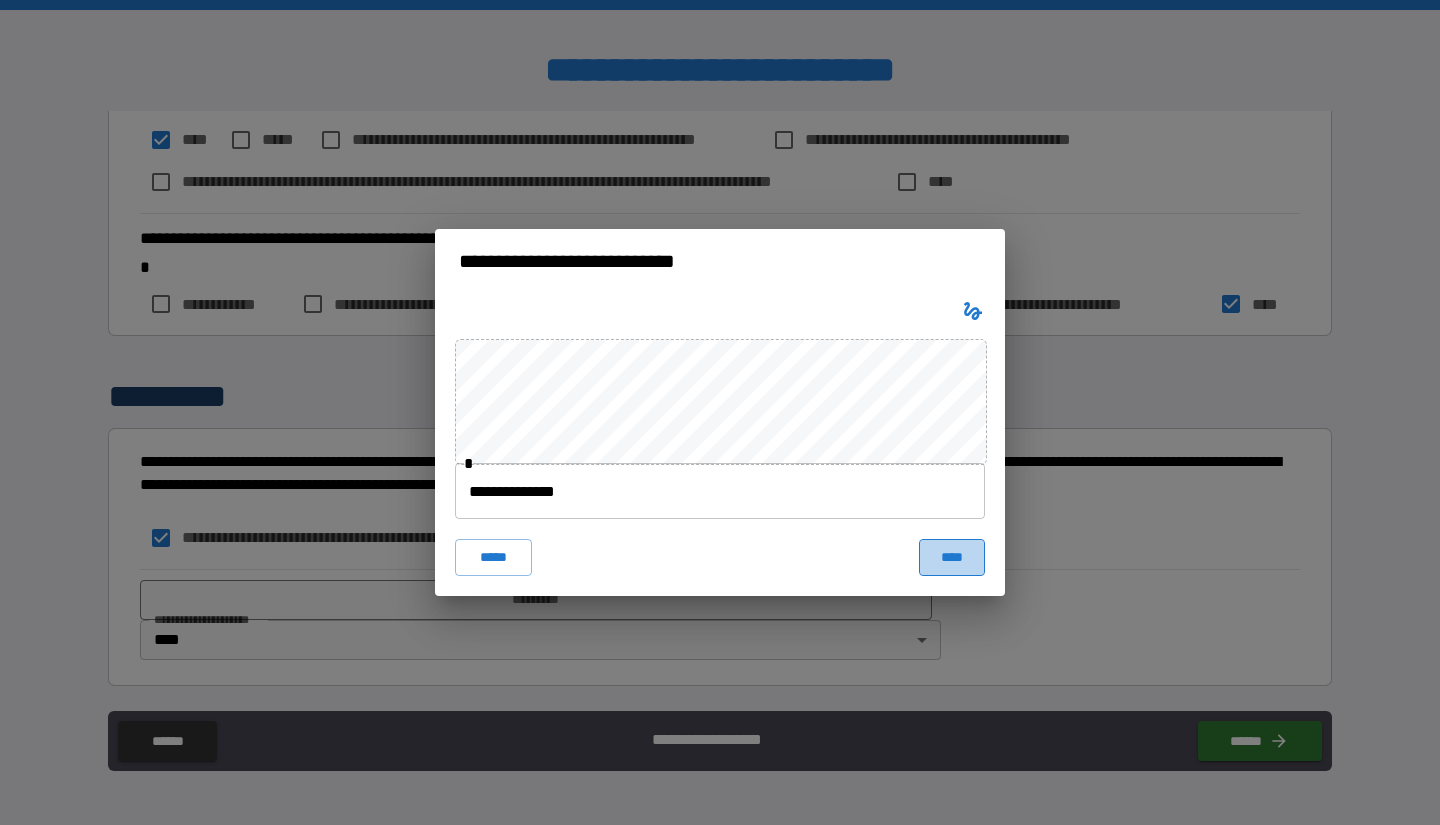 click on "****" at bounding box center (952, 557) 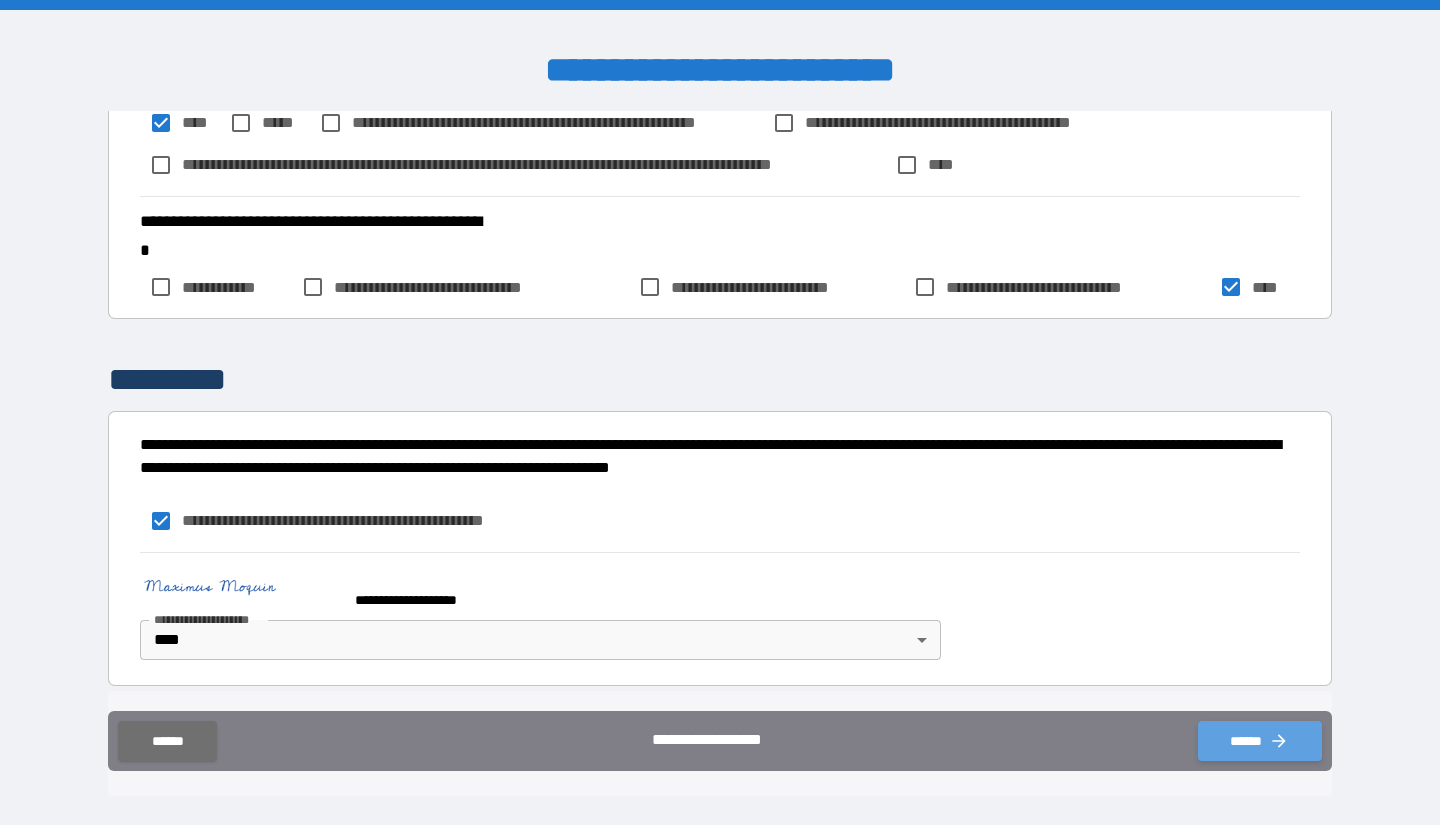 click 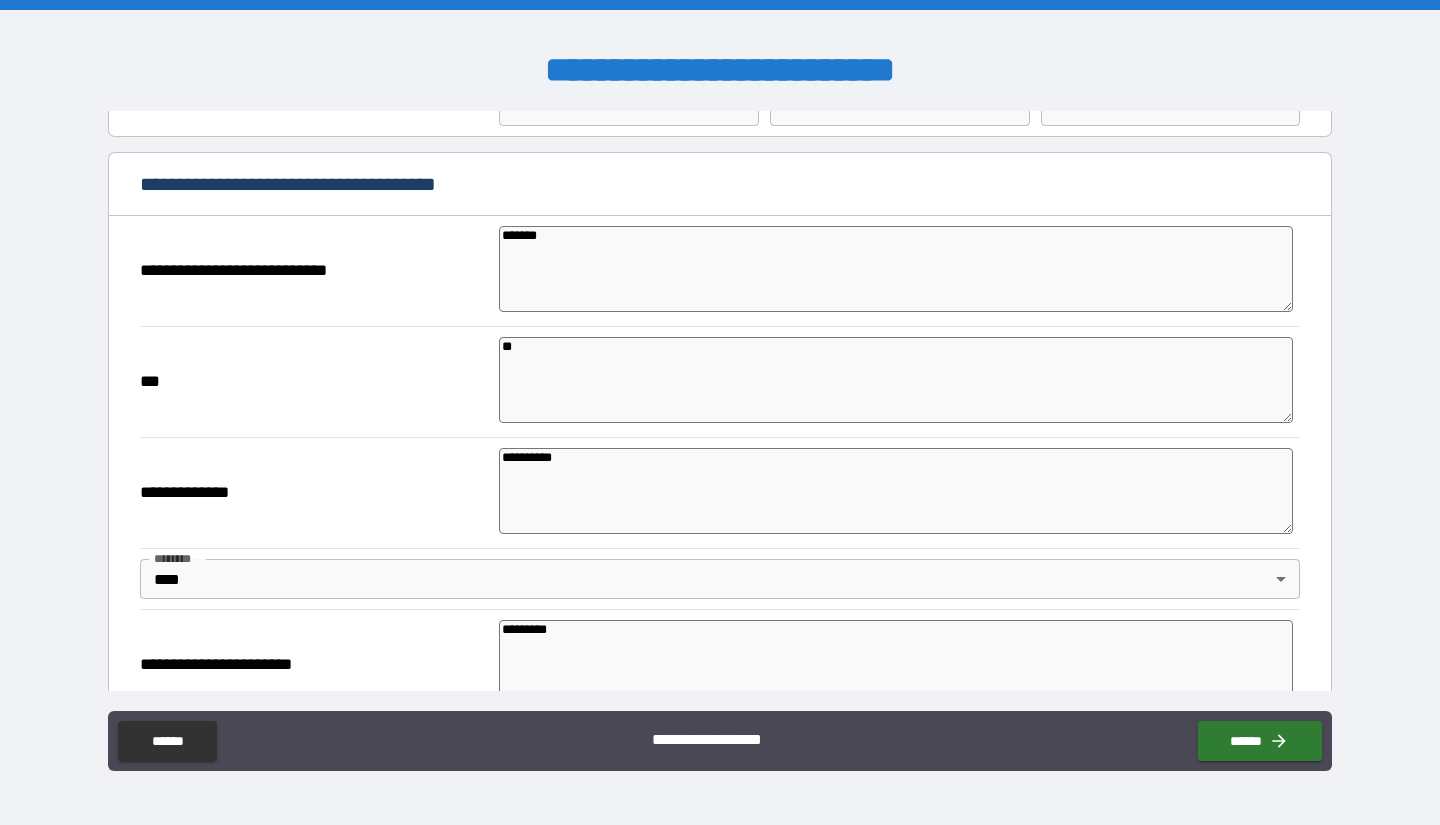 scroll, scrollTop: 0, scrollLeft: 0, axis: both 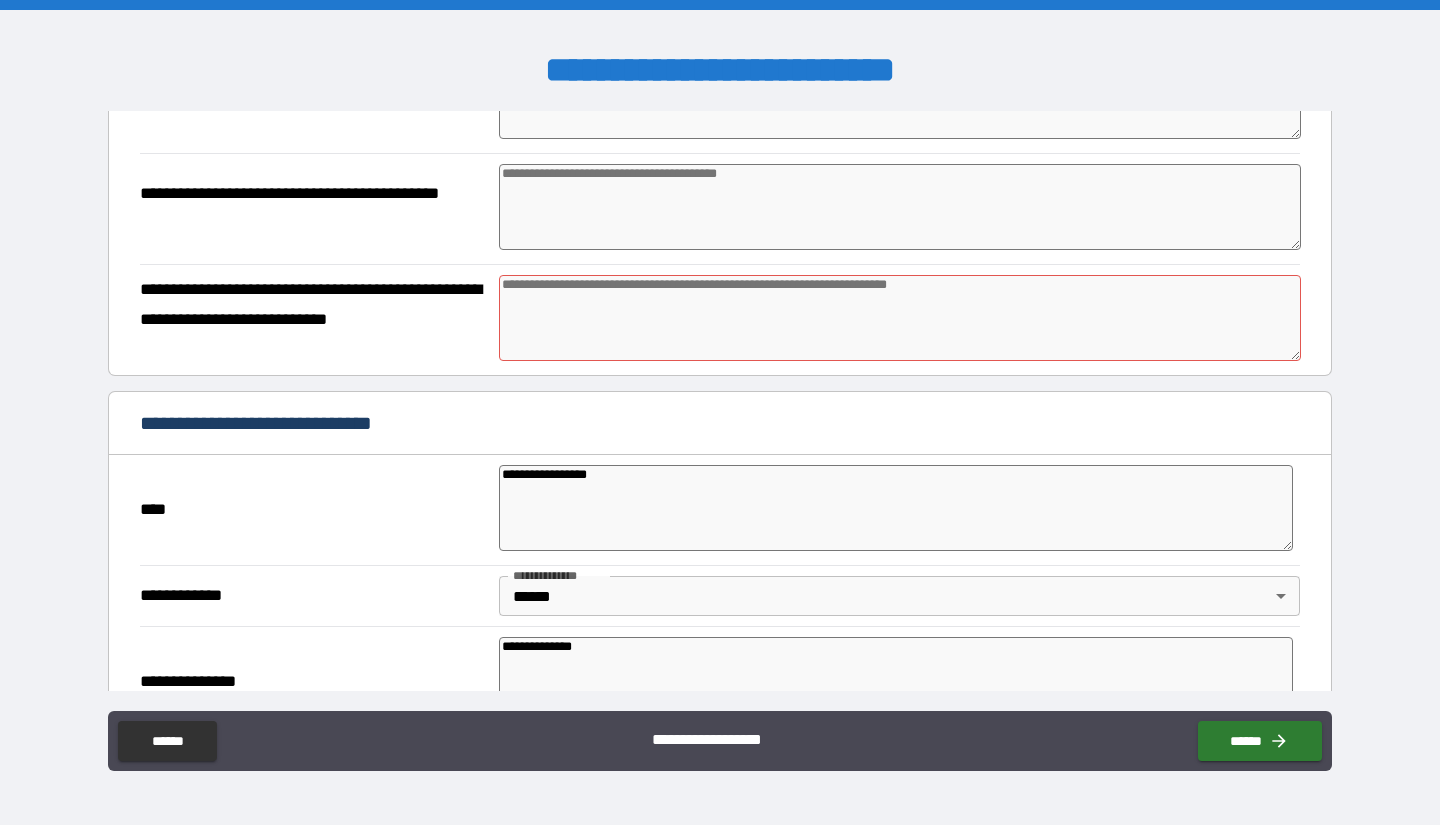 click at bounding box center (900, 318) 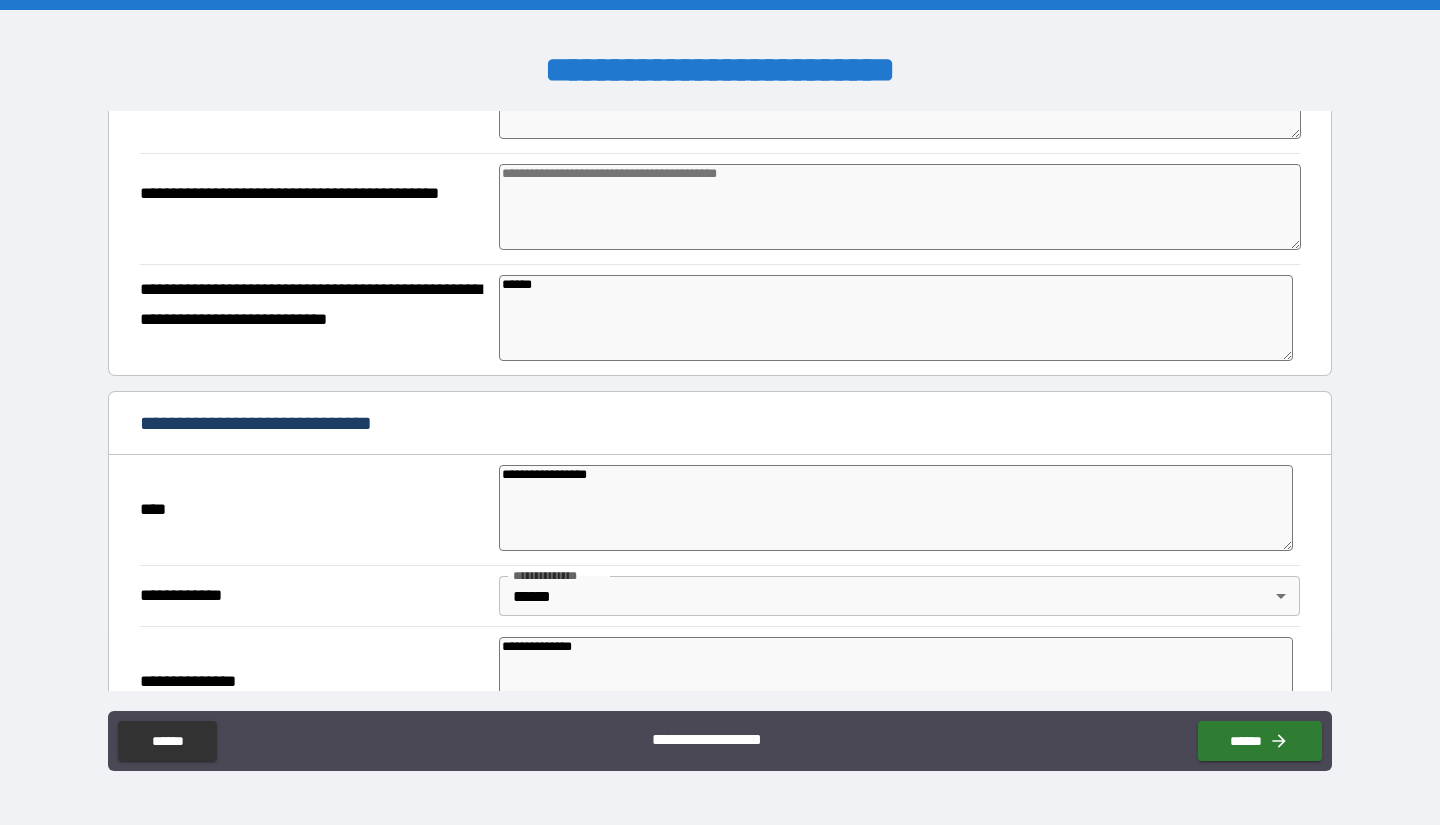 click at bounding box center [900, 207] 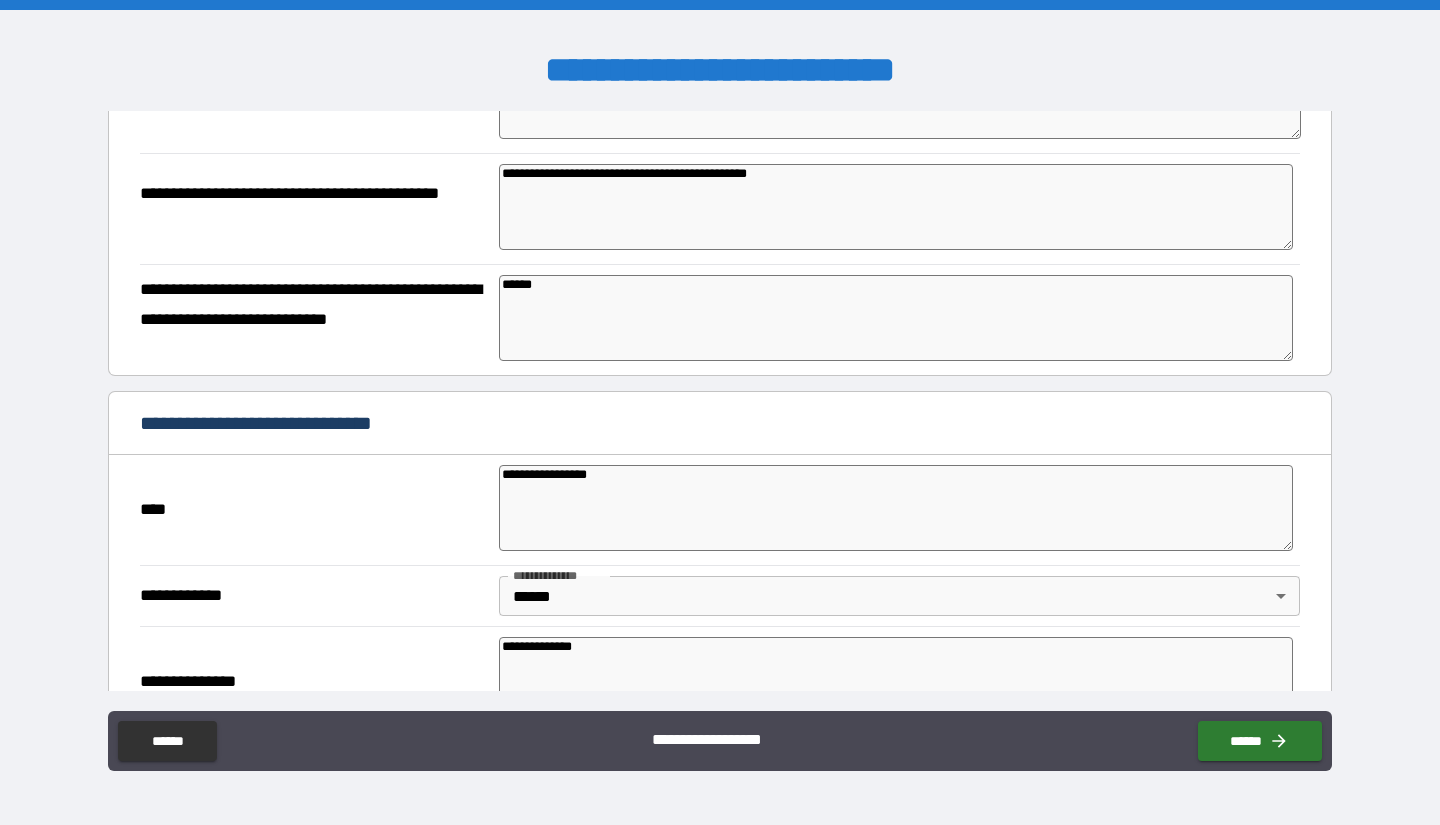 click on "**********" at bounding box center (720, 401) 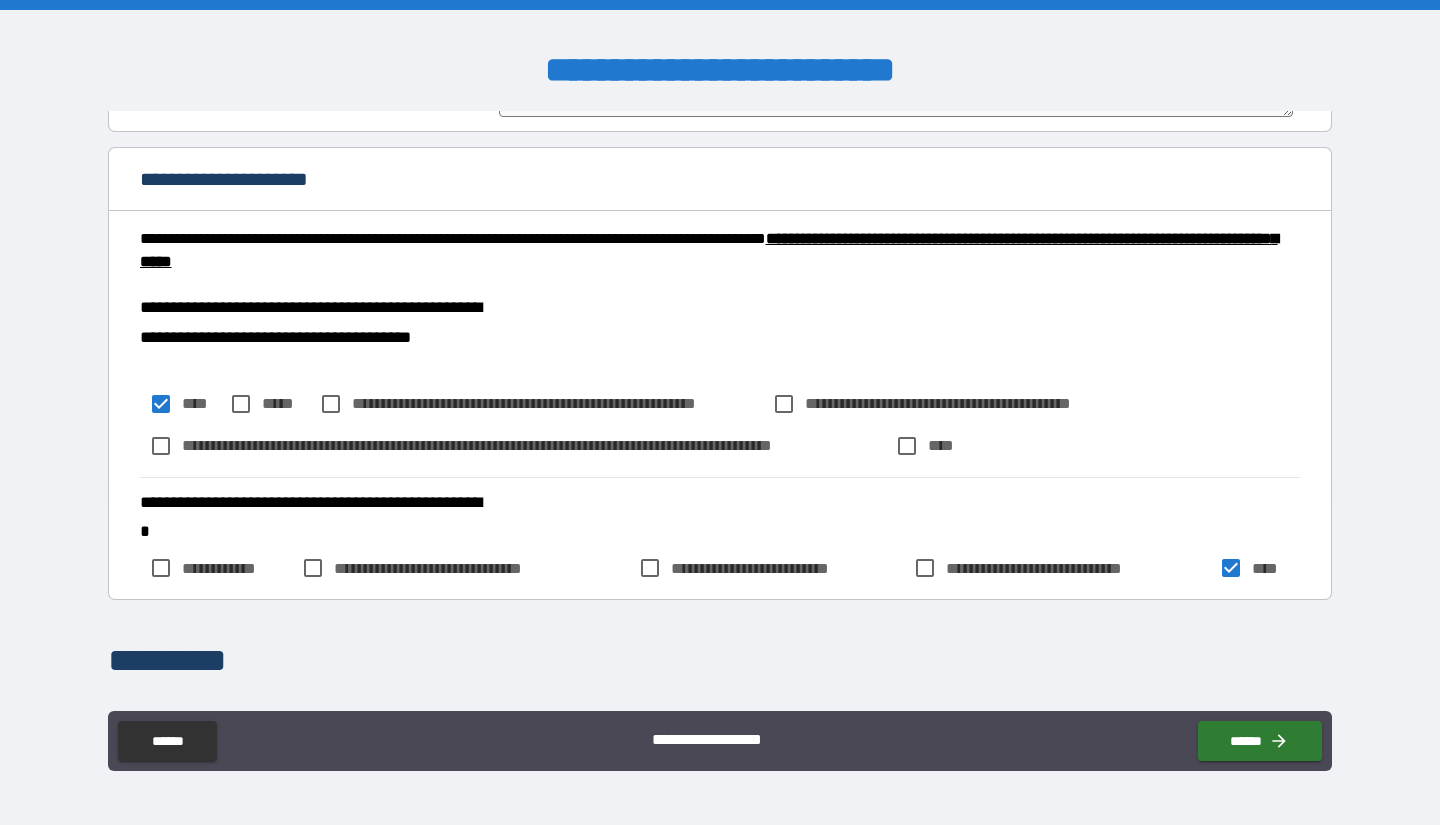 scroll, scrollTop: 2720, scrollLeft: 0, axis: vertical 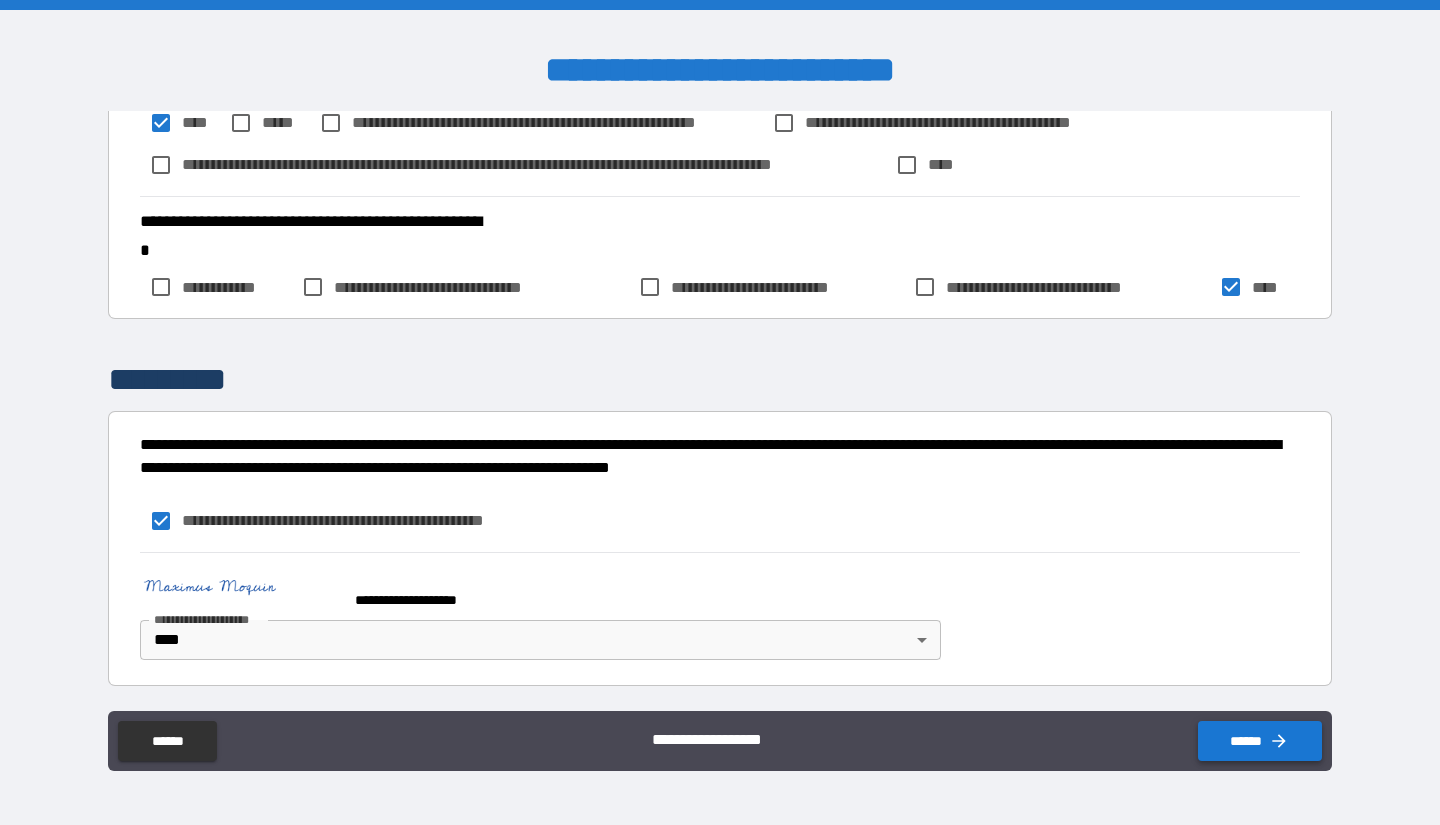 click on "******" at bounding box center (1260, 741) 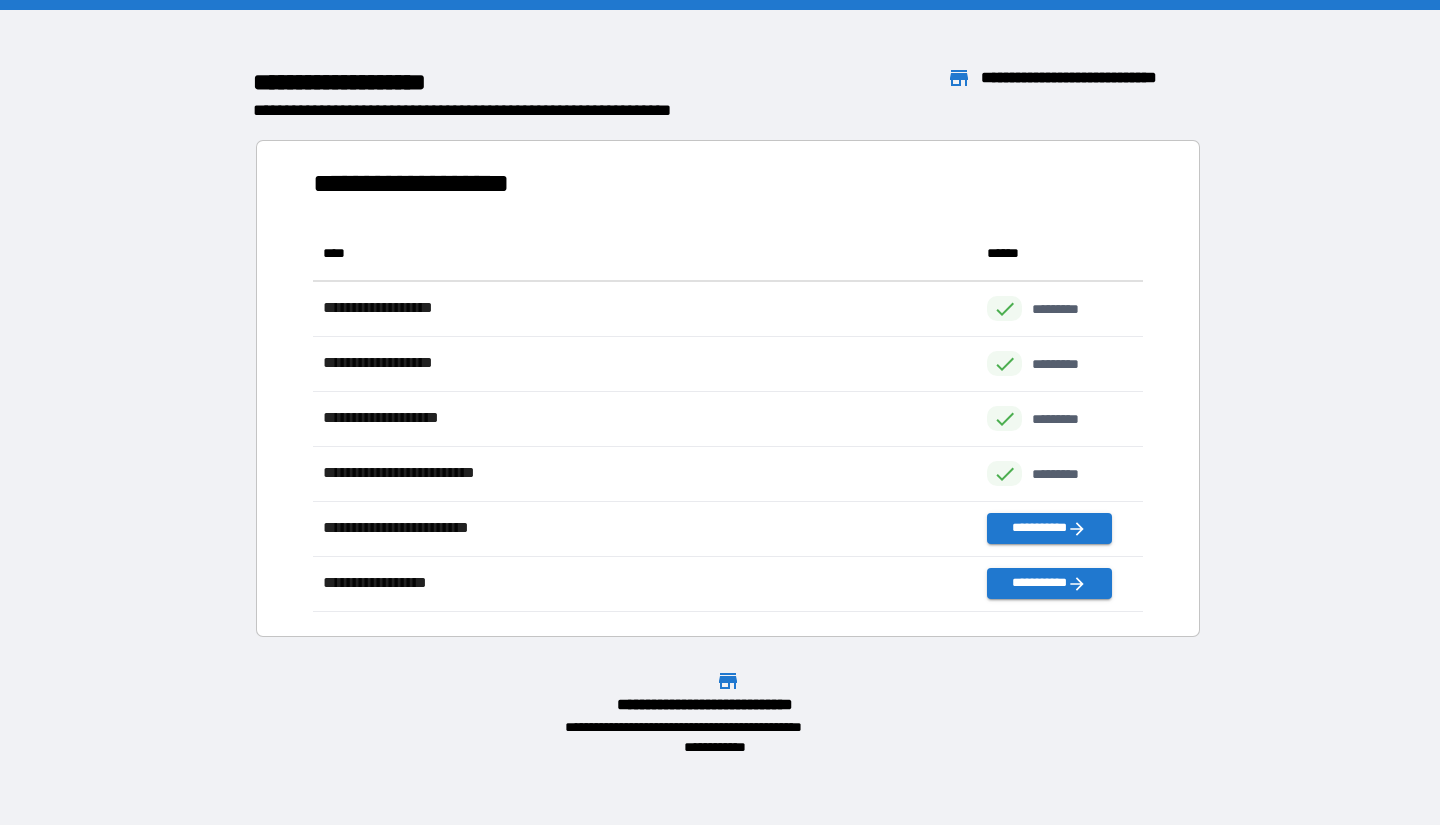 scroll, scrollTop: 16, scrollLeft: 16, axis: both 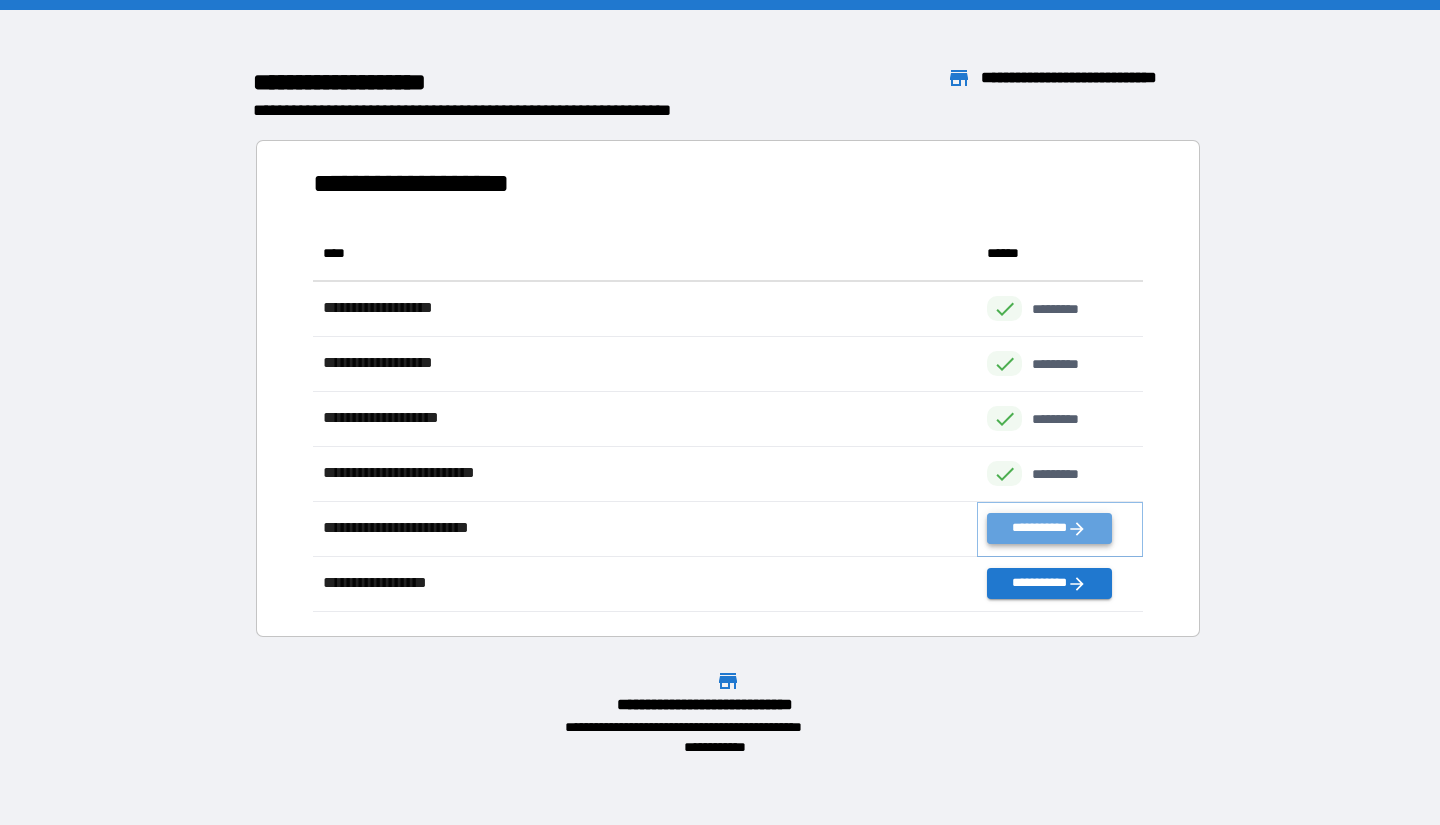 click on "**********" at bounding box center (1049, 528) 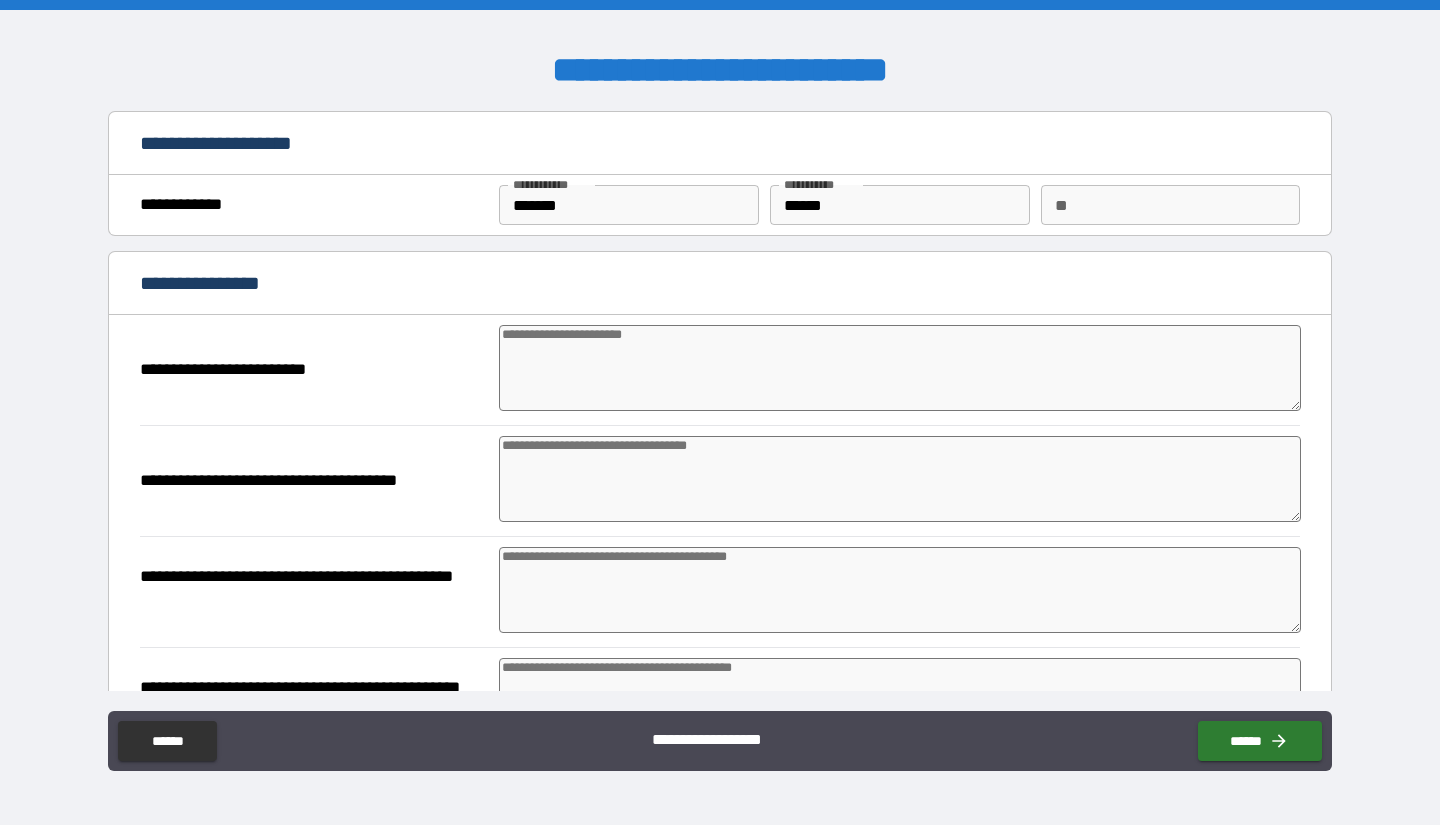 click at bounding box center (900, 368) 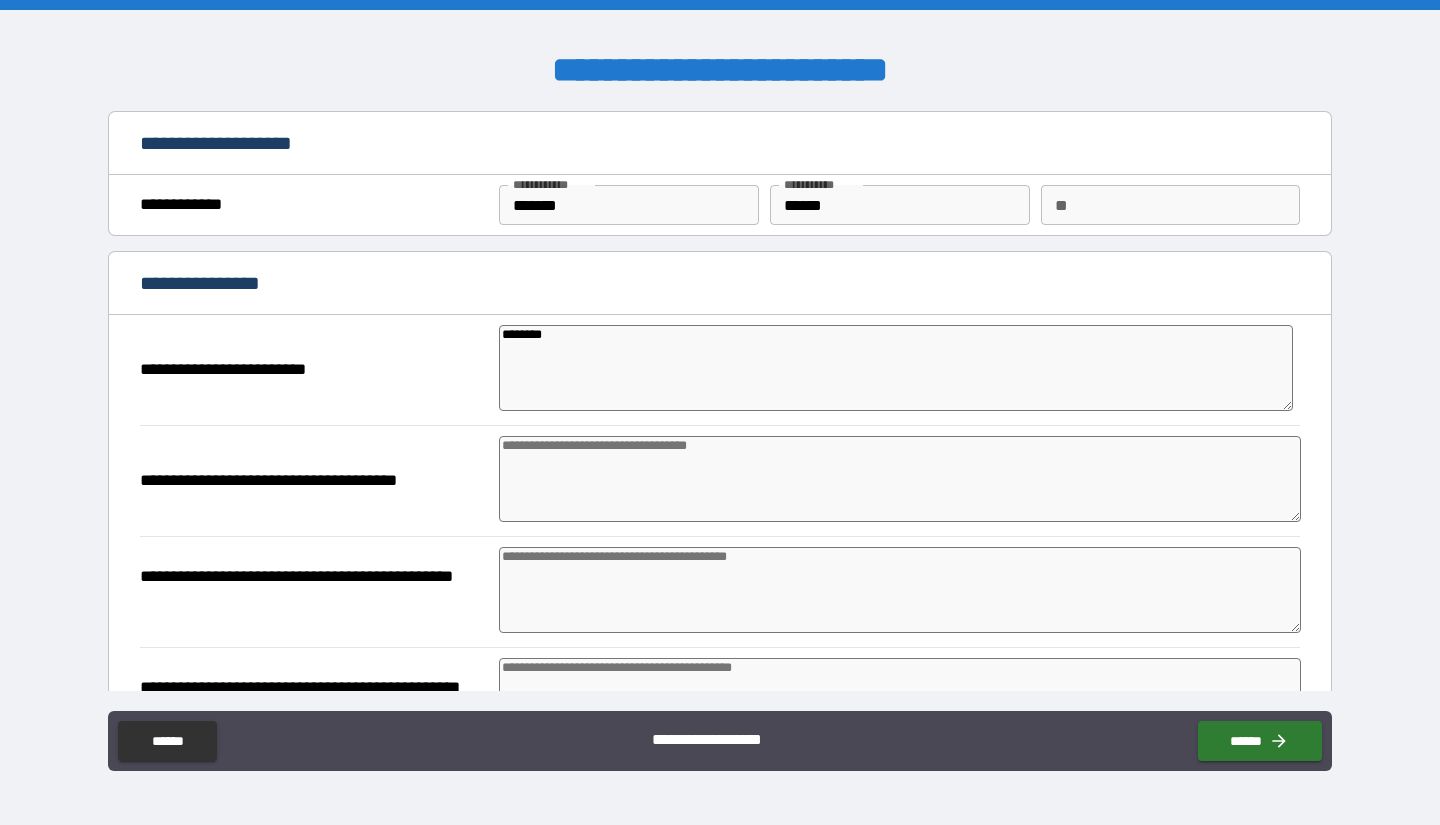 click at bounding box center (900, 479) 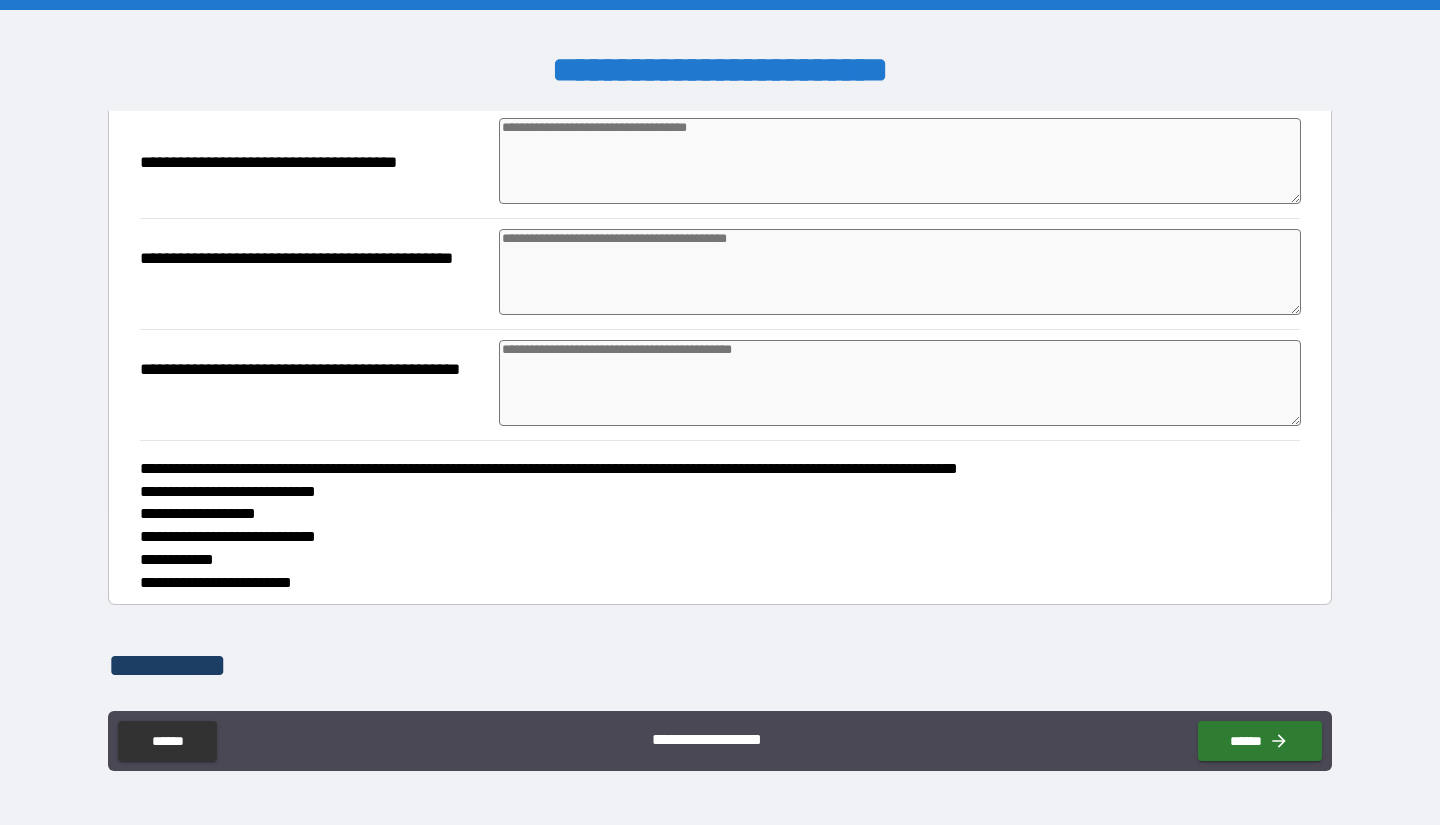 scroll, scrollTop: 319, scrollLeft: 0, axis: vertical 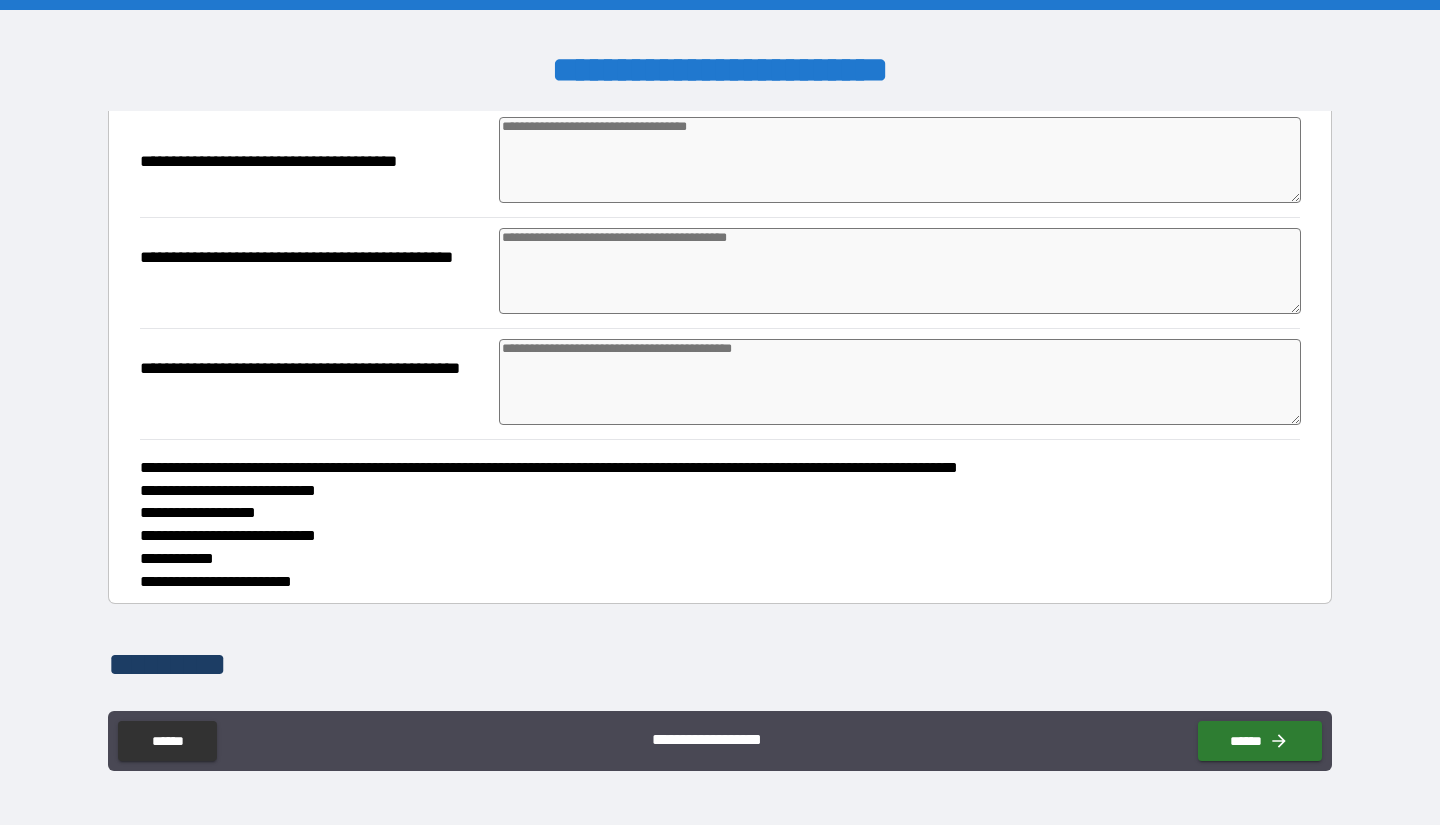 click at bounding box center [900, 382] 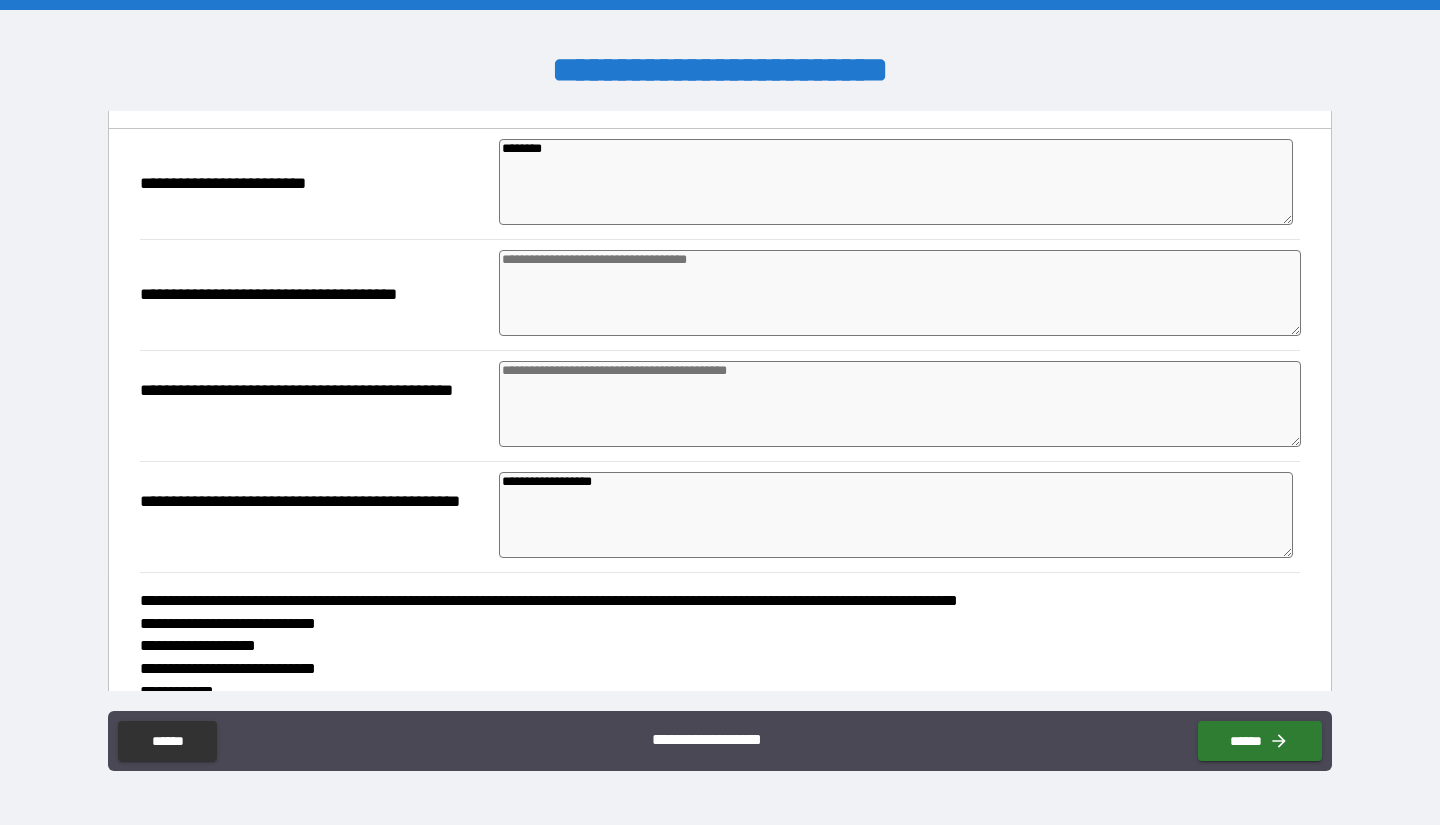 scroll, scrollTop: 181, scrollLeft: 0, axis: vertical 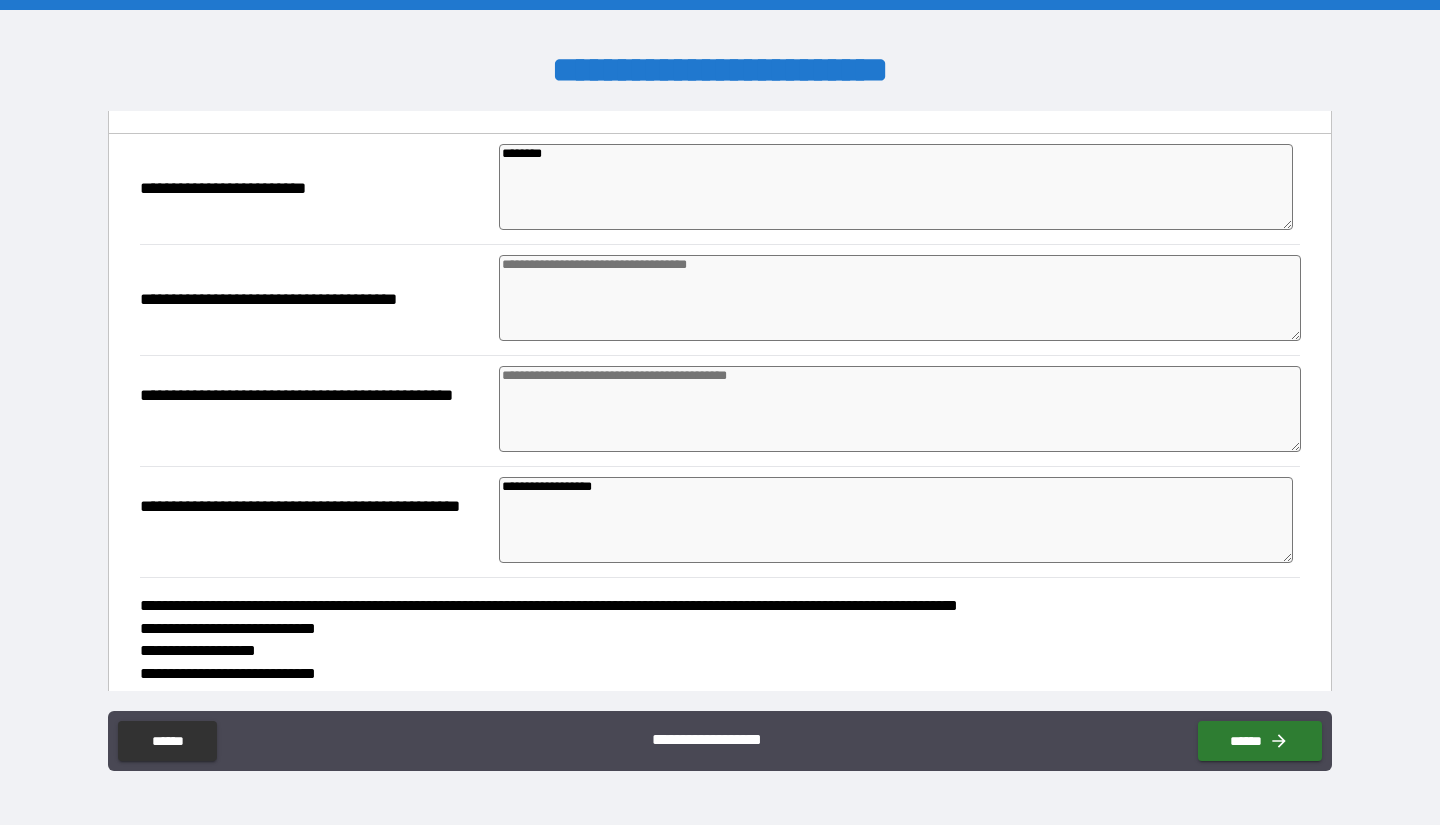click at bounding box center [900, 298] 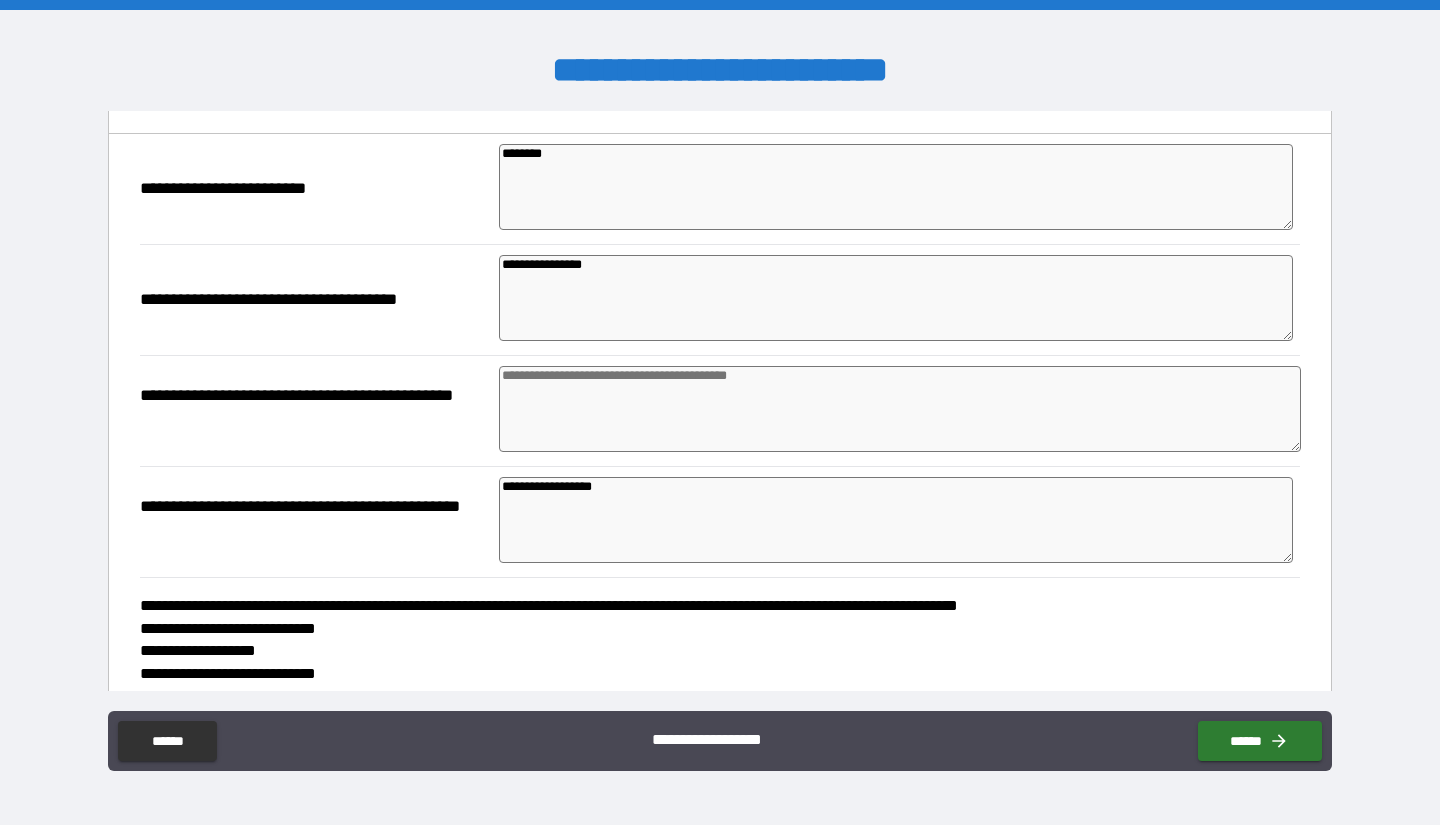 click on "********" at bounding box center [896, 187] 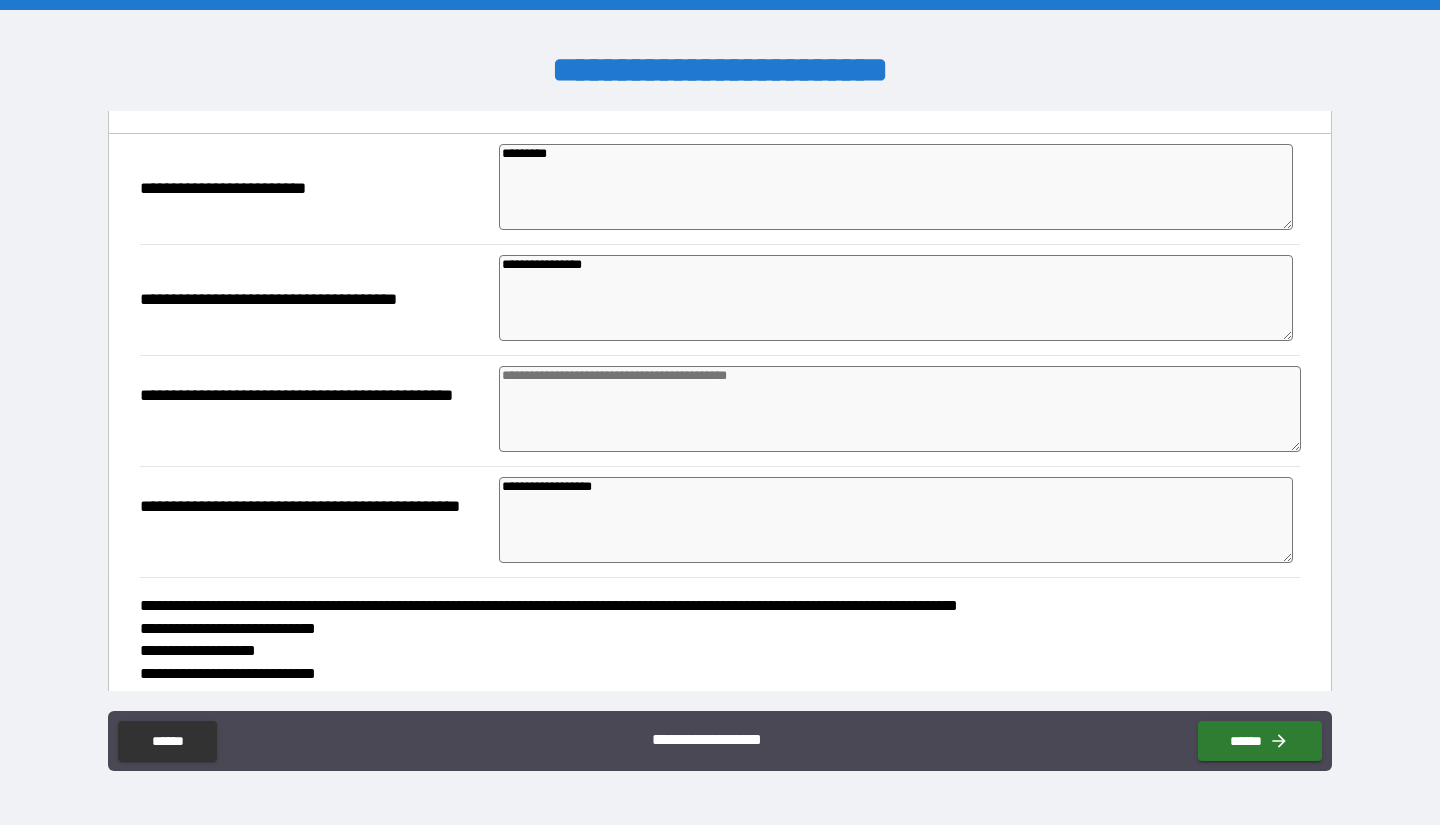 click on "*********" at bounding box center [896, 187] 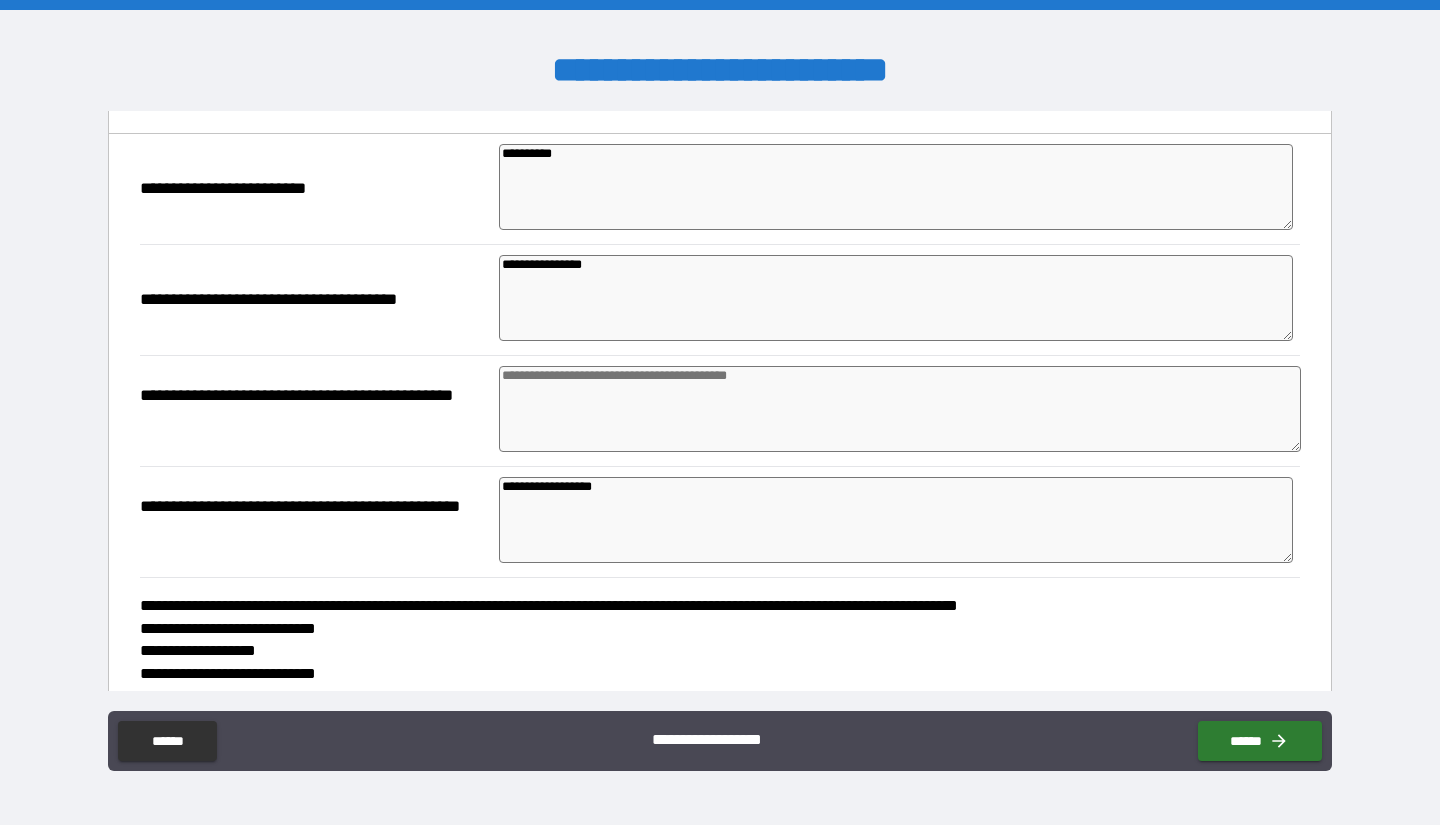 click at bounding box center (900, 409) 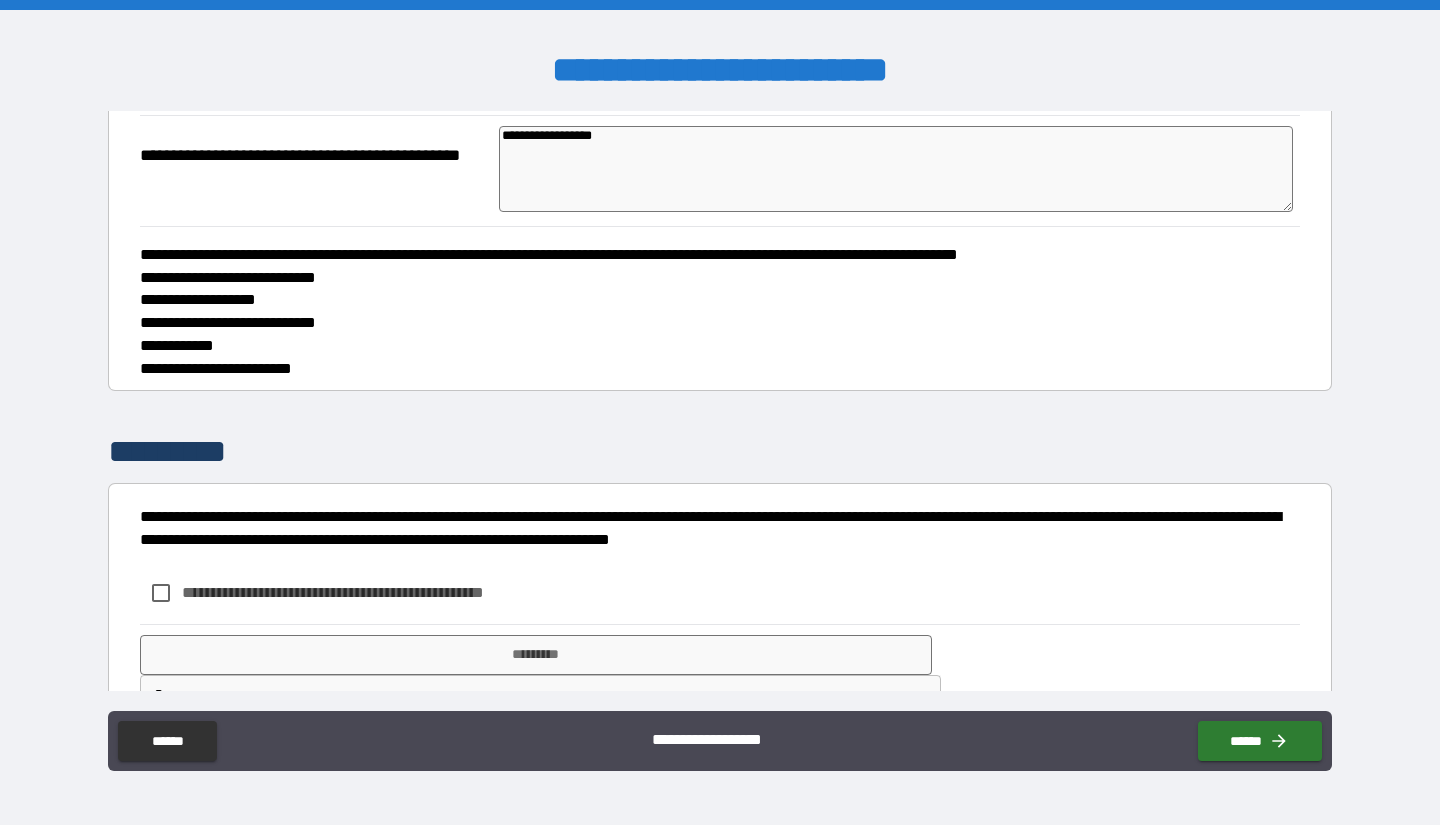 scroll, scrollTop: 587, scrollLeft: 0, axis: vertical 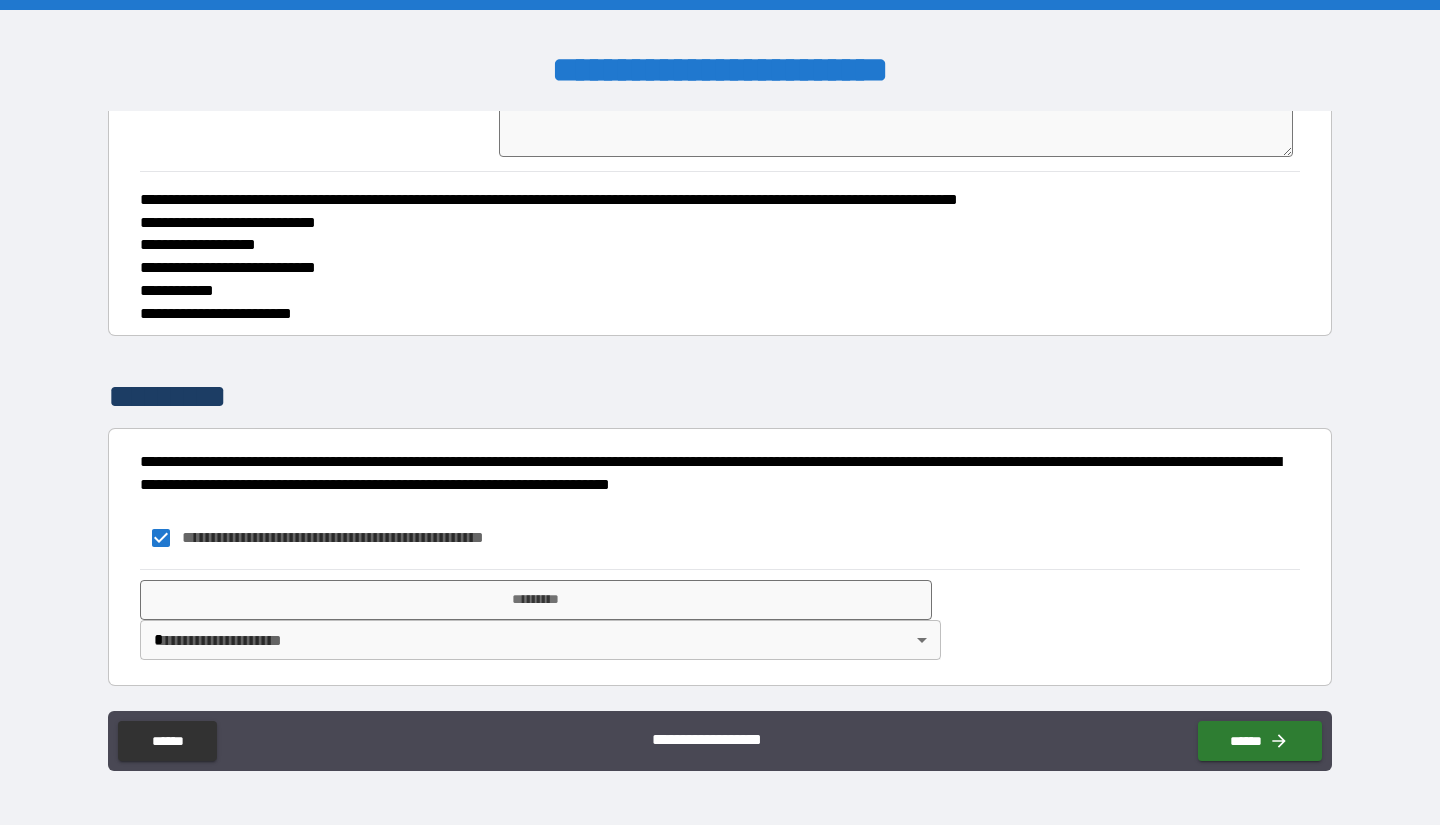click on "**********" at bounding box center (720, 412) 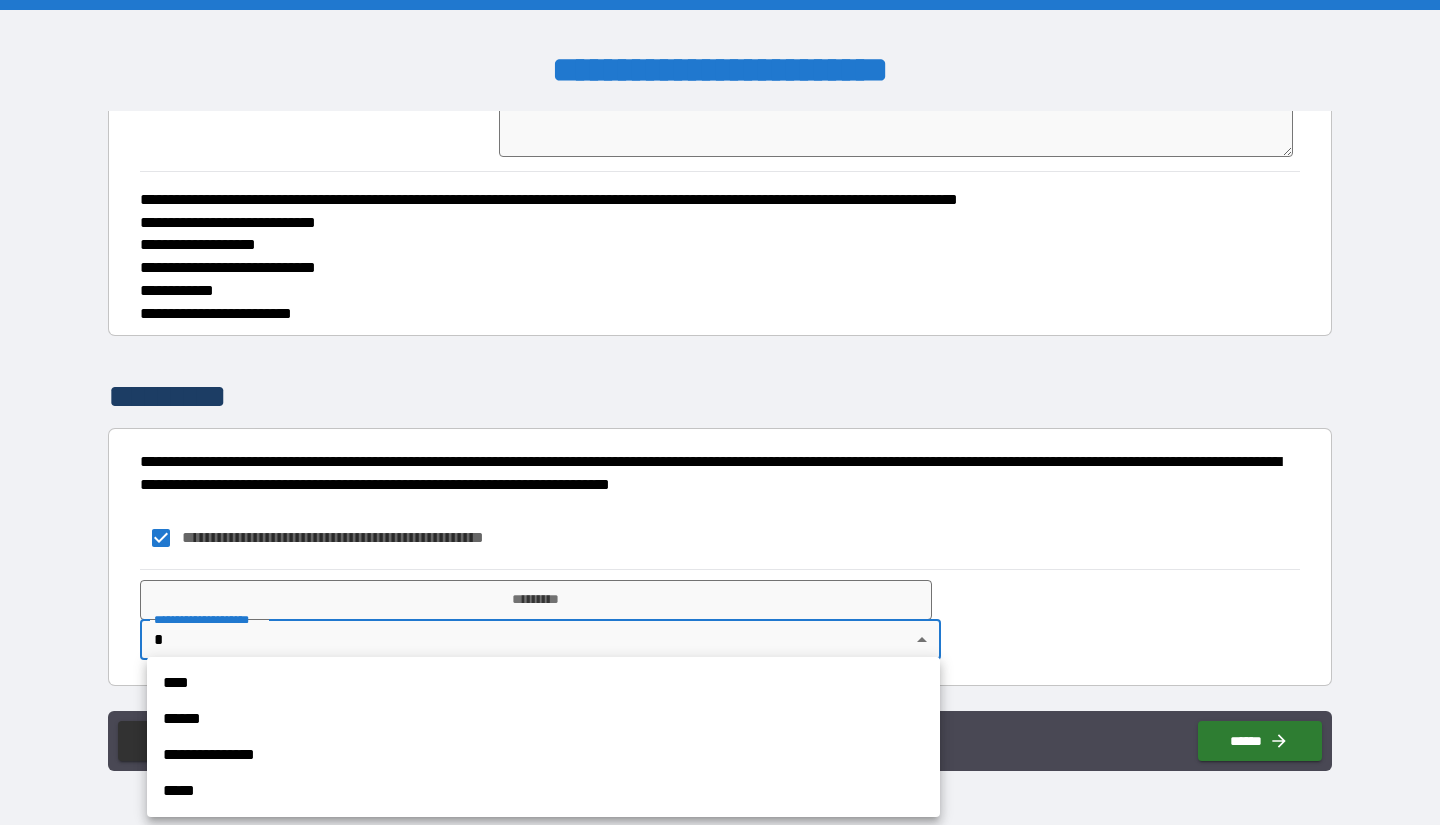 click on "****" at bounding box center (543, 683) 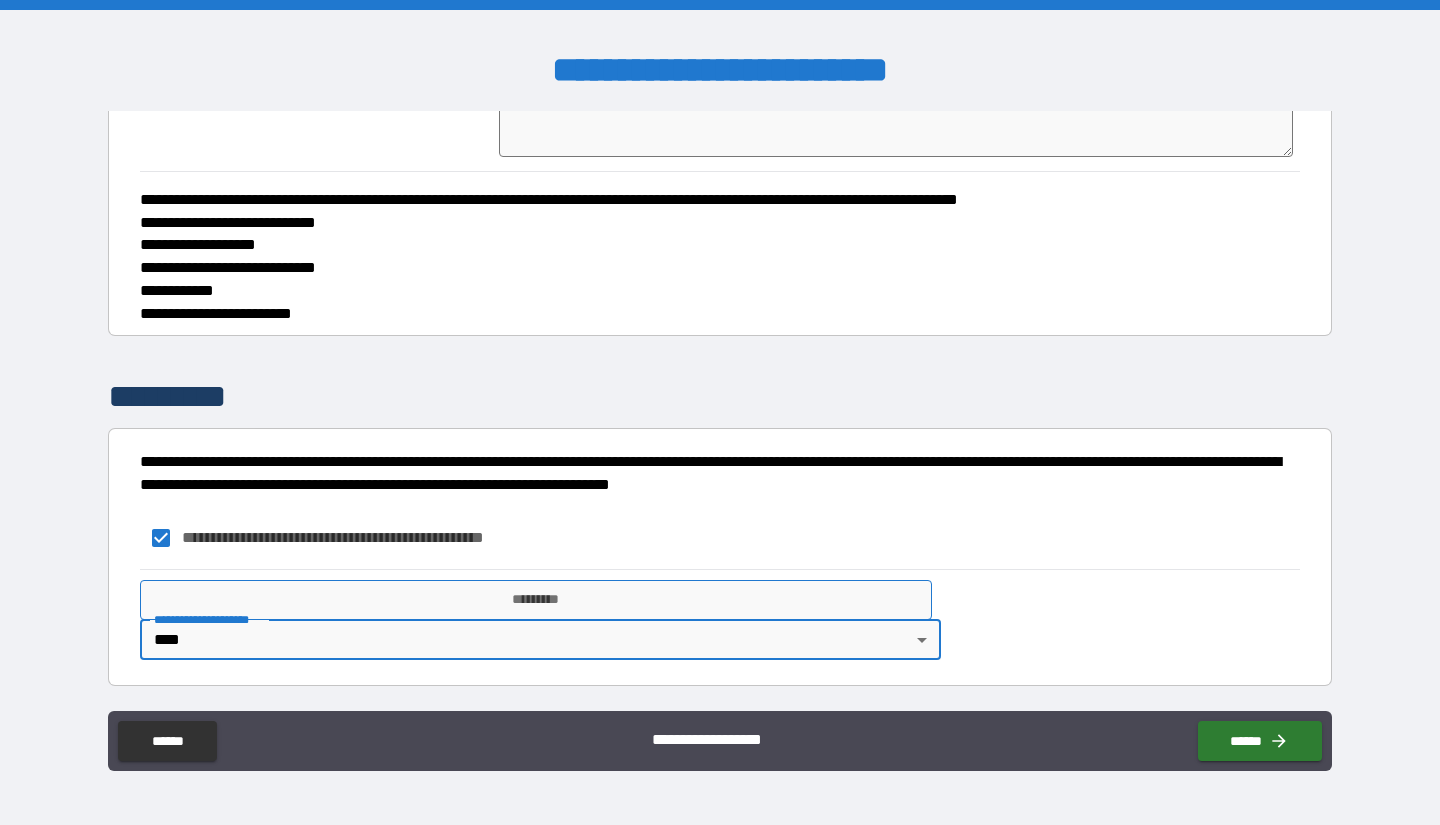 click on "*********" at bounding box center (536, 600) 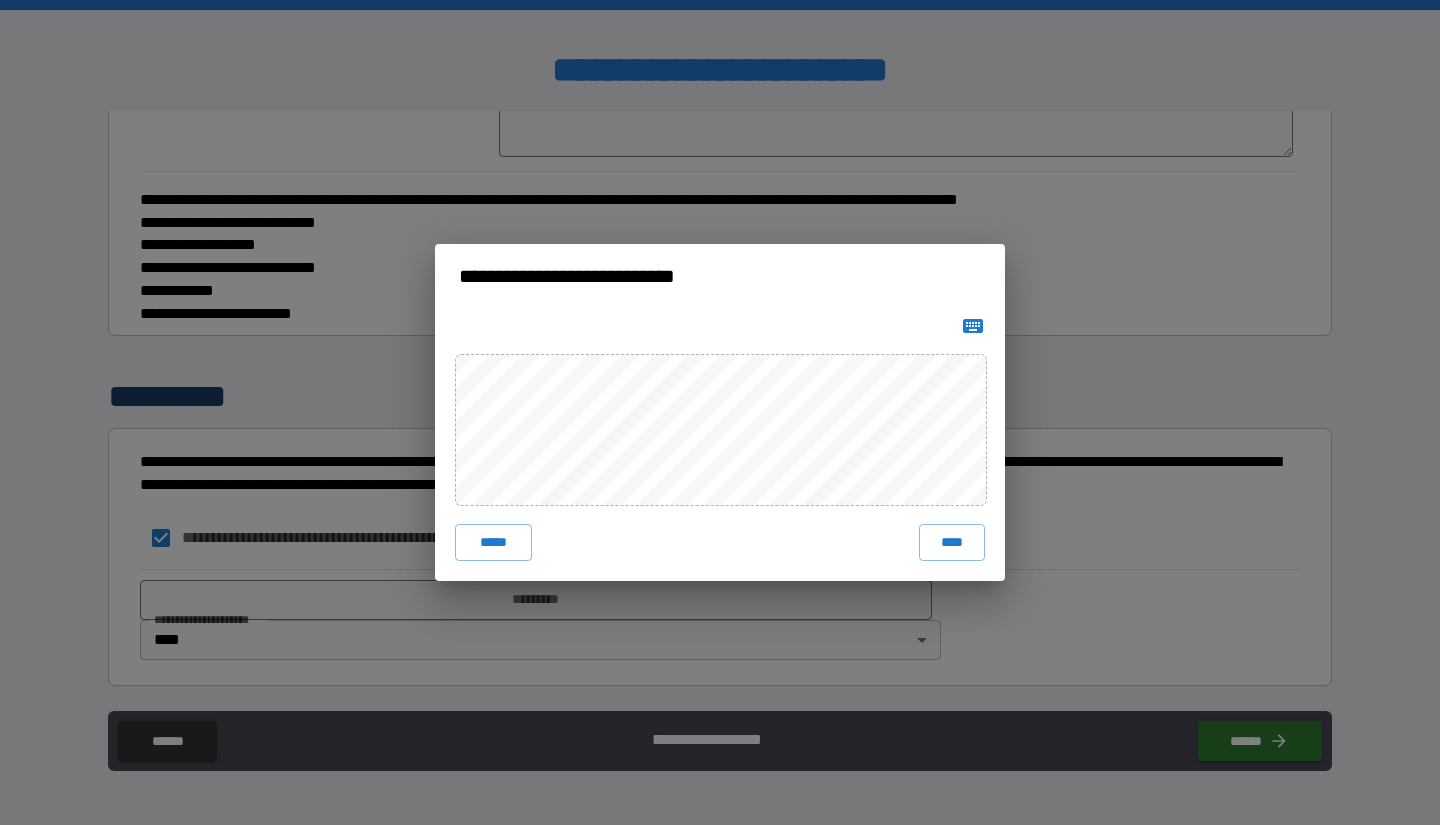 click 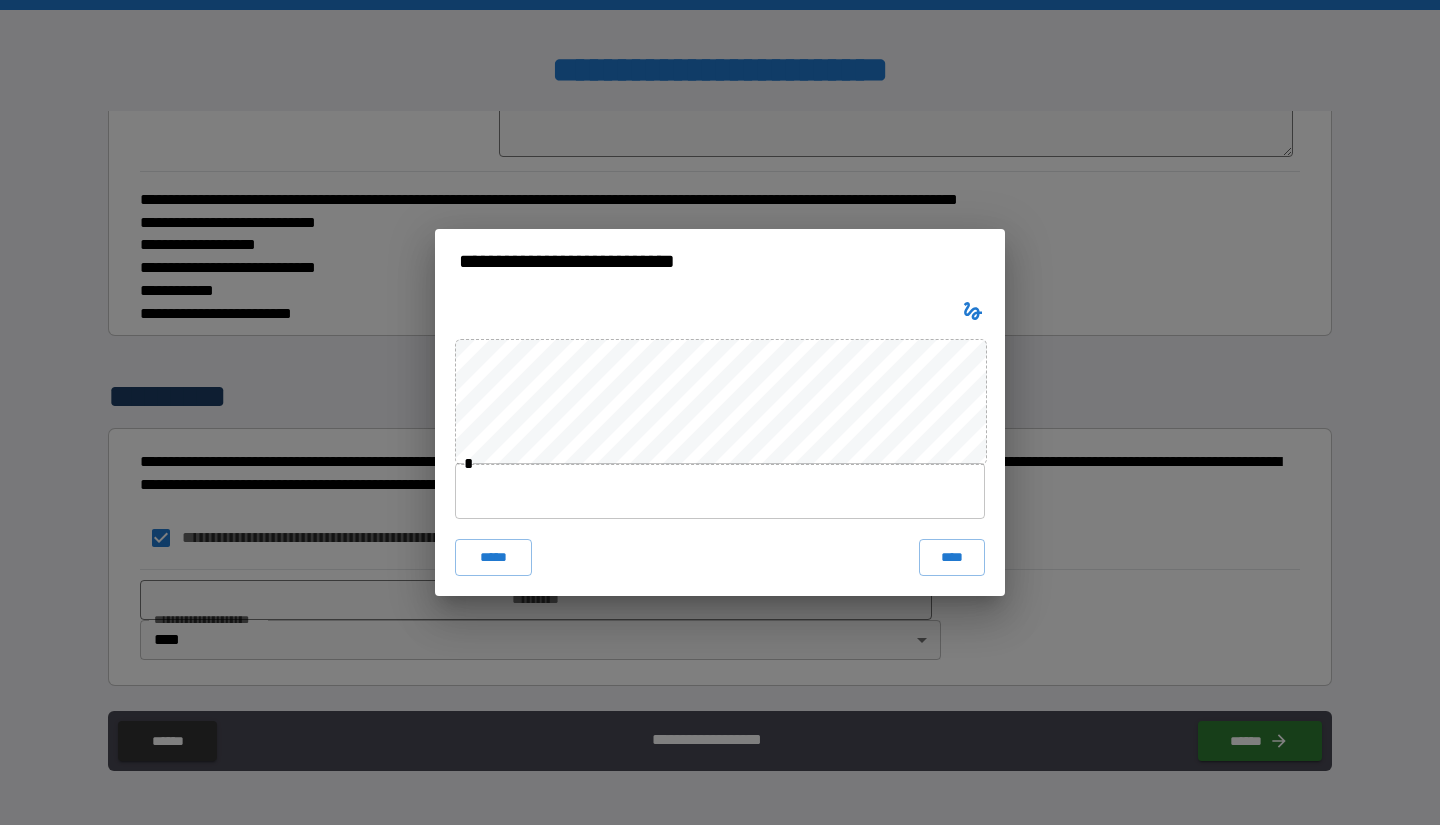 click at bounding box center [720, 491] 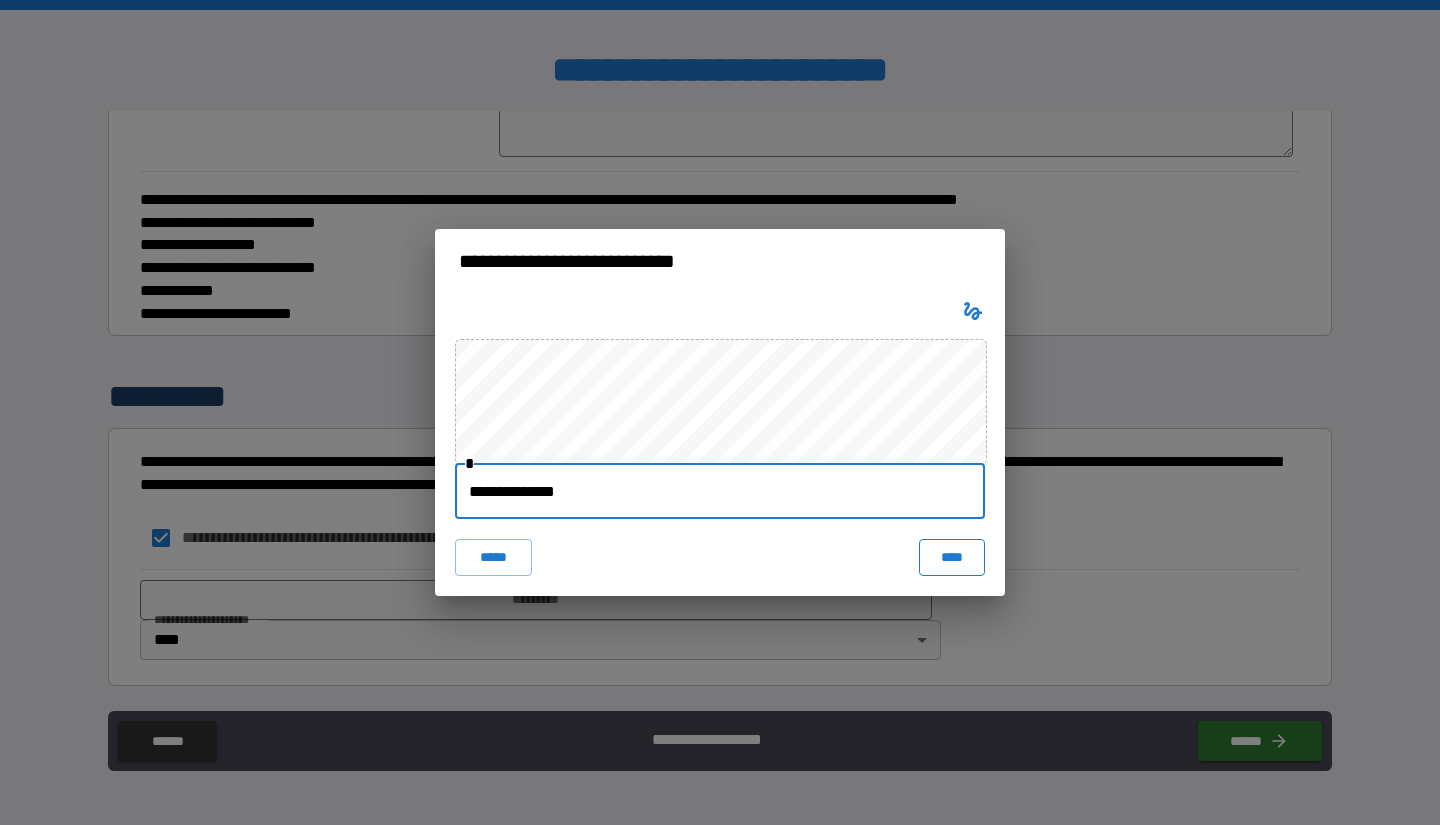 click on "****" at bounding box center [952, 557] 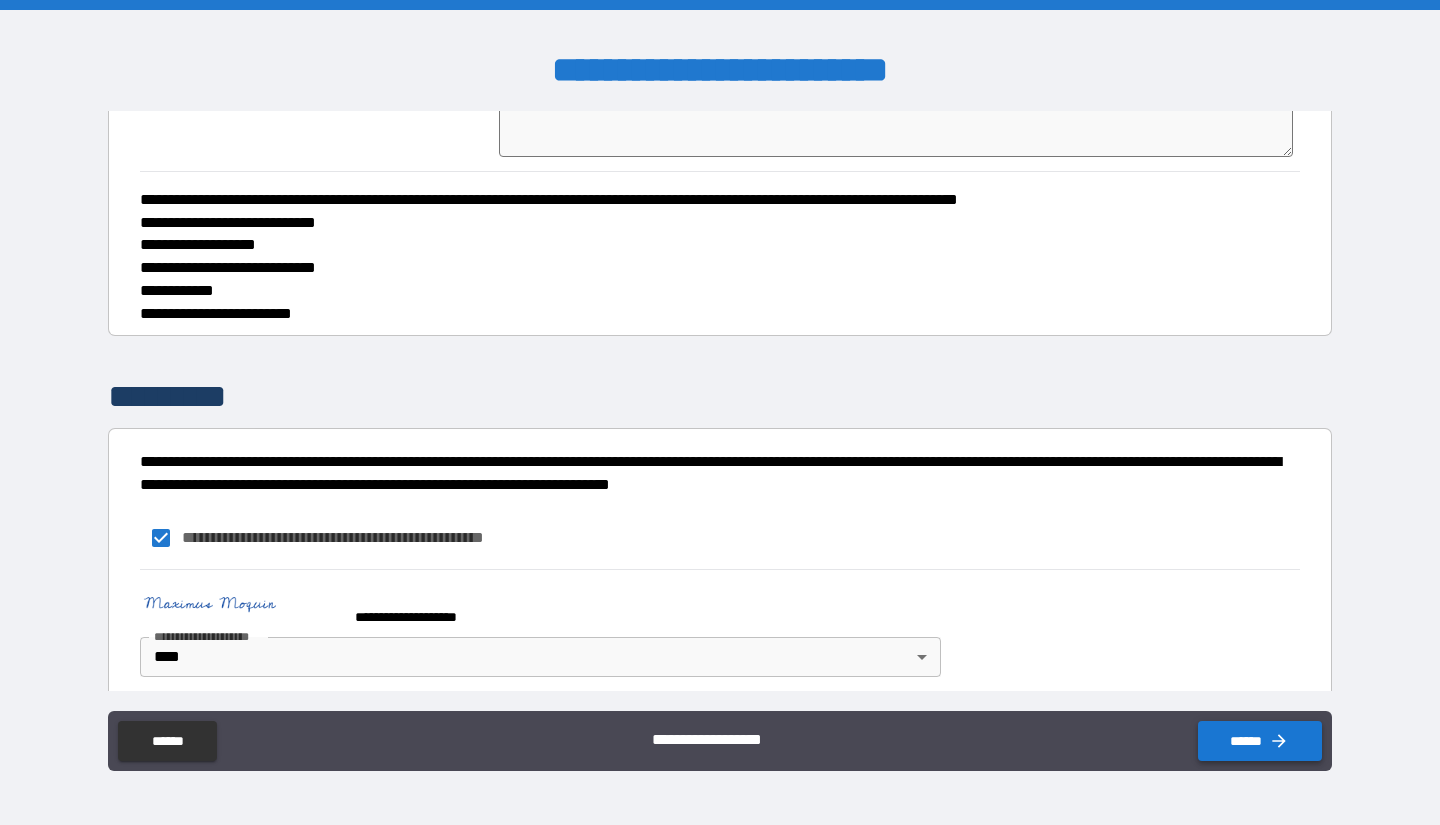click on "******" at bounding box center (1260, 741) 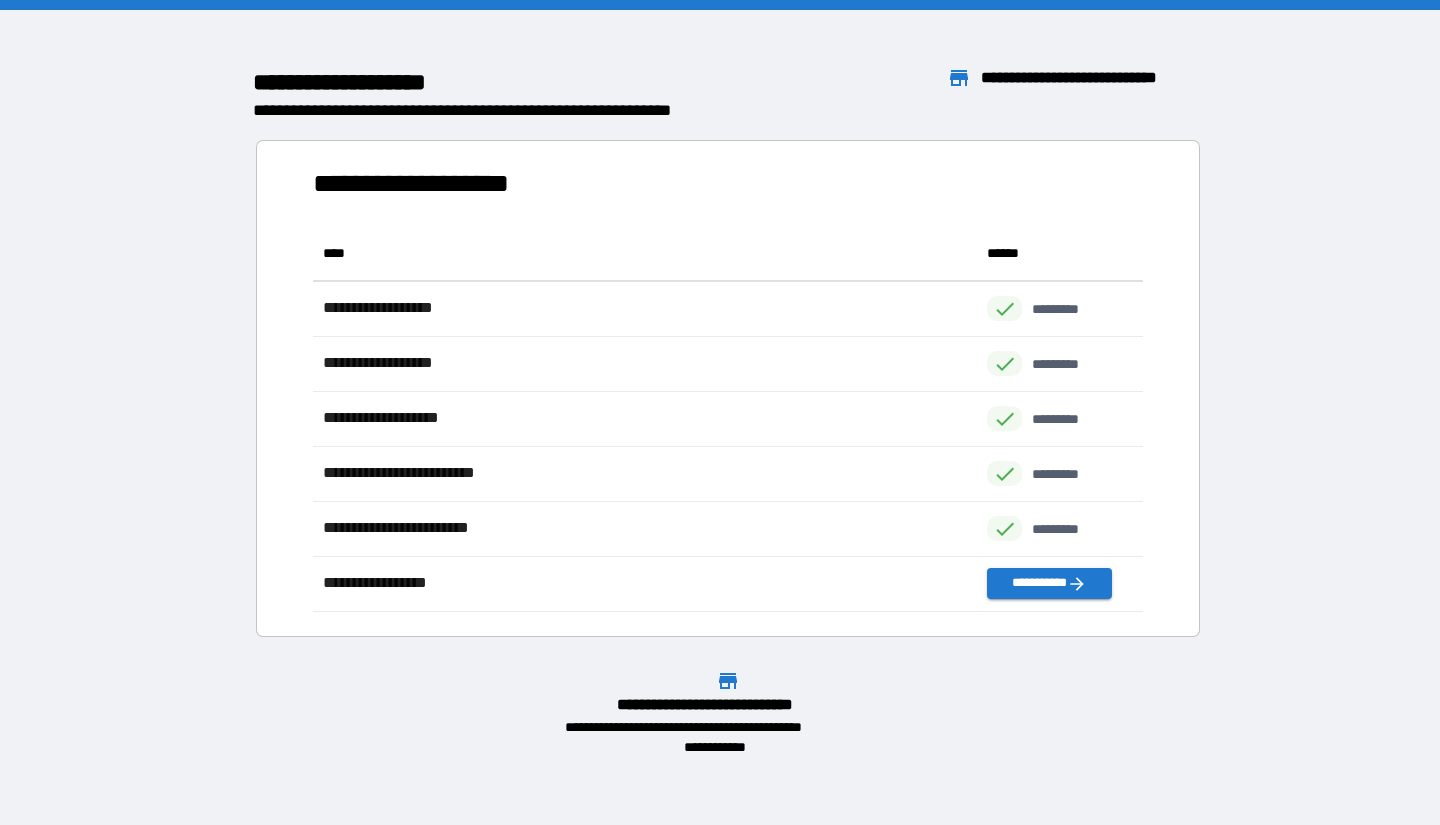 scroll, scrollTop: 16, scrollLeft: 16, axis: both 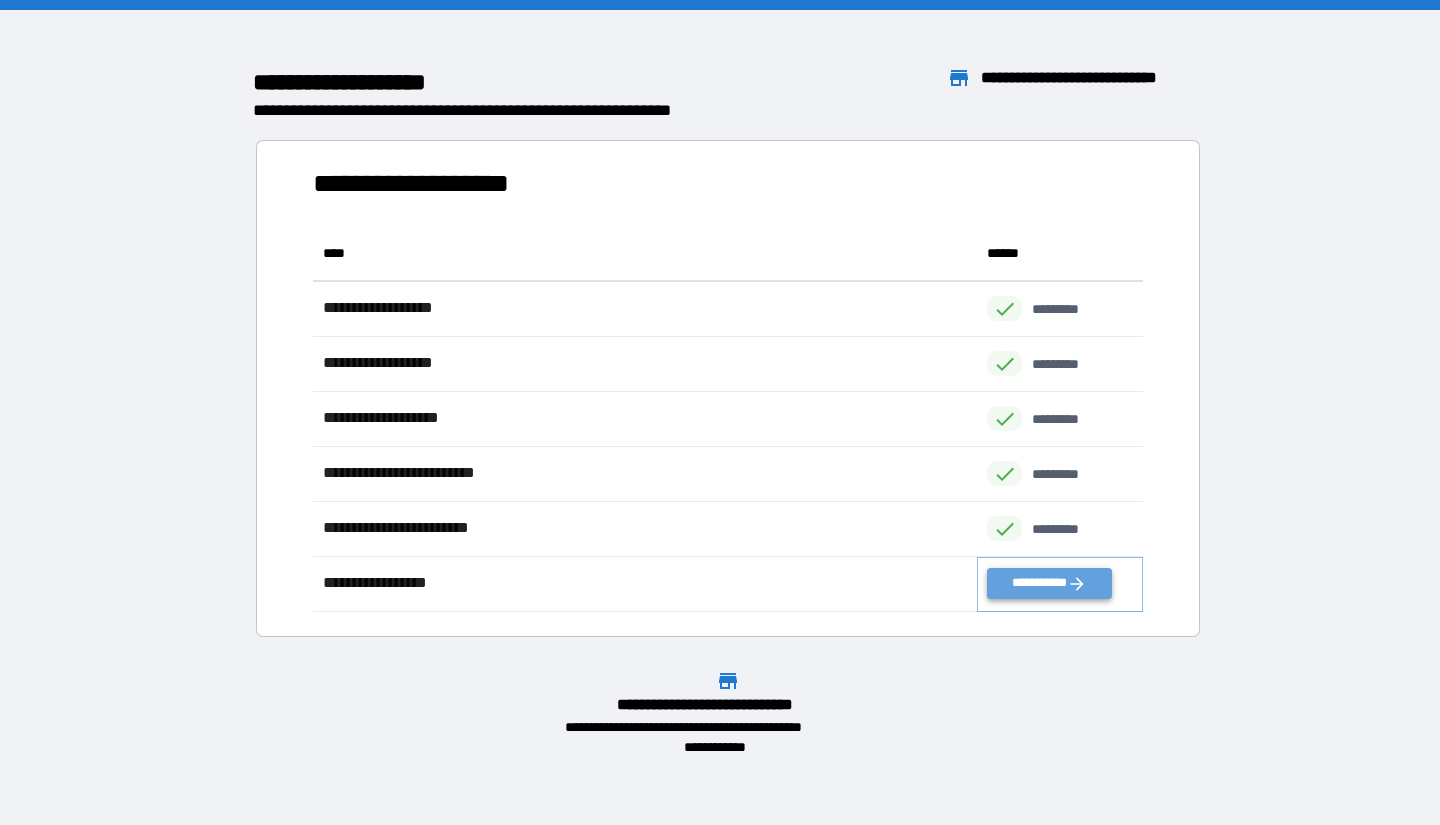 click on "**********" at bounding box center [1049, 583] 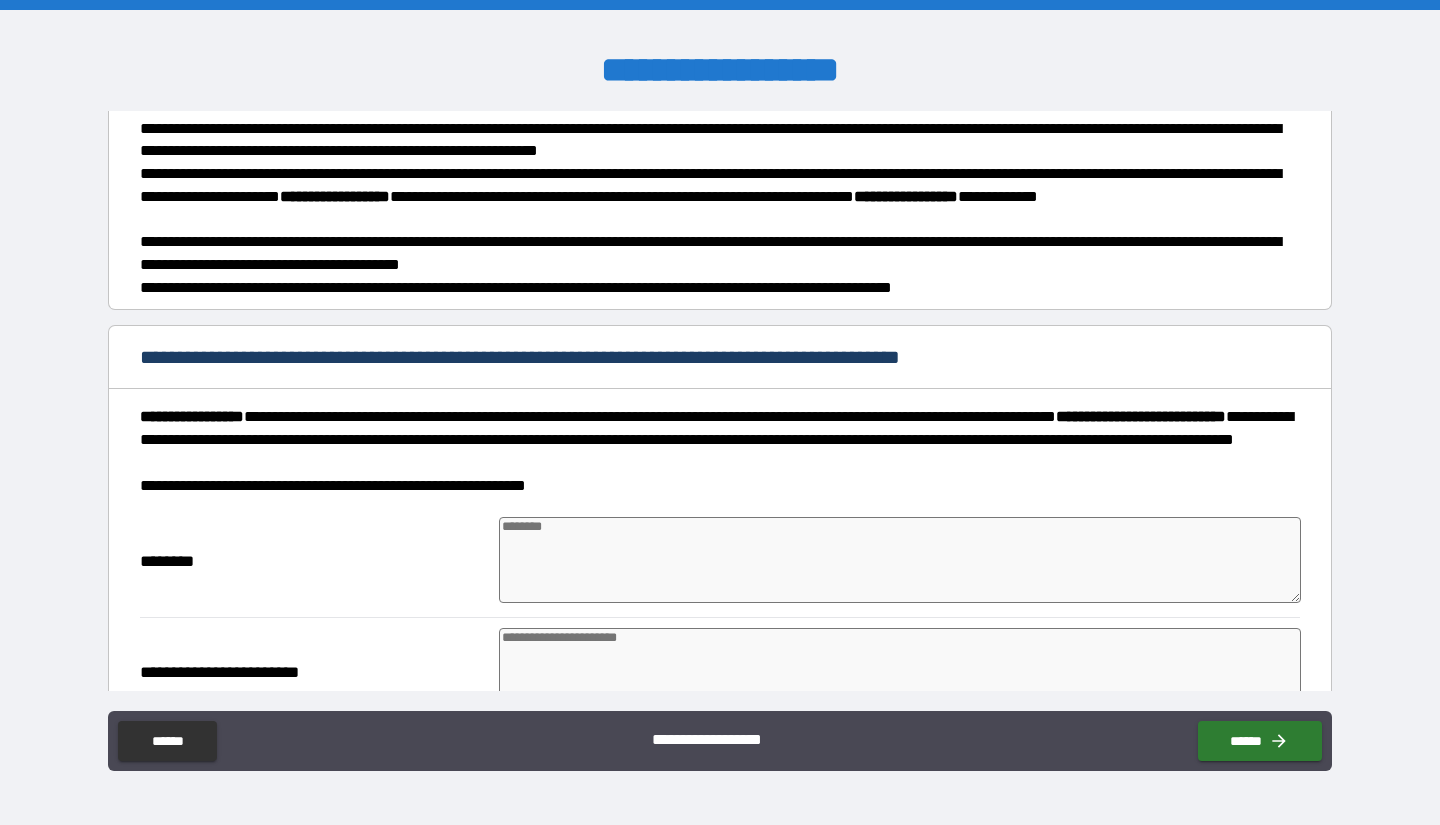 scroll, scrollTop: 426, scrollLeft: 0, axis: vertical 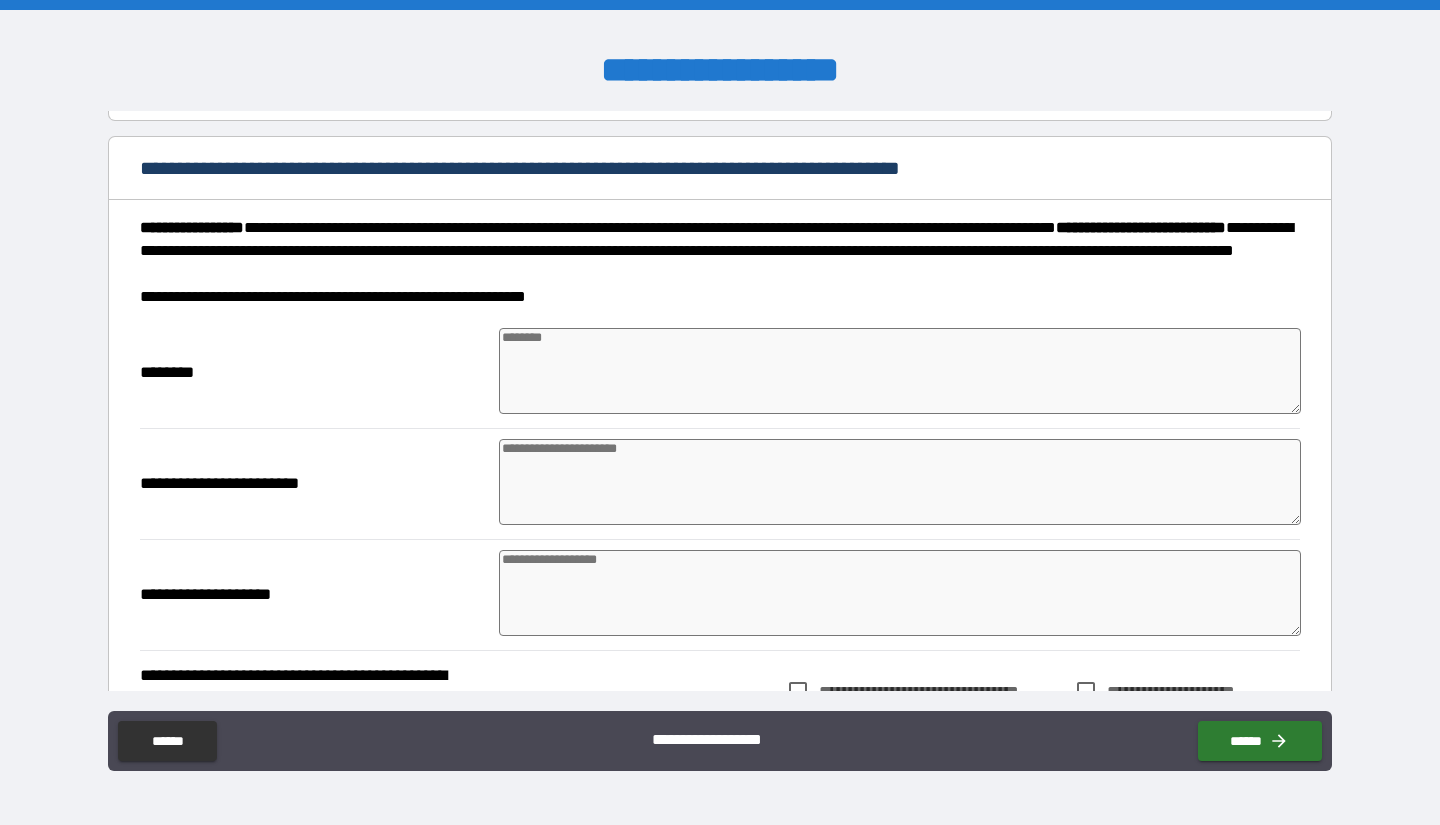 click at bounding box center (900, 371) 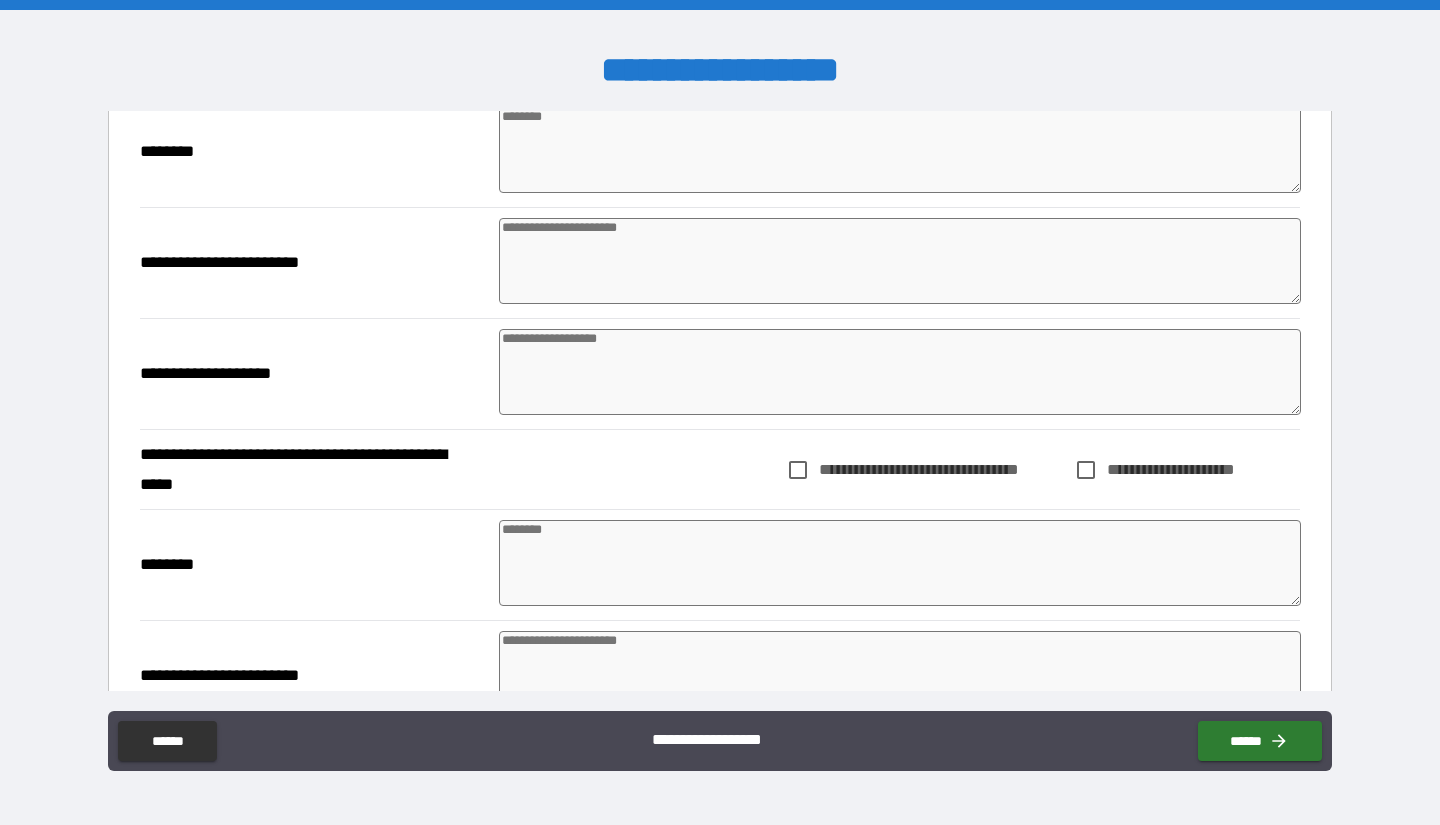 scroll, scrollTop: 899, scrollLeft: 0, axis: vertical 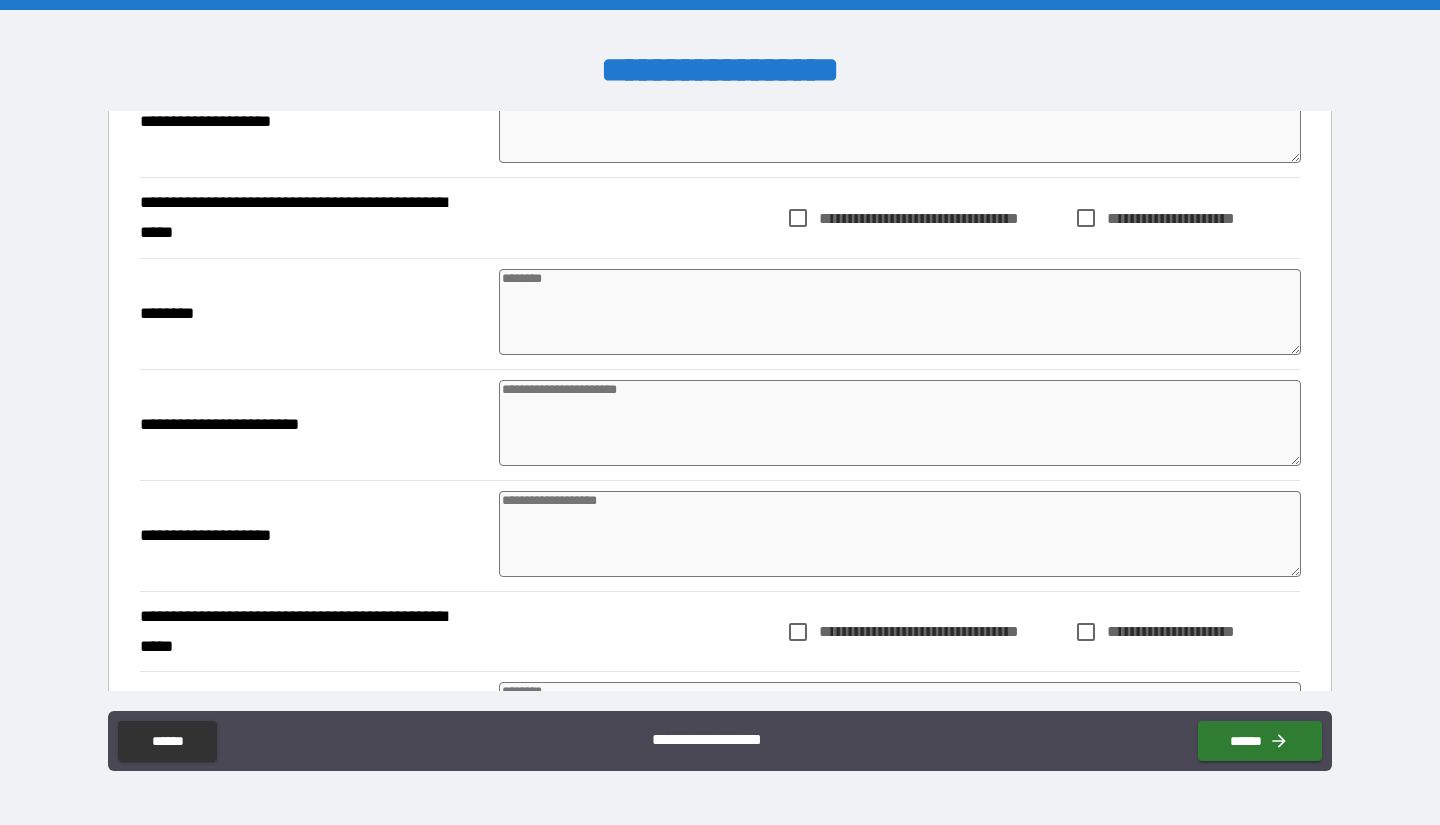 click at bounding box center (900, 312) 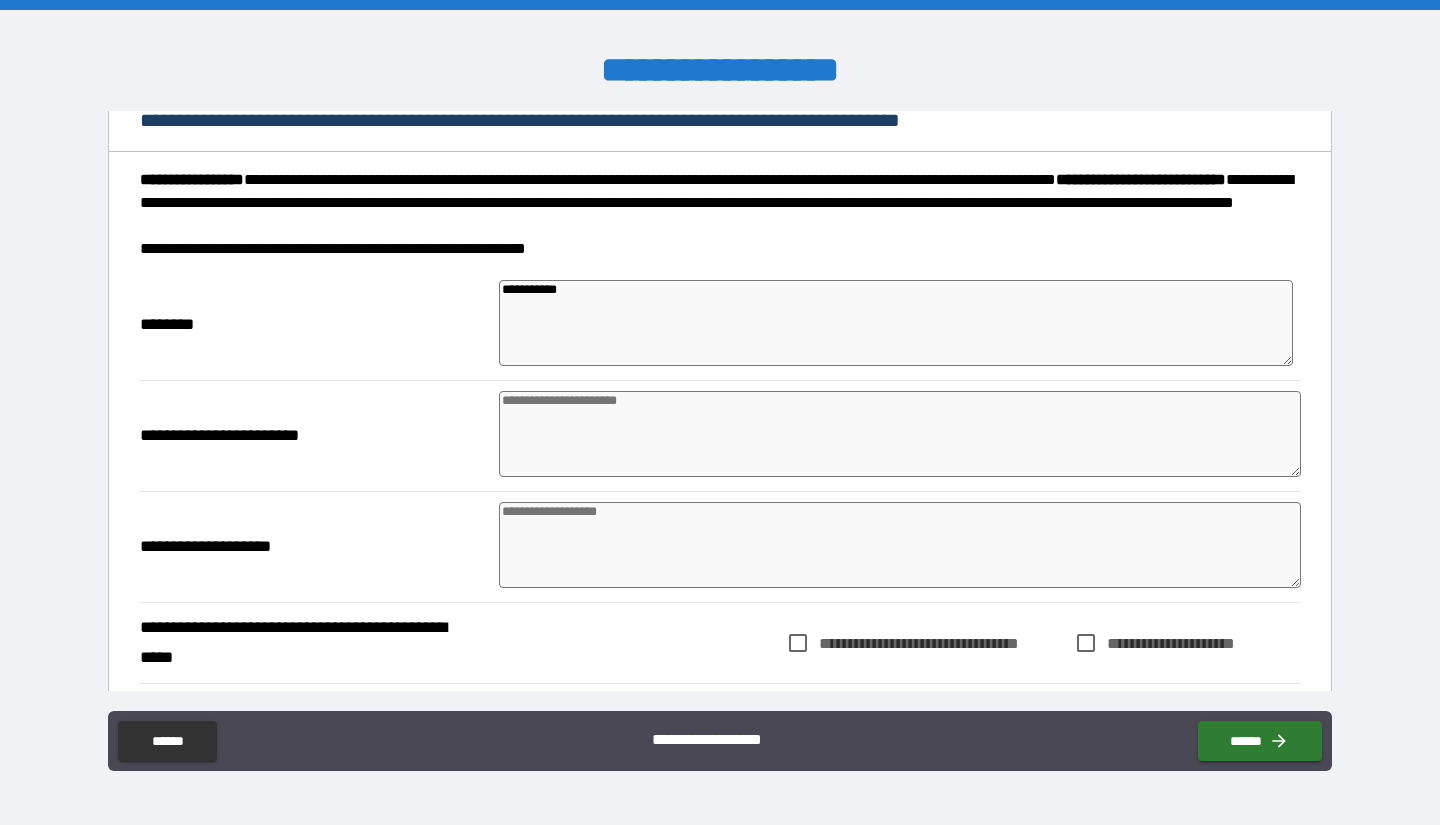 scroll, scrollTop: 468, scrollLeft: 0, axis: vertical 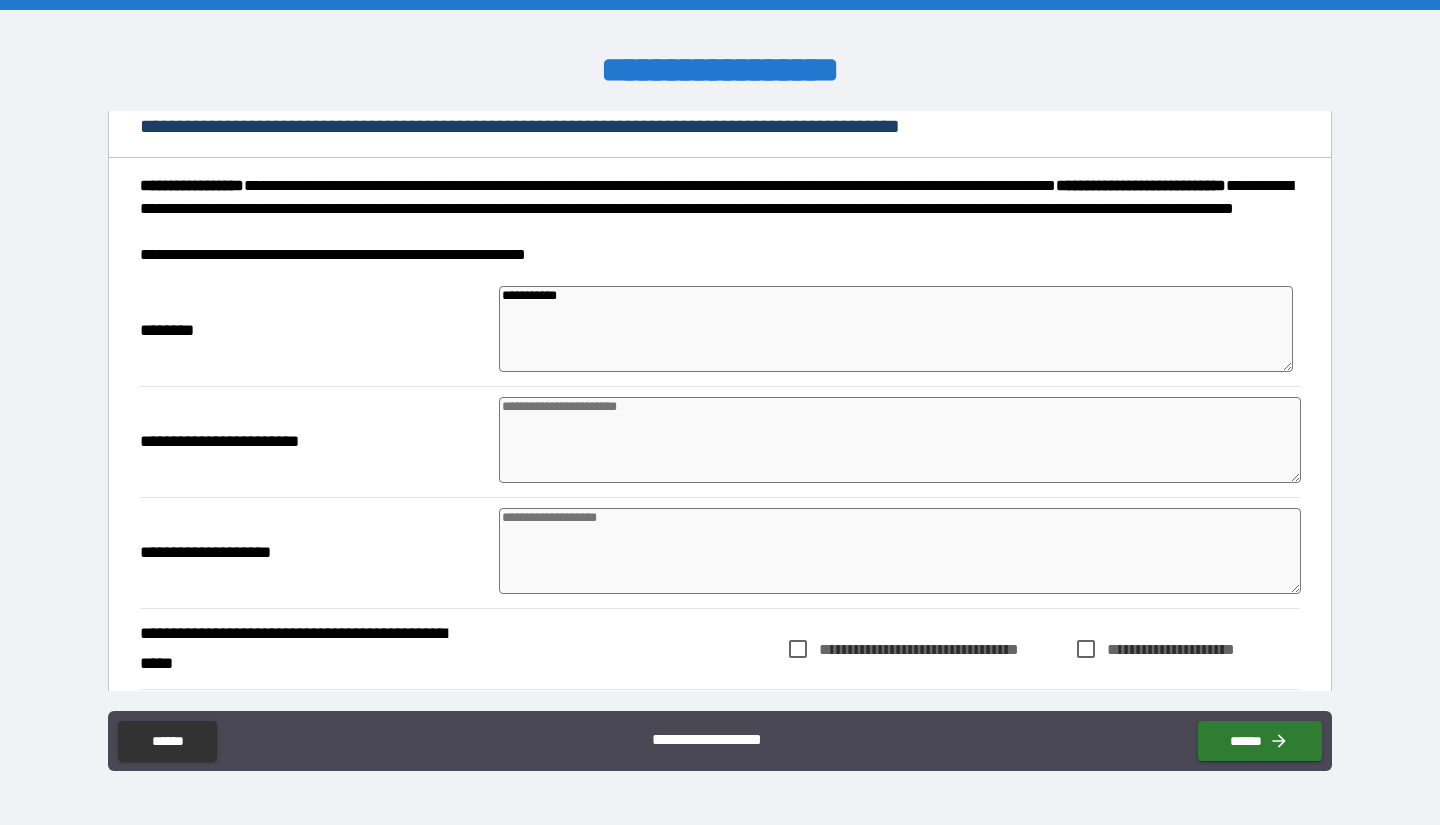 click at bounding box center (900, 440) 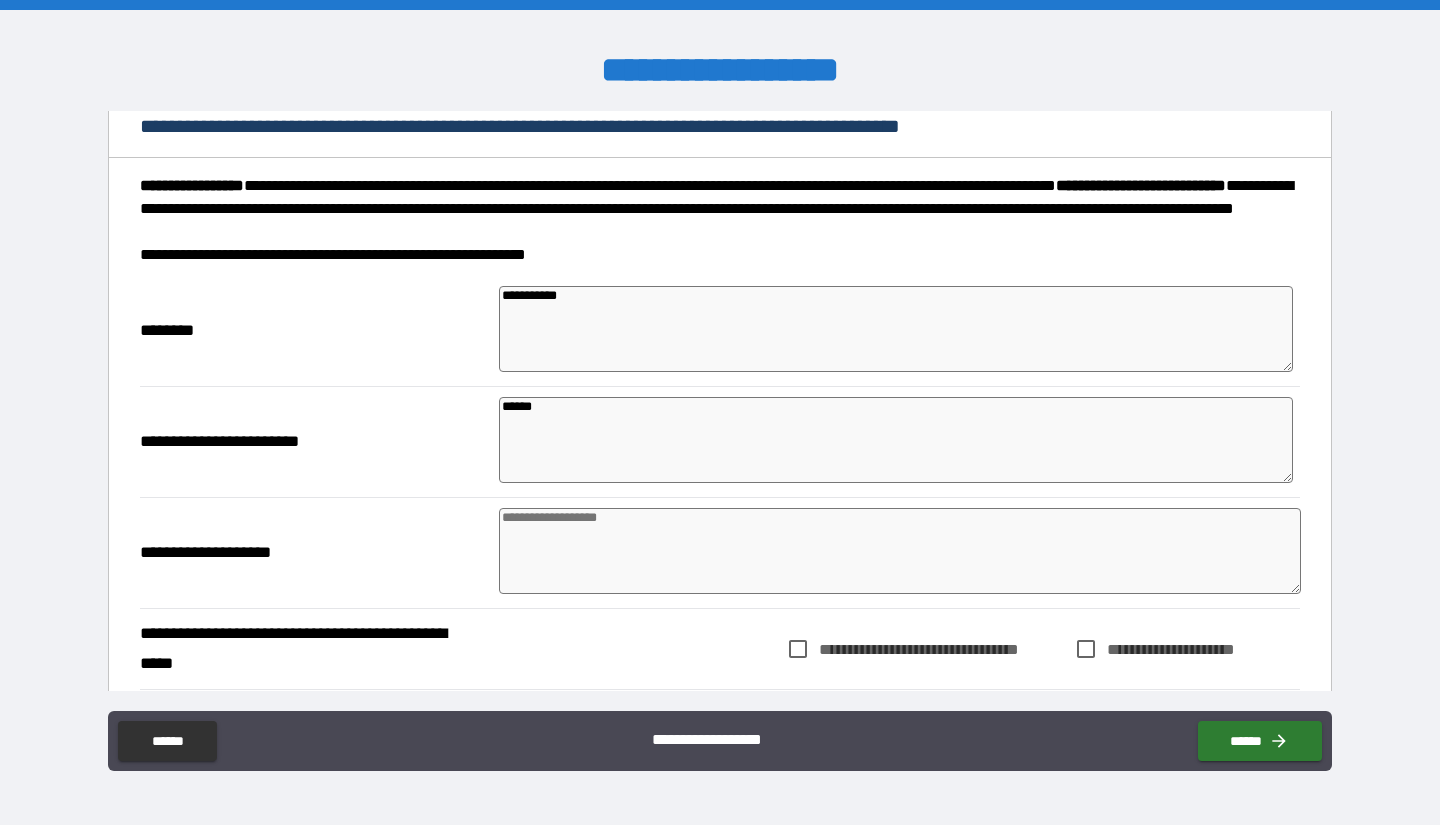 click at bounding box center [900, 551] 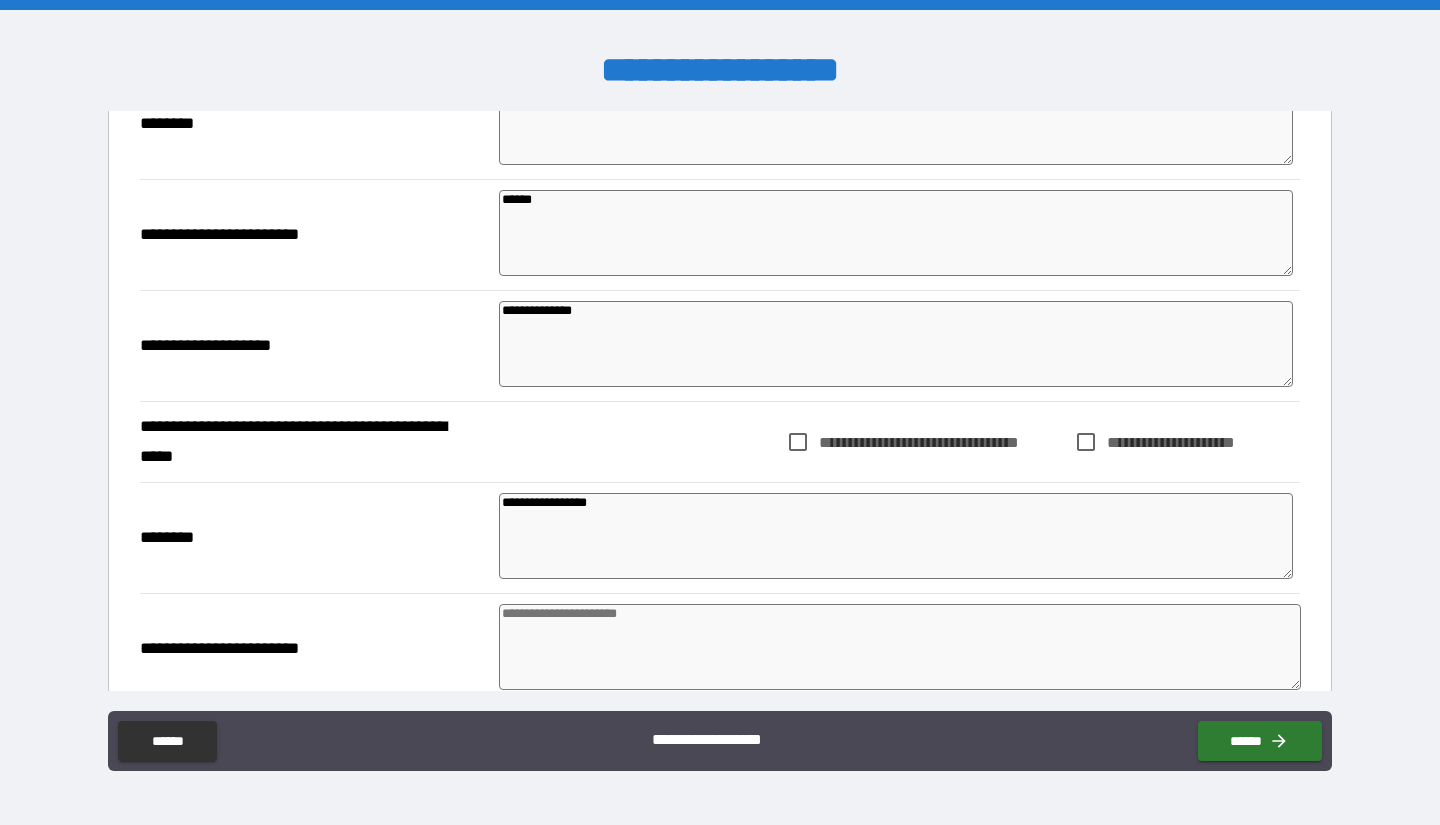 scroll, scrollTop: 675, scrollLeft: 0, axis: vertical 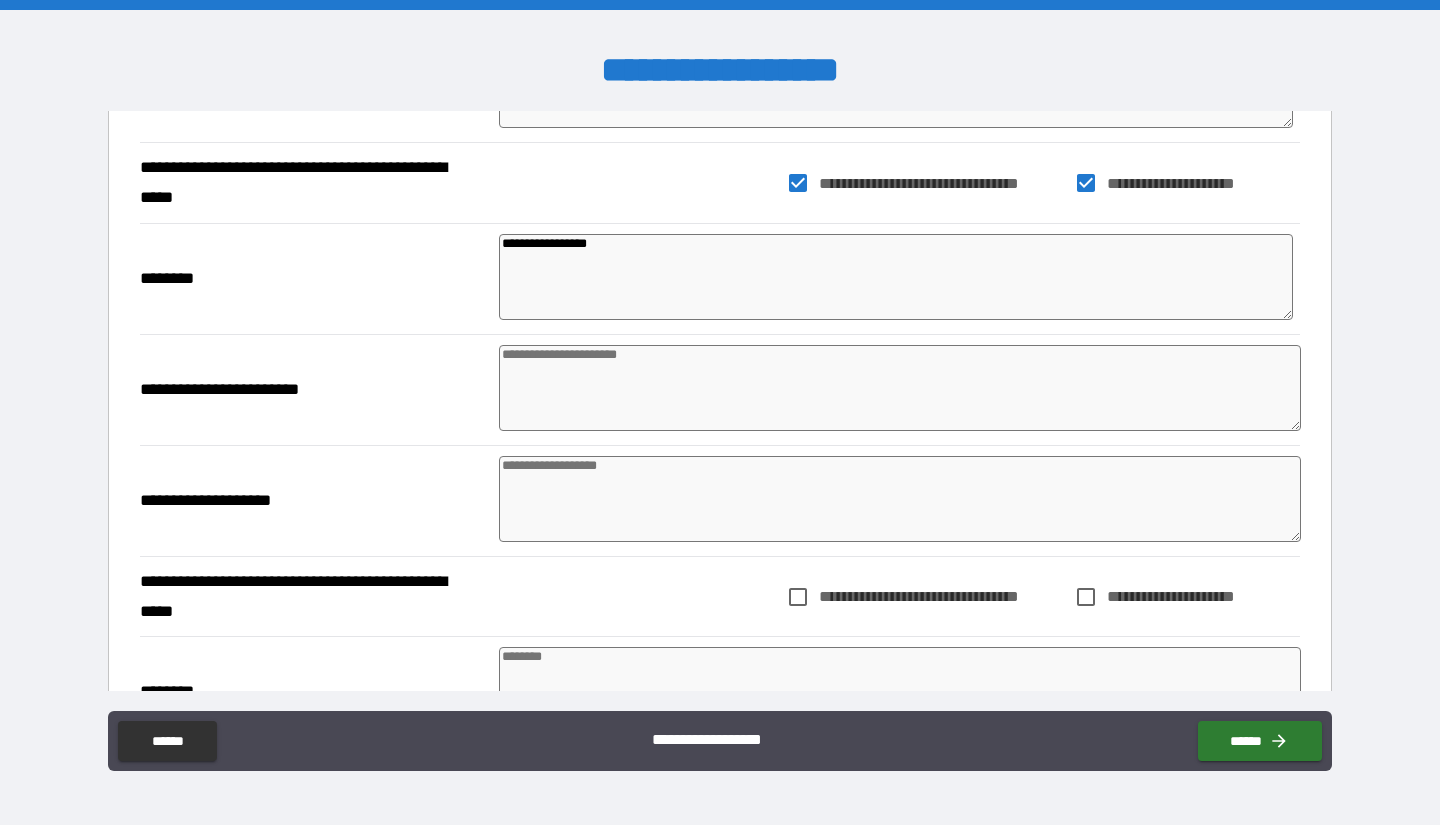 click at bounding box center [900, 388] 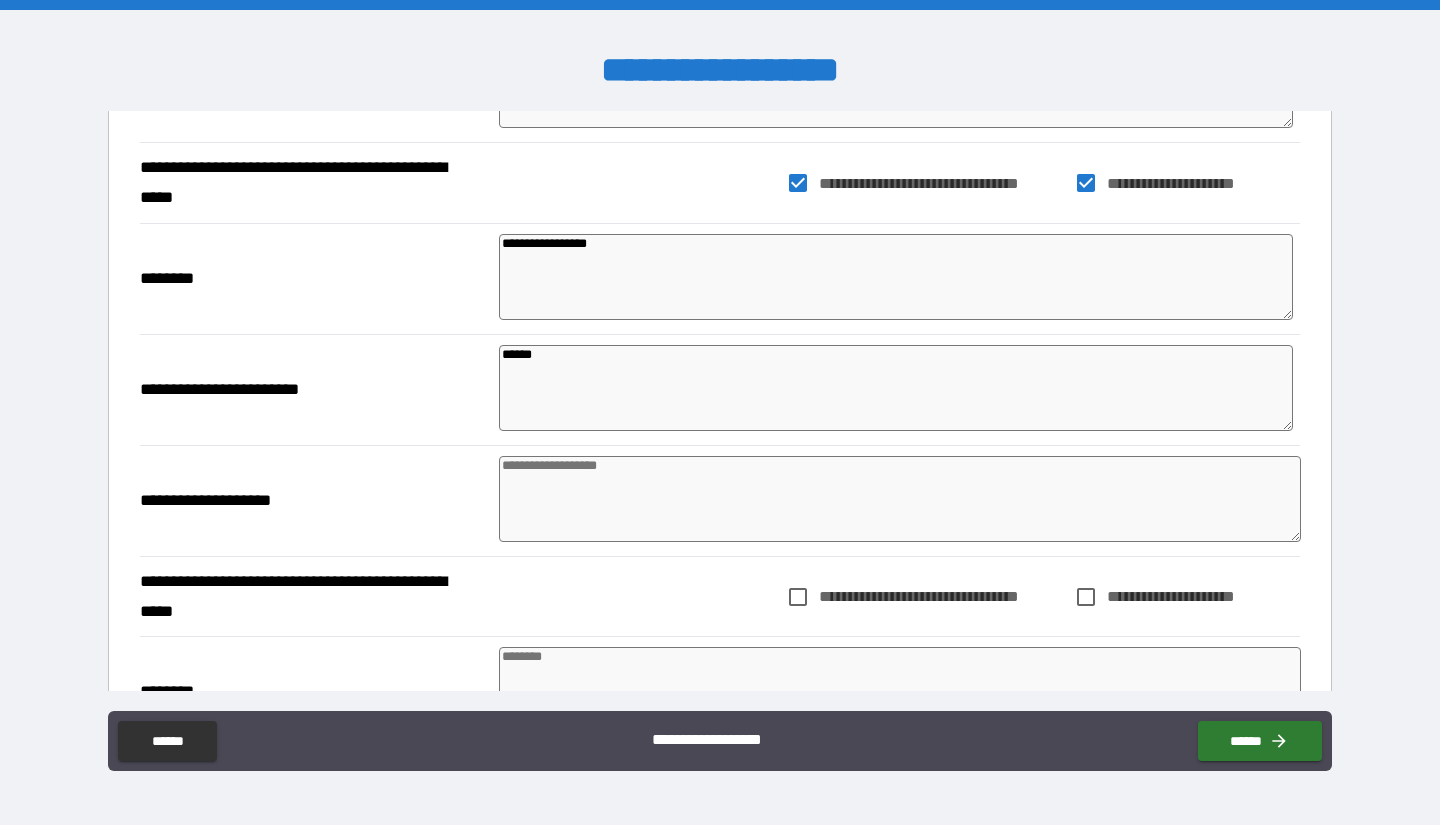 click at bounding box center [900, 499] 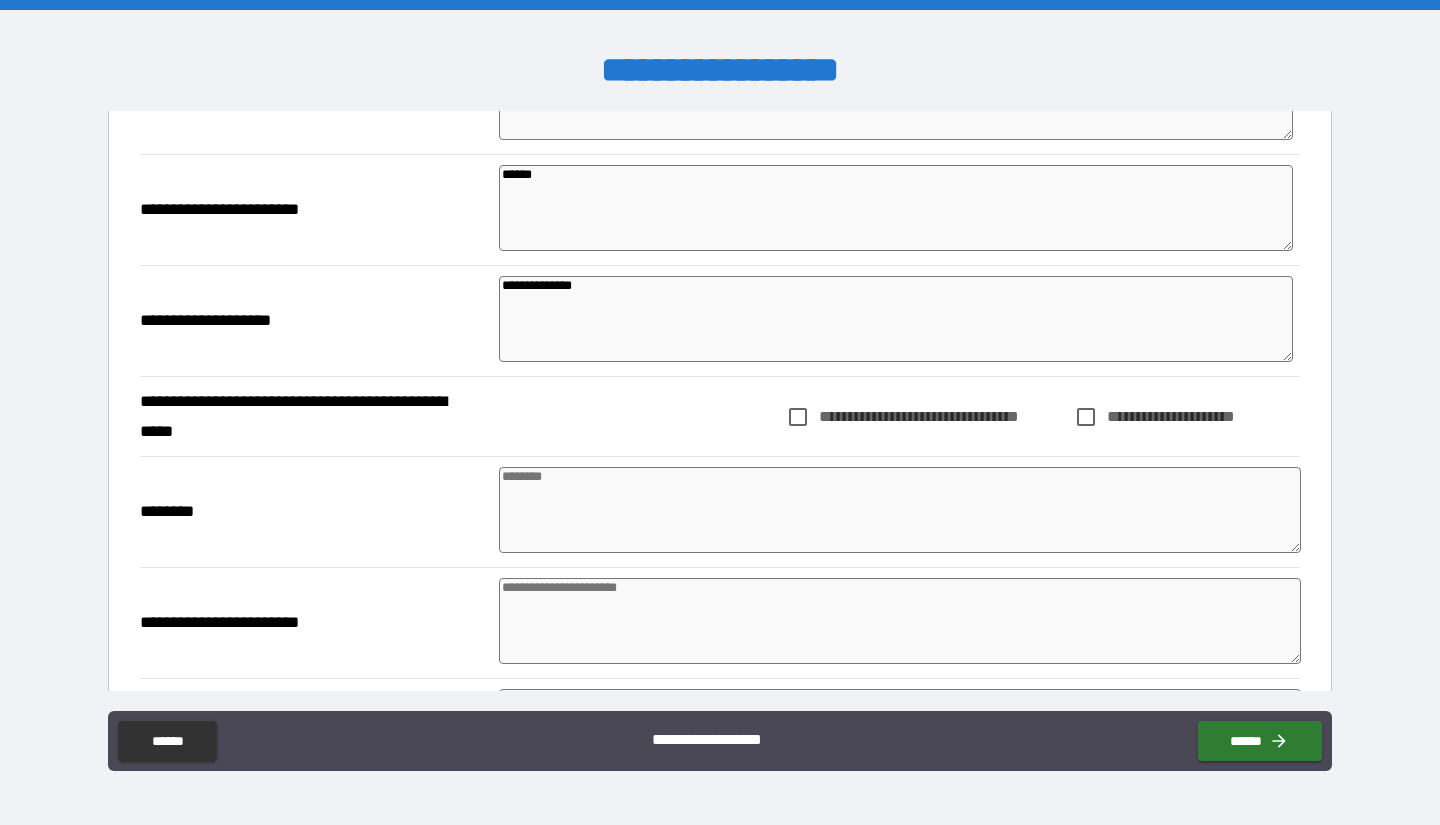 scroll, scrollTop: 1116, scrollLeft: 0, axis: vertical 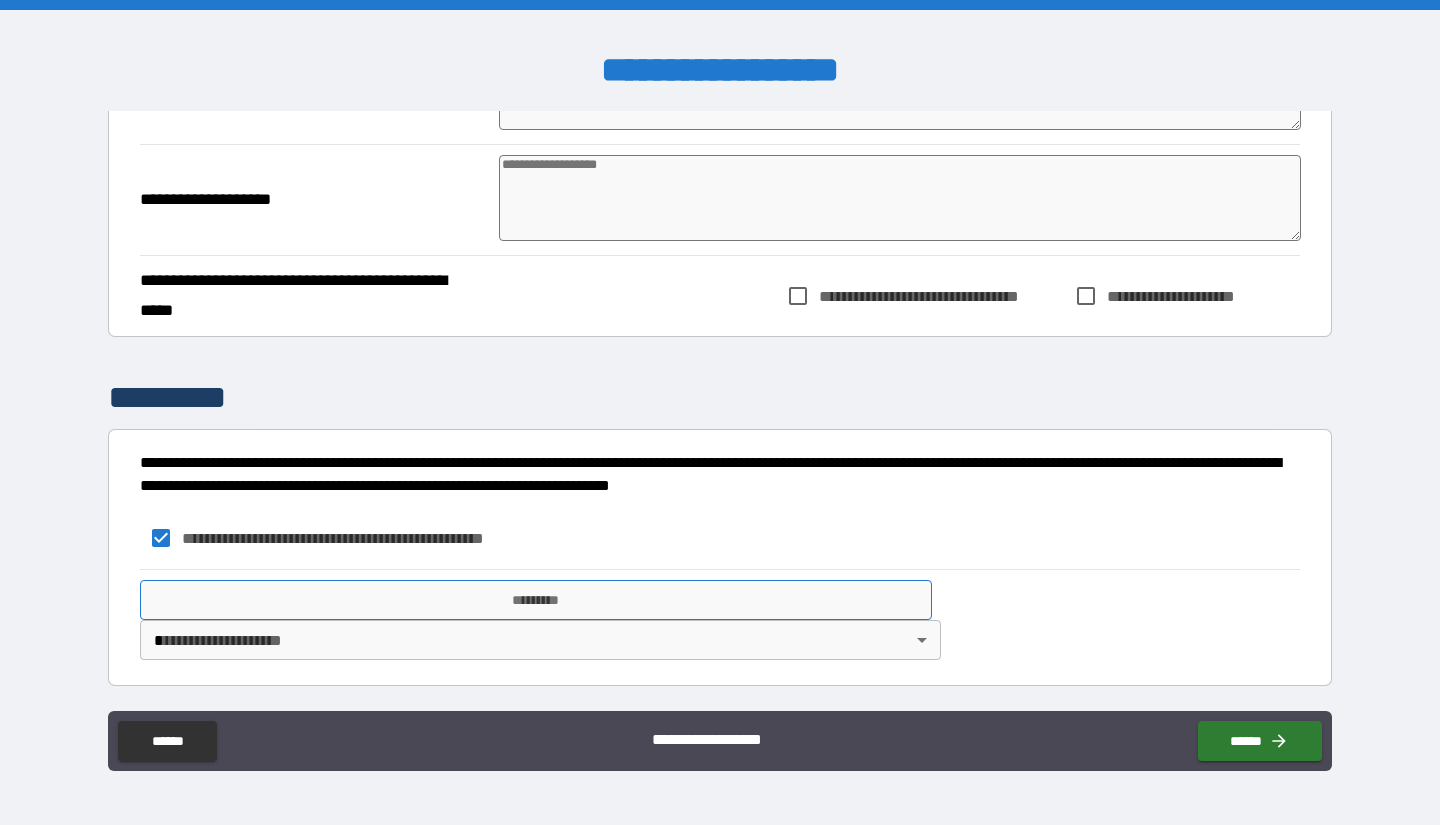 click on "*********" at bounding box center (536, 600) 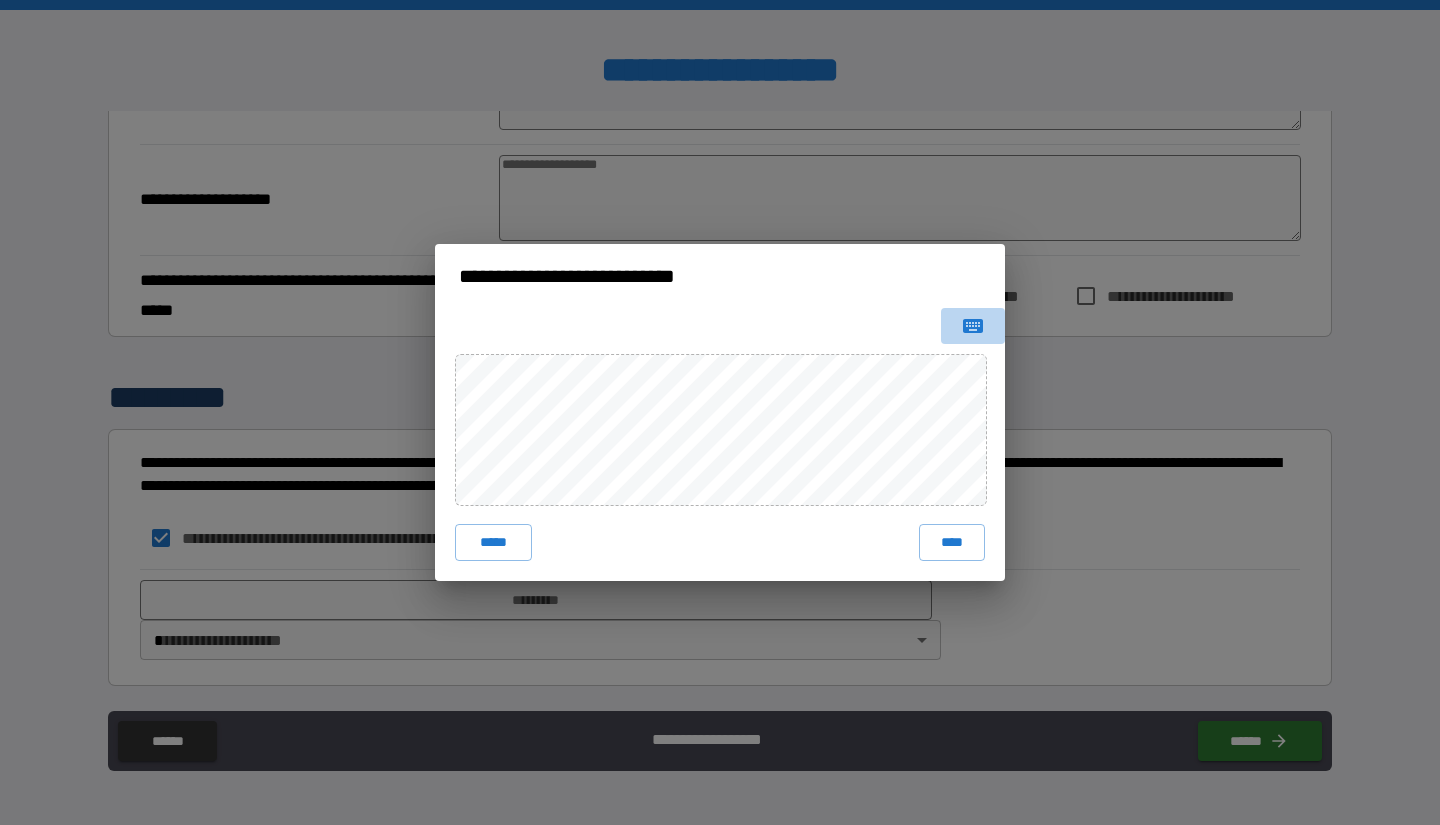click 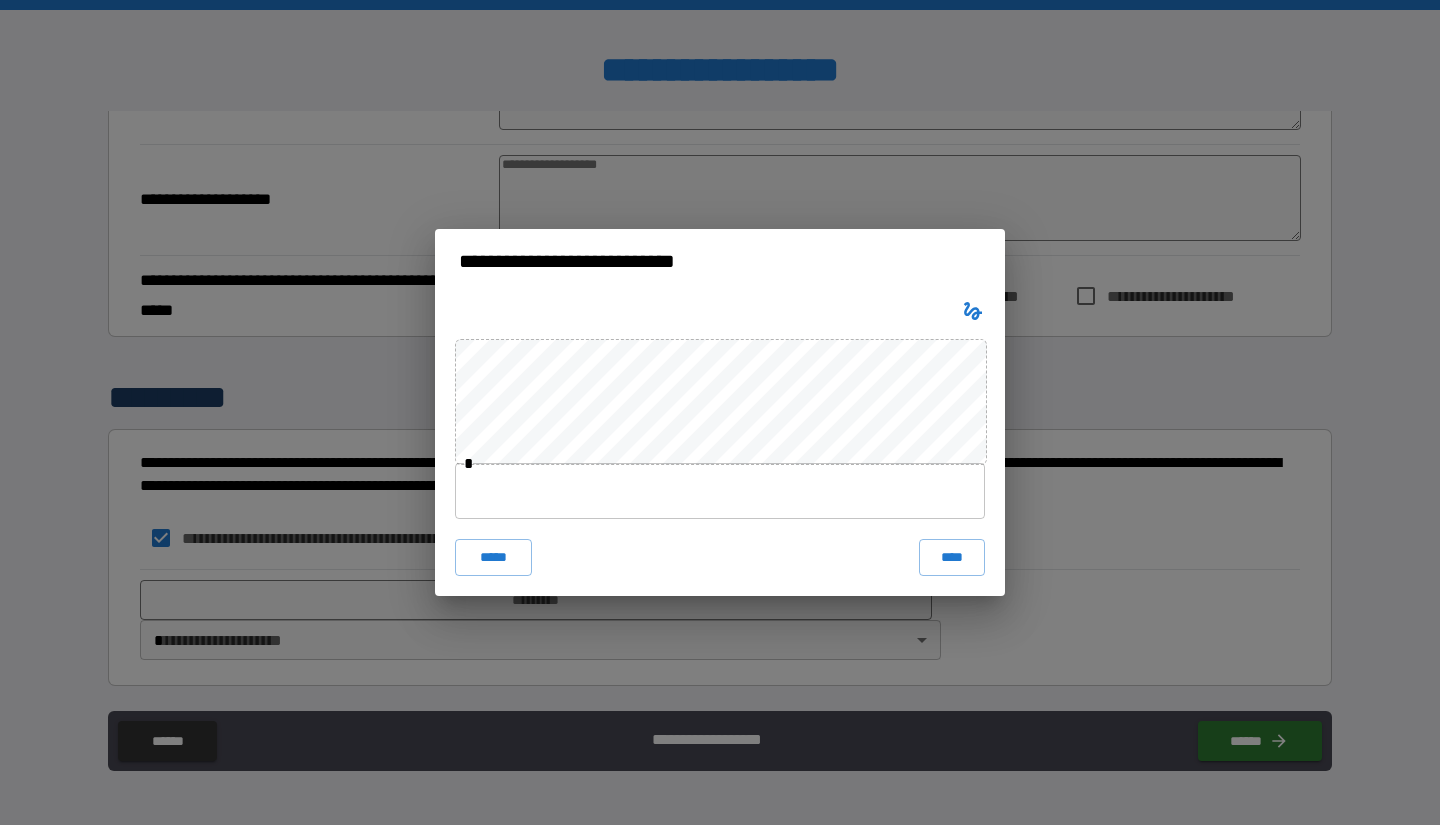 click at bounding box center (720, 491) 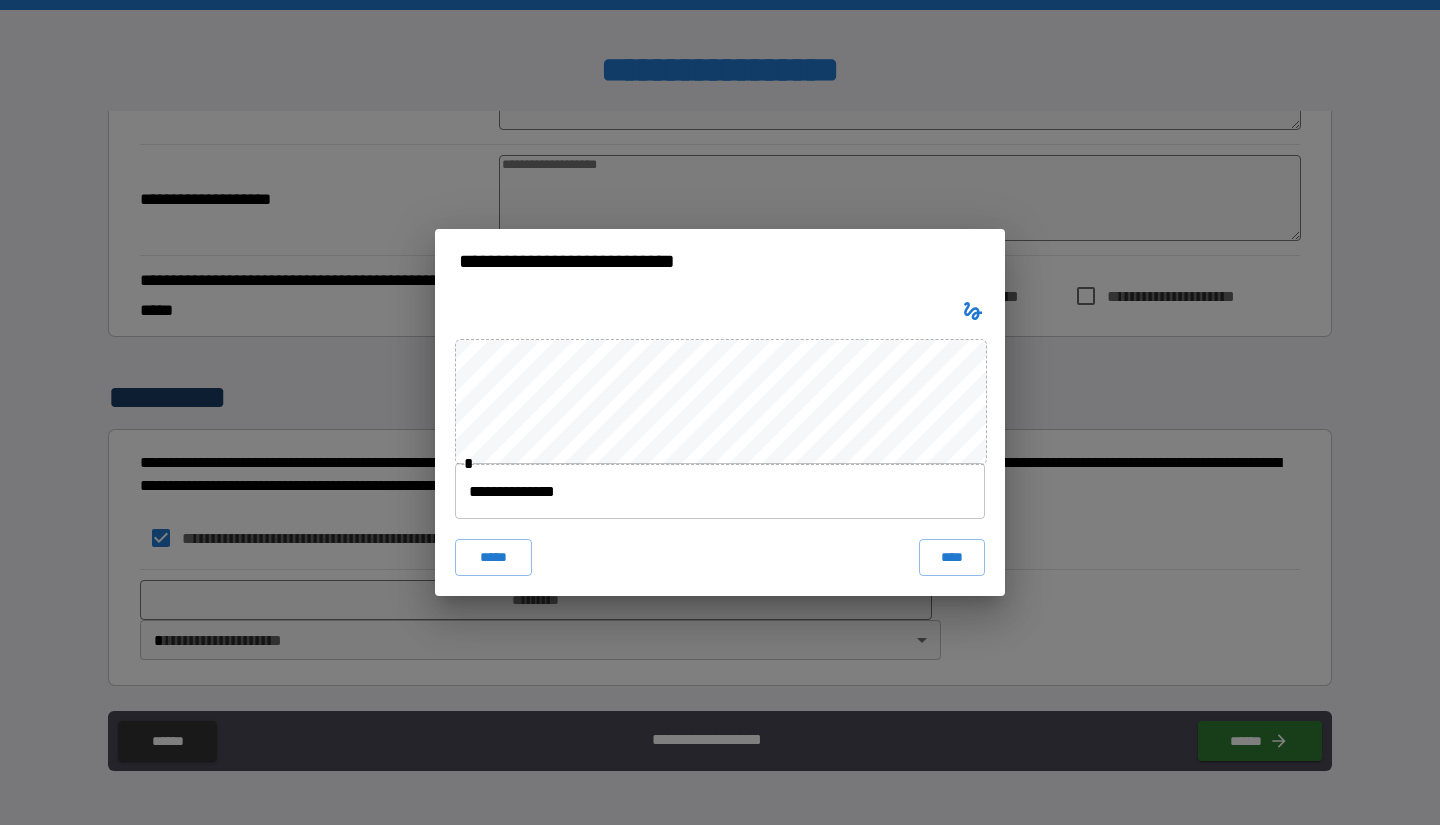 click on "**********" at bounding box center [720, 444] 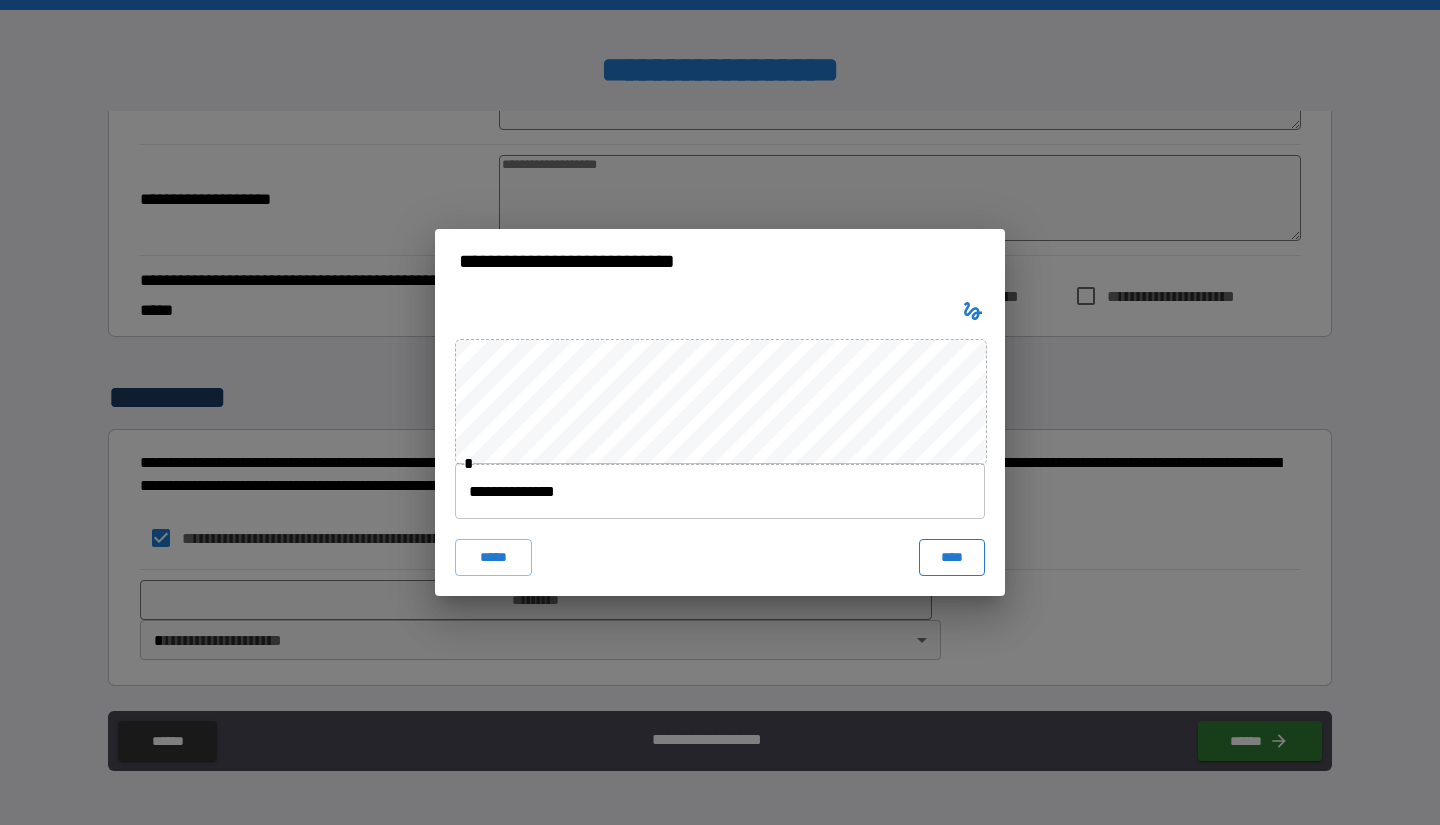 click on "****" at bounding box center (952, 557) 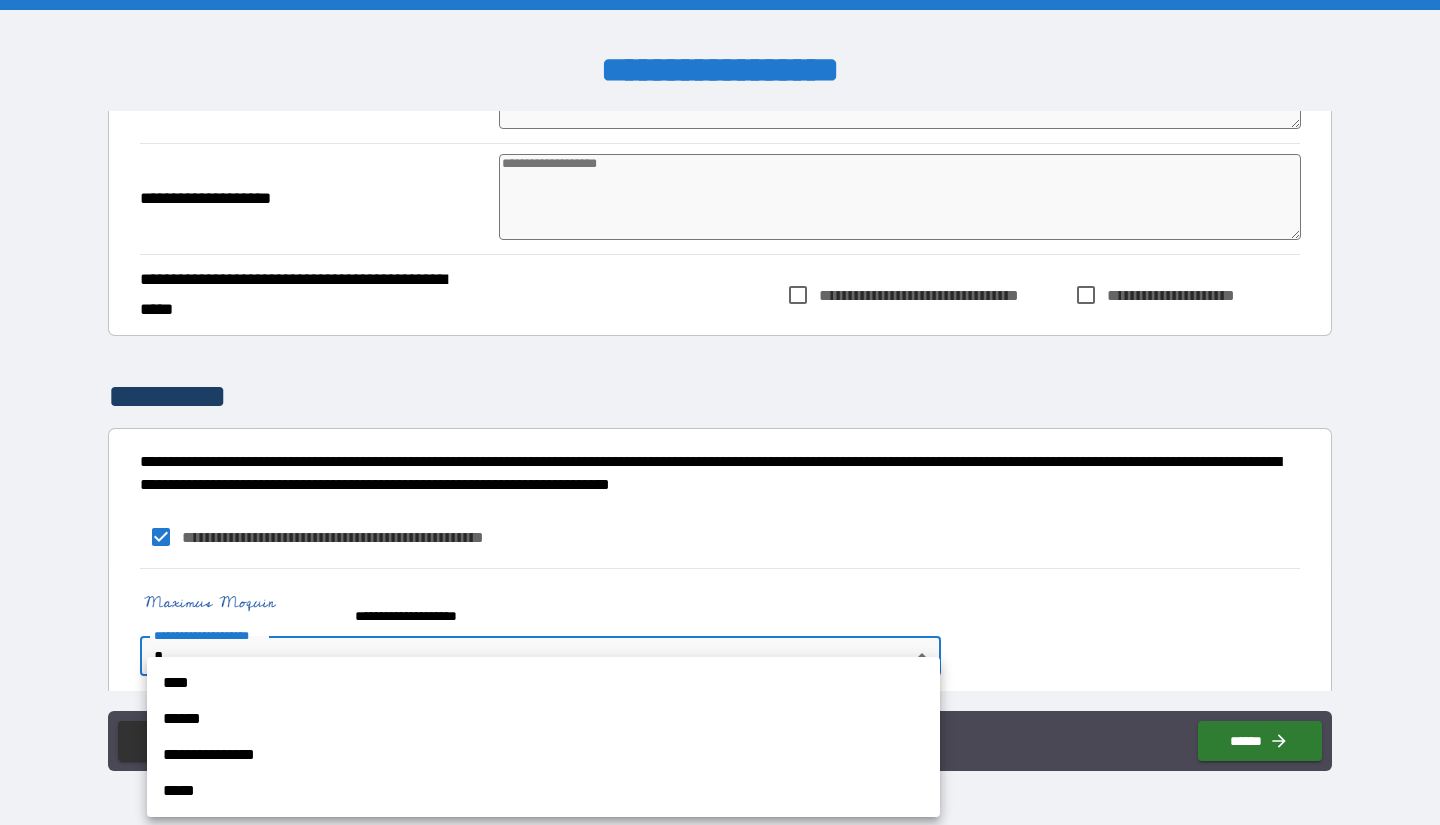 click on "**********" at bounding box center (720, 412) 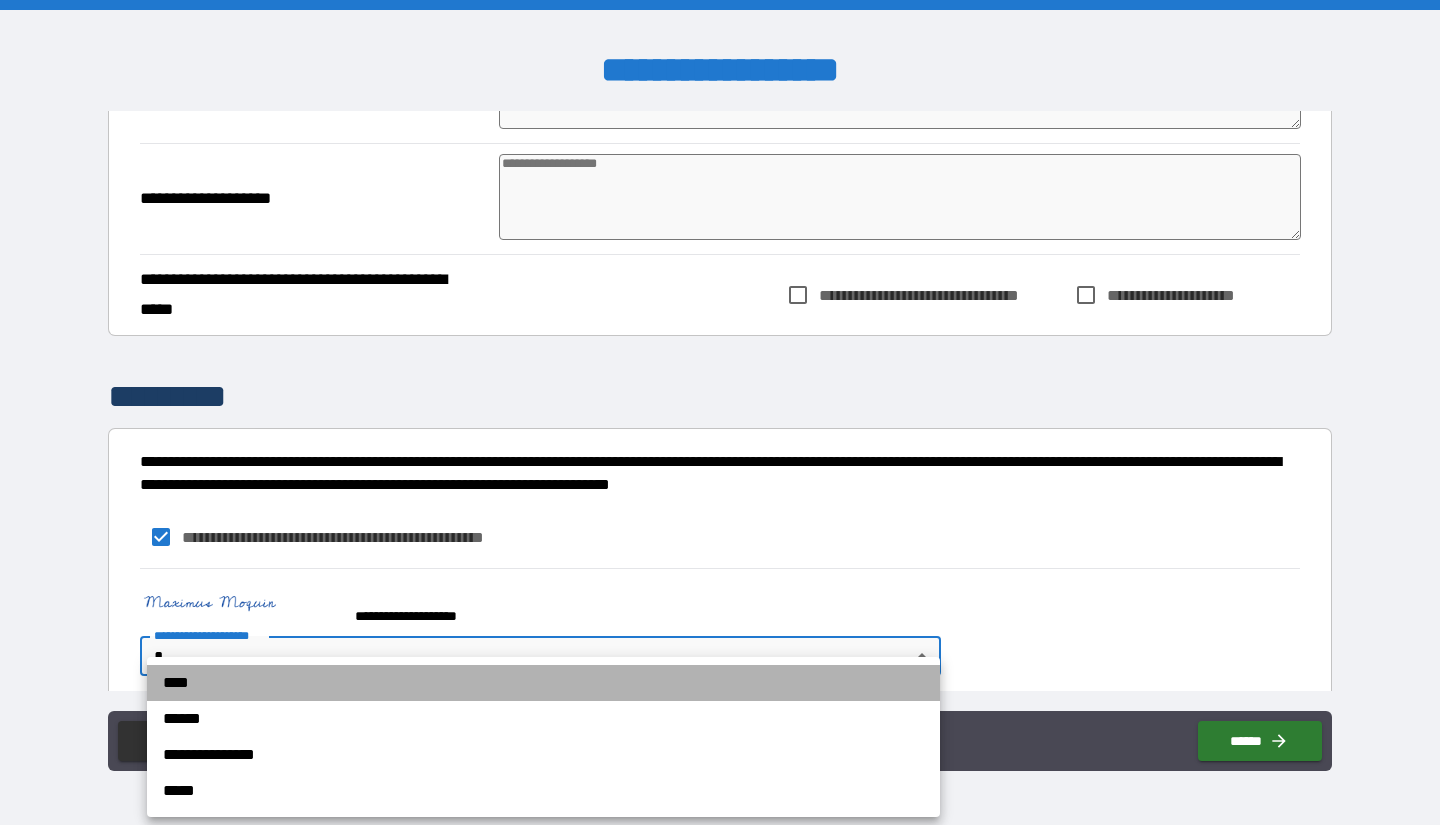 click on "****" at bounding box center (543, 683) 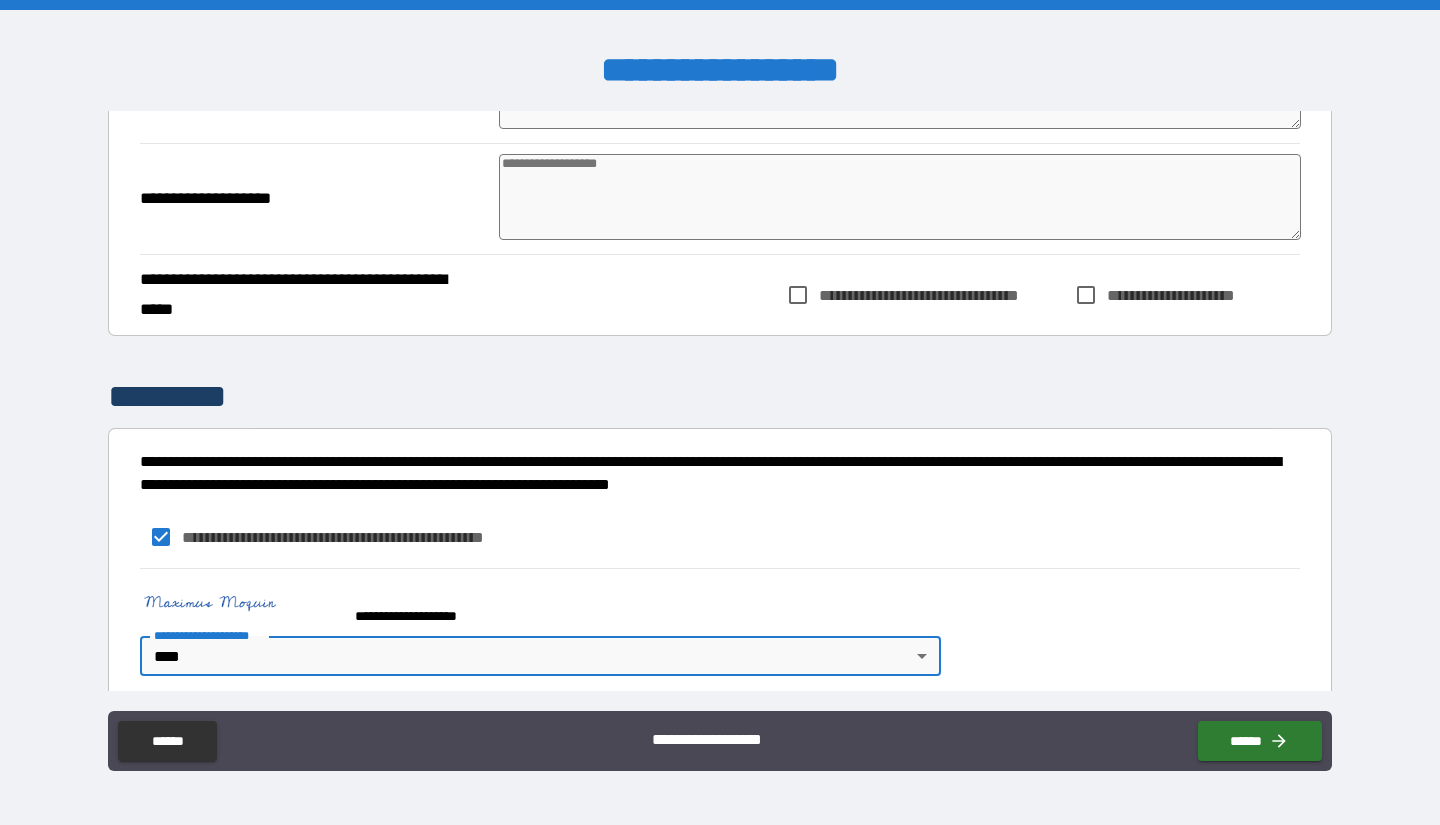 click on "**********" at bounding box center [720, 627] 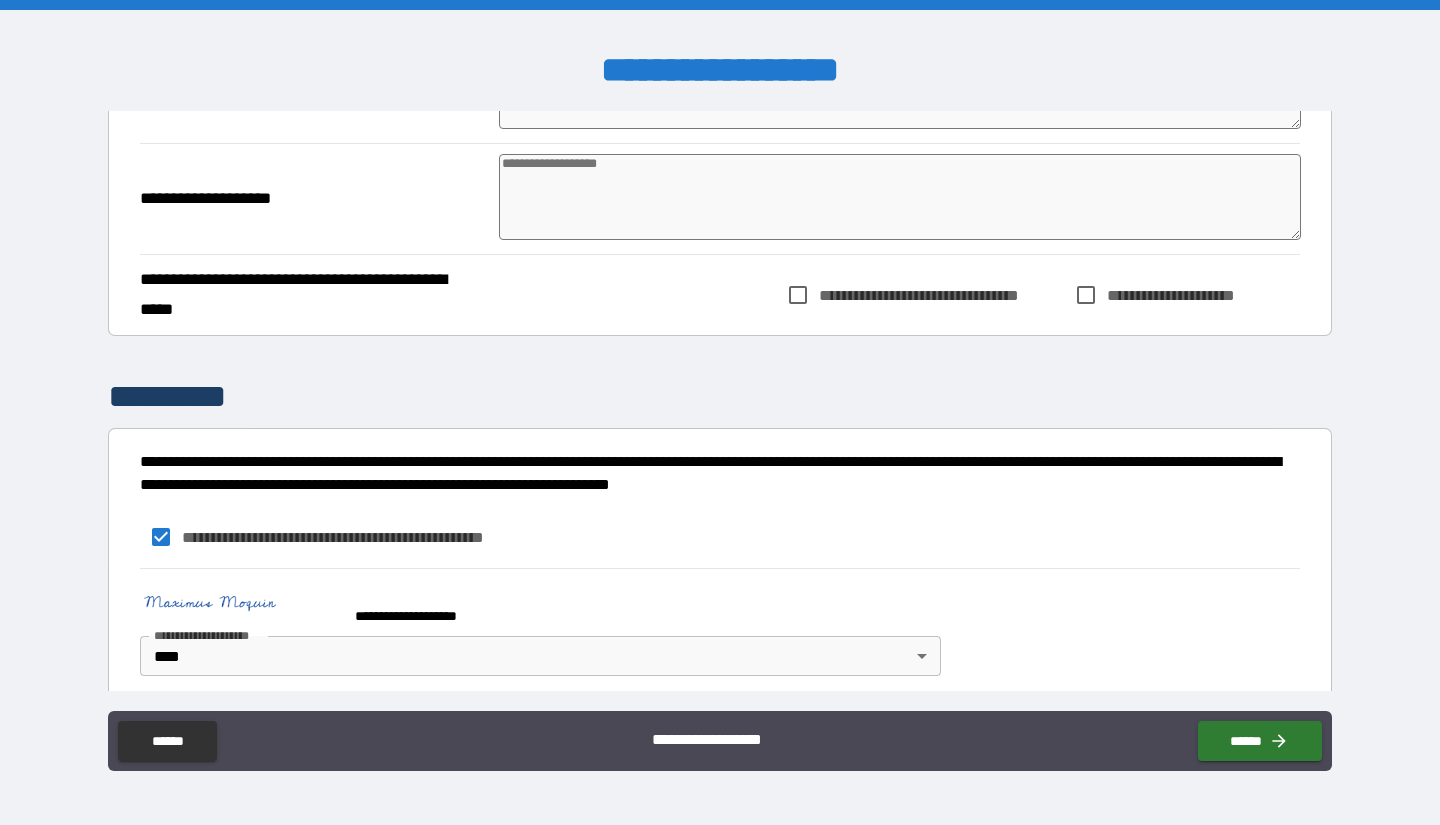 scroll, scrollTop: 1666, scrollLeft: 0, axis: vertical 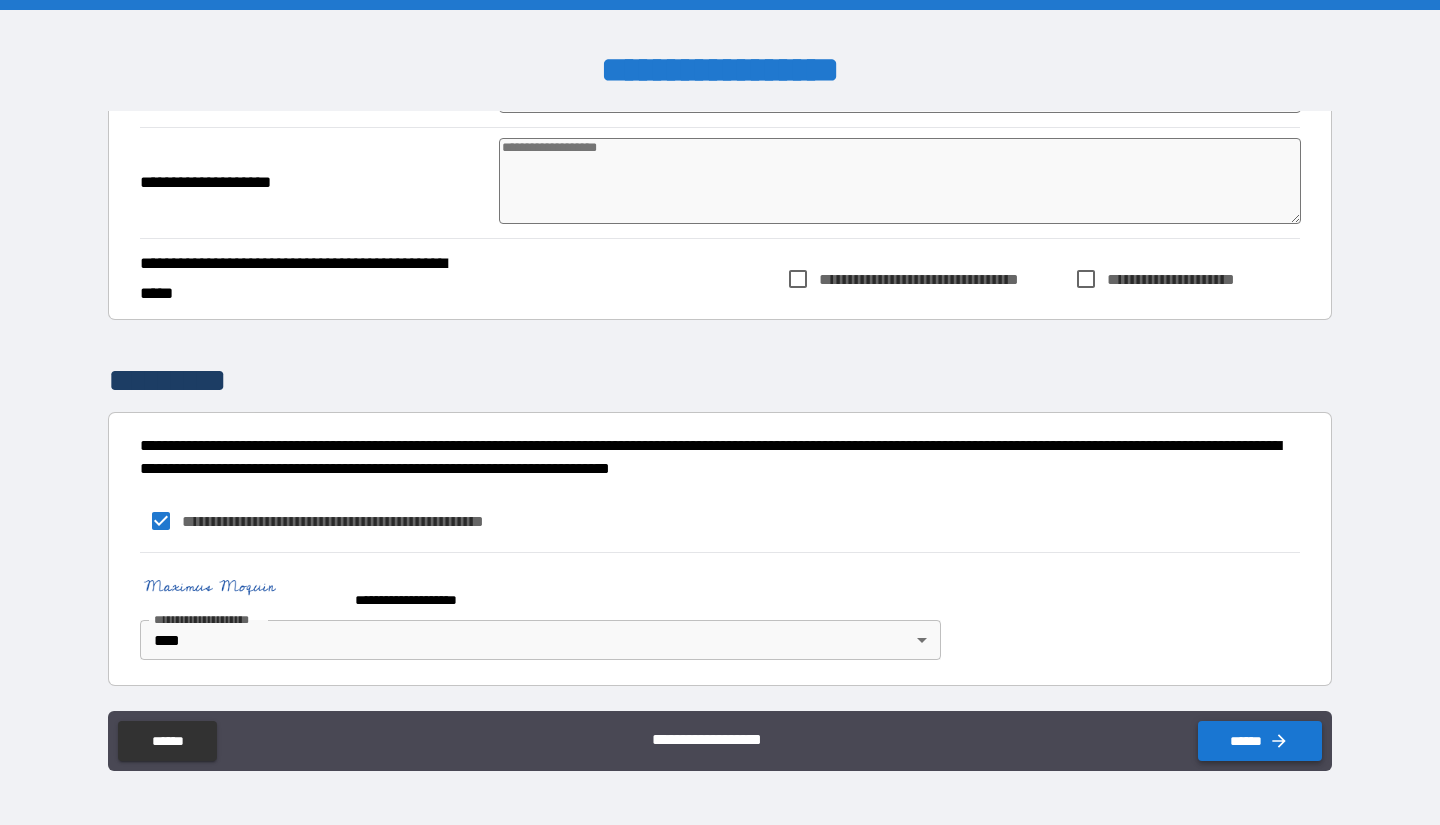 click on "******" at bounding box center (1260, 741) 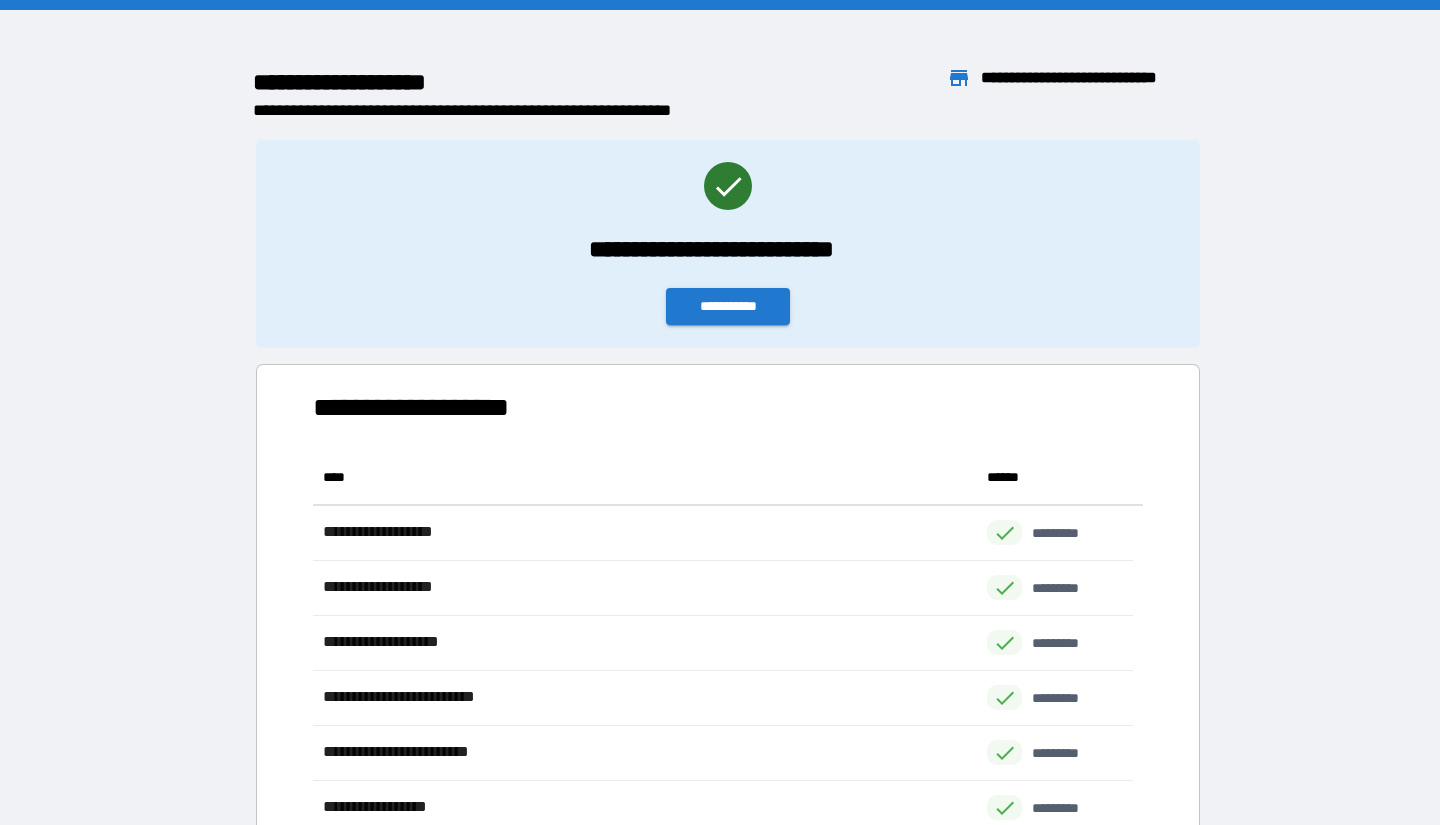 scroll, scrollTop: 371, scrollLeft: 805, axis: both 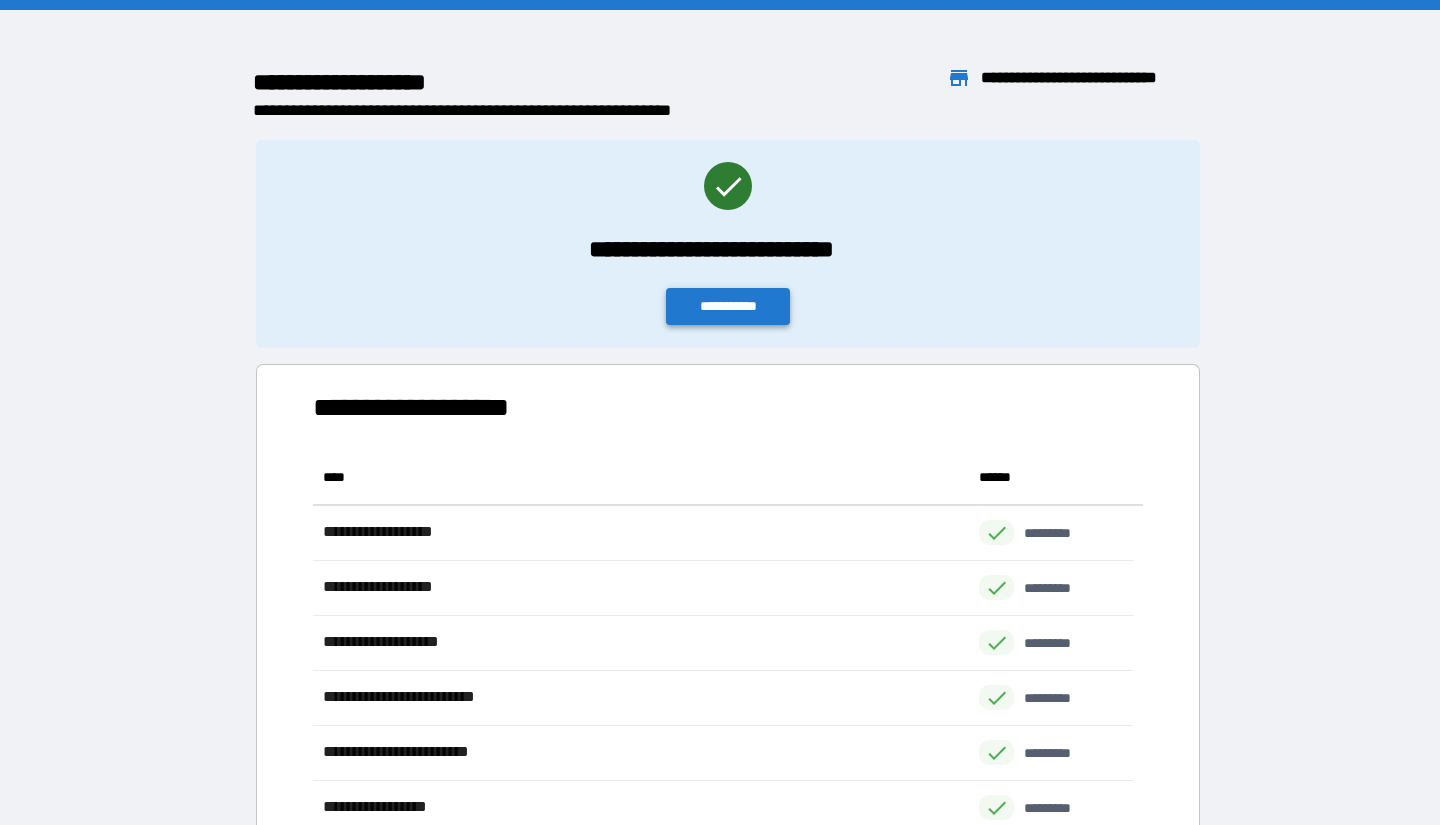 click on "**********" at bounding box center (728, 306) 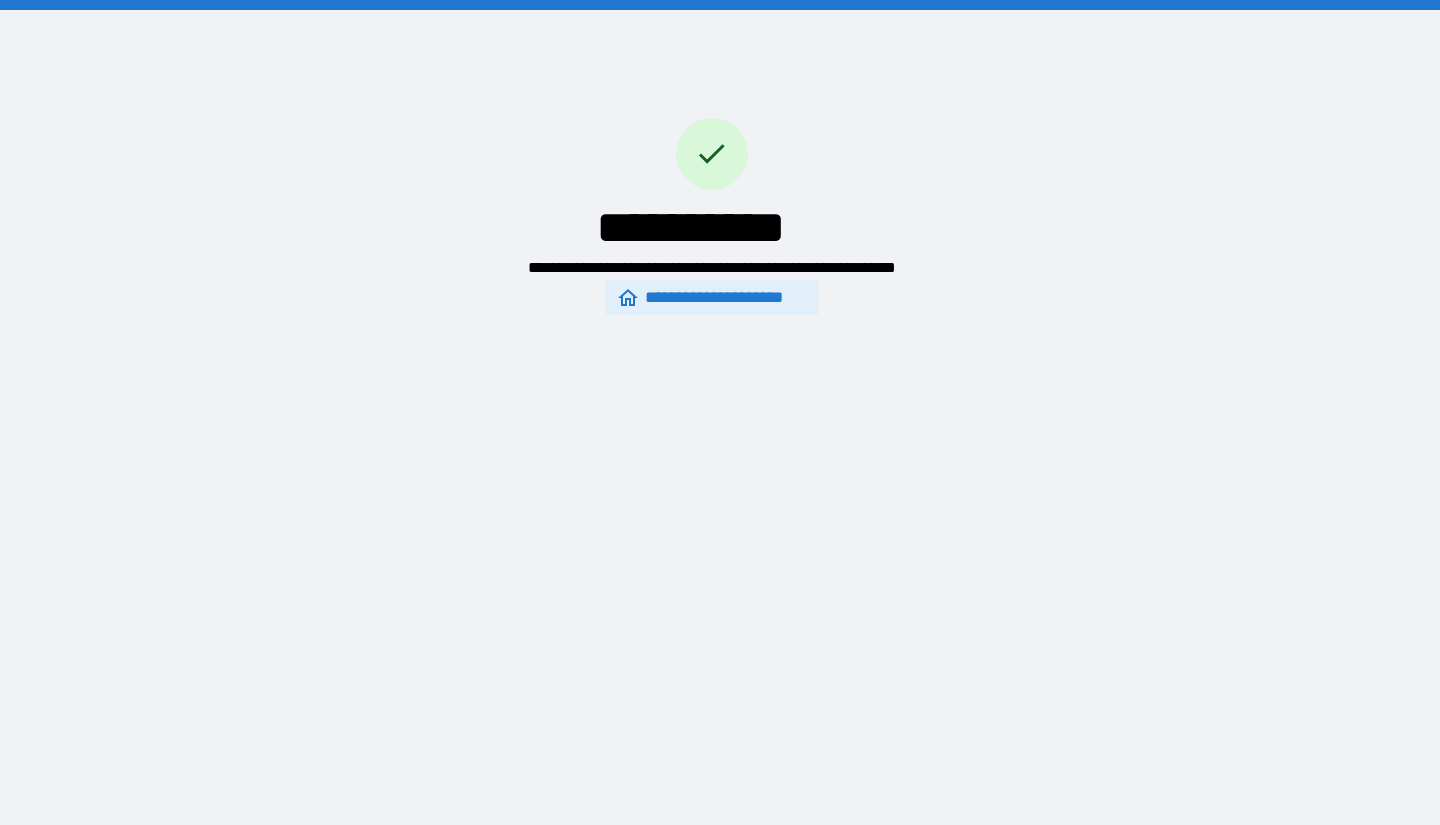 click on "**********" at bounding box center (711, 298) 